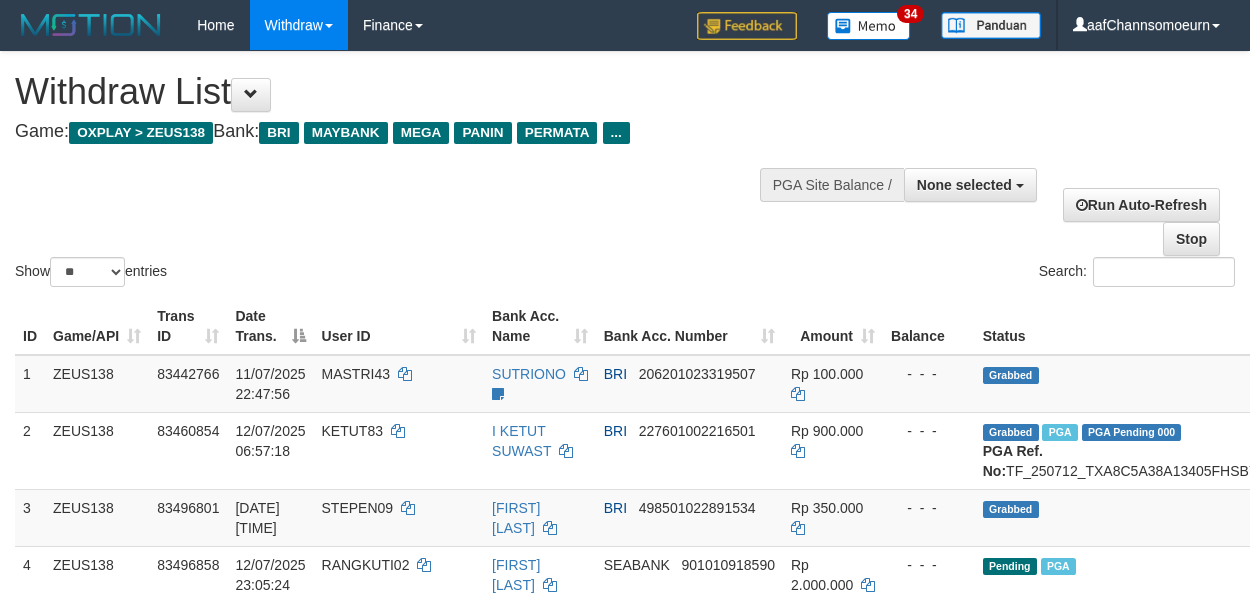 select 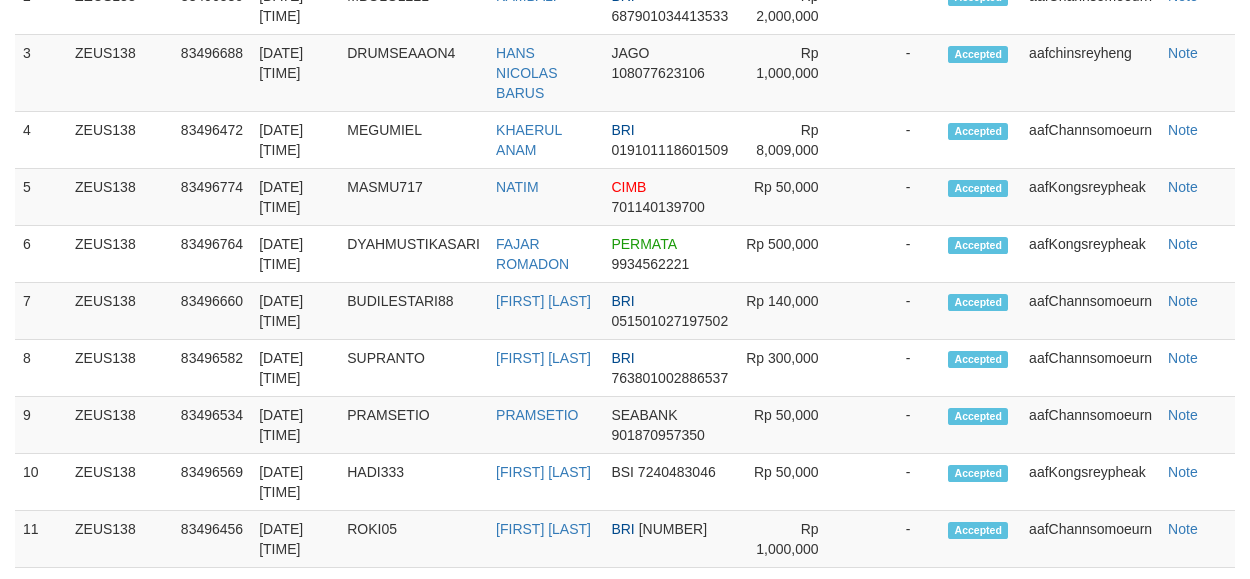 scroll, scrollTop: 1150, scrollLeft: 0, axis: vertical 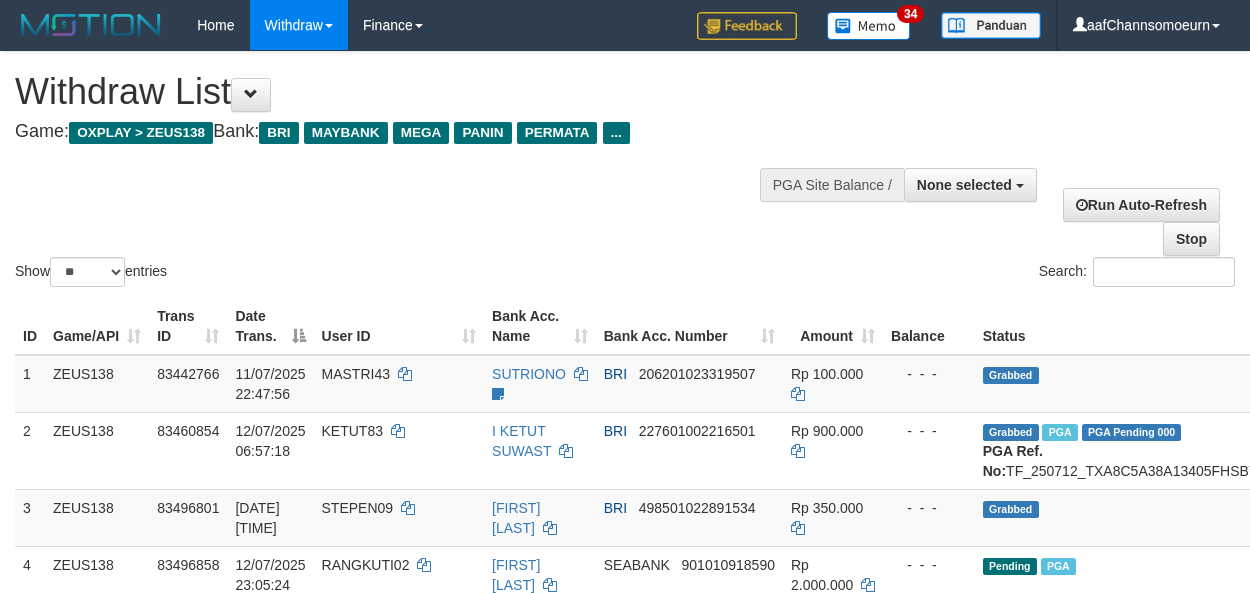 select 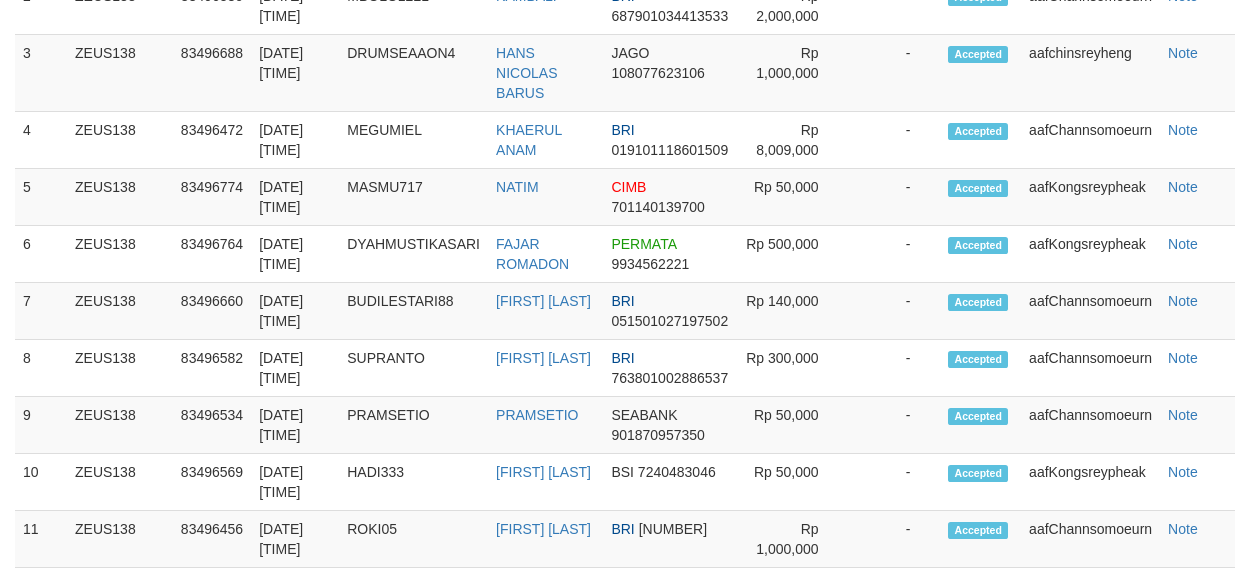 scroll, scrollTop: 1150, scrollLeft: 0, axis: vertical 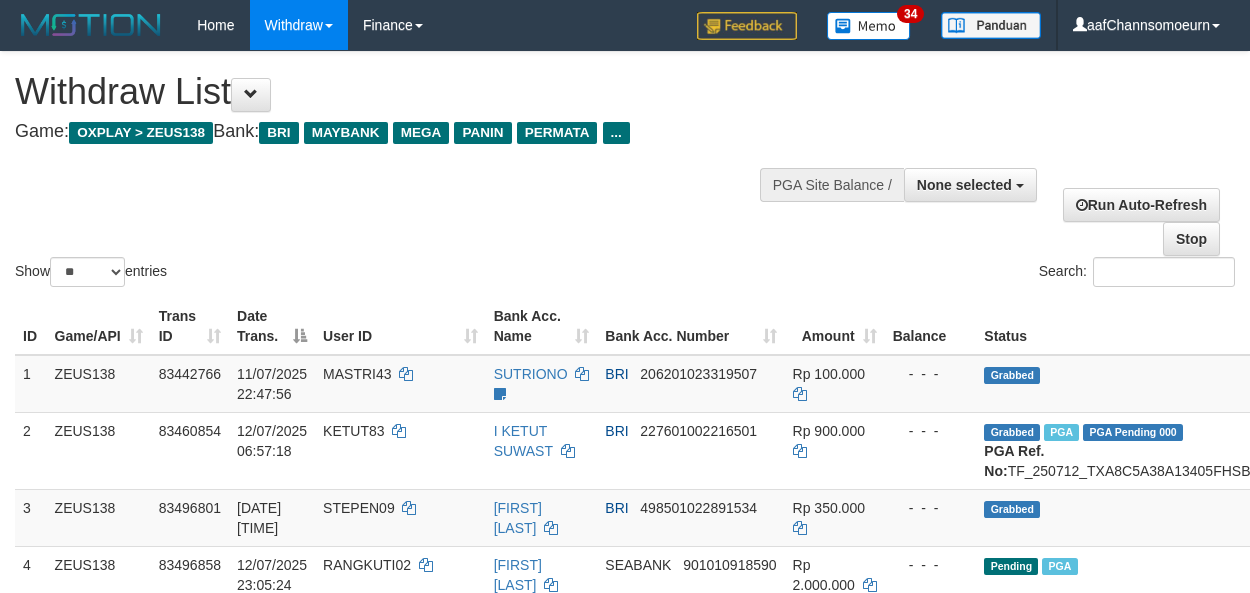 select 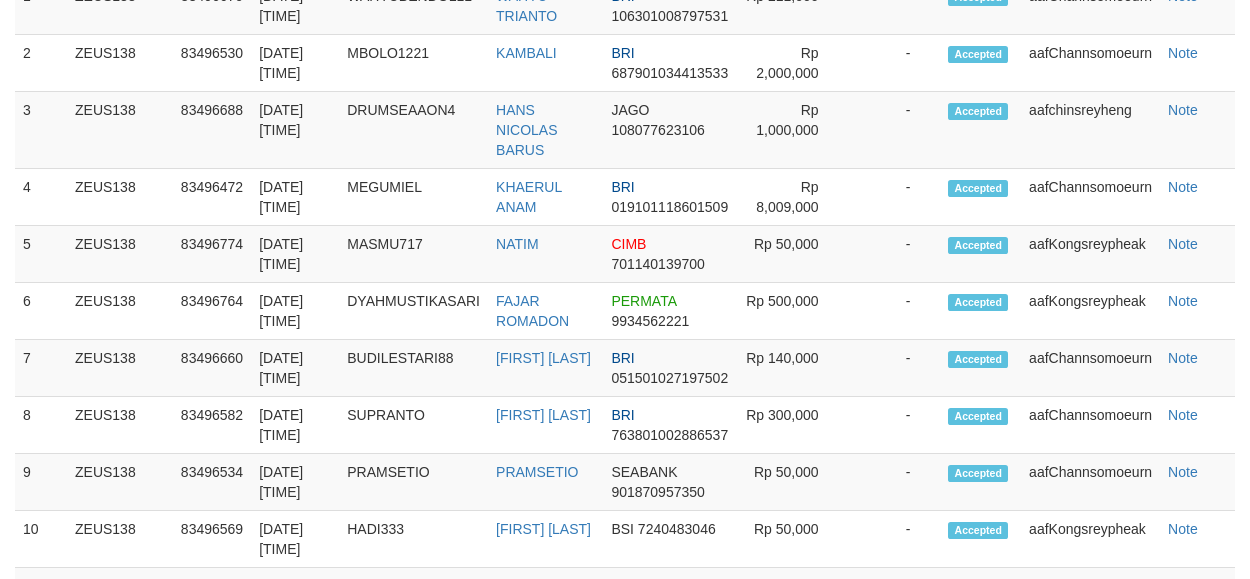 scroll, scrollTop: 1150, scrollLeft: 0, axis: vertical 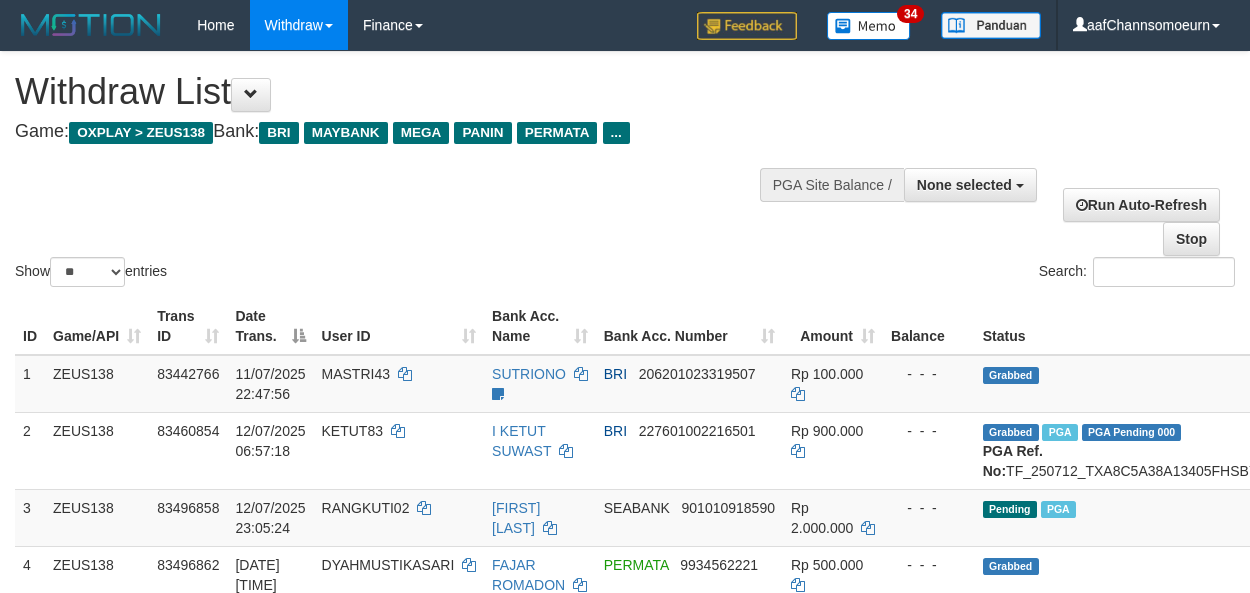 select 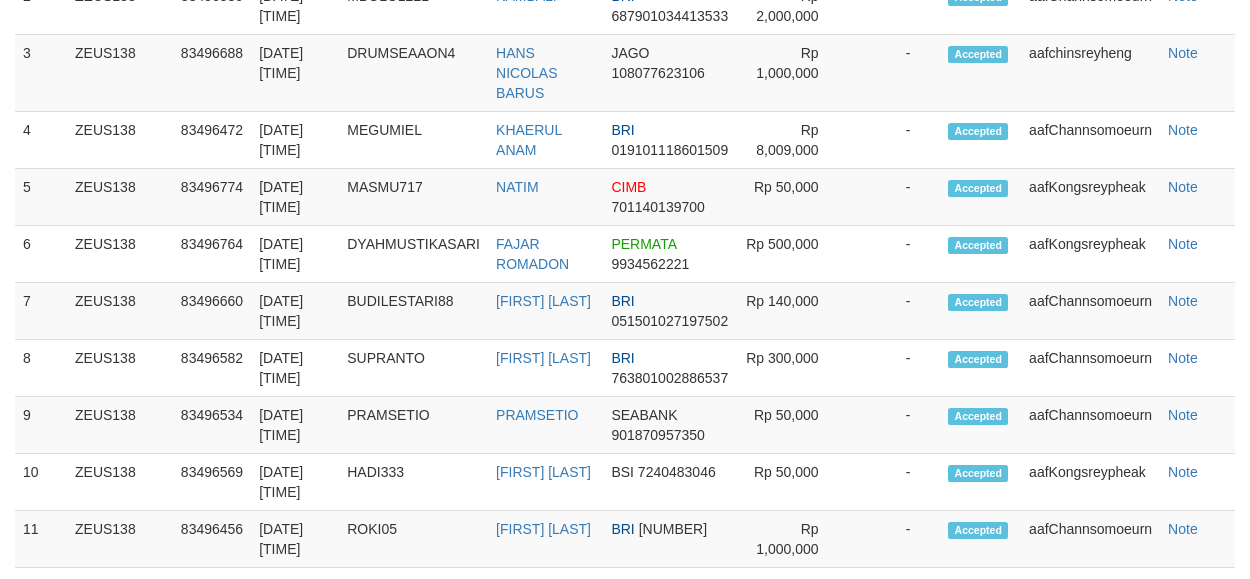 scroll, scrollTop: 1150, scrollLeft: 0, axis: vertical 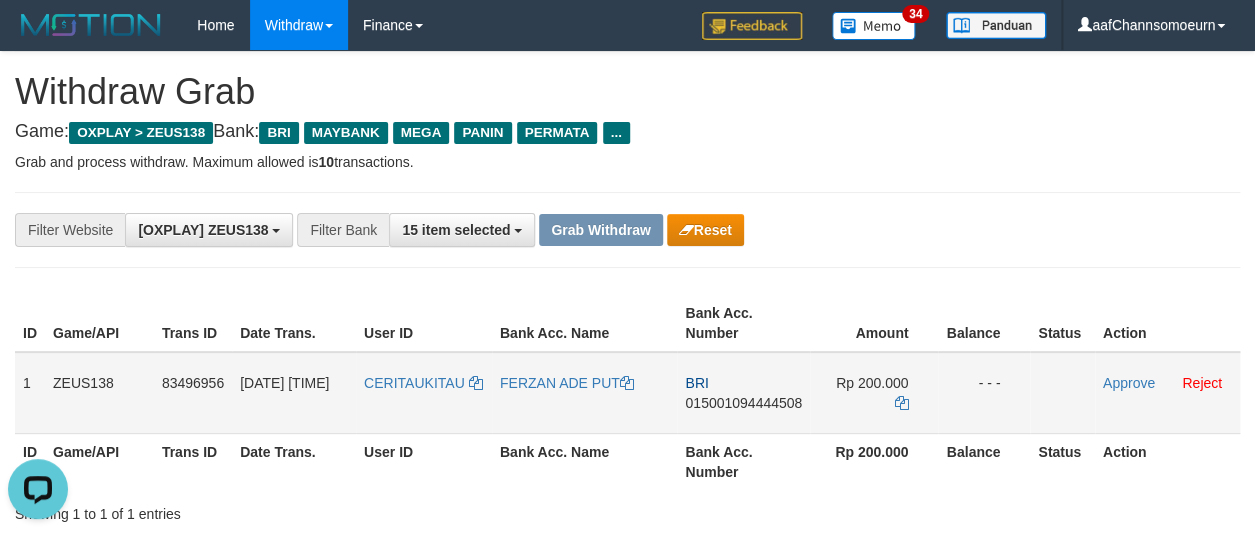 click on "CERITAUKITAU" at bounding box center [424, 393] 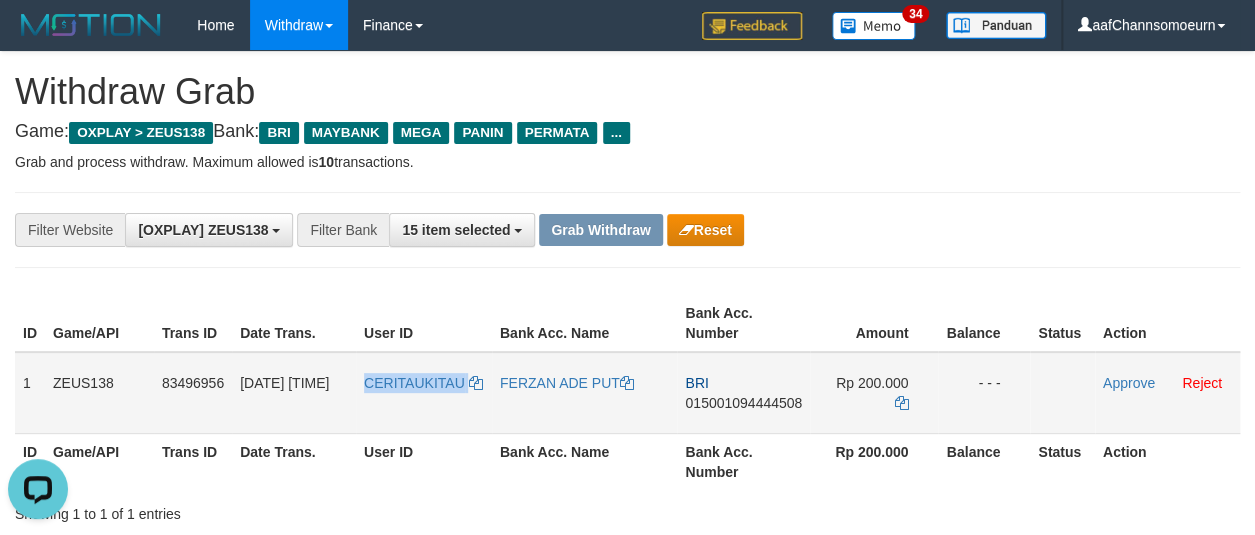 click on "CERITAUKITAU" at bounding box center (424, 393) 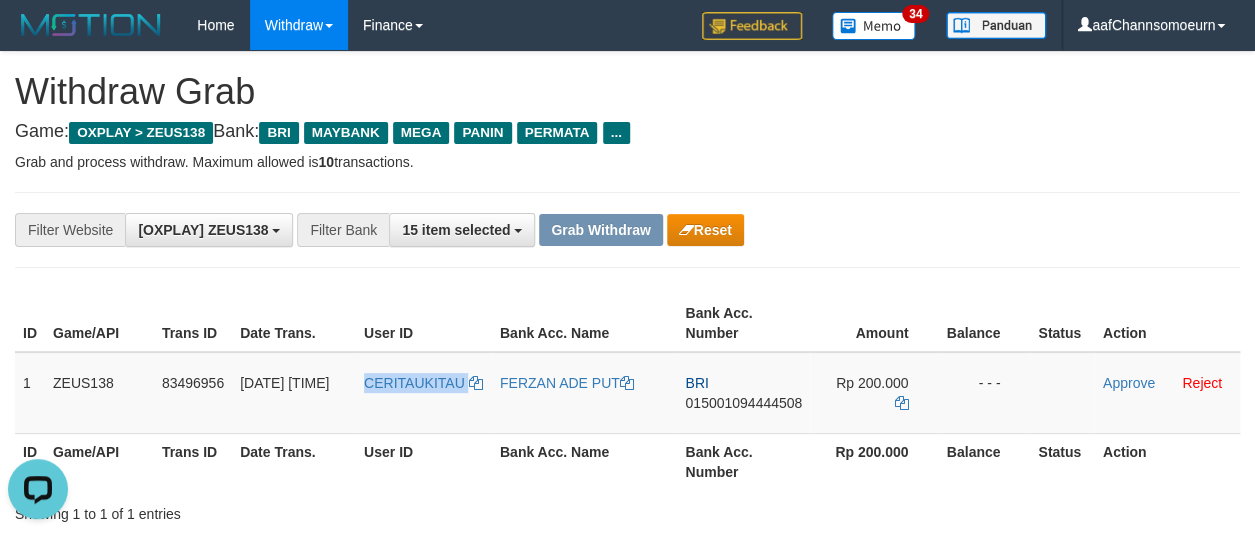 copy on "CERITAUKITAU" 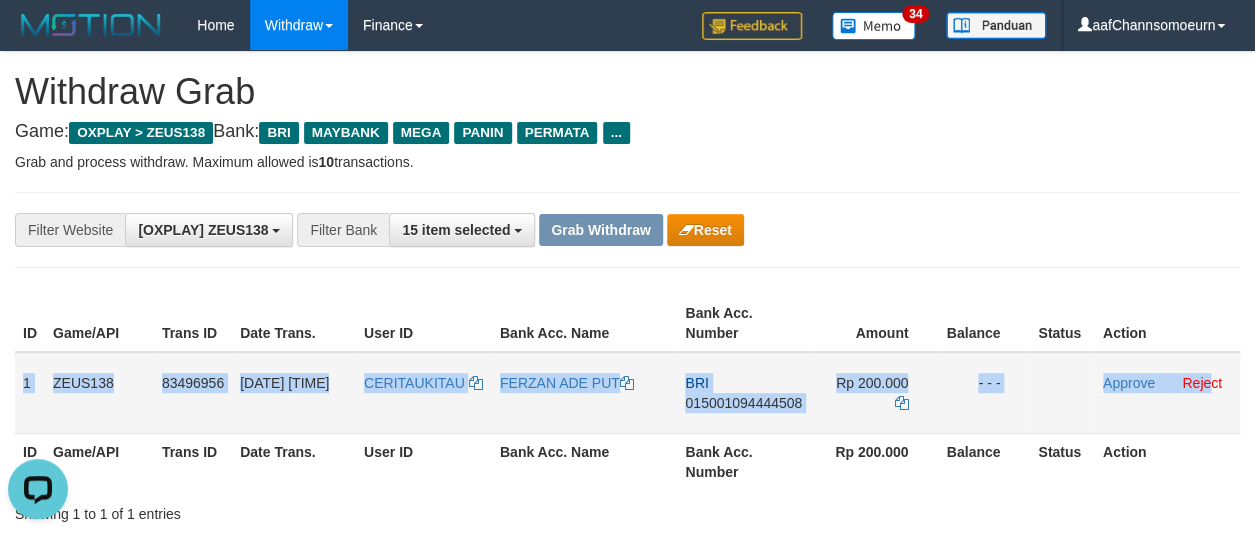 drag, startPoint x: 19, startPoint y: 360, endPoint x: 1209, endPoint y: 409, distance: 1191.0084 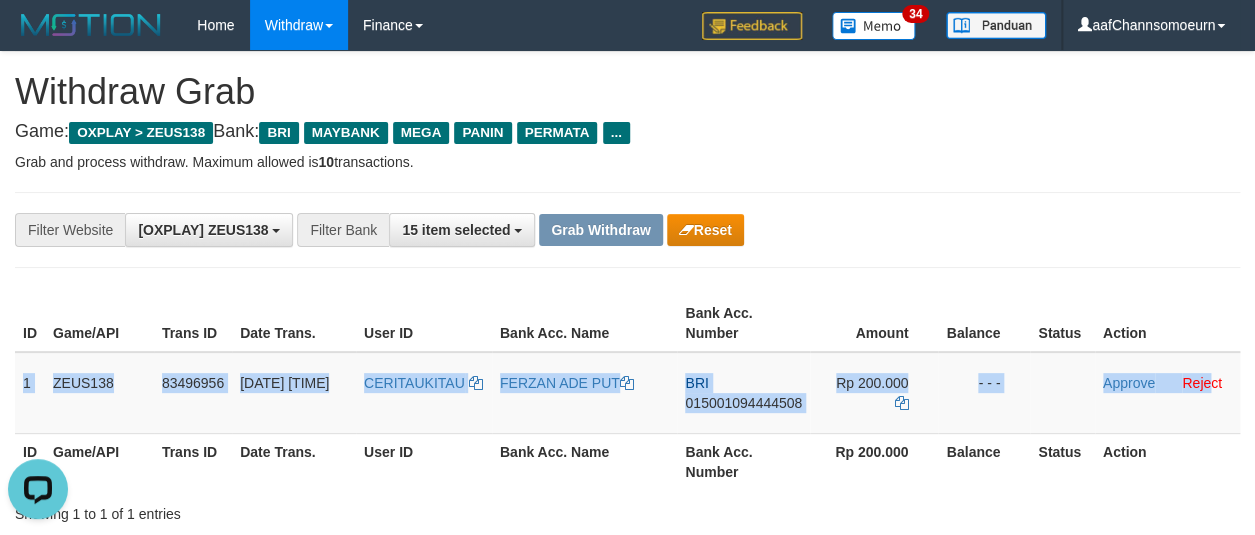 copy on "1
ZEUS138
83496956
12/07/2025 23:06:58
CERITAUKITAU
FERZAN ADE PUT
BRI
015001094444508
Rp 200.000
- - -
Approve
Reje" 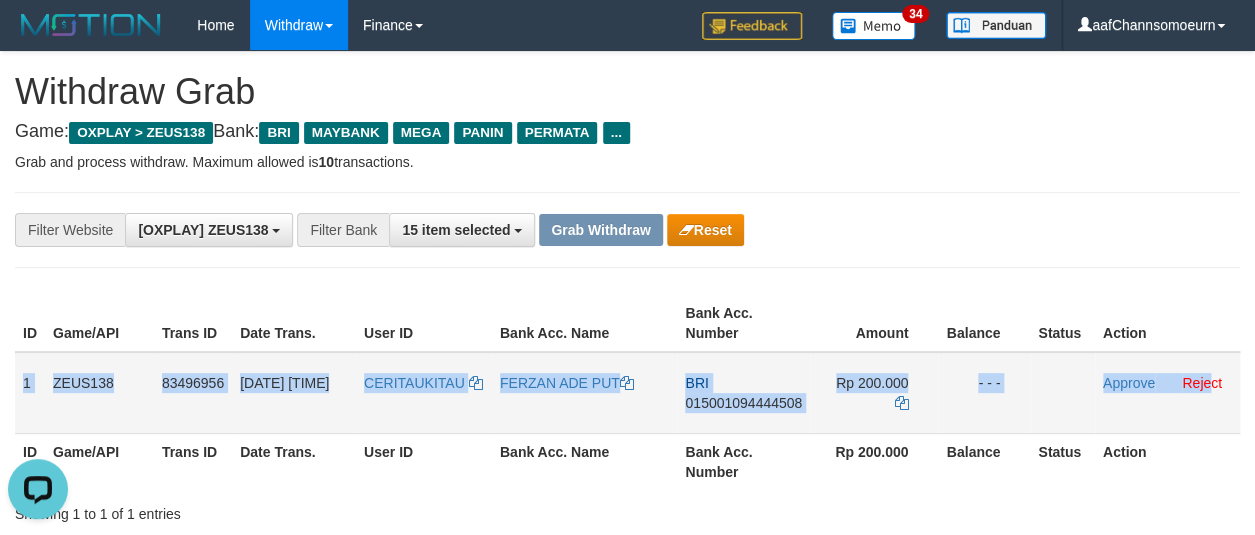 click on "015001094444508" at bounding box center [743, 403] 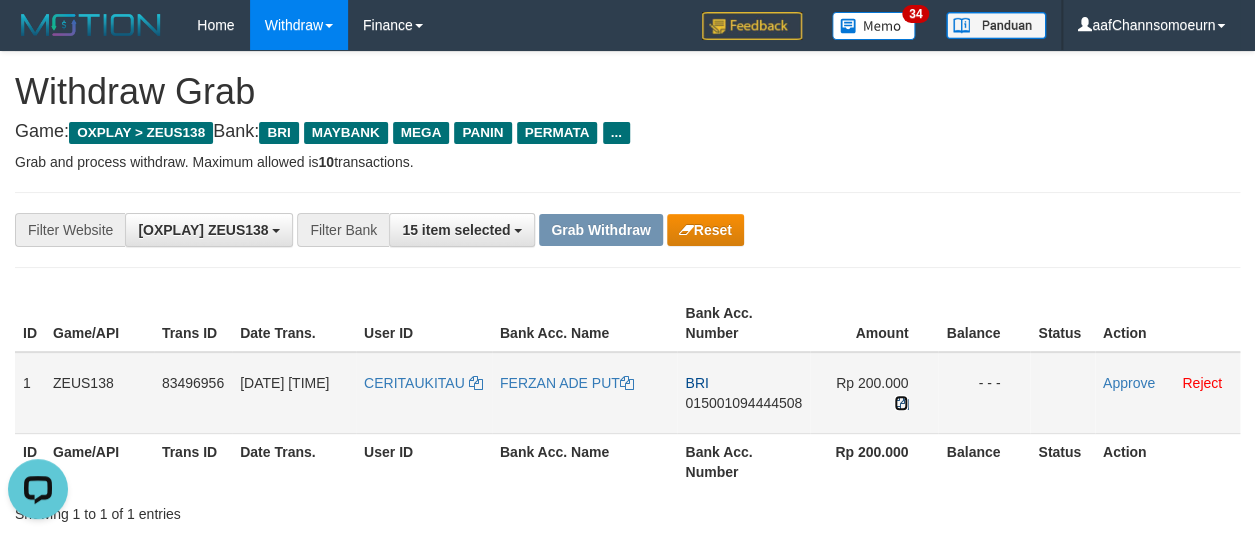 click at bounding box center [901, 403] 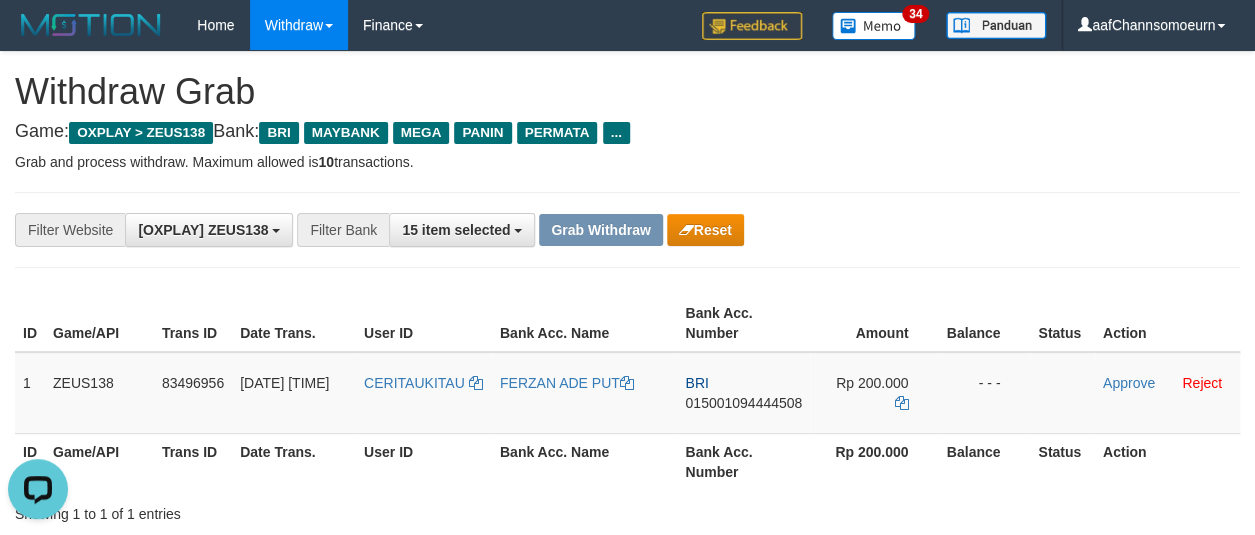 click on "Grab and process withdraw.
Maximum allowed is  10  transactions." at bounding box center [627, 162] 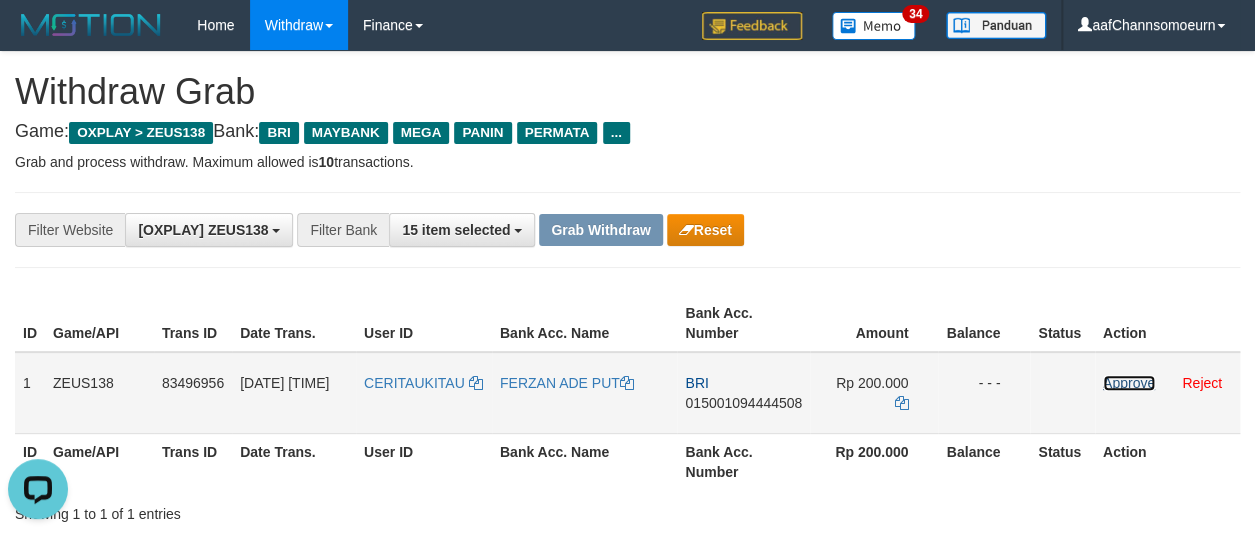 click on "Approve" at bounding box center [1129, 383] 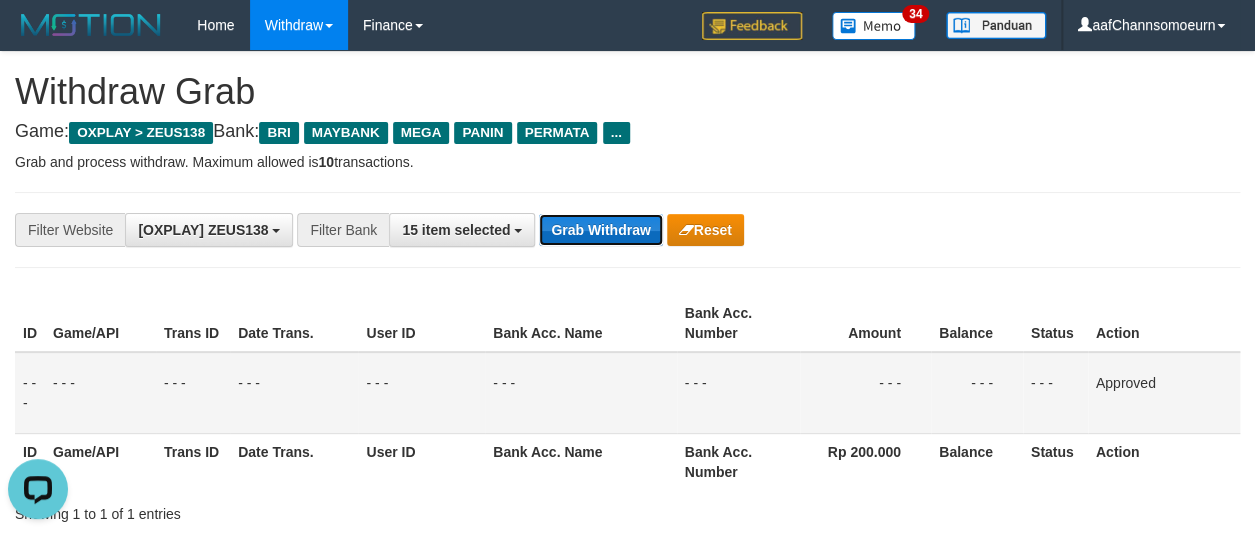 click on "Grab Withdraw" at bounding box center [600, 230] 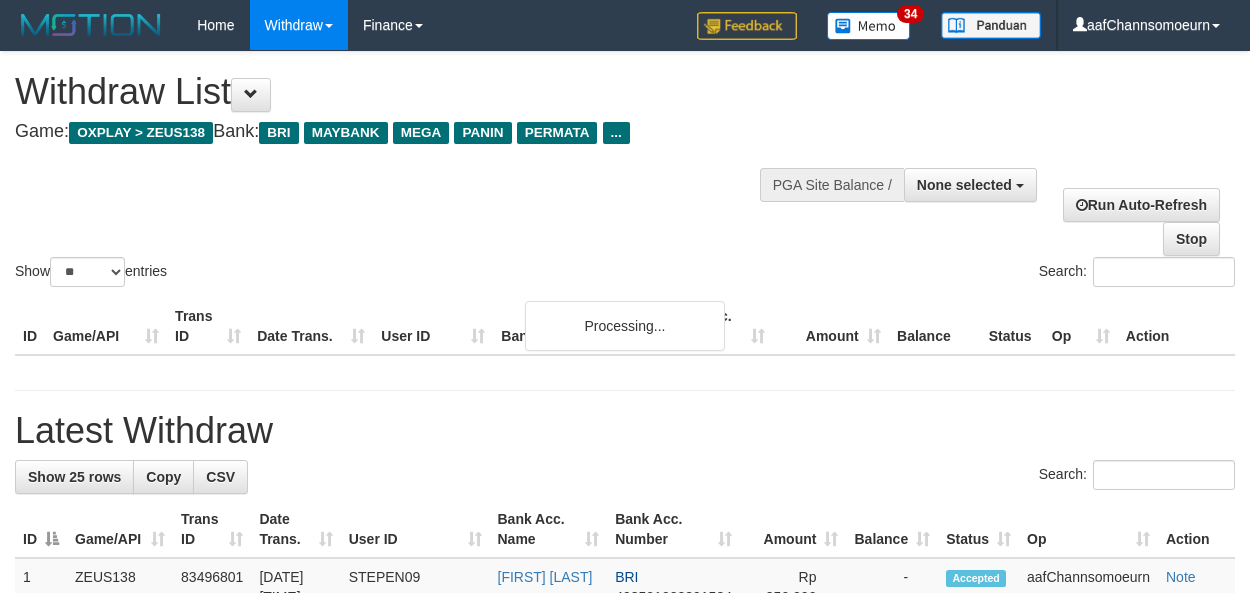 select 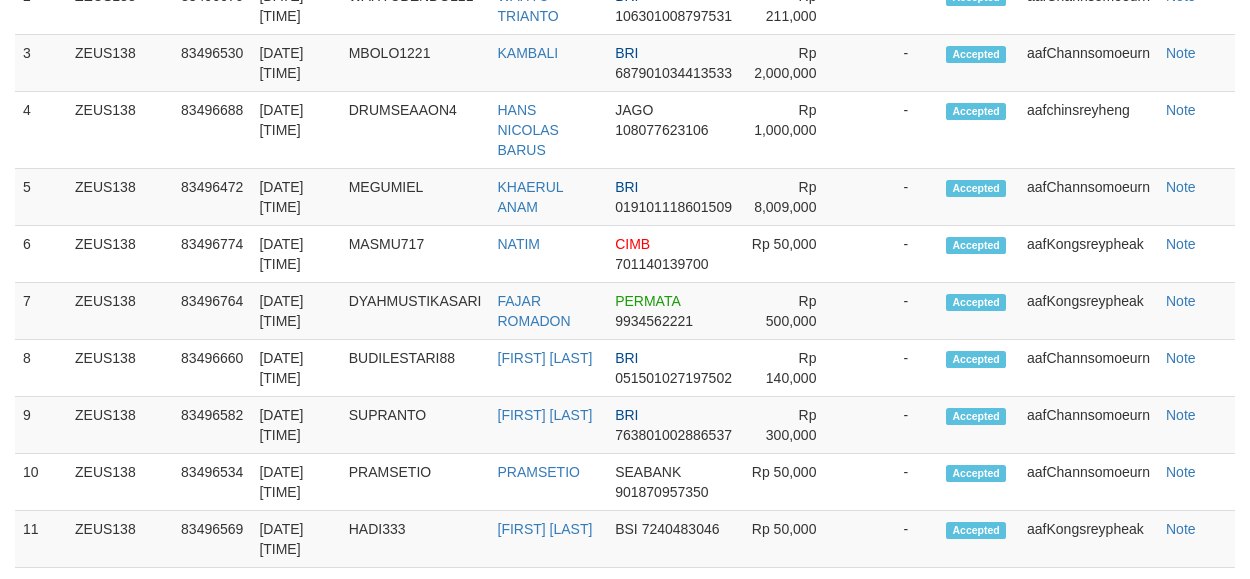scroll, scrollTop: 1150, scrollLeft: 0, axis: vertical 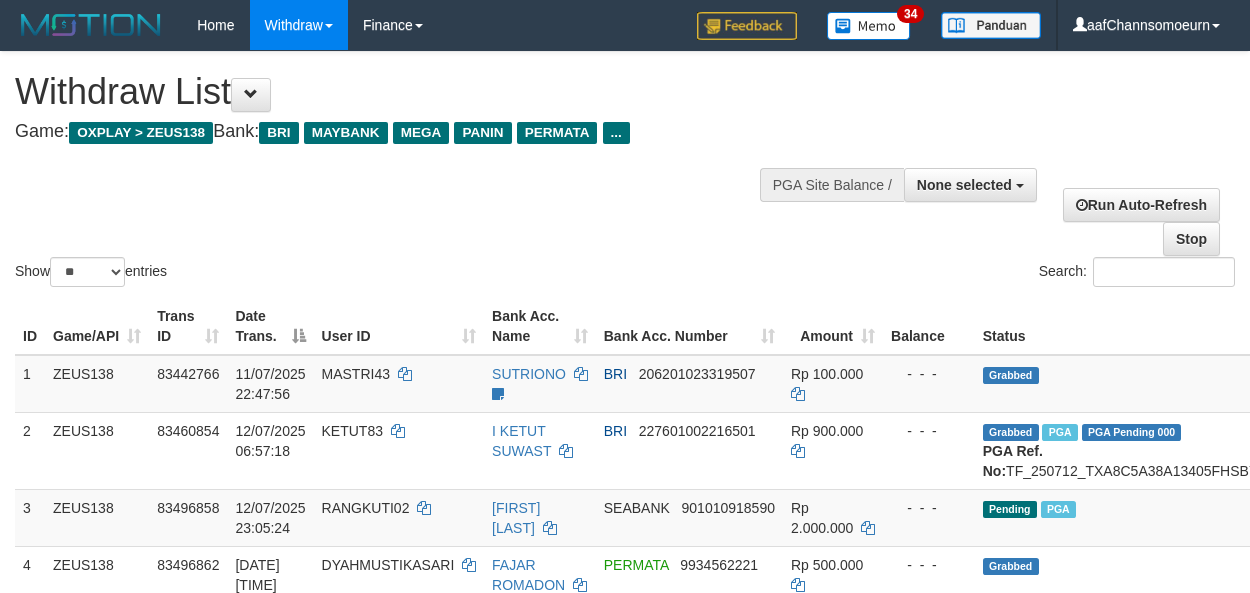 select 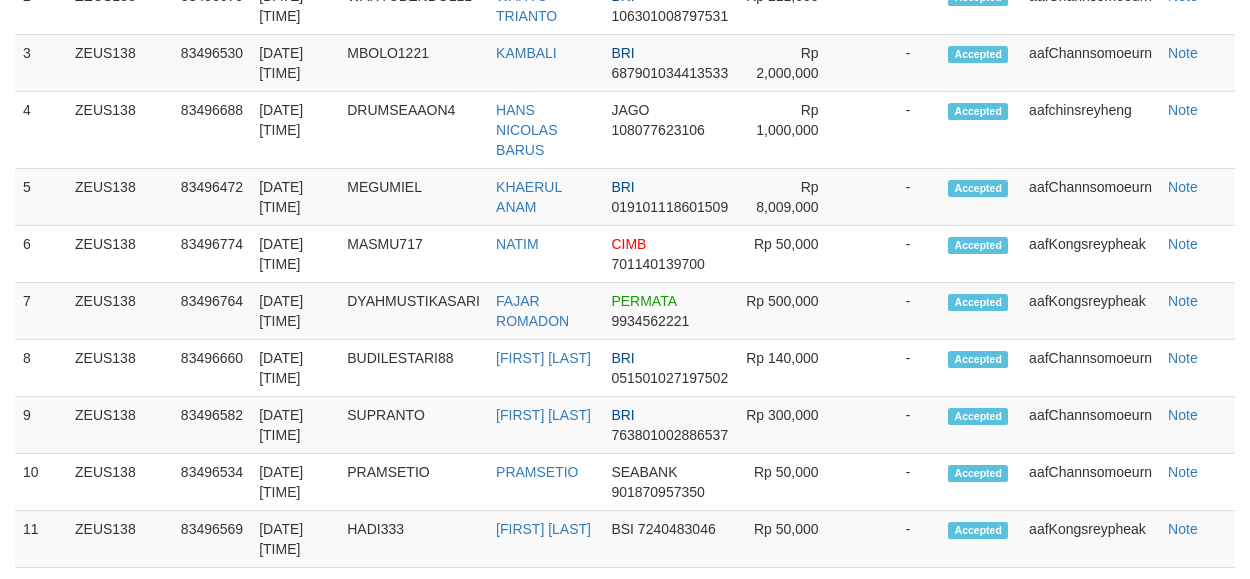 scroll, scrollTop: 1150, scrollLeft: 0, axis: vertical 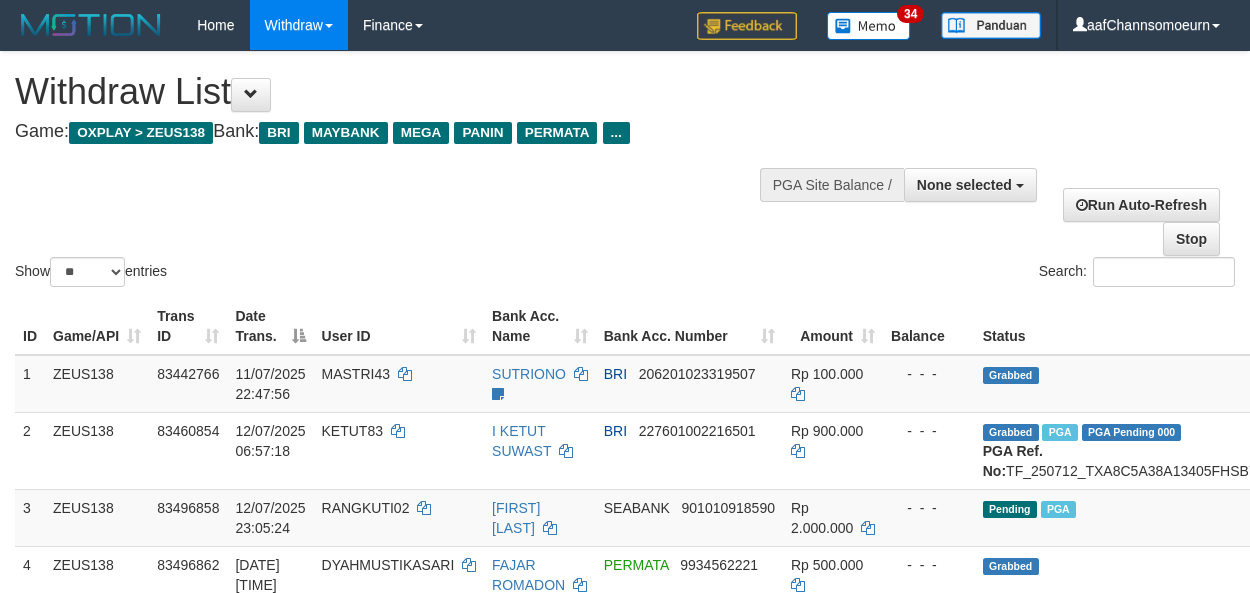 select 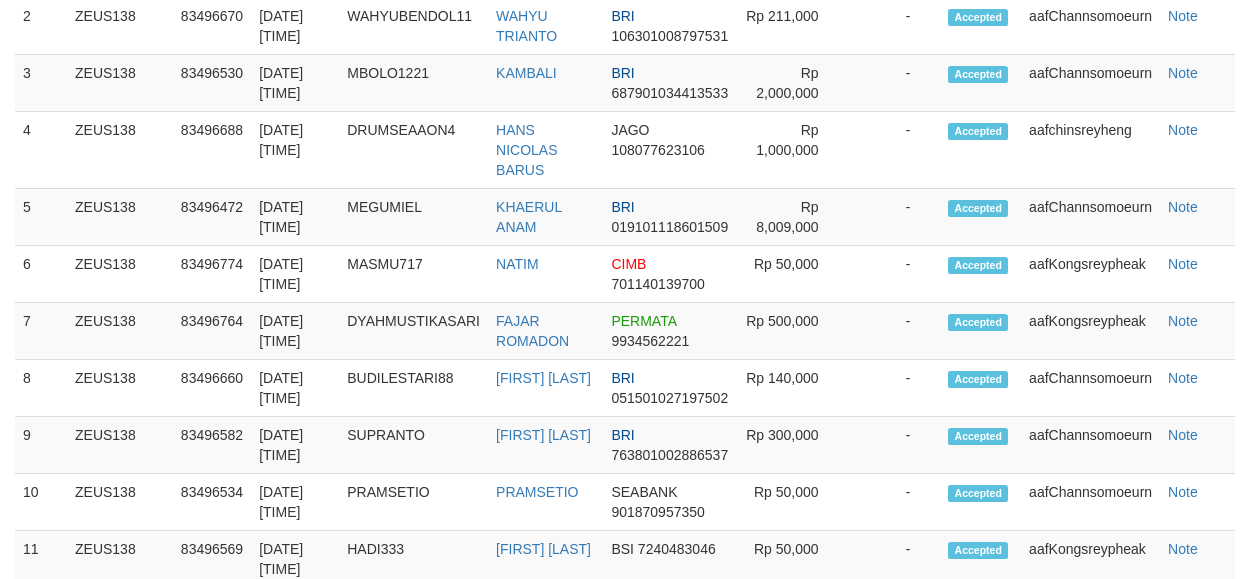 scroll, scrollTop: 1150, scrollLeft: 0, axis: vertical 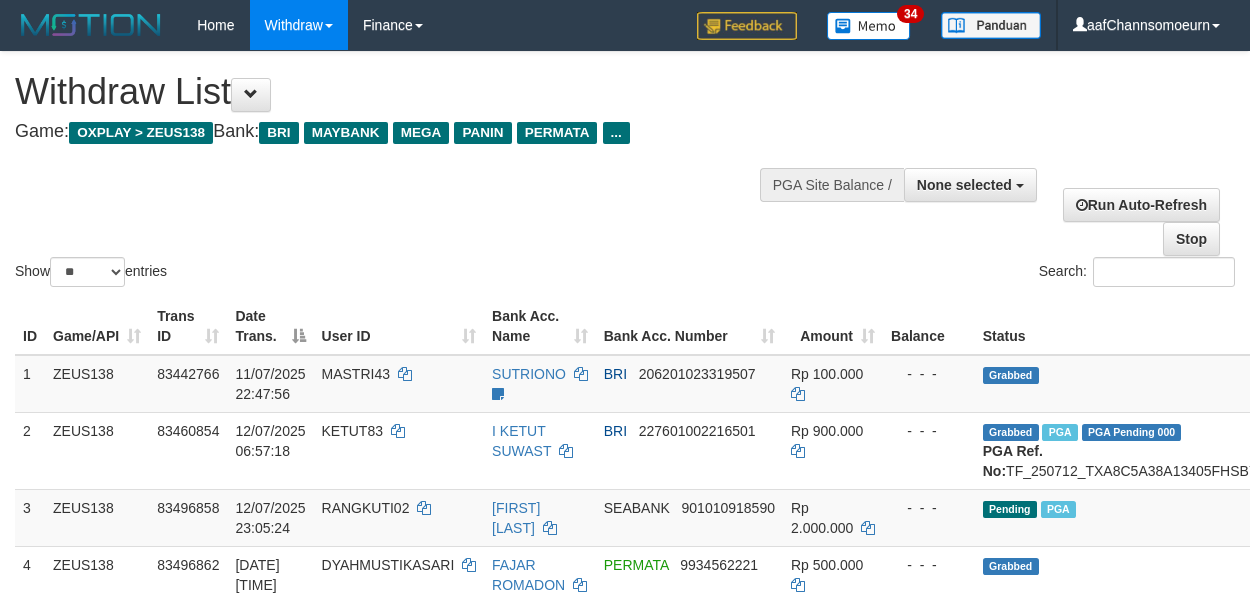 select 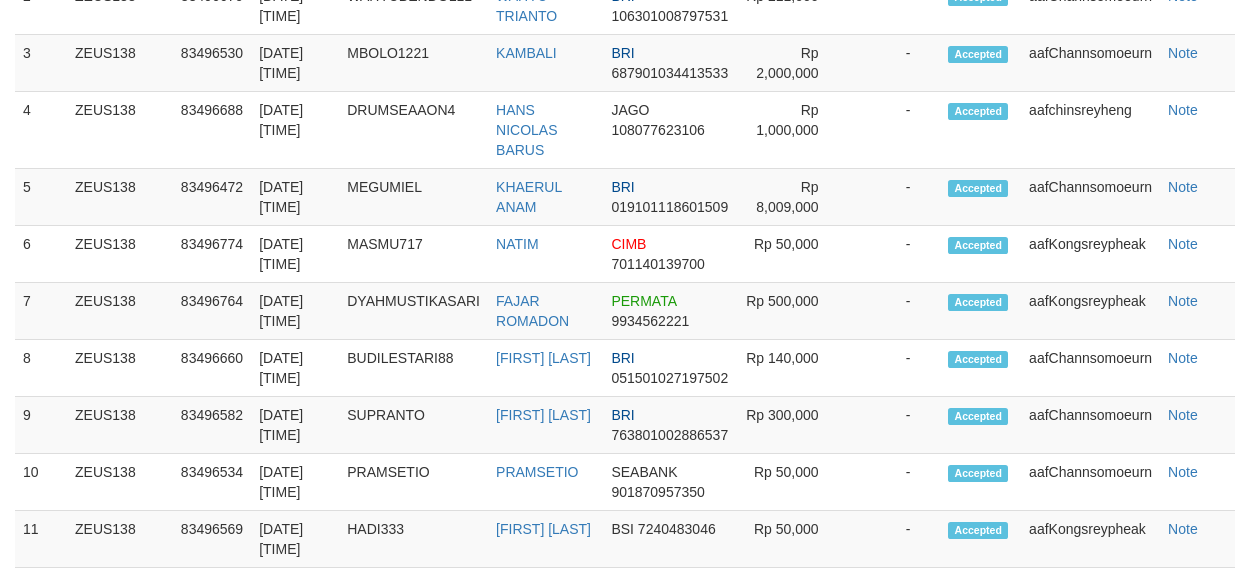 scroll, scrollTop: 1150, scrollLeft: 0, axis: vertical 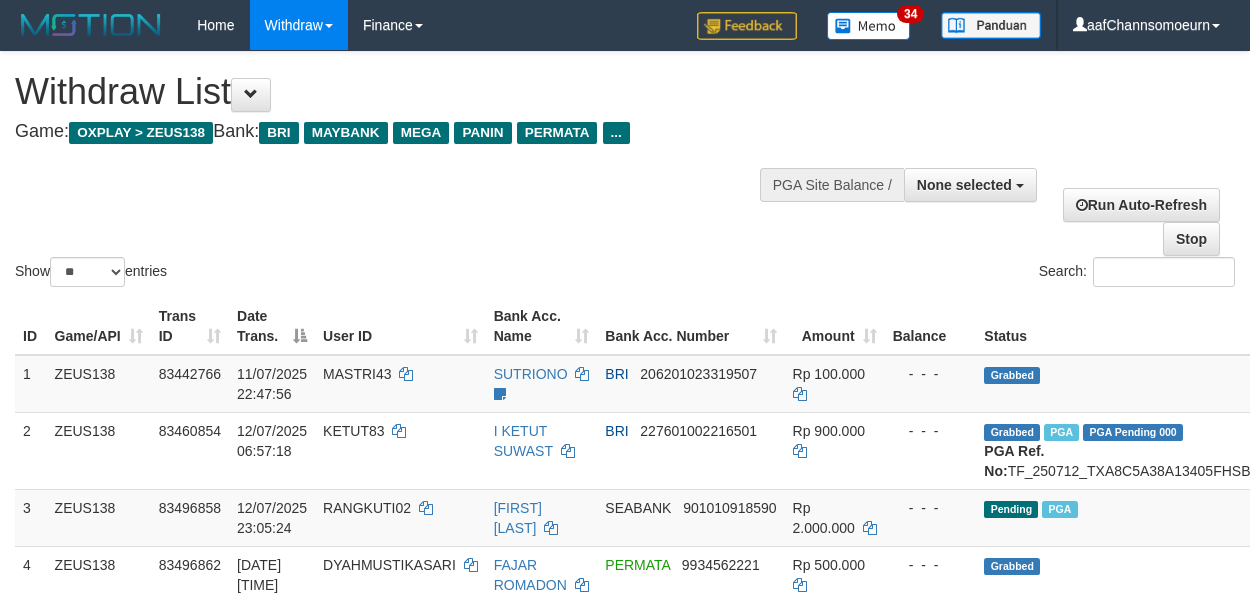 select 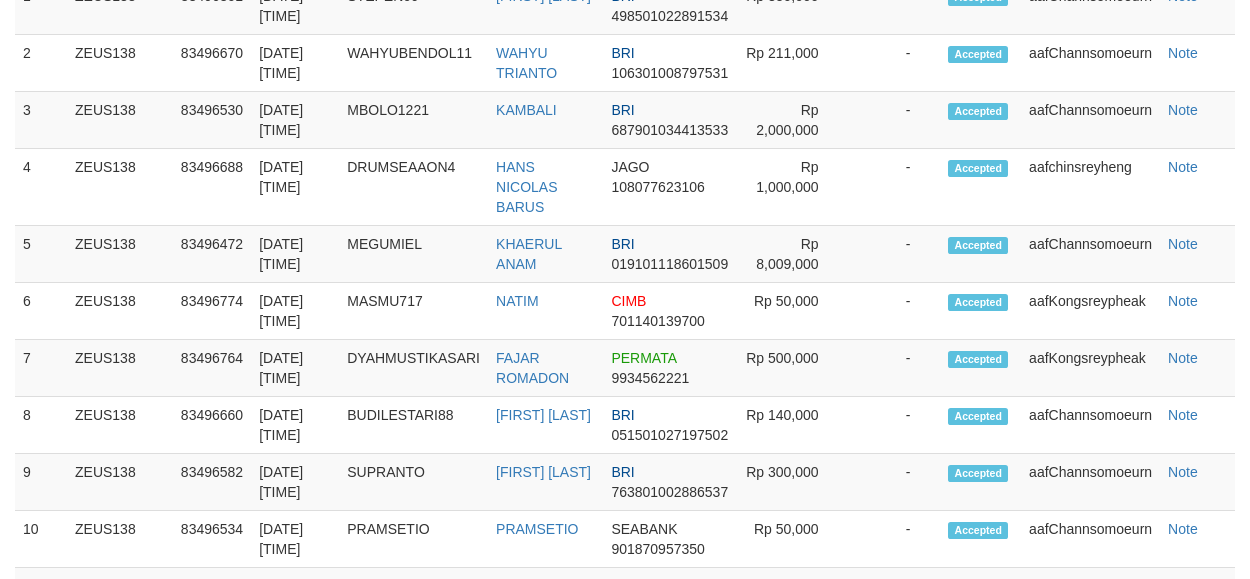 scroll, scrollTop: 1150, scrollLeft: 0, axis: vertical 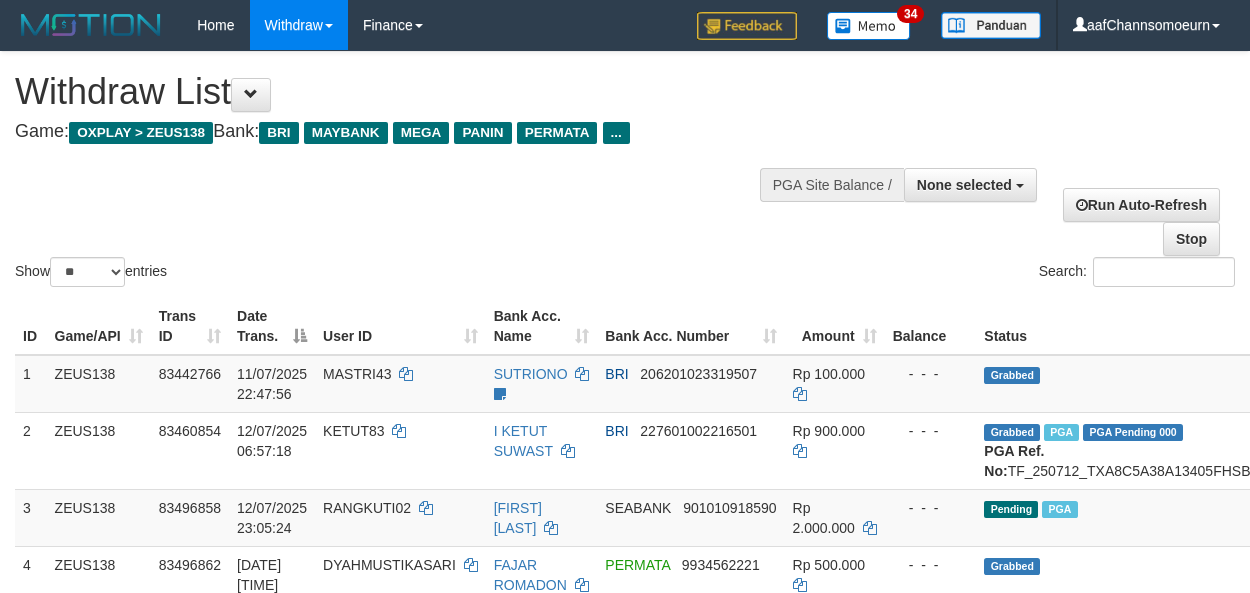 select 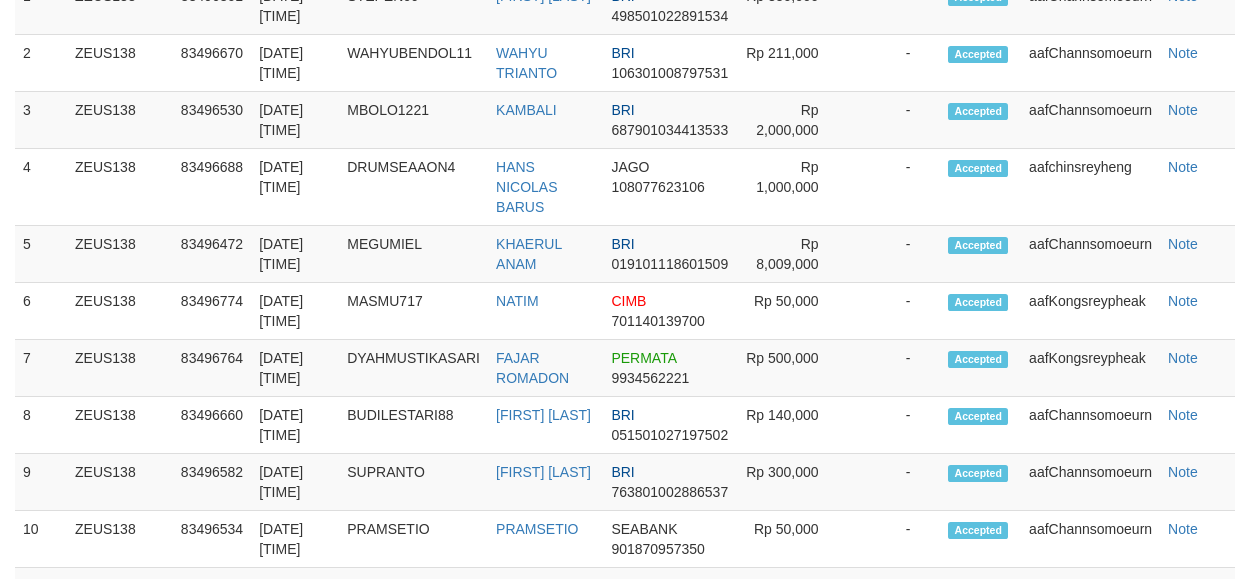 scroll, scrollTop: 1150, scrollLeft: 0, axis: vertical 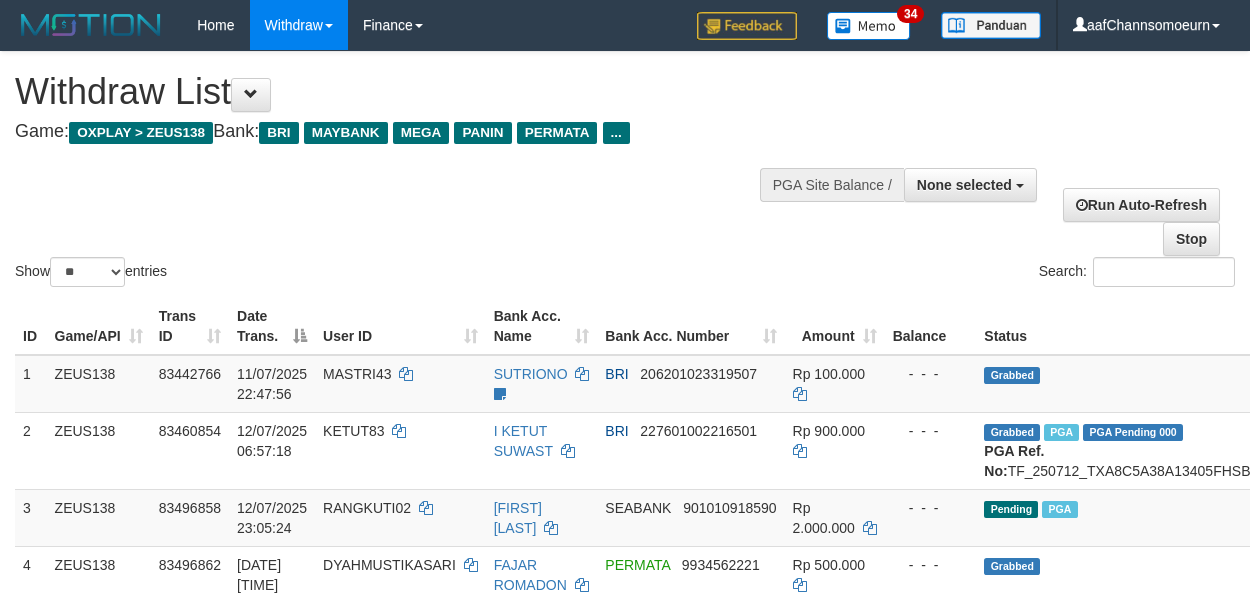 select 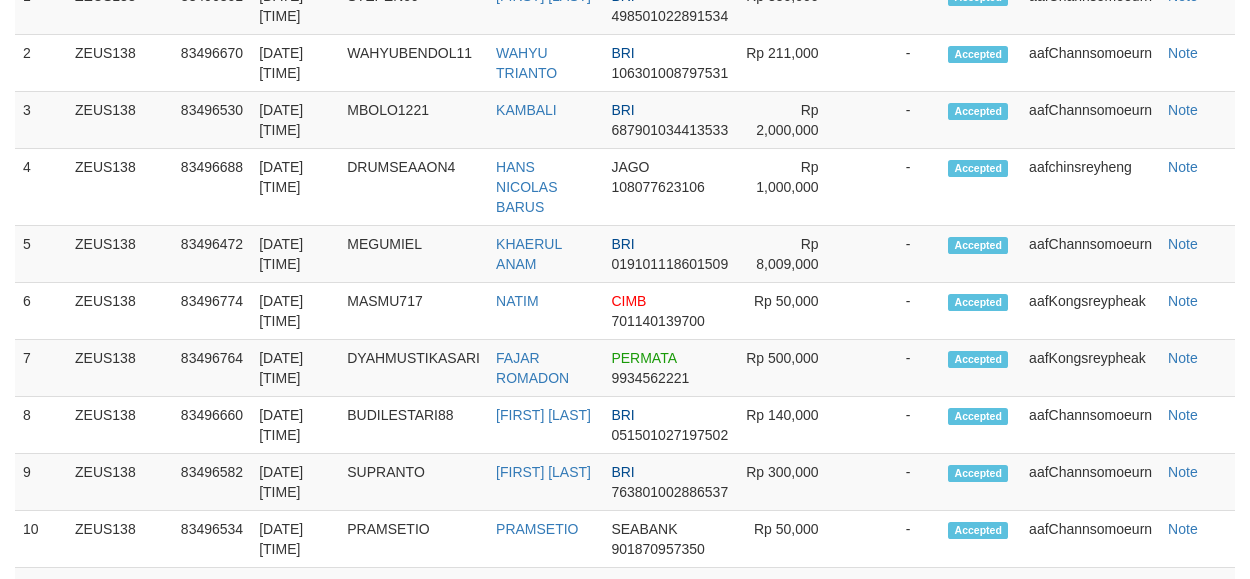 scroll, scrollTop: 1150, scrollLeft: 0, axis: vertical 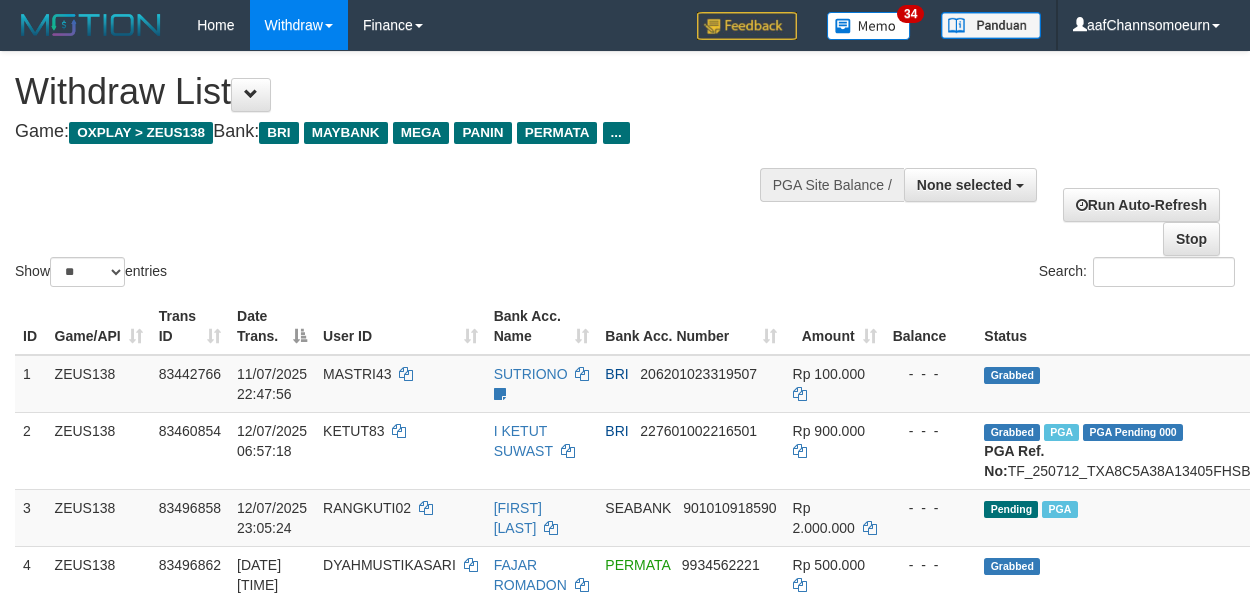 select 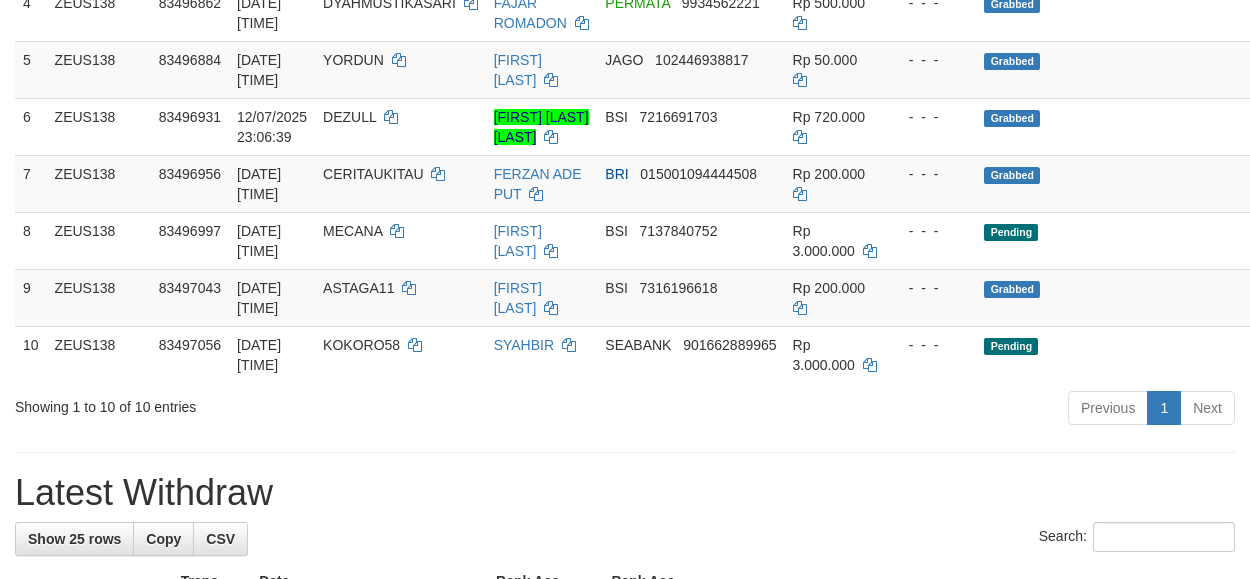 scroll, scrollTop: 630, scrollLeft: 0, axis: vertical 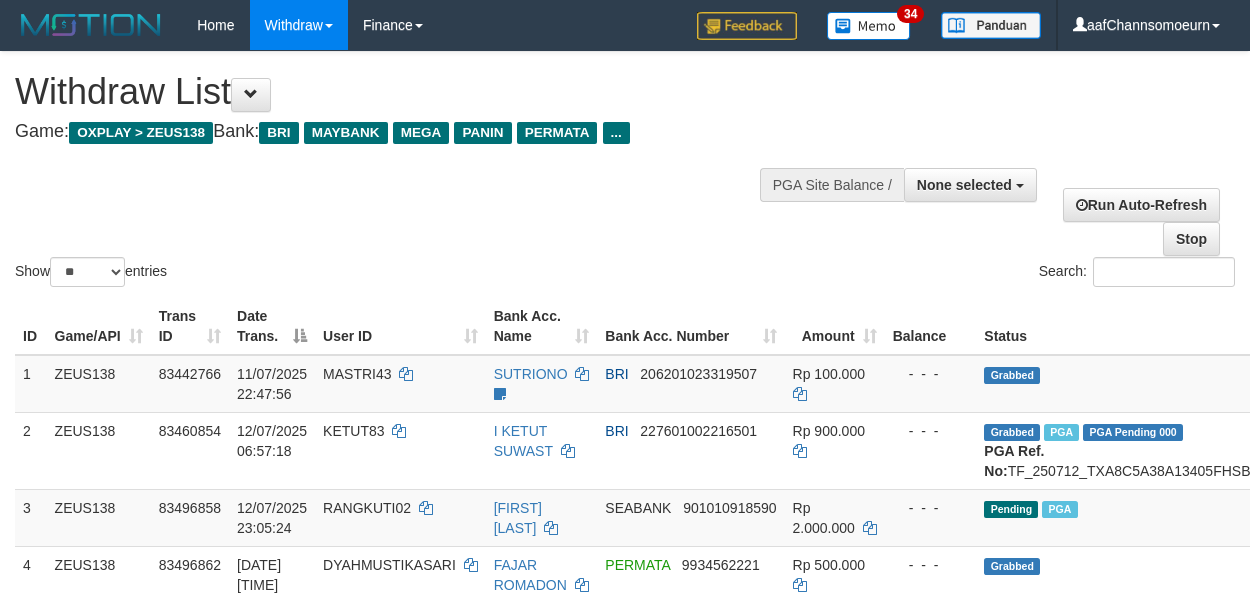 select 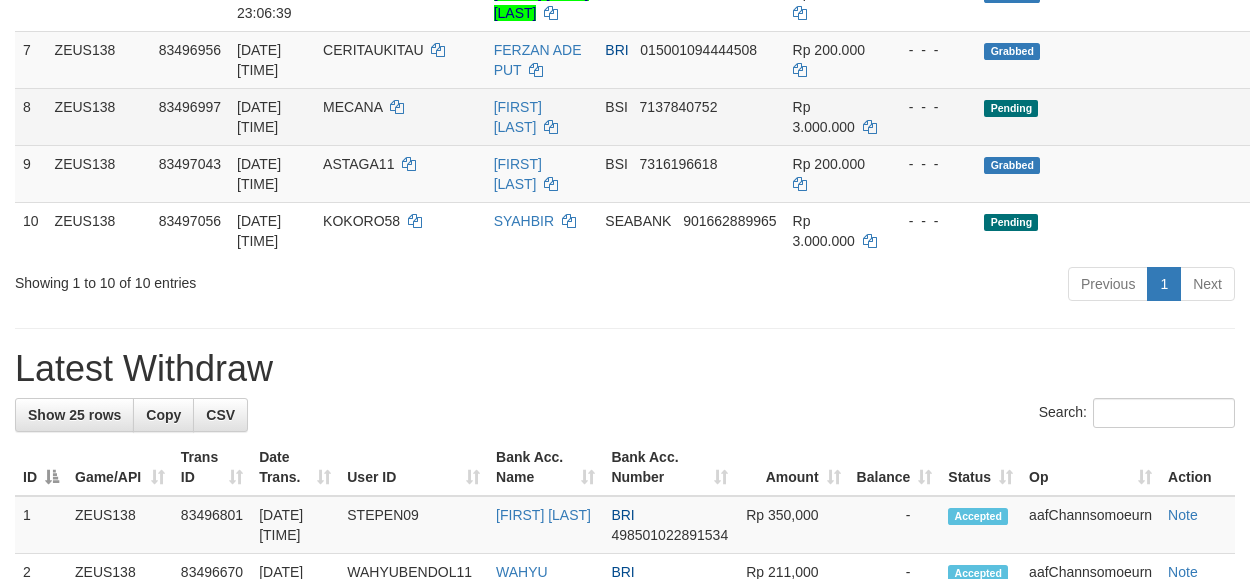 scroll, scrollTop: 630, scrollLeft: 0, axis: vertical 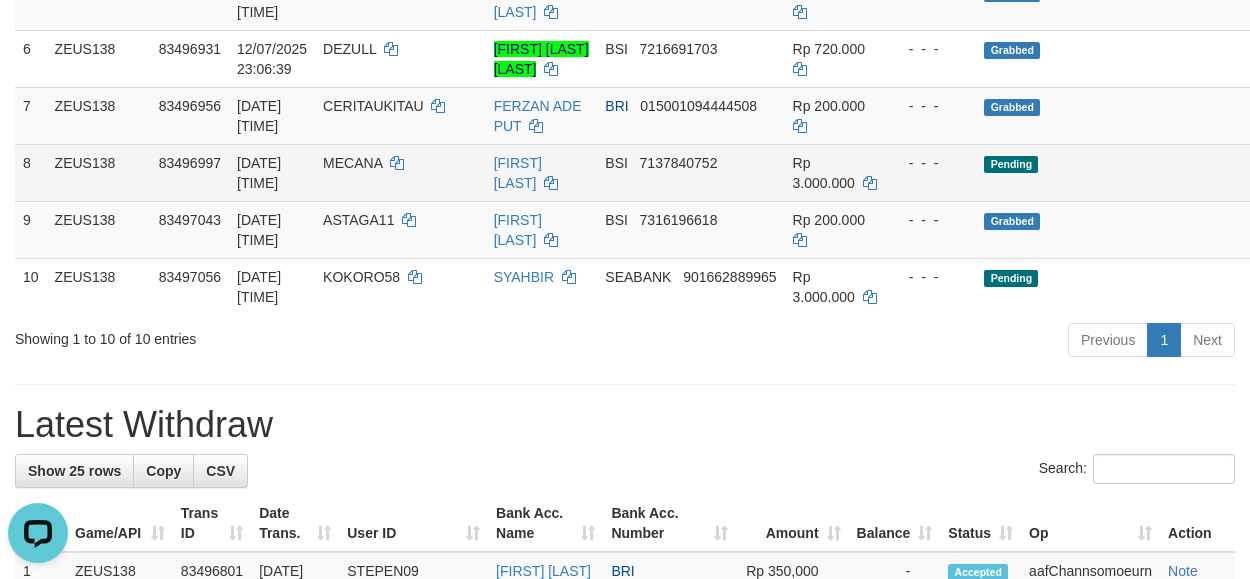 click on "Pending" at bounding box center [1163, 172] 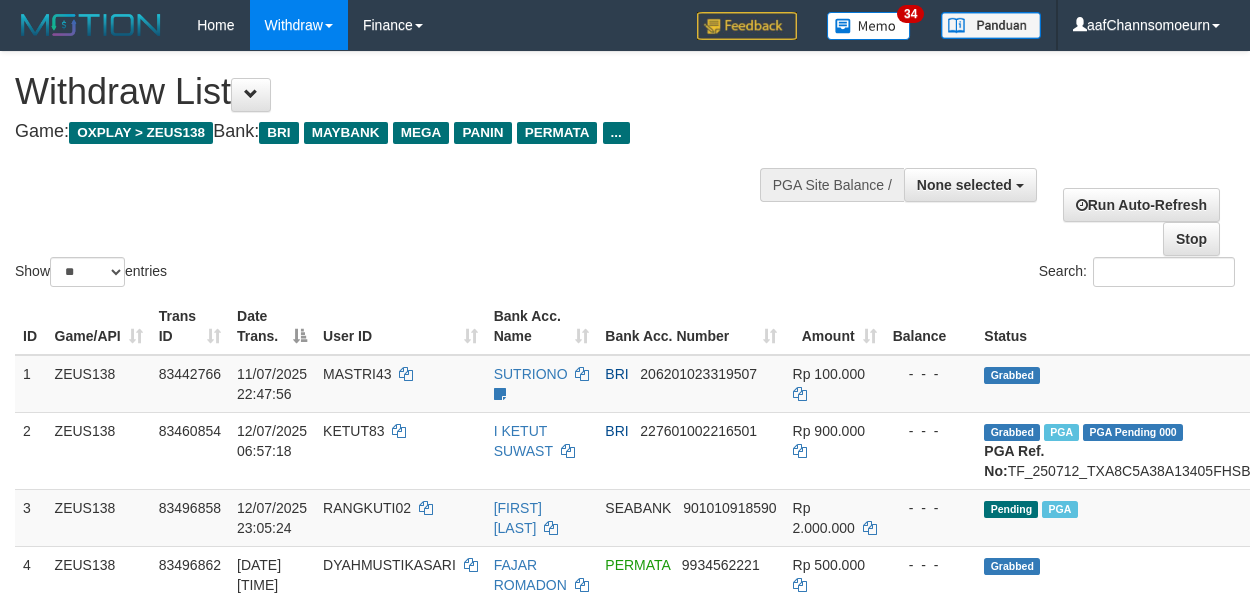 select 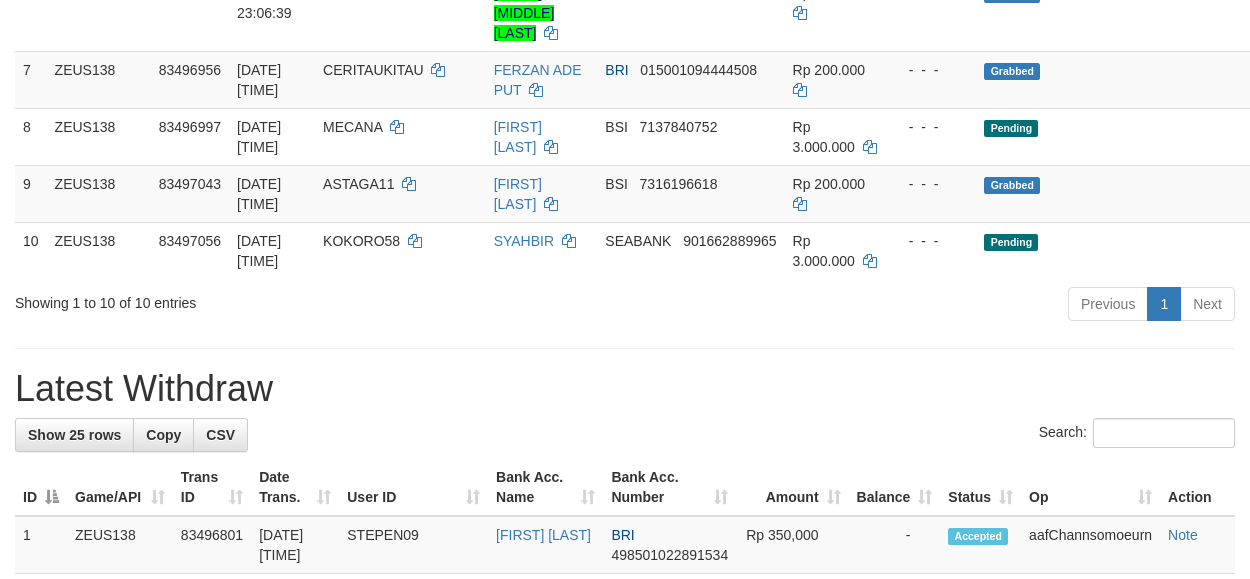 scroll, scrollTop: 630, scrollLeft: 0, axis: vertical 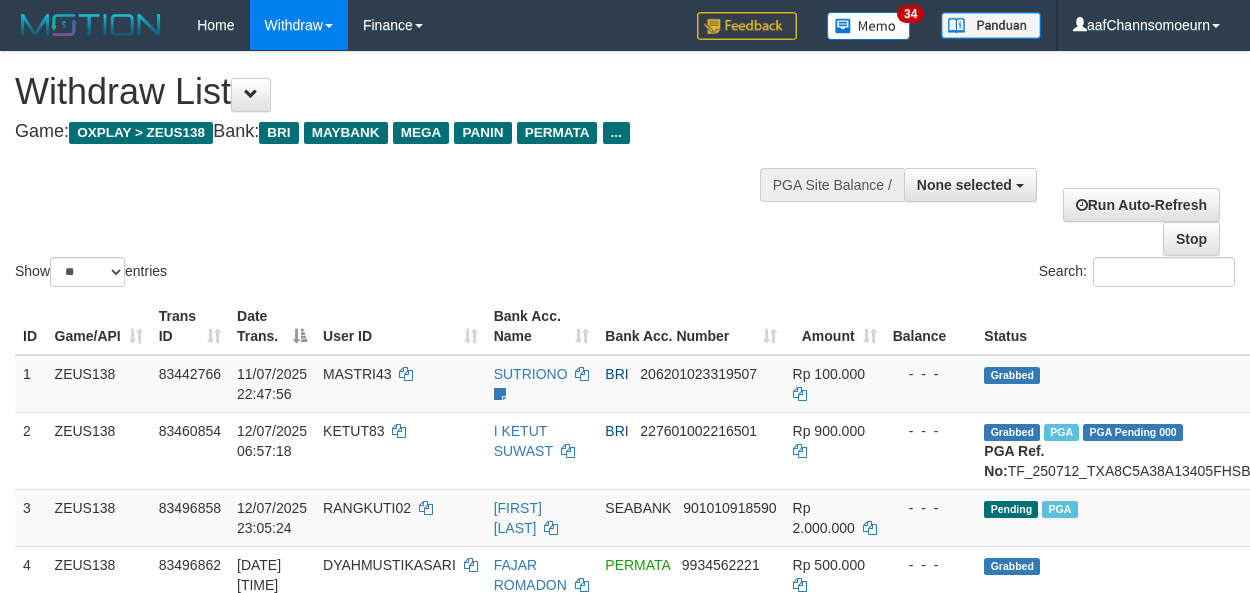 select 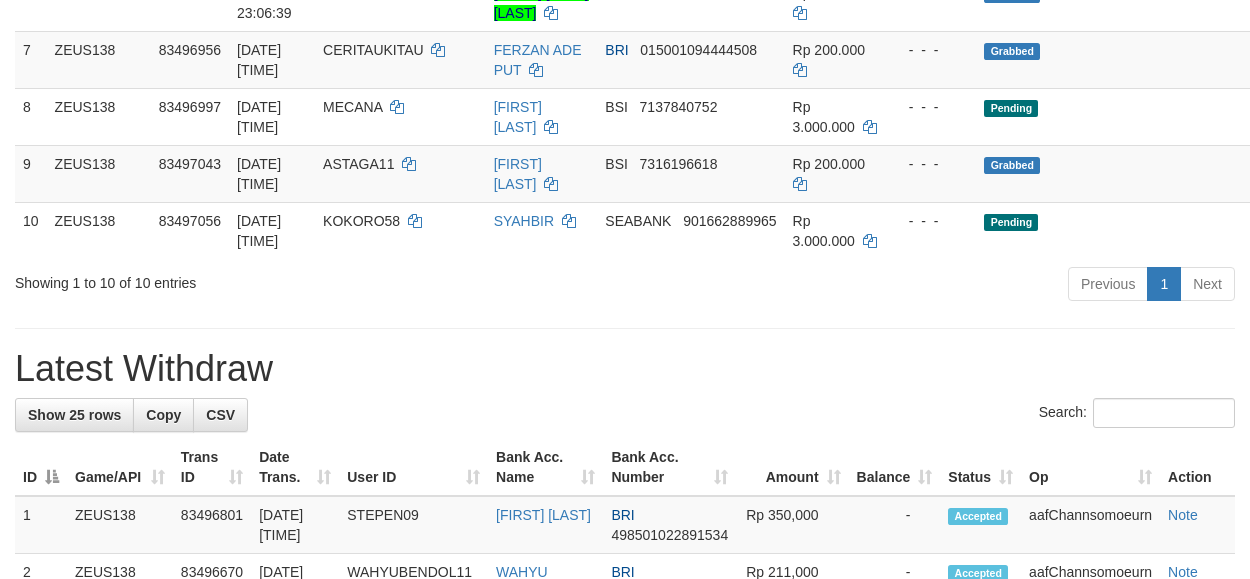 scroll, scrollTop: 630, scrollLeft: 0, axis: vertical 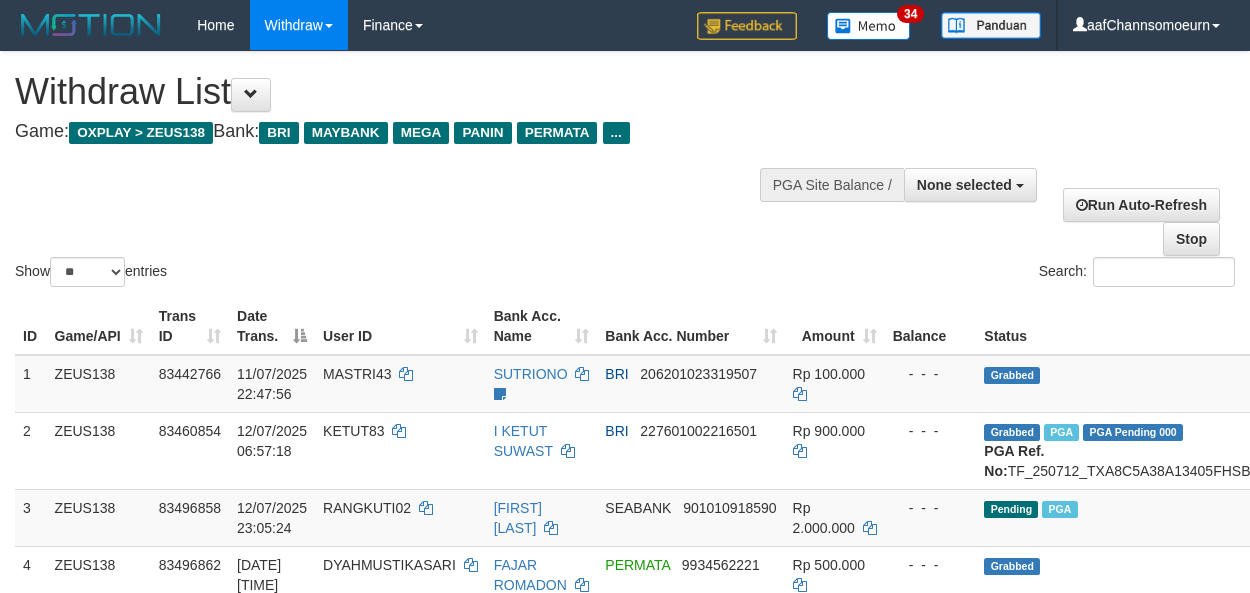 select 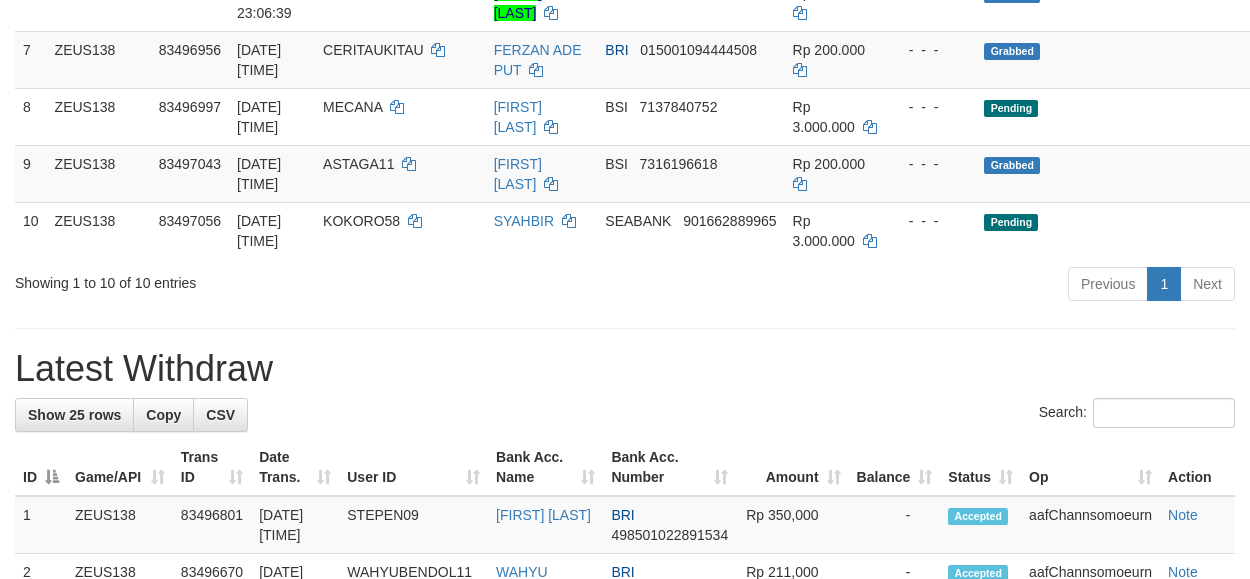 scroll, scrollTop: 630, scrollLeft: 0, axis: vertical 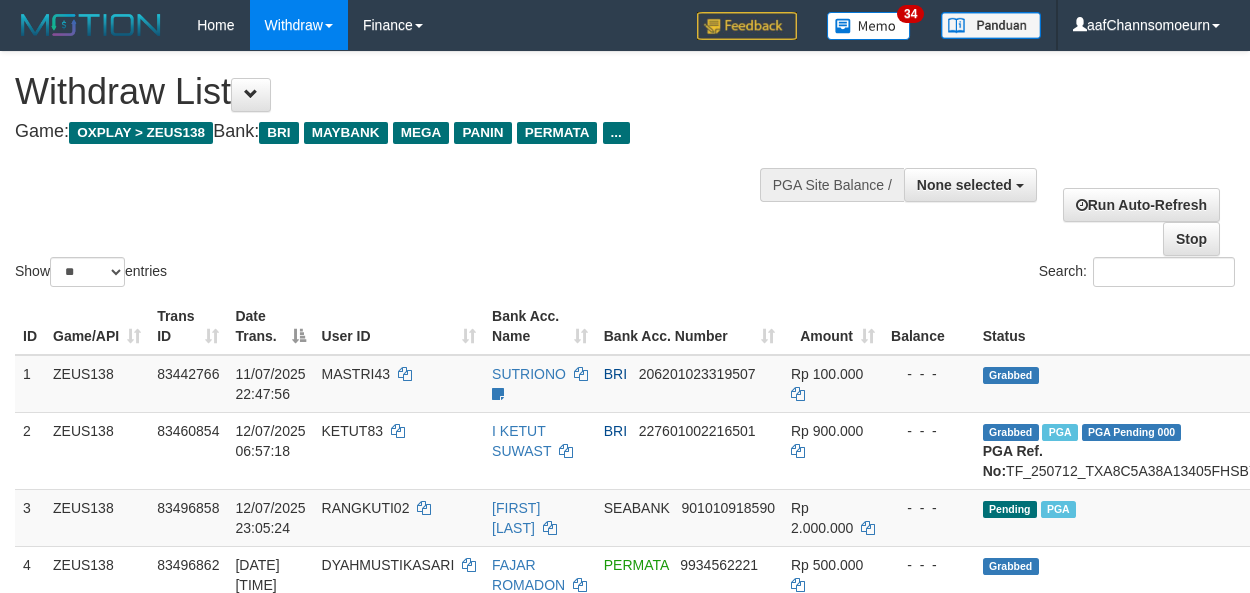 select 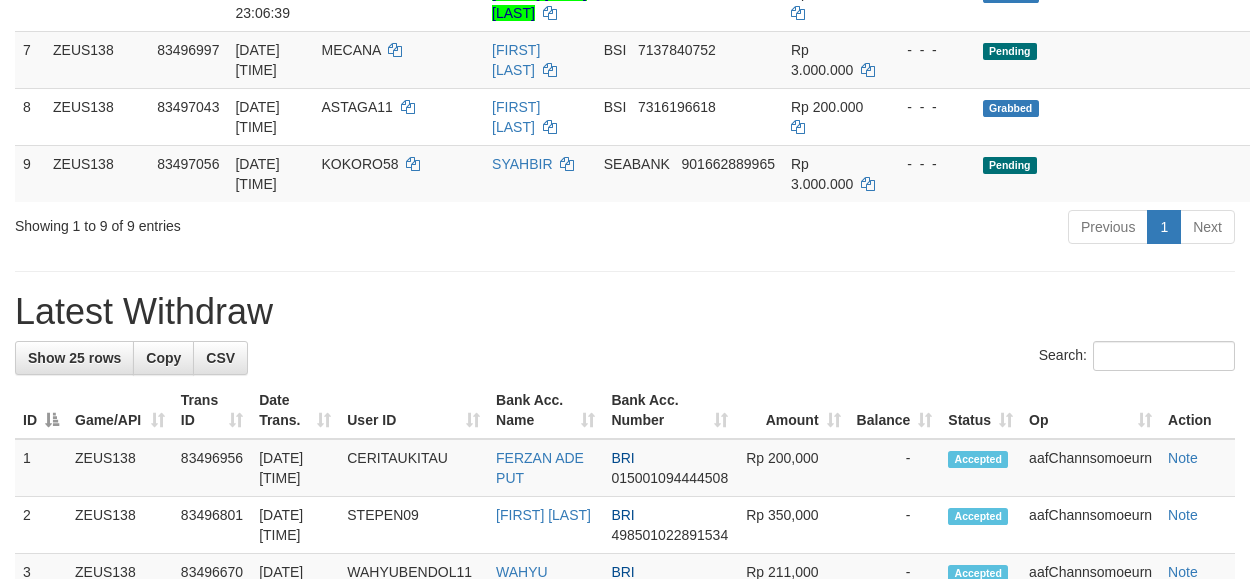 scroll, scrollTop: 630, scrollLeft: 0, axis: vertical 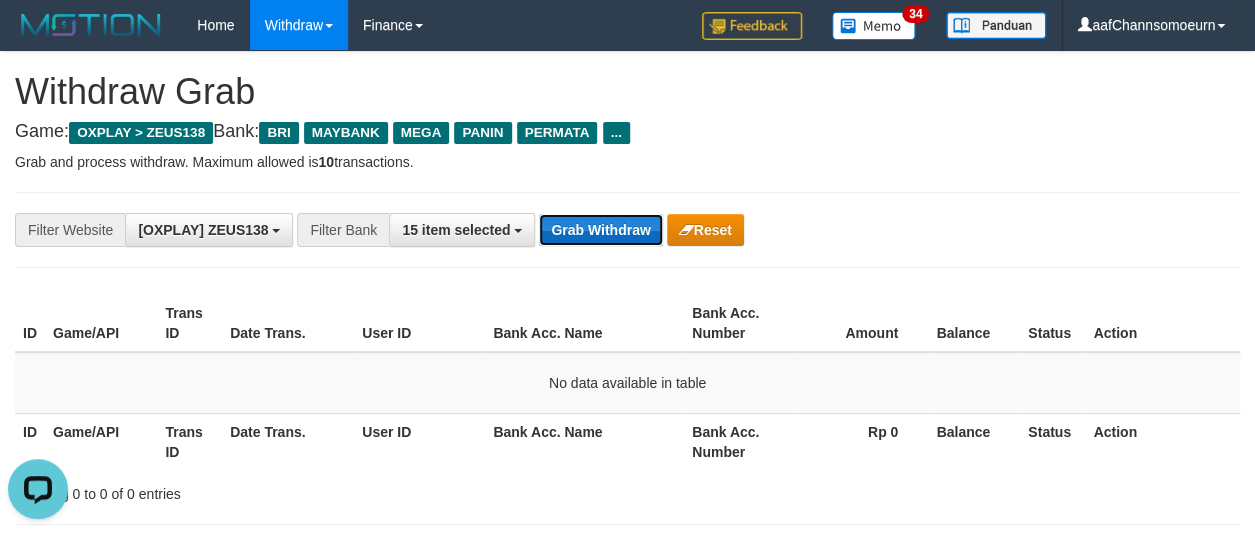 click on "Grab Withdraw" at bounding box center (600, 230) 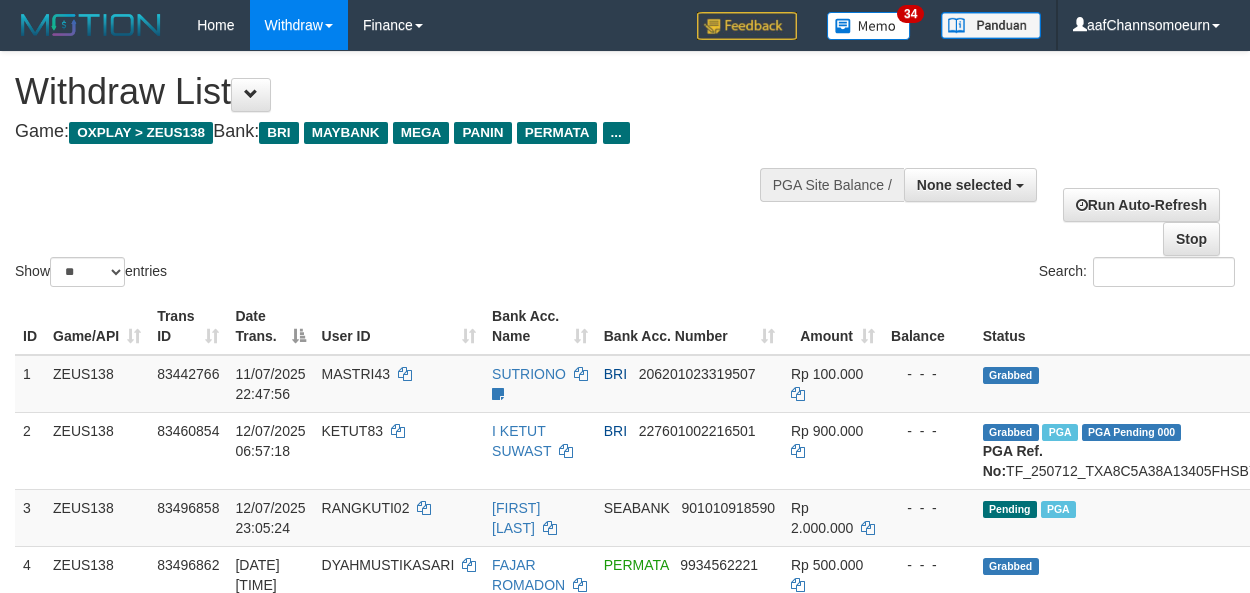select 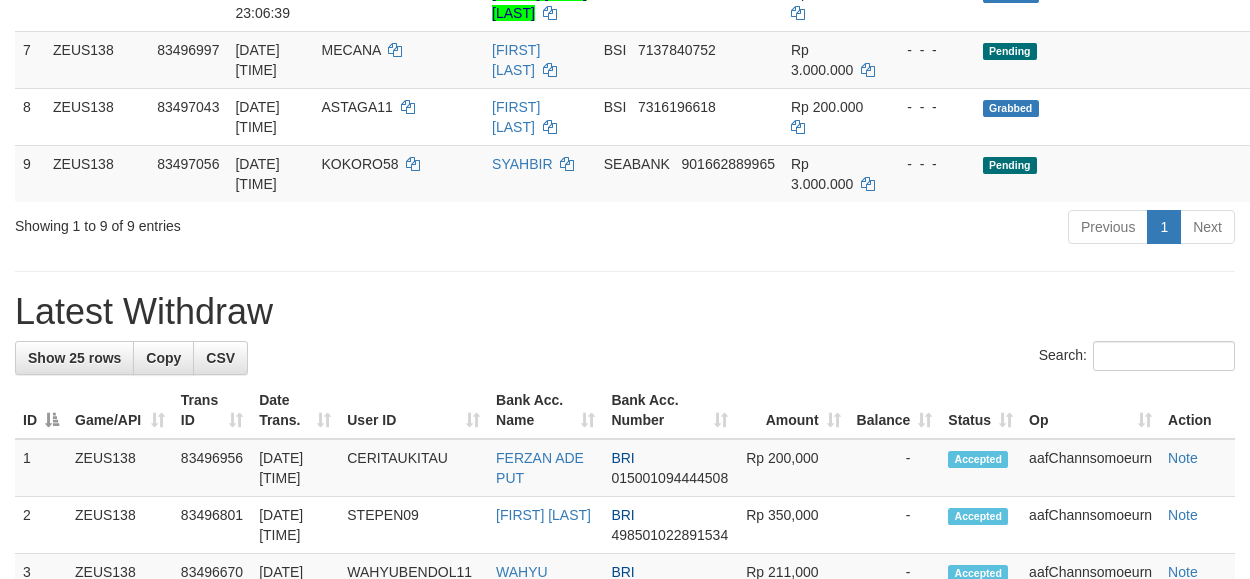 scroll, scrollTop: 630, scrollLeft: 0, axis: vertical 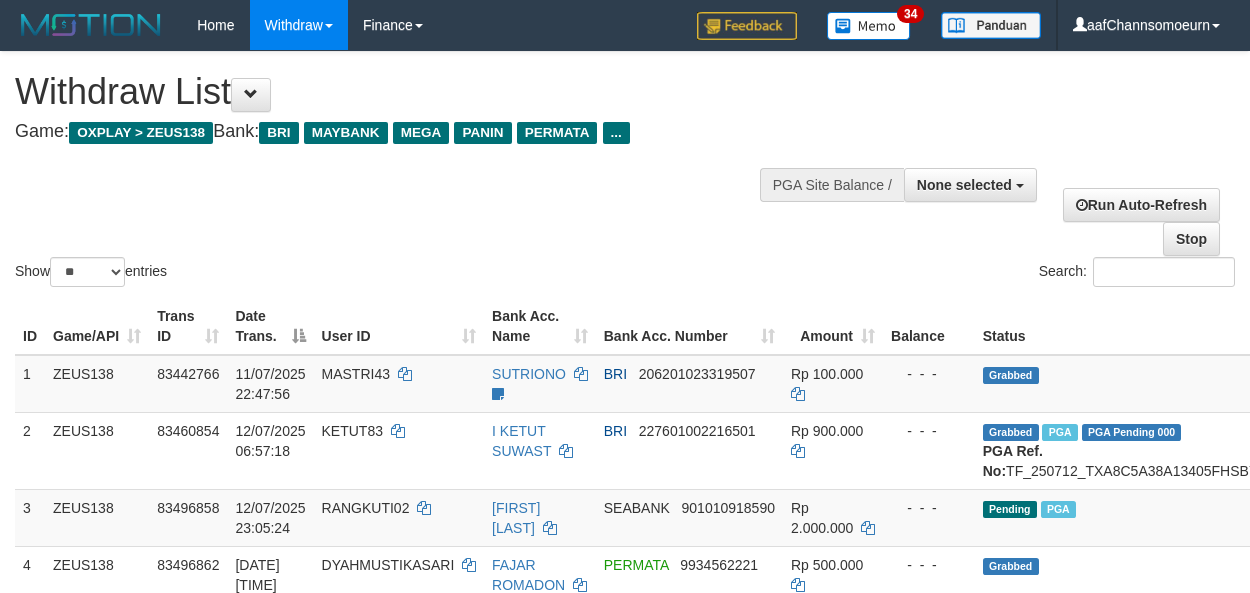 select 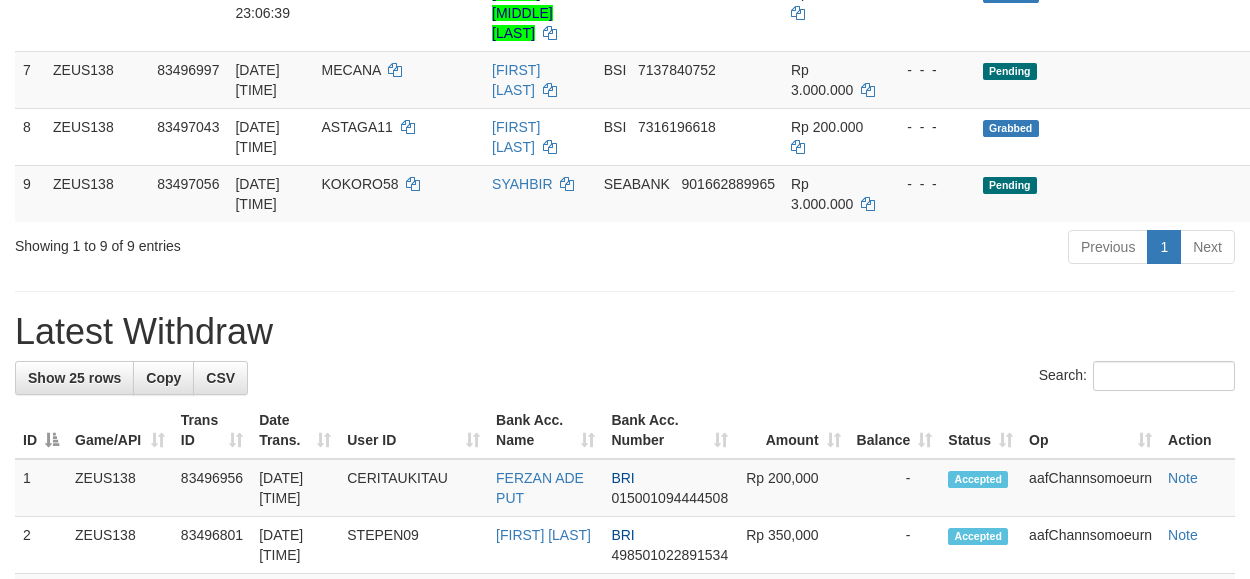 scroll, scrollTop: 630, scrollLeft: 0, axis: vertical 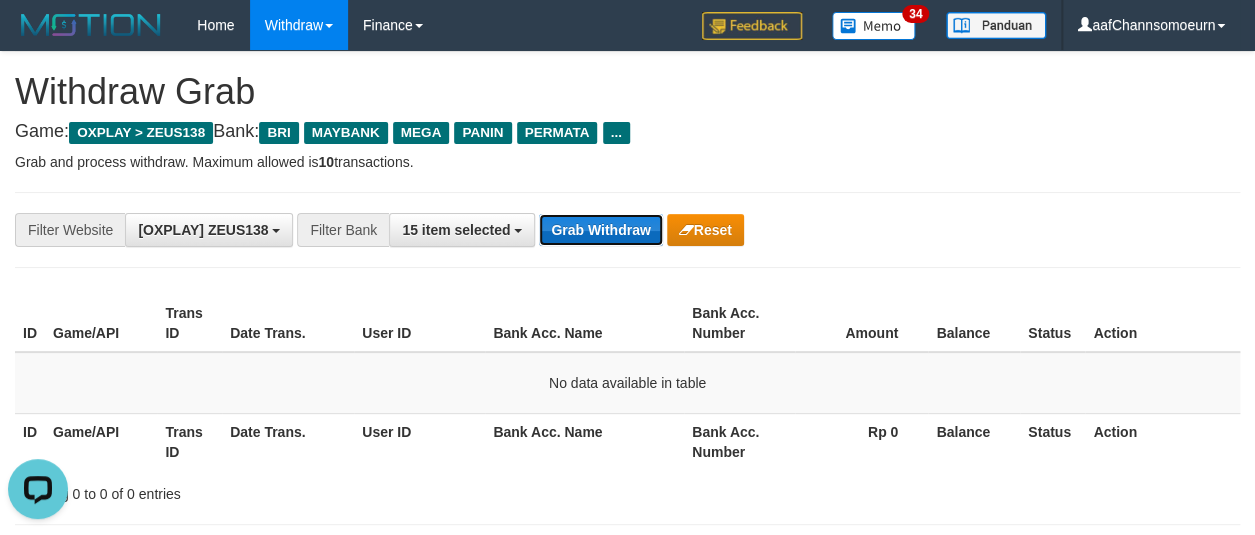click on "Grab Withdraw" at bounding box center (600, 230) 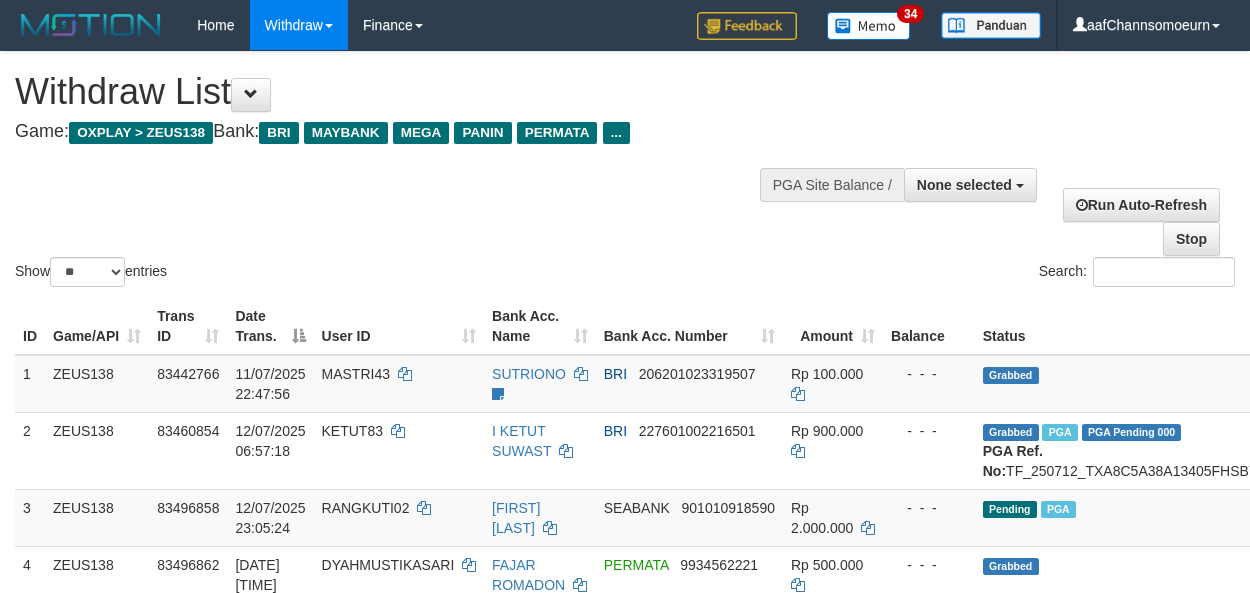 select 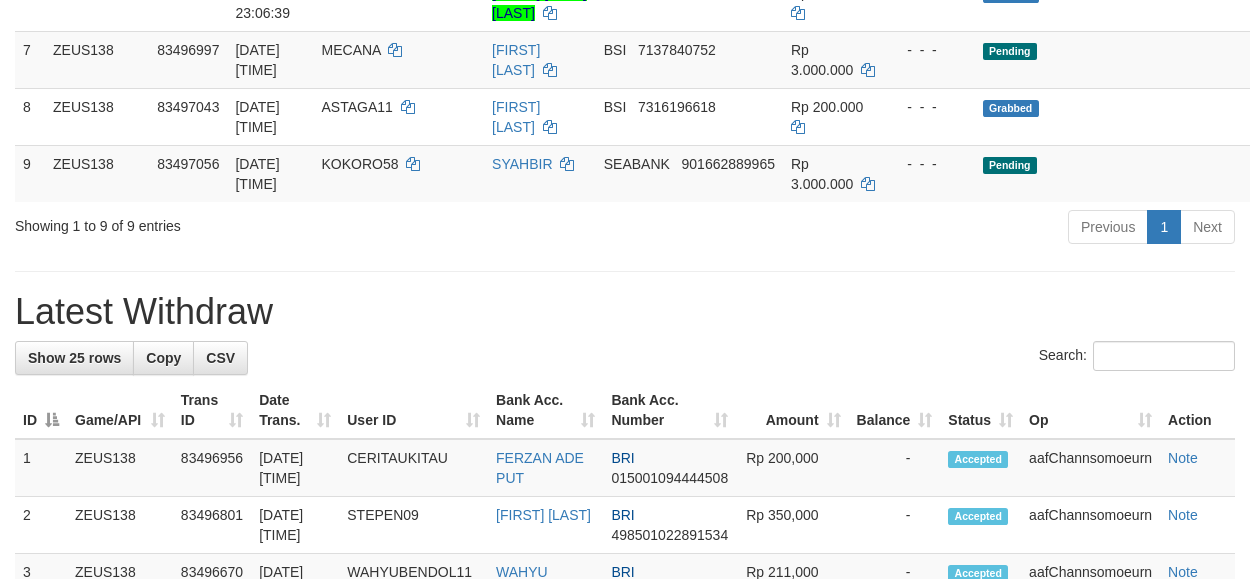 scroll, scrollTop: 630, scrollLeft: 0, axis: vertical 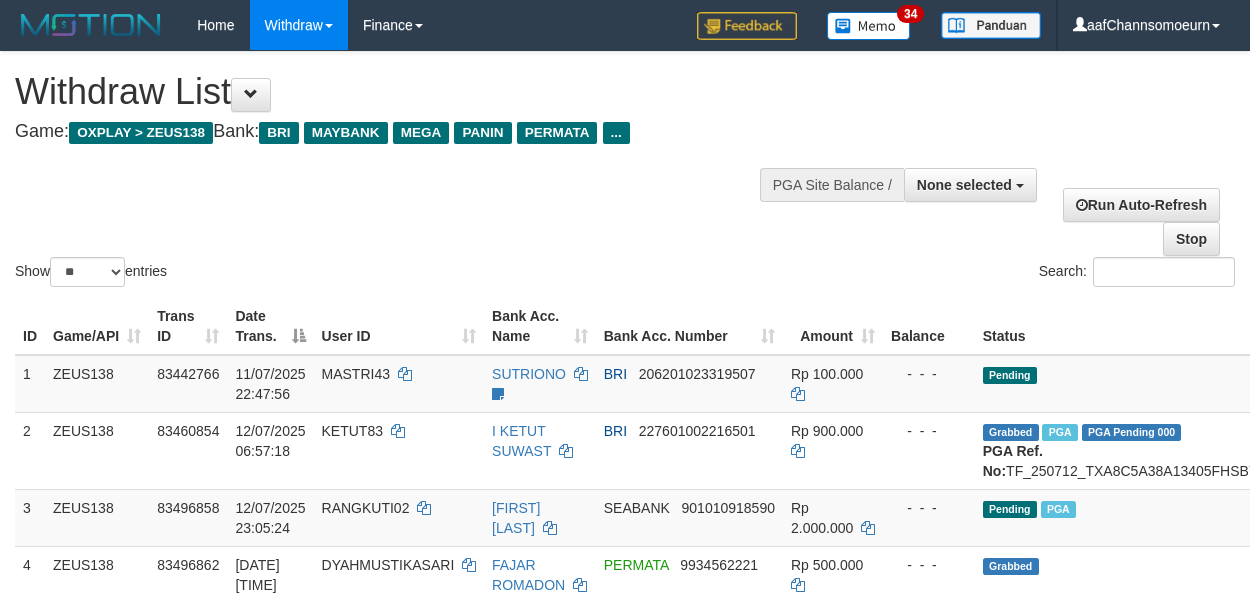 select 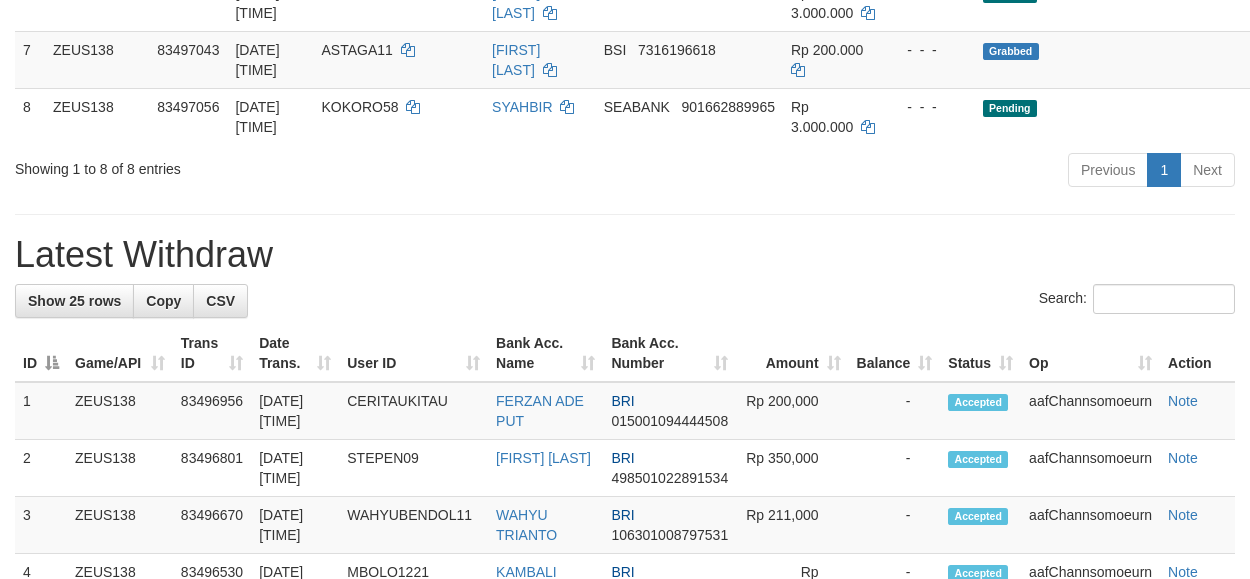 scroll, scrollTop: 630, scrollLeft: 0, axis: vertical 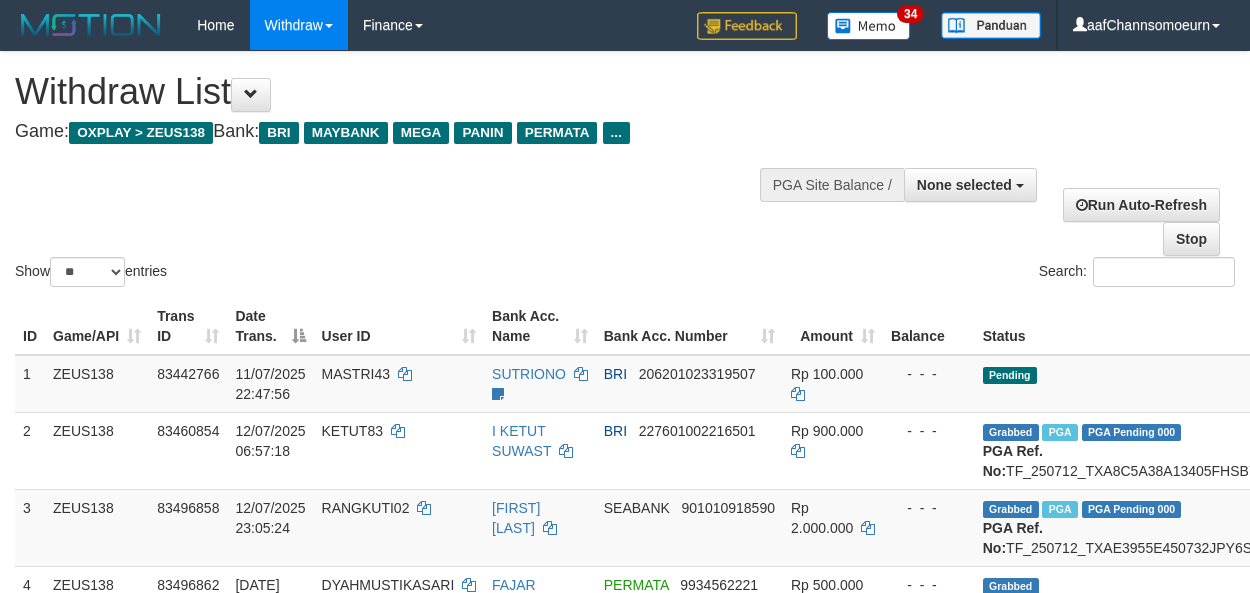select 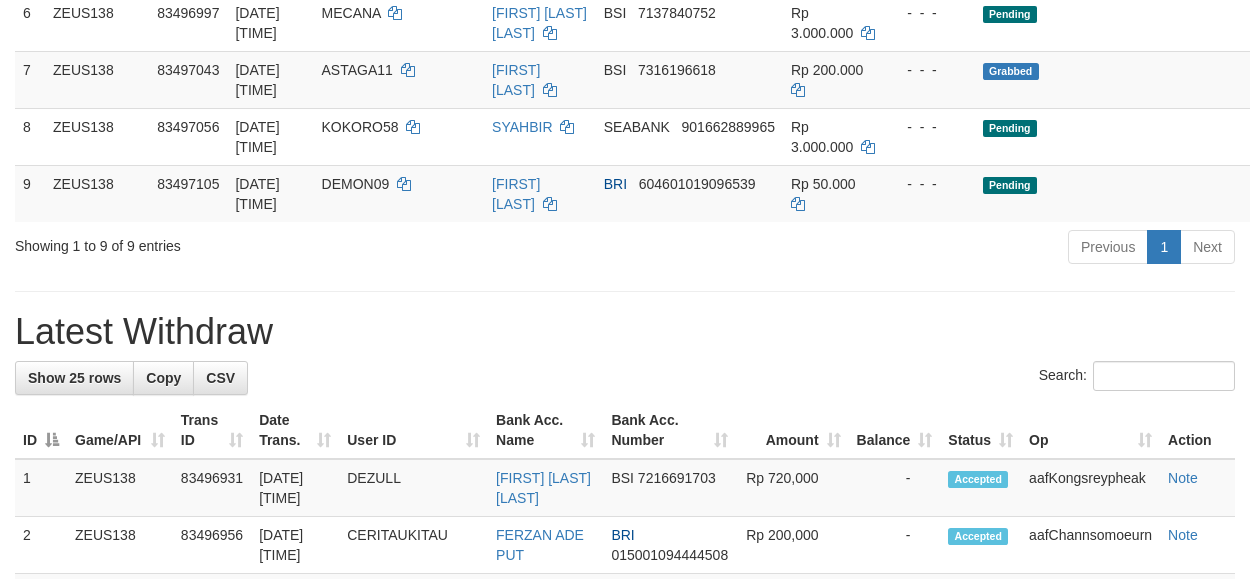scroll, scrollTop: 630, scrollLeft: 0, axis: vertical 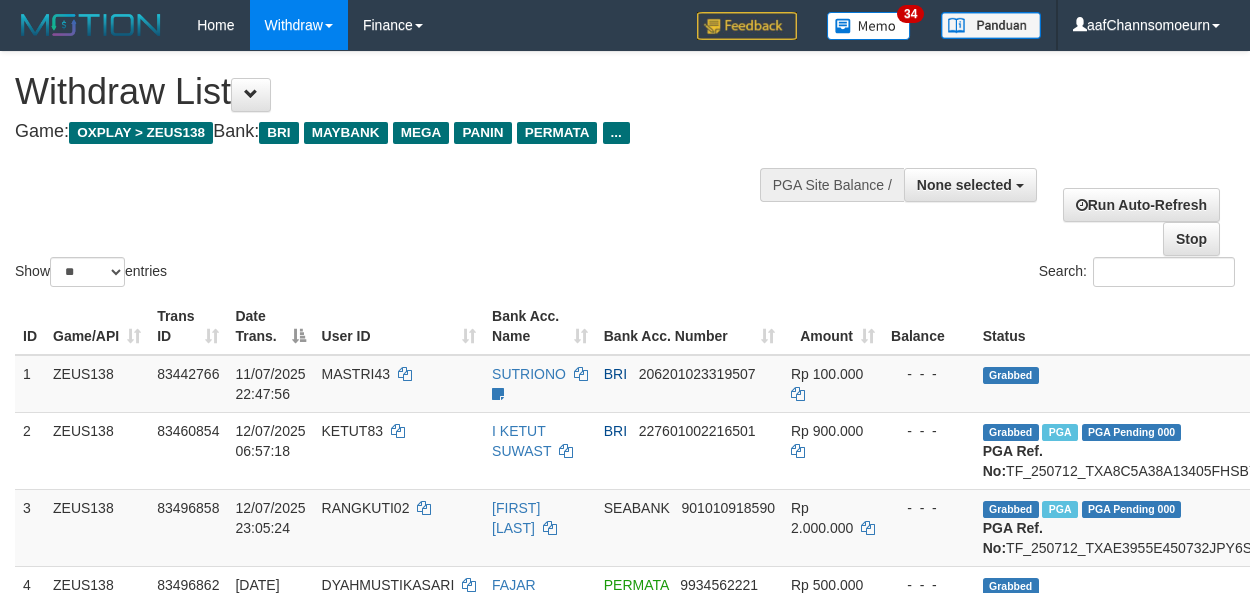 select 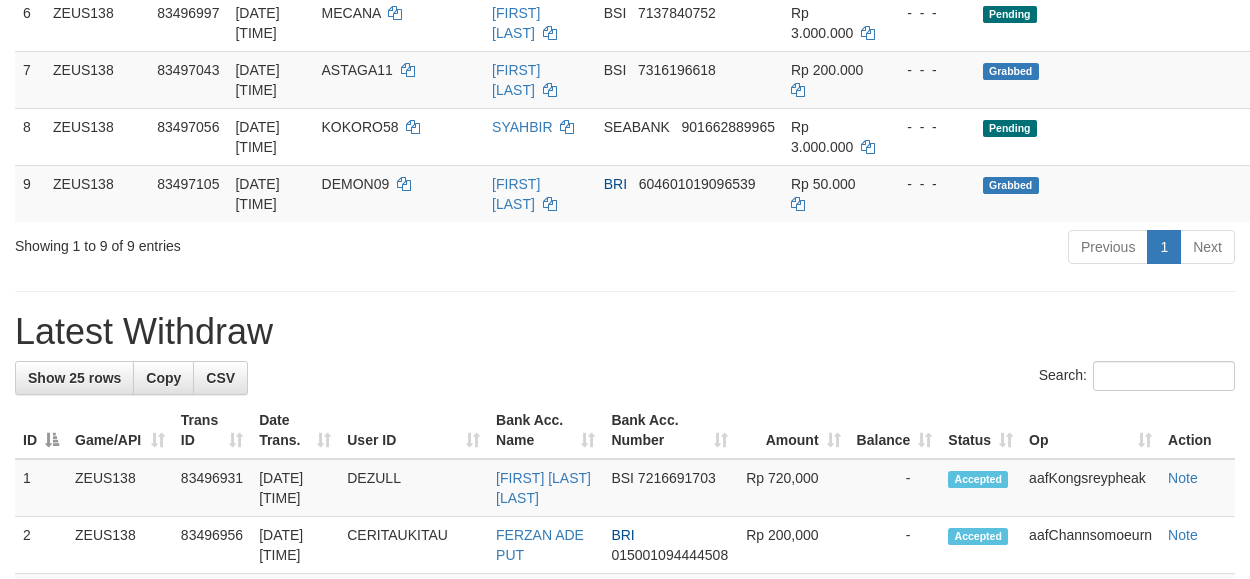scroll, scrollTop: 630, scrollLeft: 0, axis: vertical 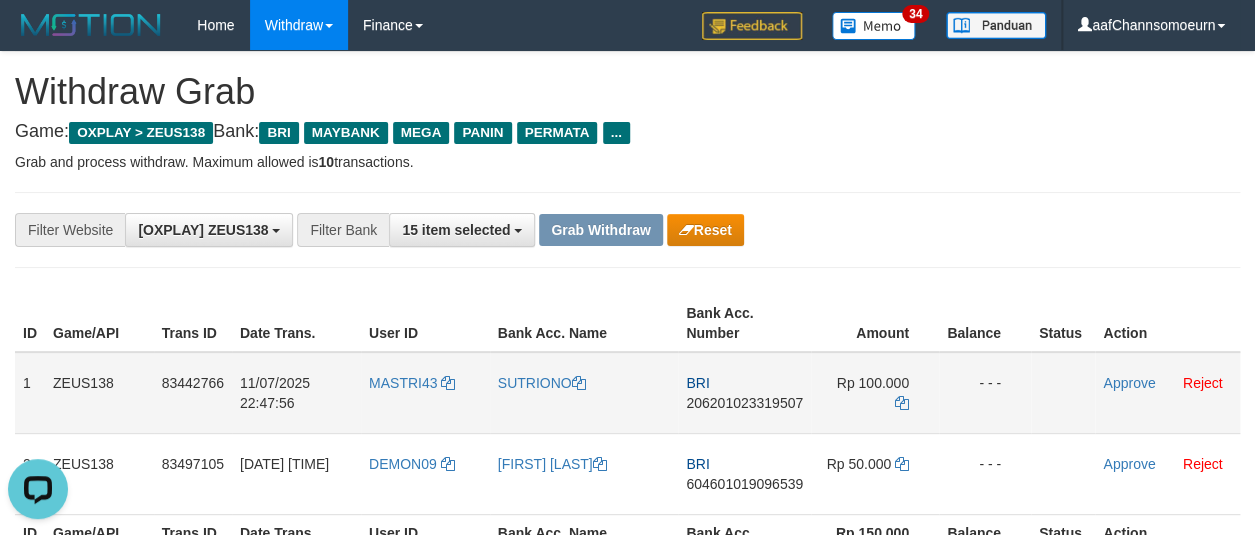 click on "MASTRI43" at bounding box center (425, 393) 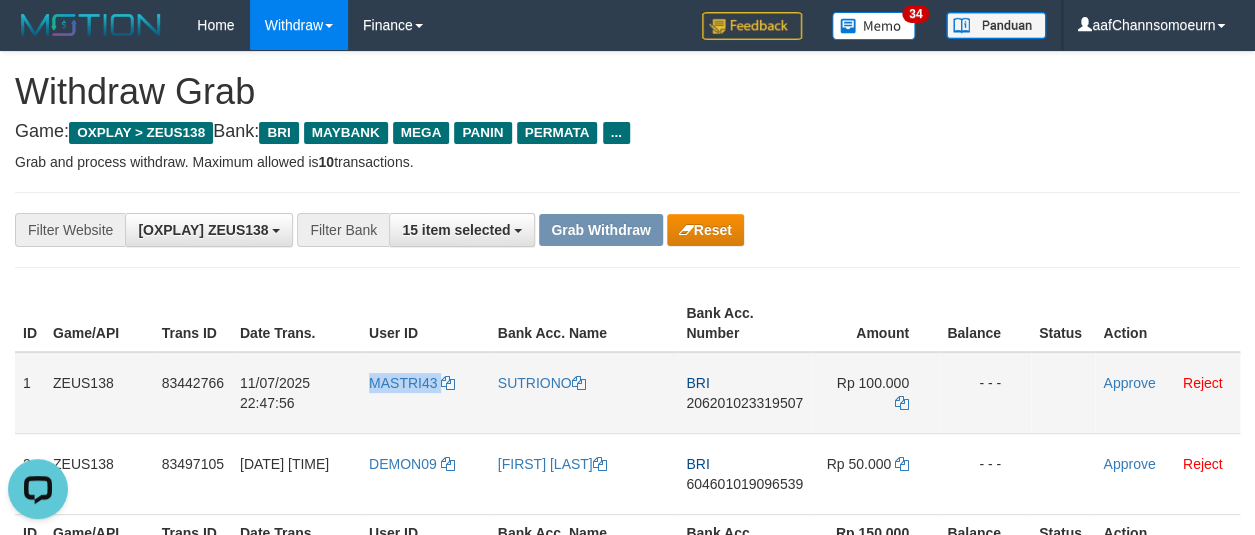 click on "MASTRI43" at bounding box center (425, 393) 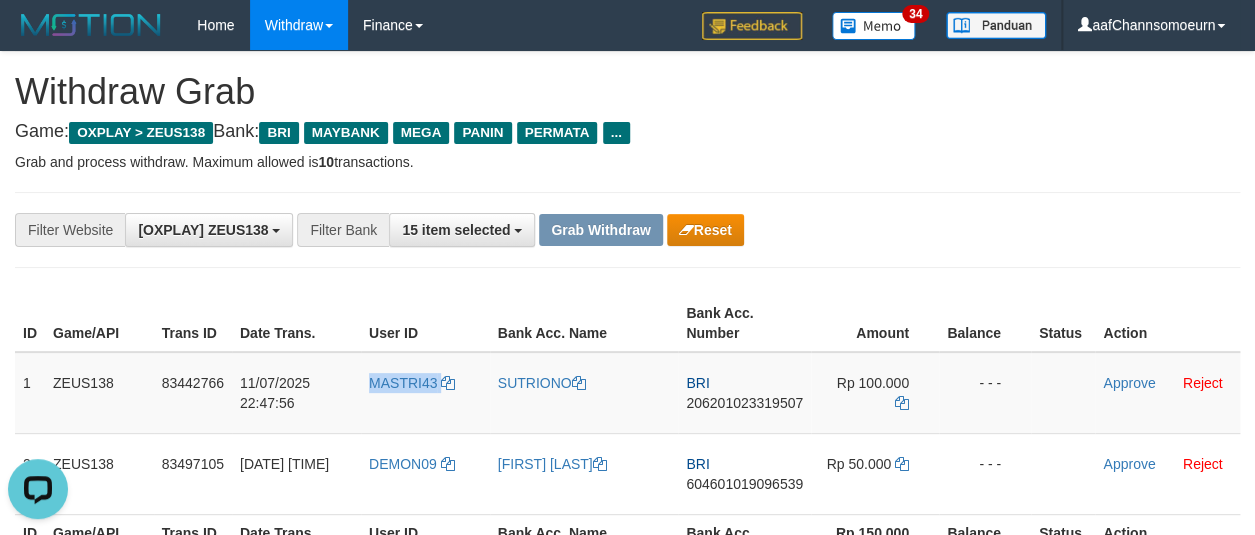 drag, startPoint x: 417, startPoint y: 394, endPoint x: 351, endPoint y: 176, distance: 227.77182 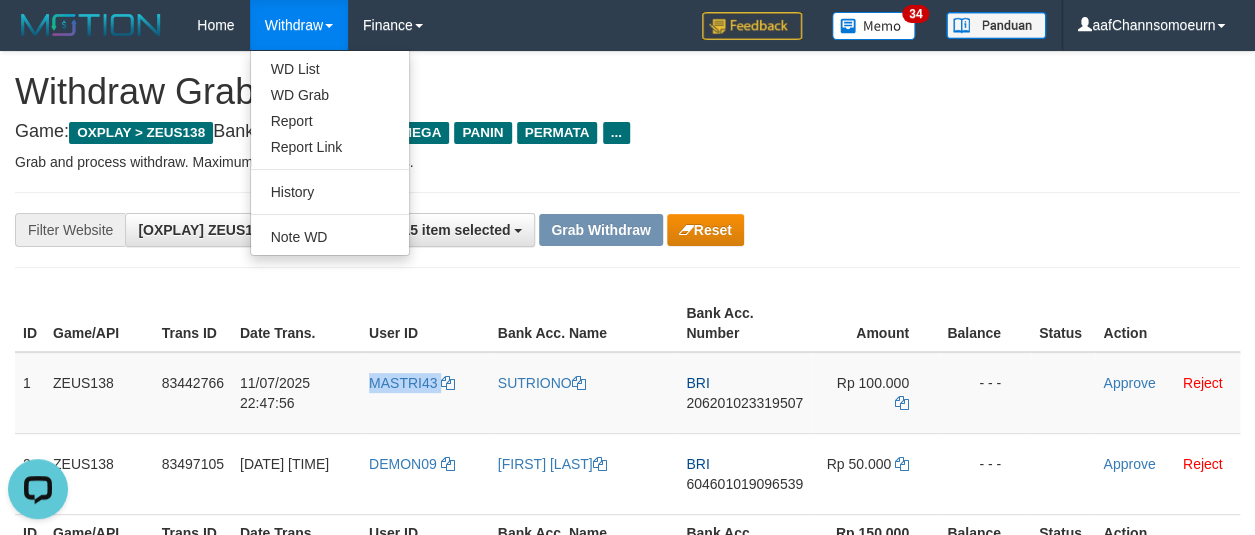 copy on "MASTRI43" 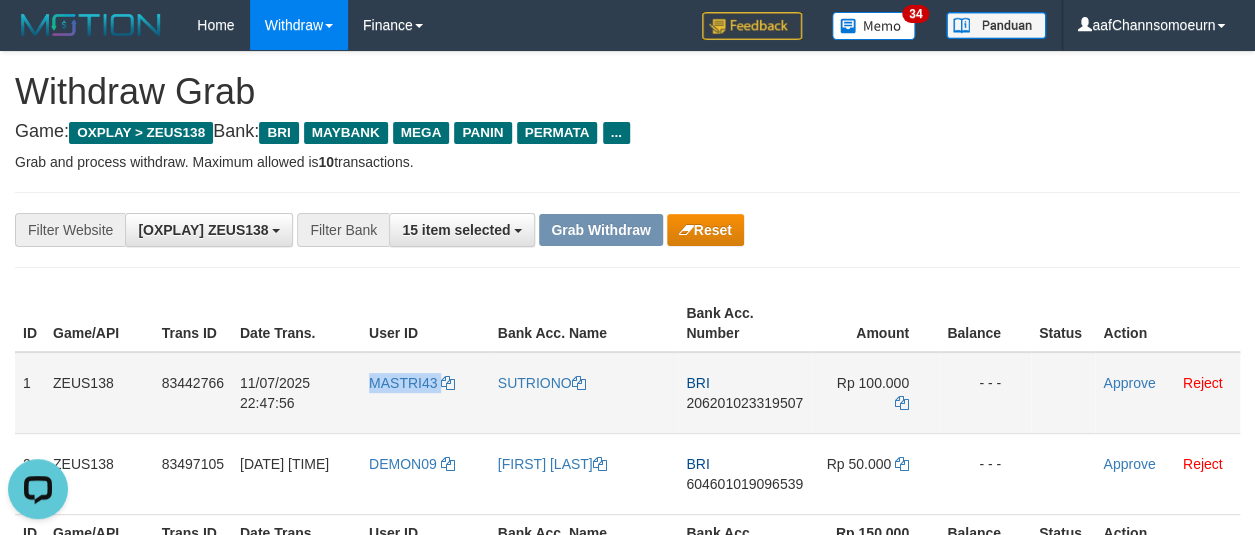 click on "MASTRI43" at bounding box center [425, 393] 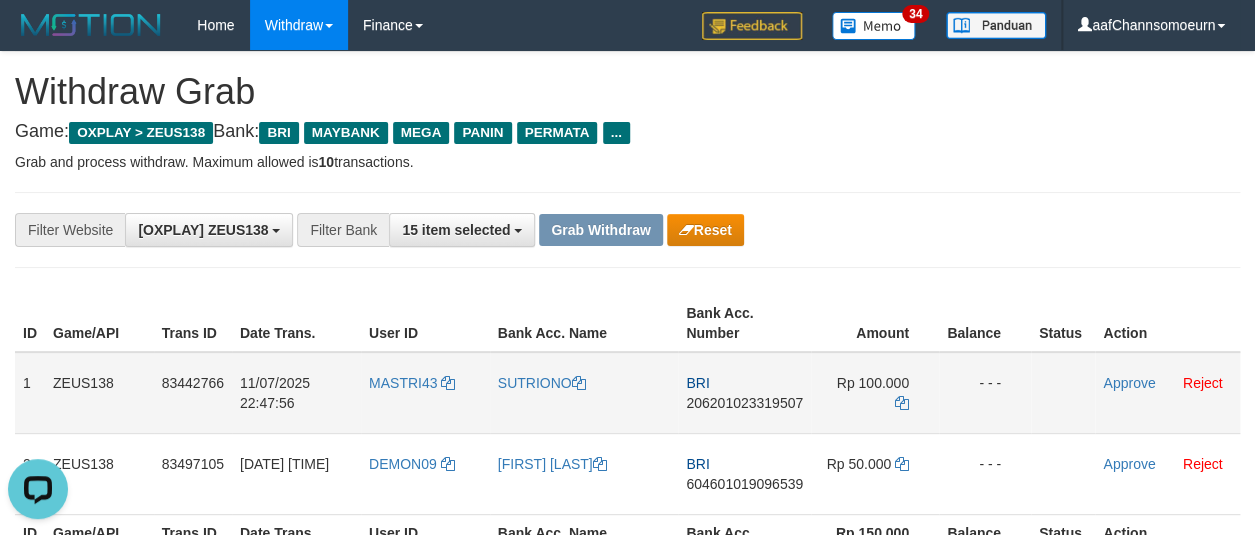 click on "MASTRI43" at bounding box center (425, 393) 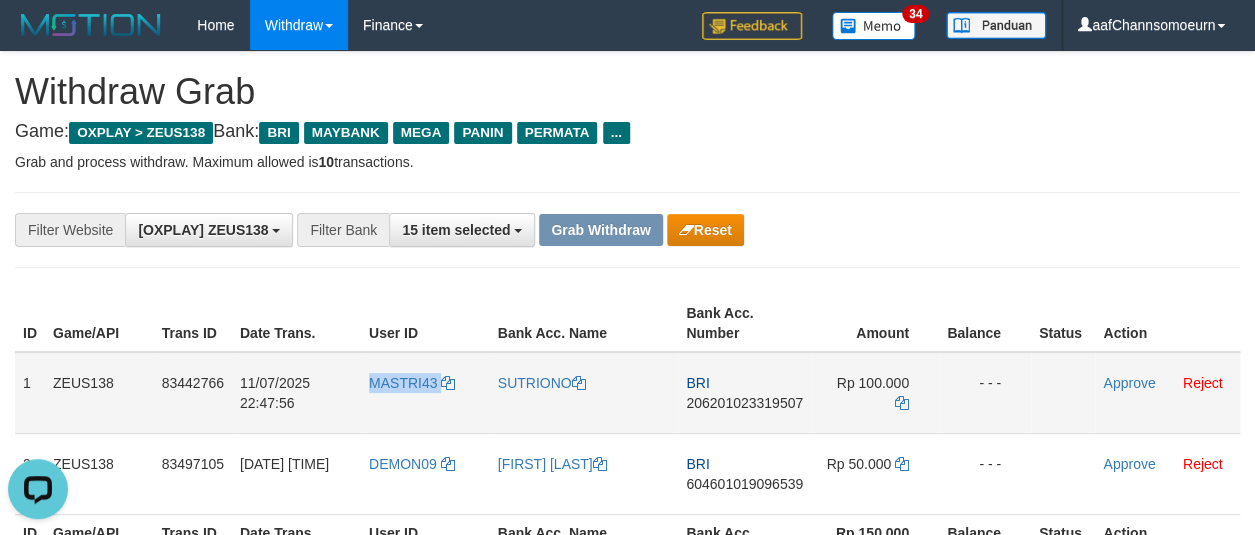 click on "MASTRI43" at bounding box center [425, 393] 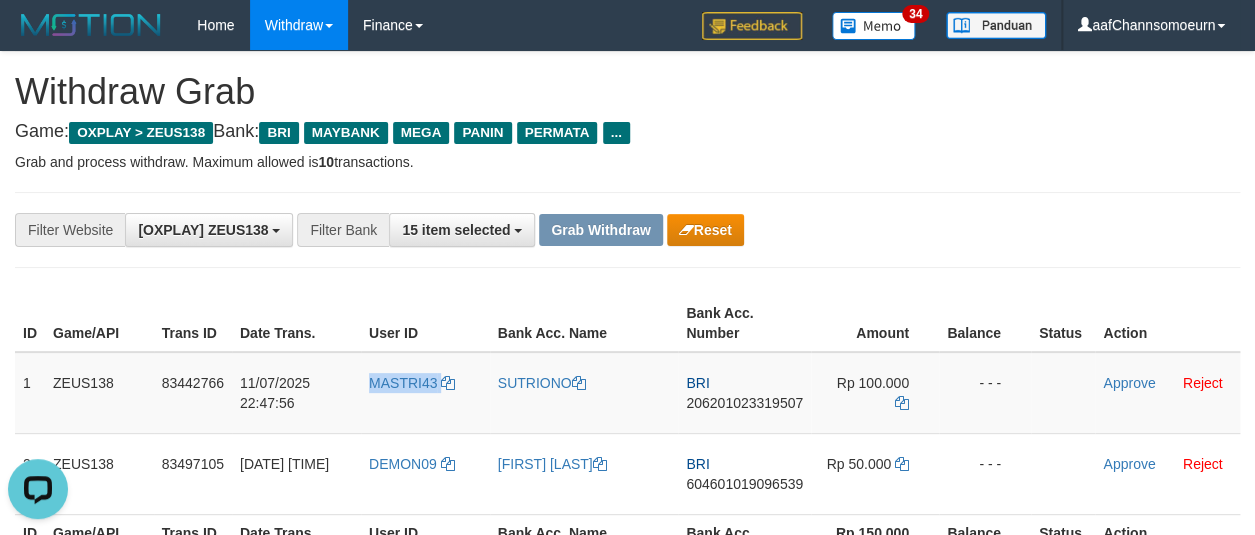 copy on "MASTRI43" 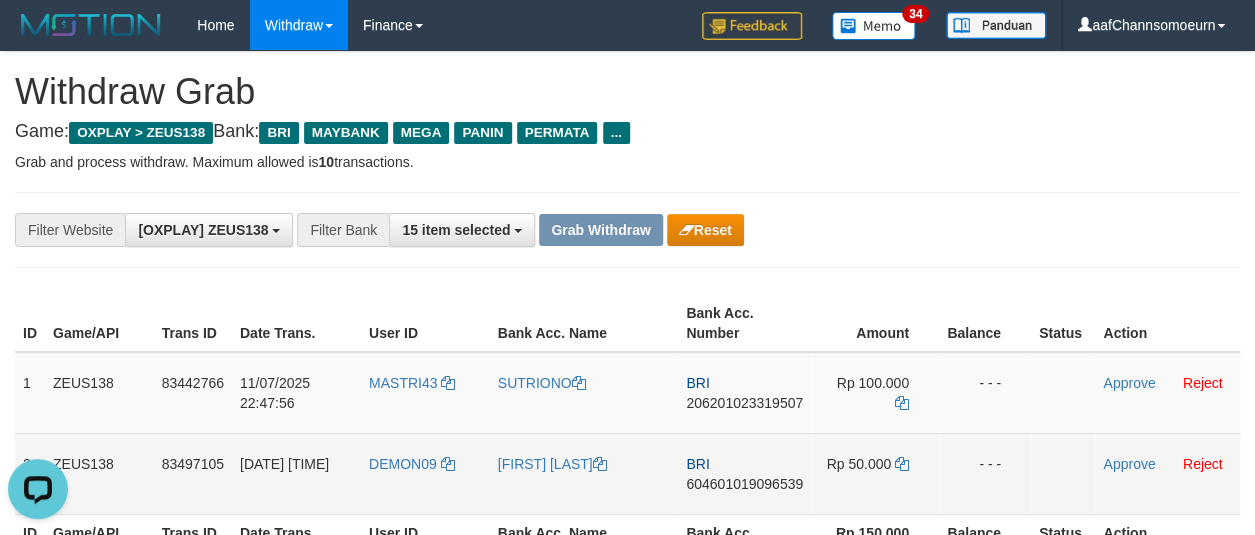 click on "DEMON09" at bounding box center (425, 473) 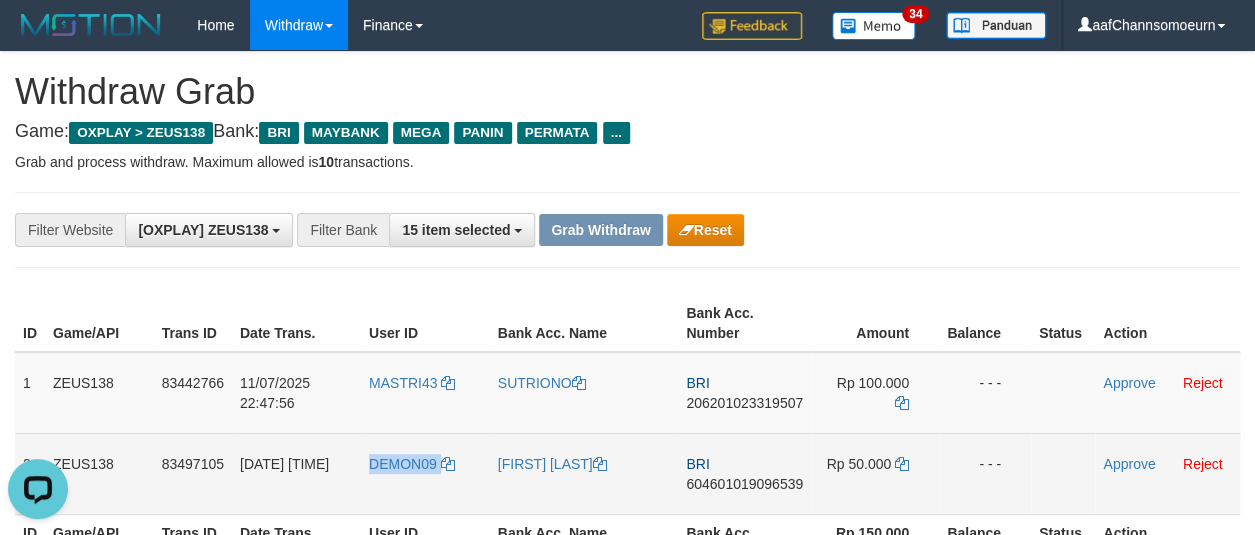 click on "DEMON09" at bounding box center [425, 473] 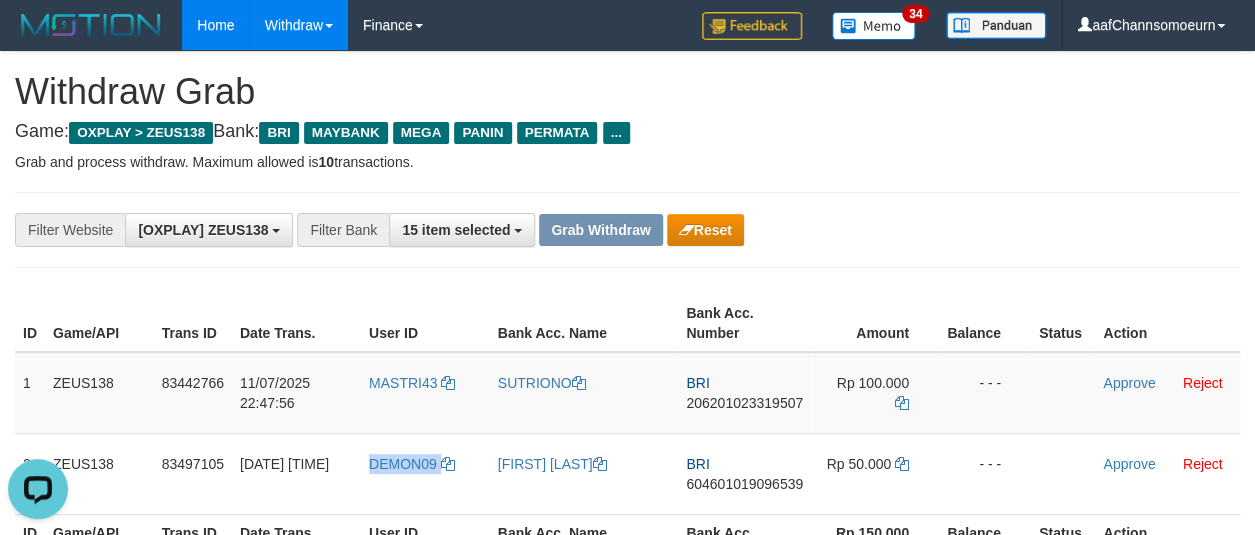 copy on "DEMON09" 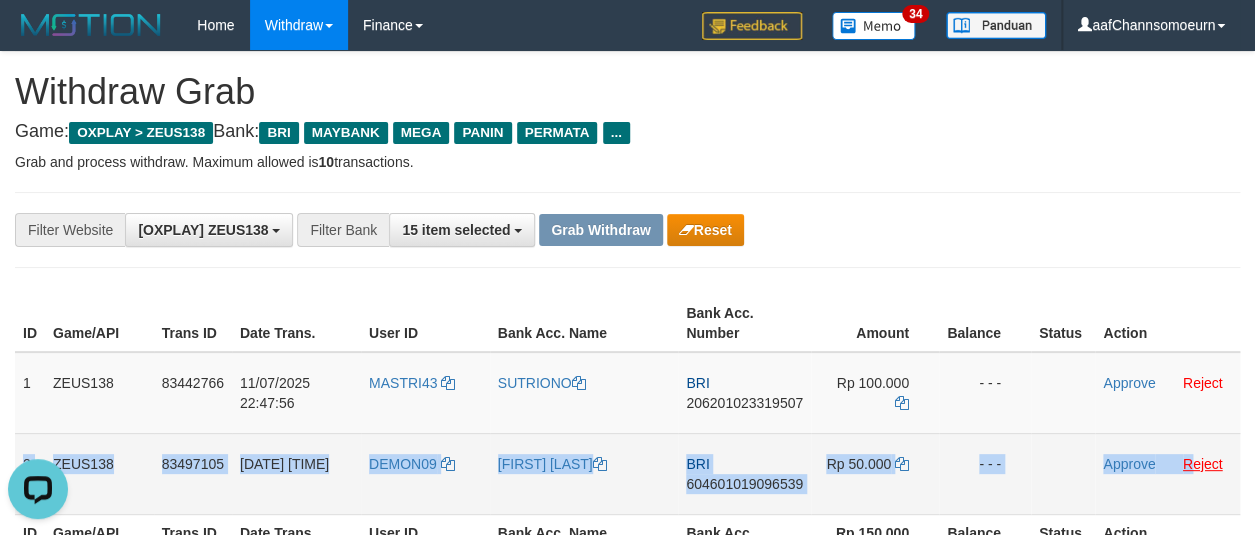 drag, startPoint x: 19, startPoint y: 443, endPoint x: 1189, endPoint y: 468, distance: 1170.2671 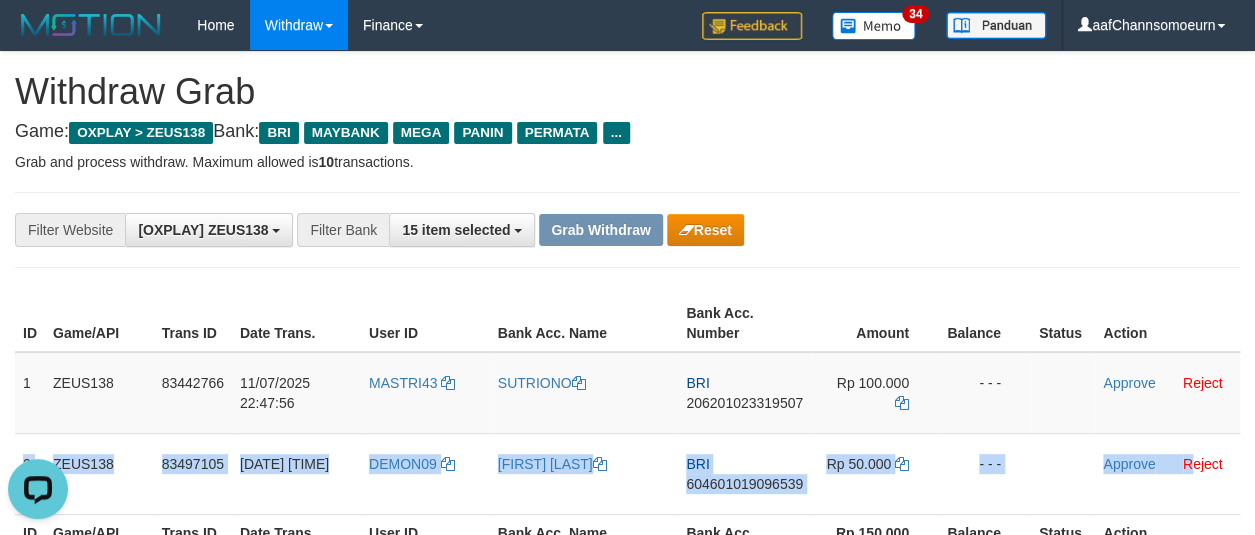 copy on "2
ZEUS138
83497105
12/07/2025 23:09:21
DEMON09
KIKI SAPUTRO
BRI
604601019096539
Rp 50.000
- - -
Approve
R" 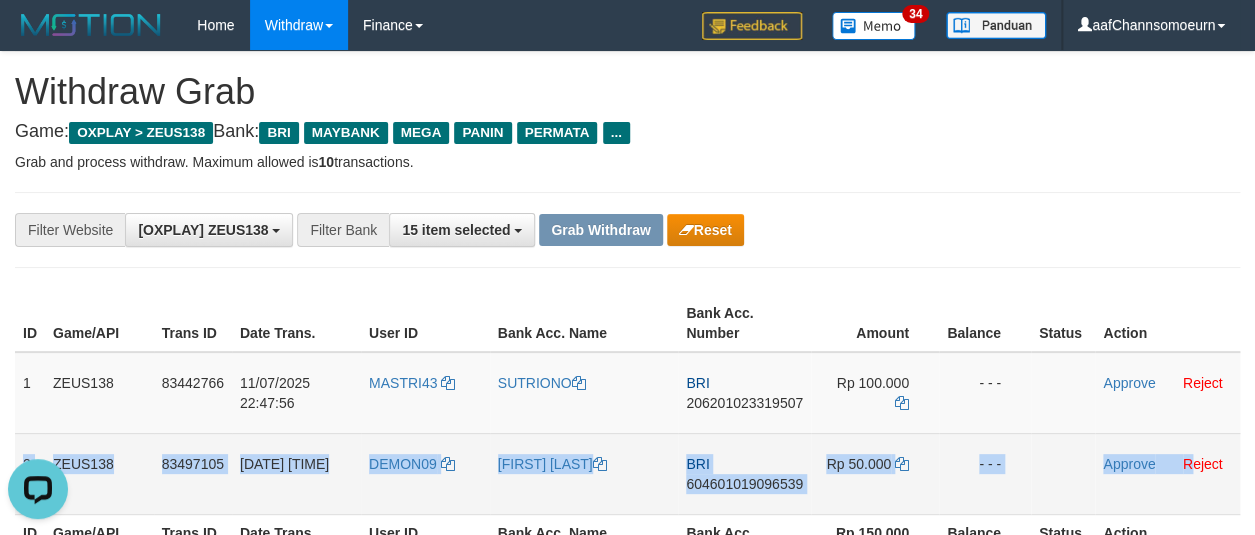 click on "604601019096539" at bounding box center [744, 484] 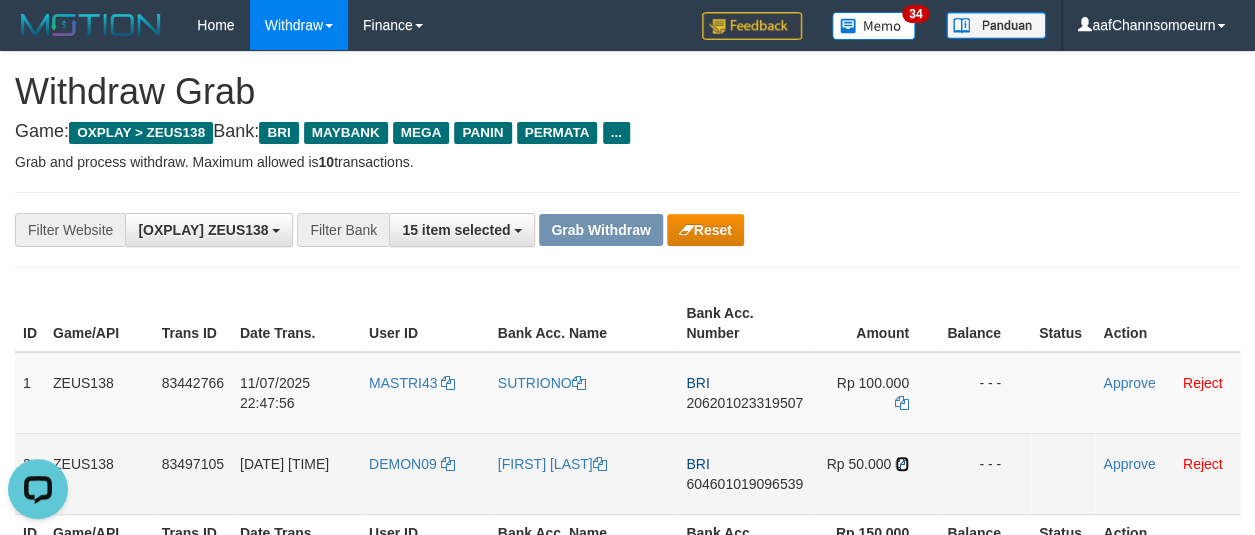 click at bounding box center [902, 464] 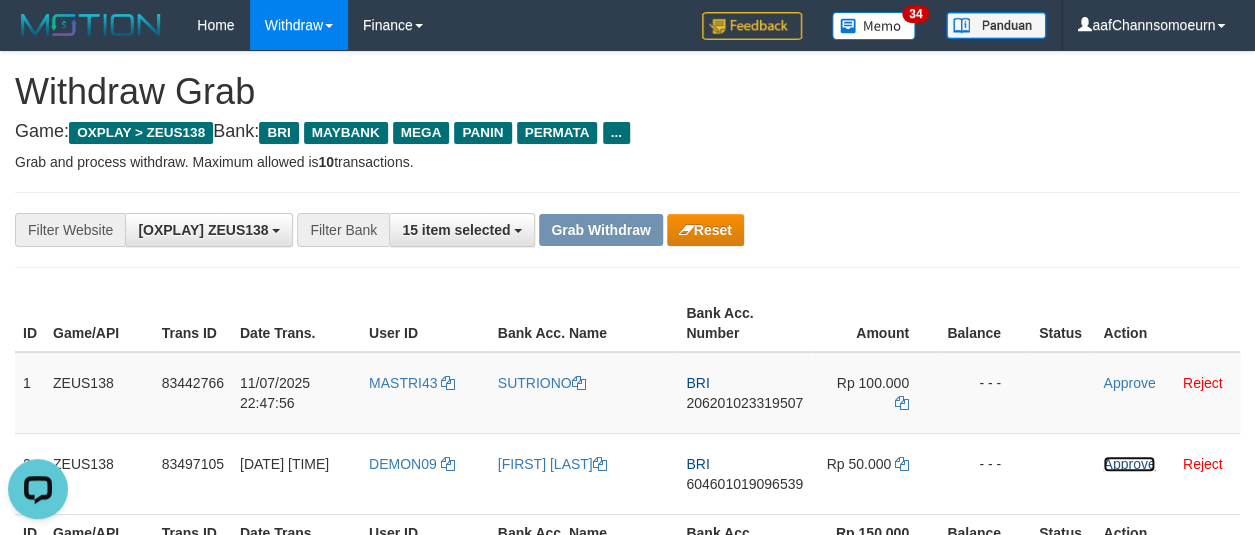 drag, startPoint x: 1130, startPoint y: 460, endPoint x: 713, endPoint y: 180, distance: 502.28378 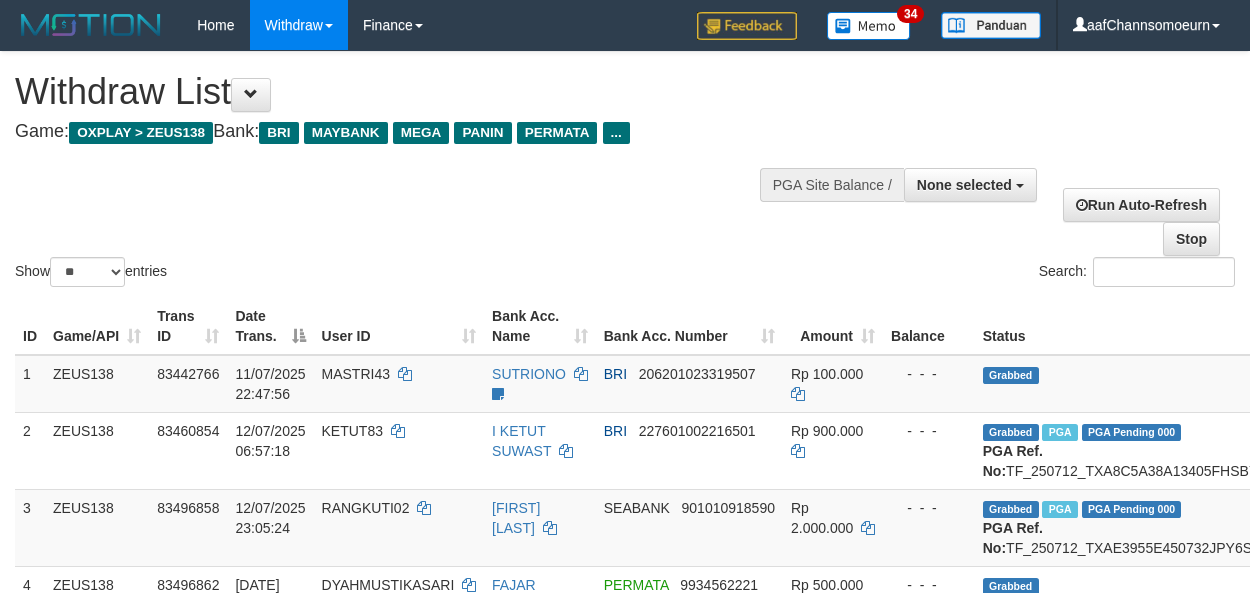 select 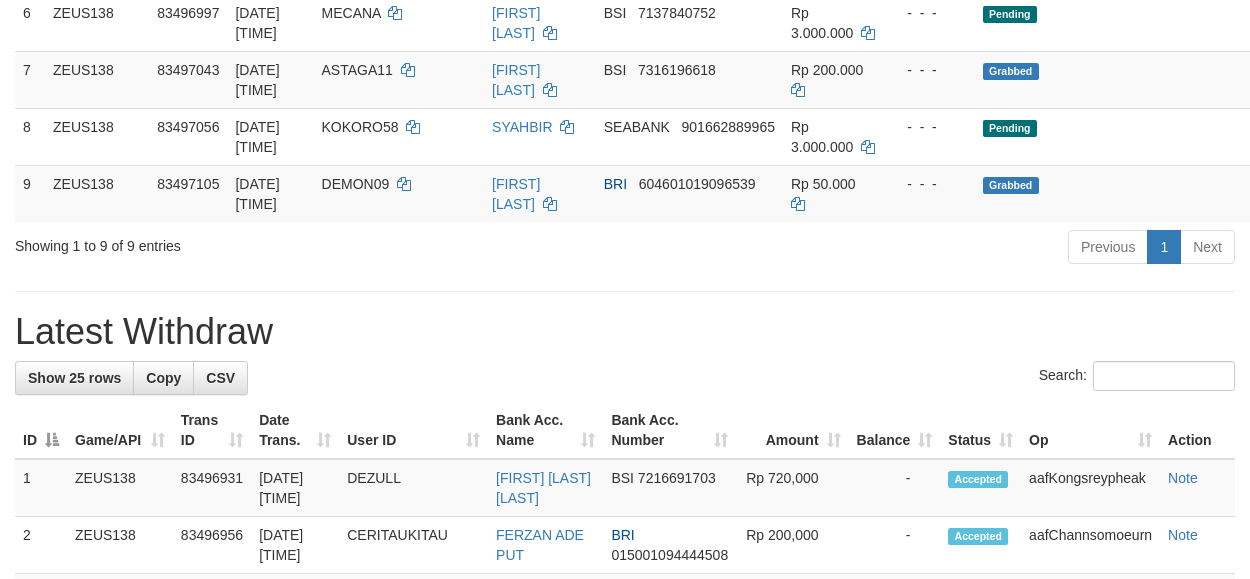 scroll, scrollTop: 630, scrollLeft: 0, axis: vertical 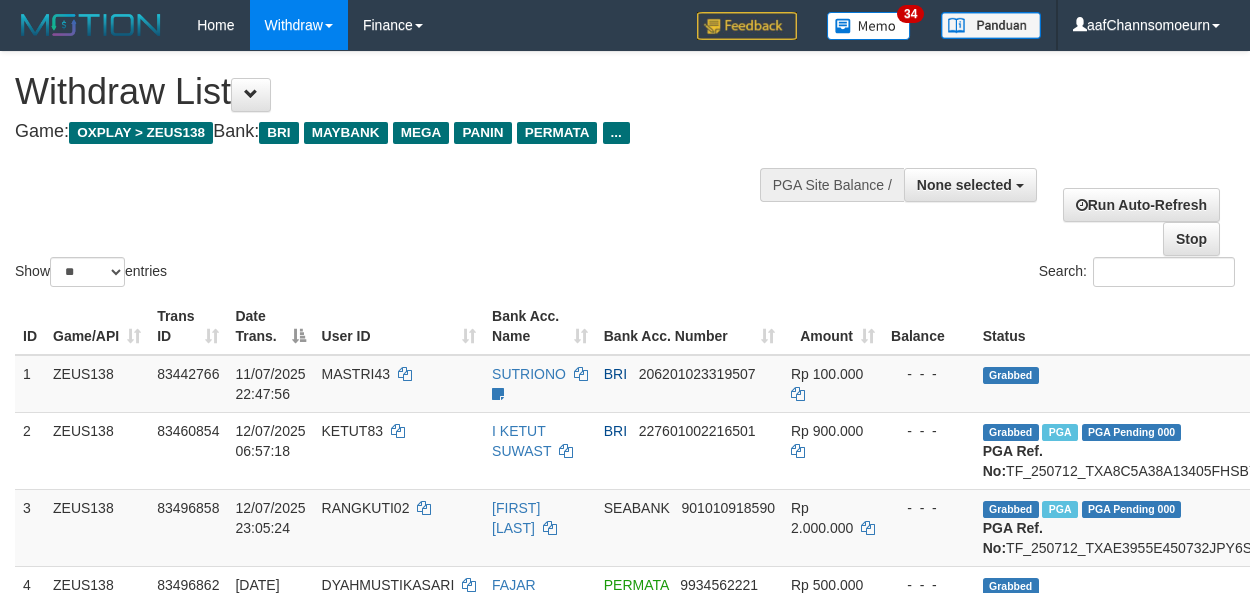 select 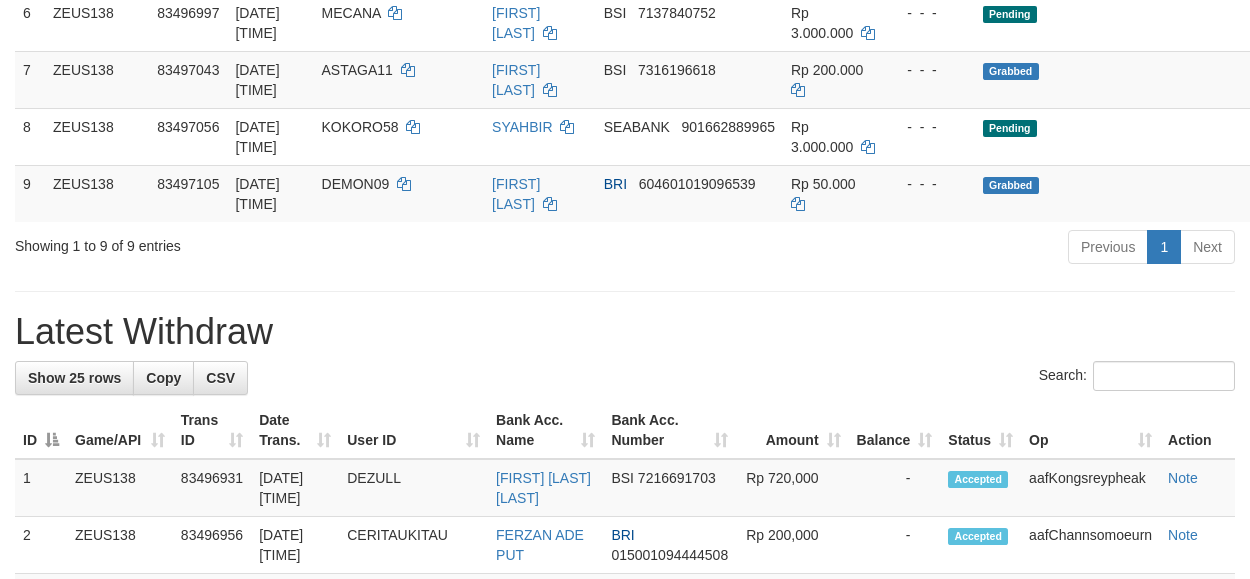 scroll, scrollTop: 630, scrollLeft: 0, axis: vertical 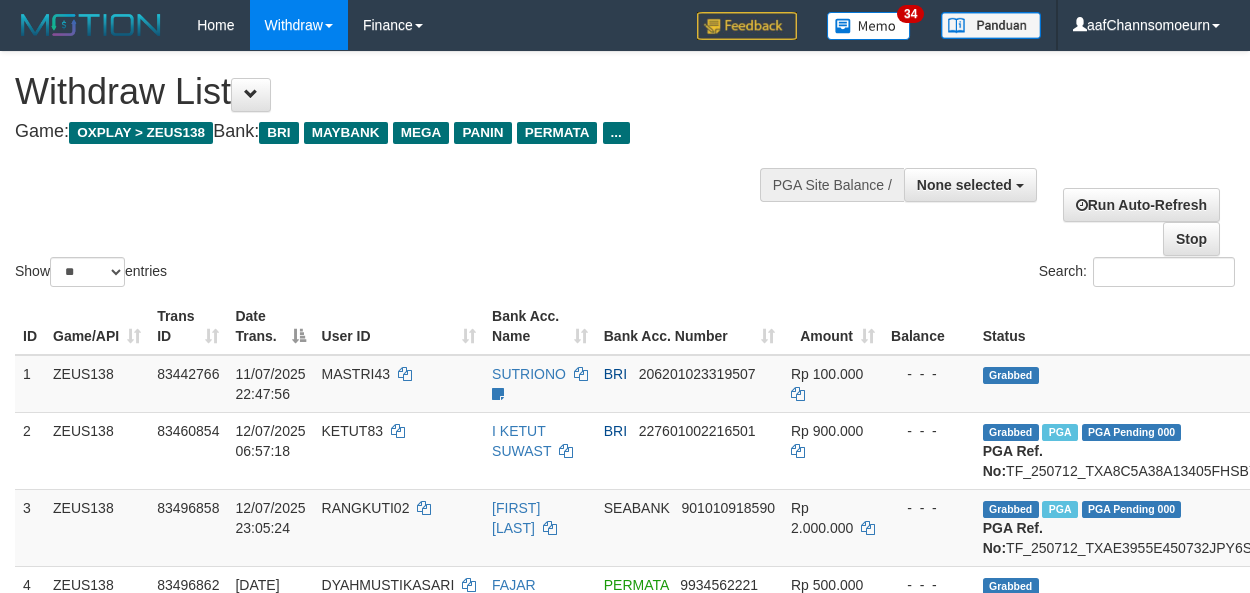 select 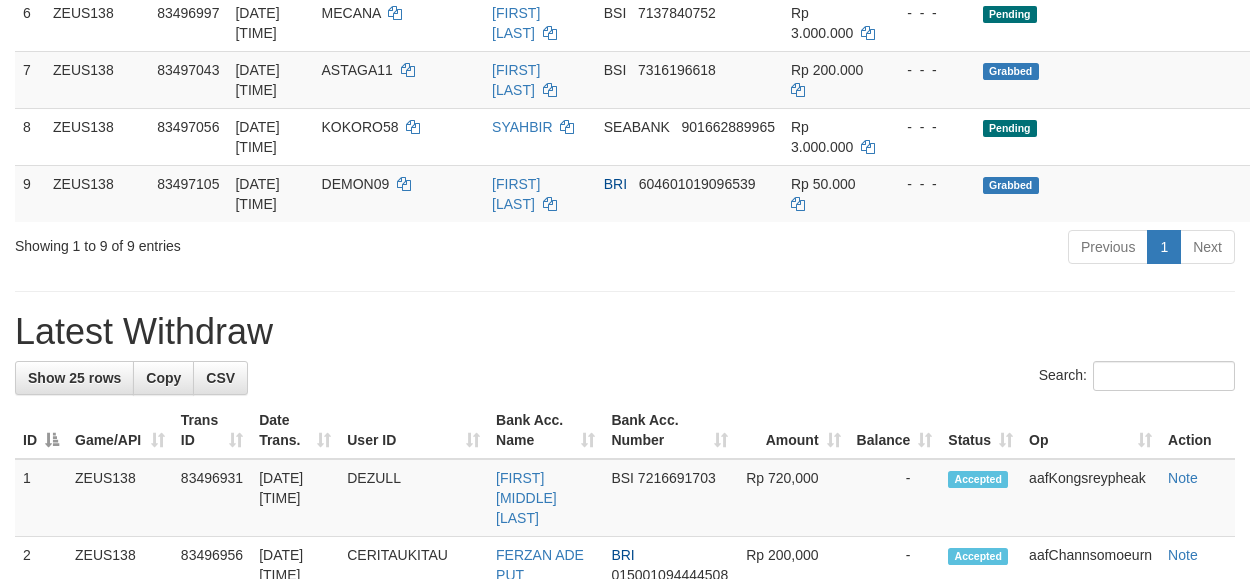 scroll, scrollTop: 630, scrollLeft: 0, axis: vertical 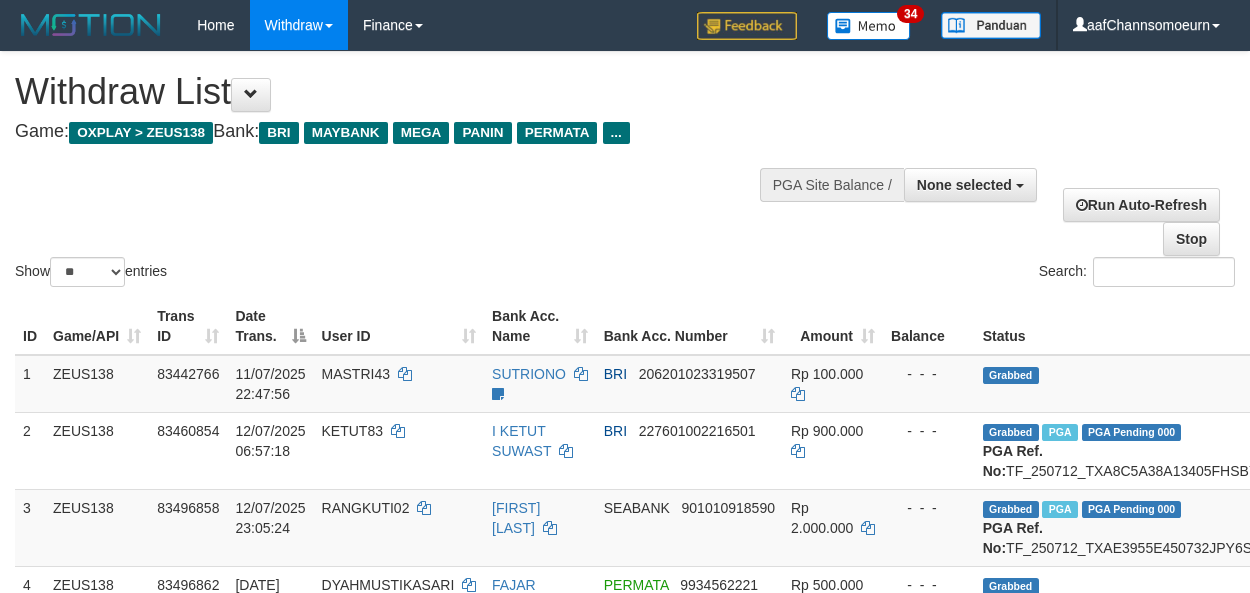 select 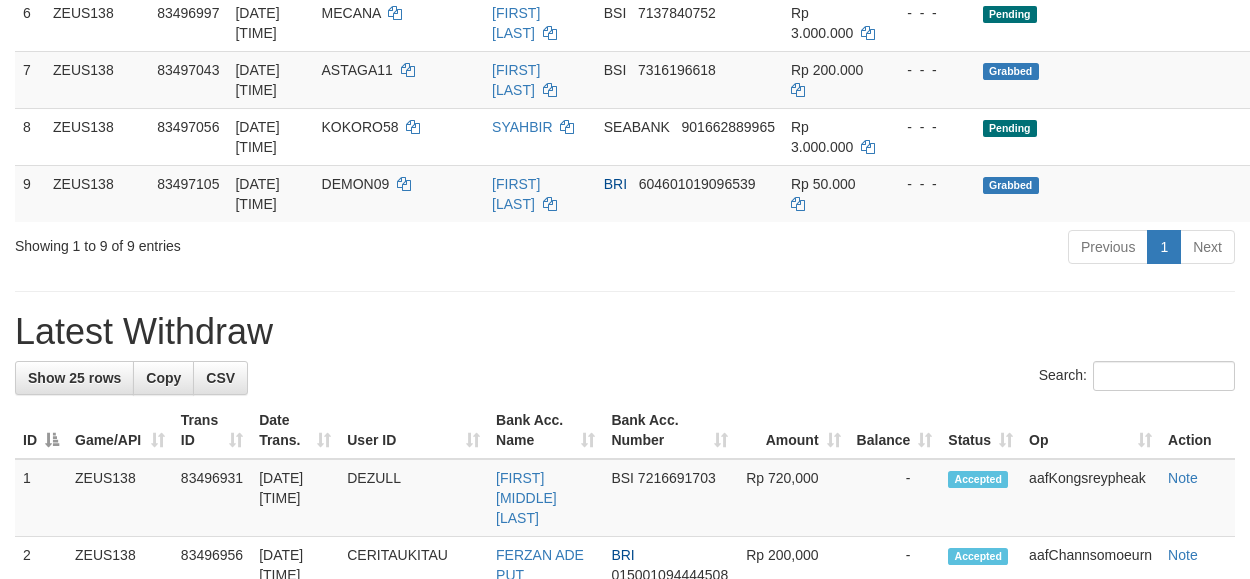 scroll, scrollTop: 630, scrollLeft: 0, axis: vertical 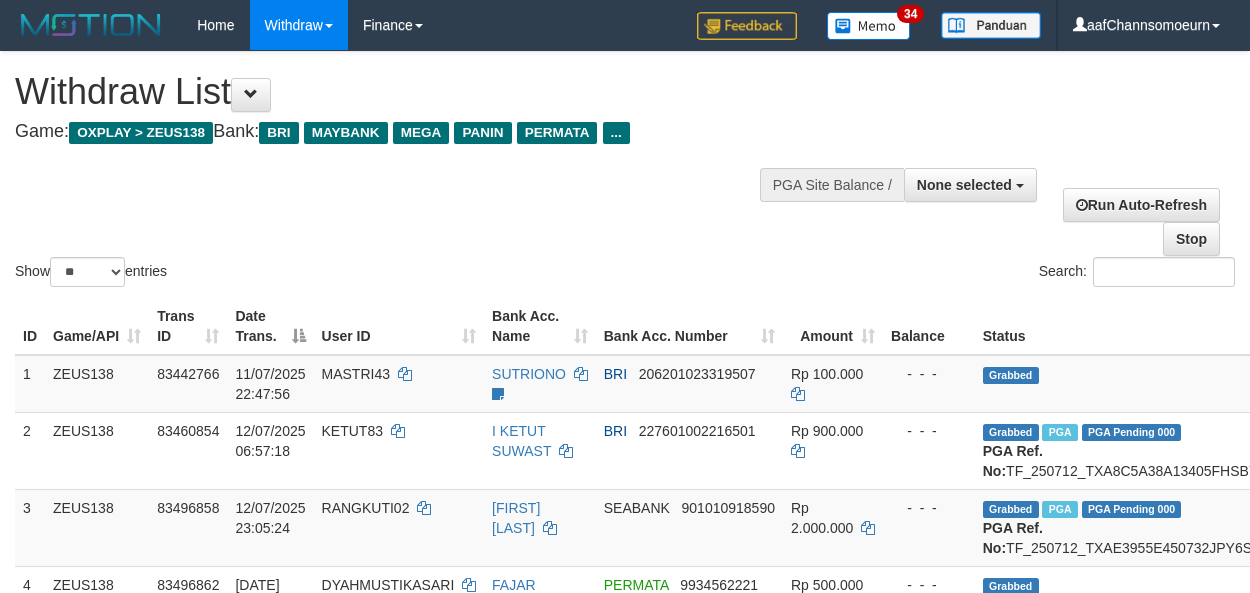 select 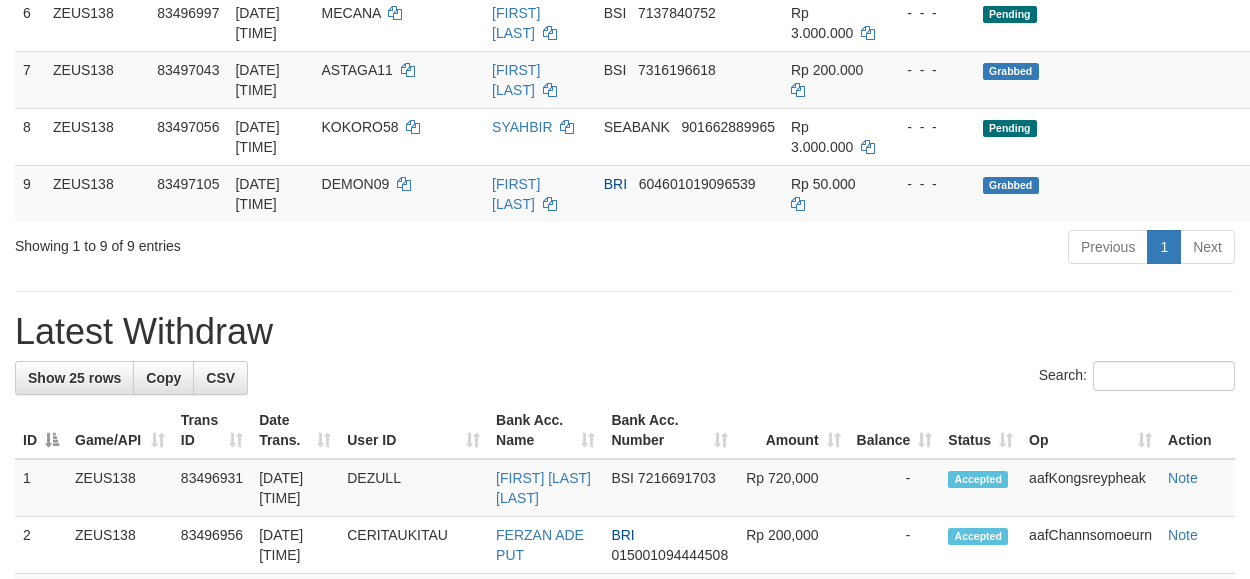 scroll, scrollTop: 630, scrollLeft: 0, axis: vertical 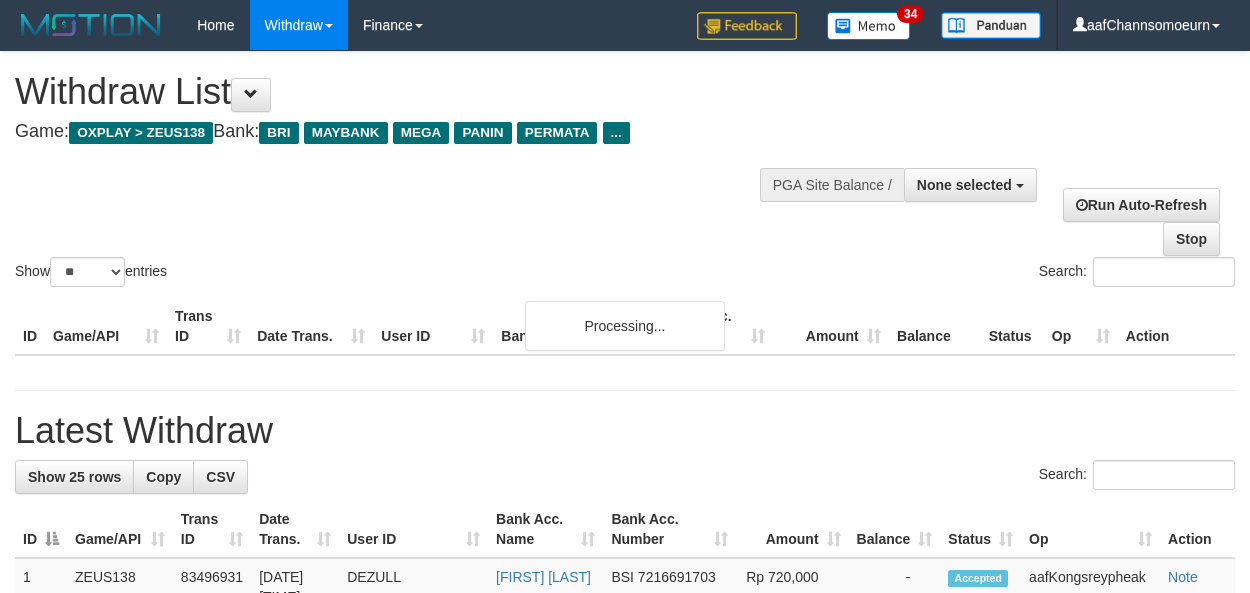 select 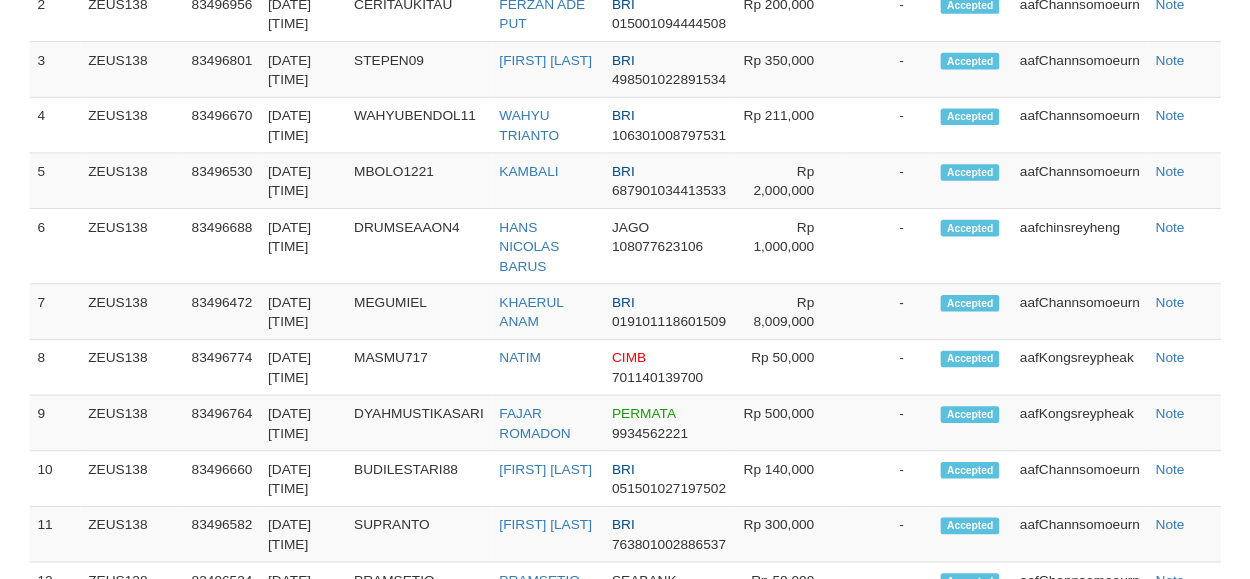 scroll, scrollTop: 1257, scrollLeft: 0, axis: vertical 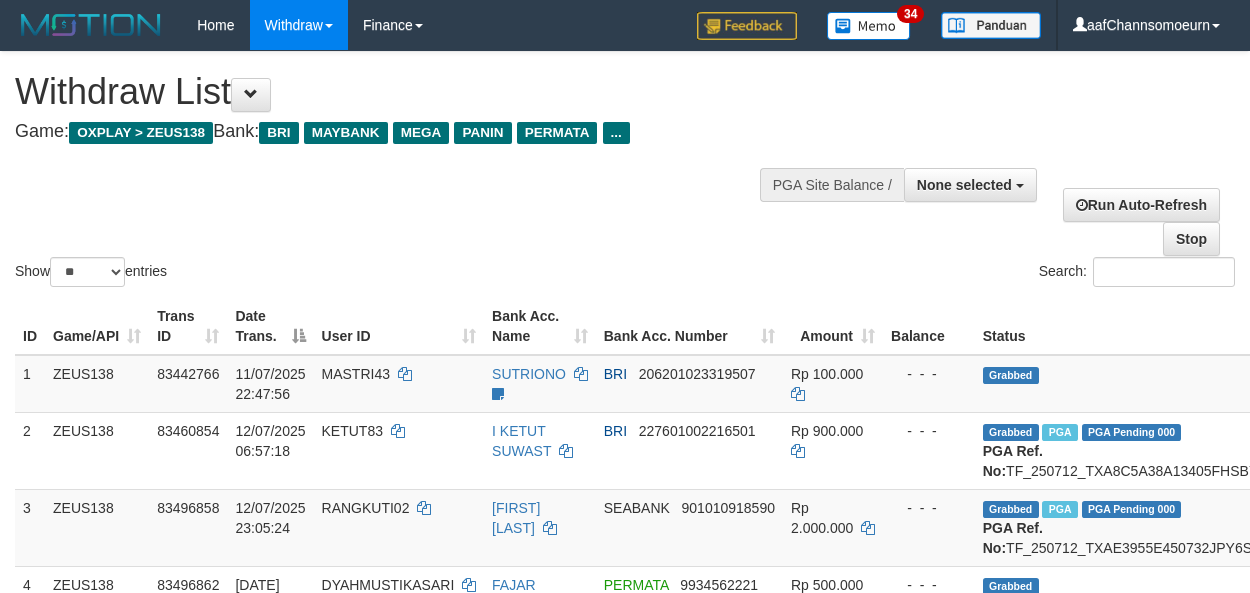 select 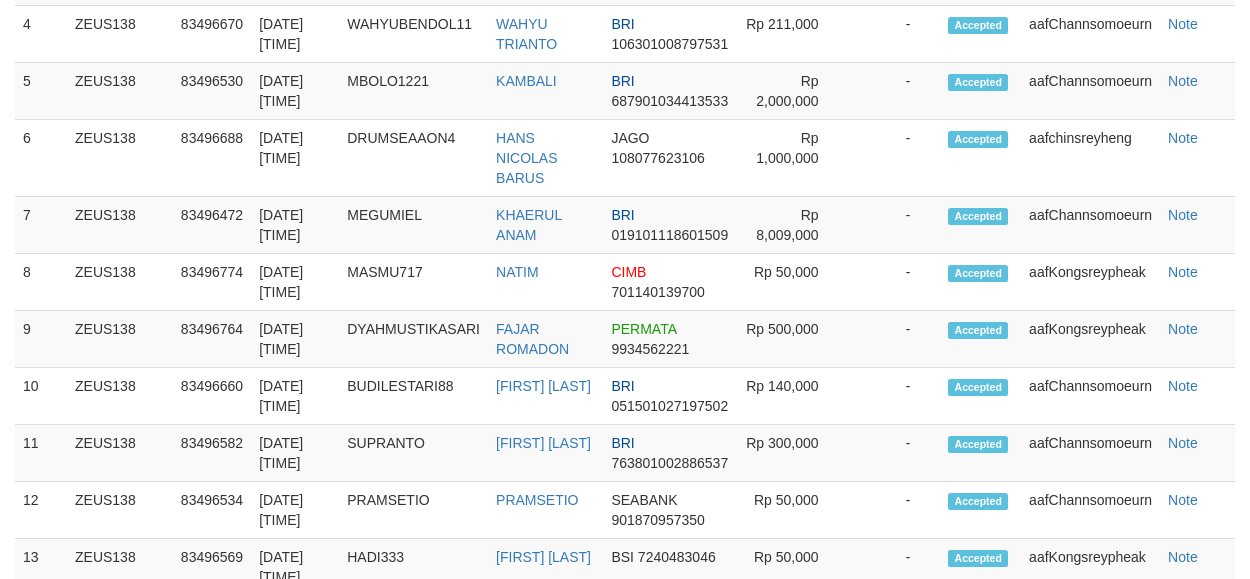 scroll, scrollTop: 1257, scrollLeft: 0, axis: vertical 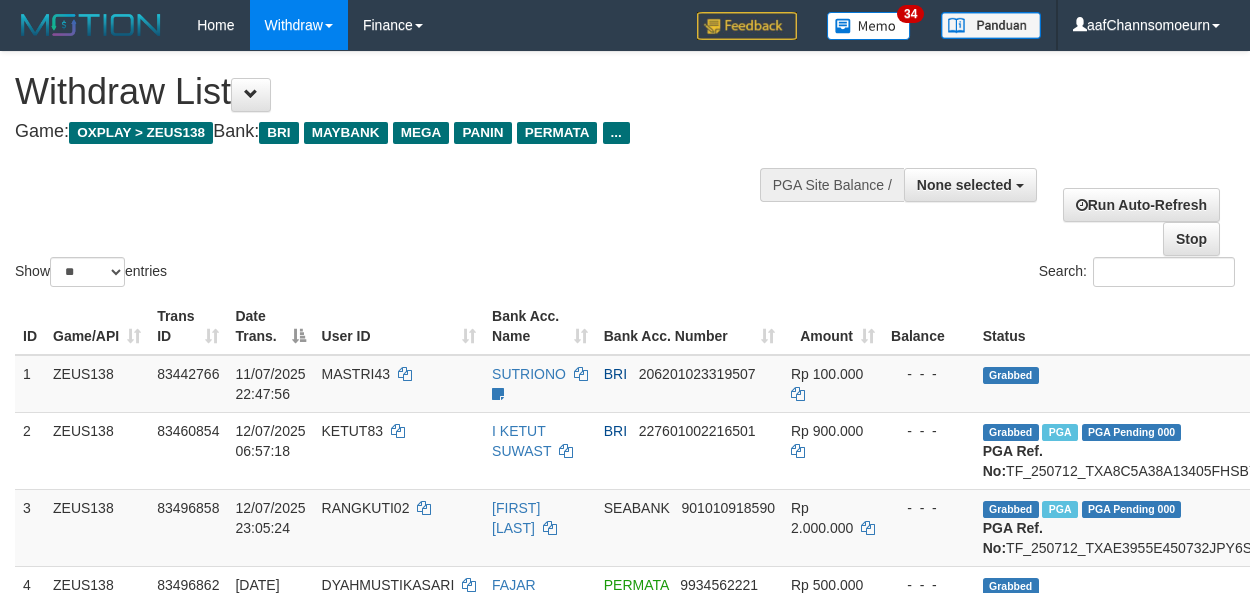 select 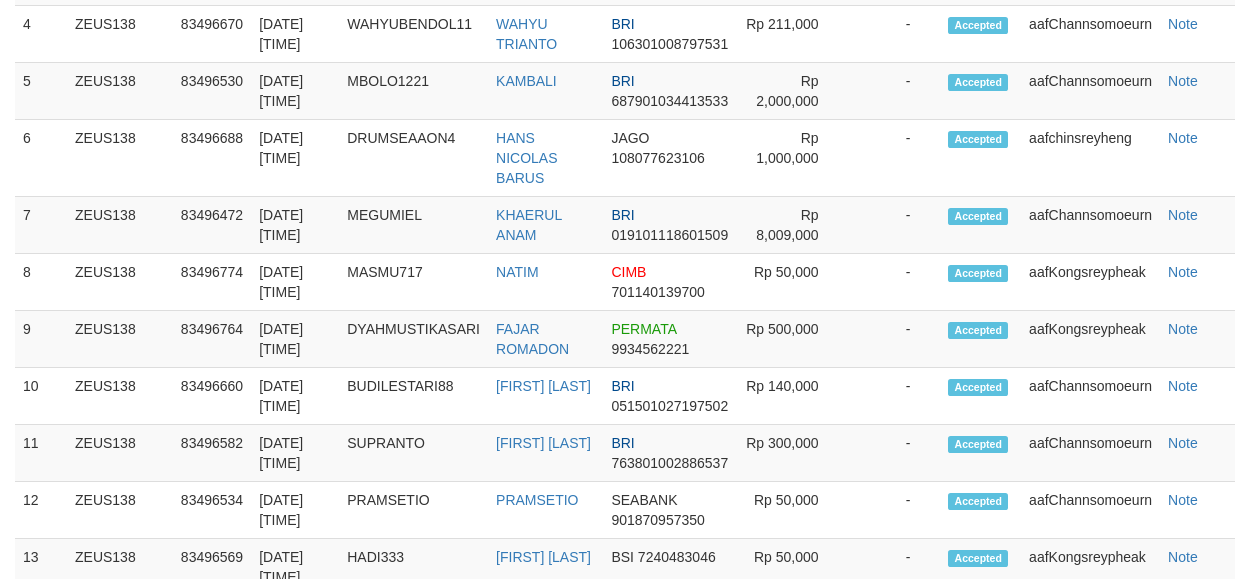 scroll, scrollTop: 1257, scrollLeft: 0, axis: vertical 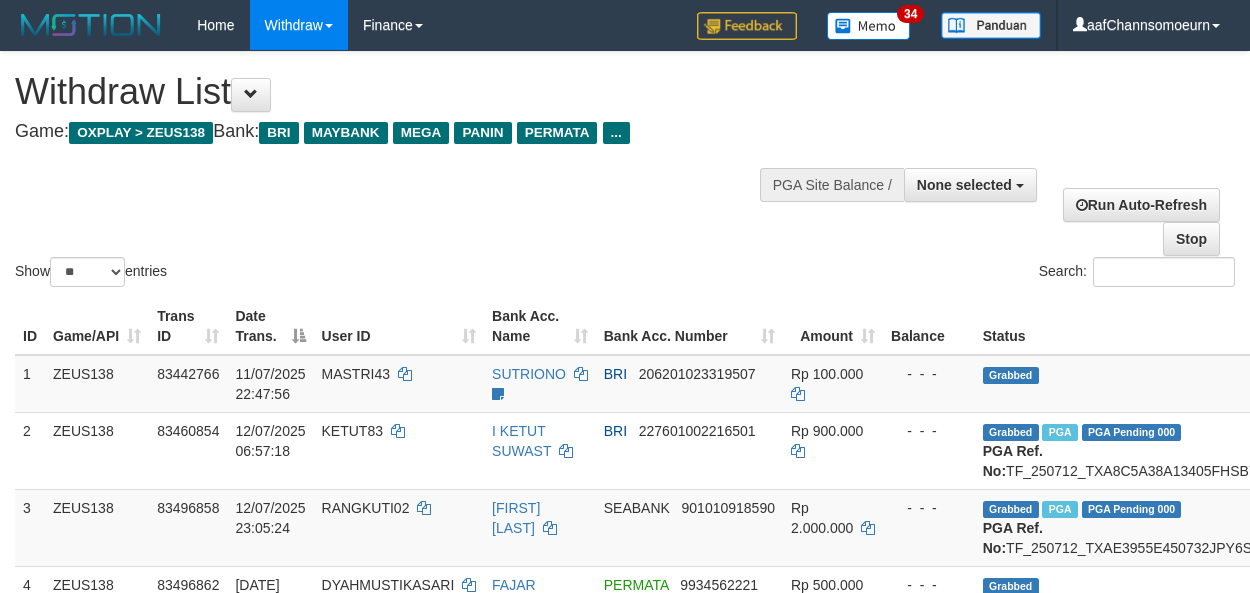 select 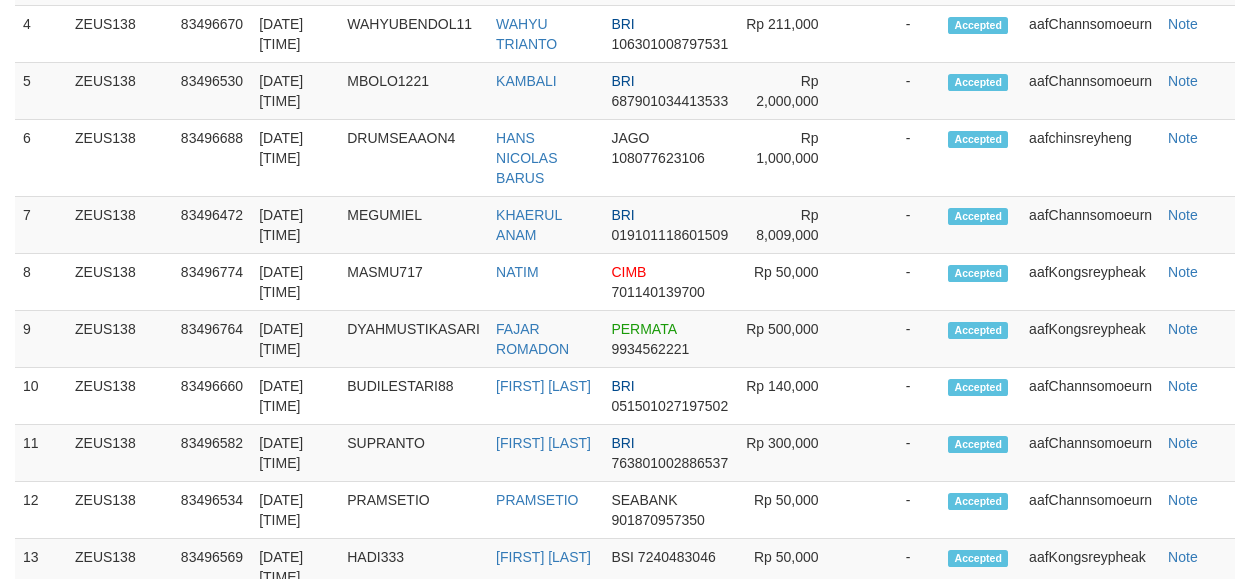 scroll, scrollTop: 1257, scrollLeft: 0, axis: vertical 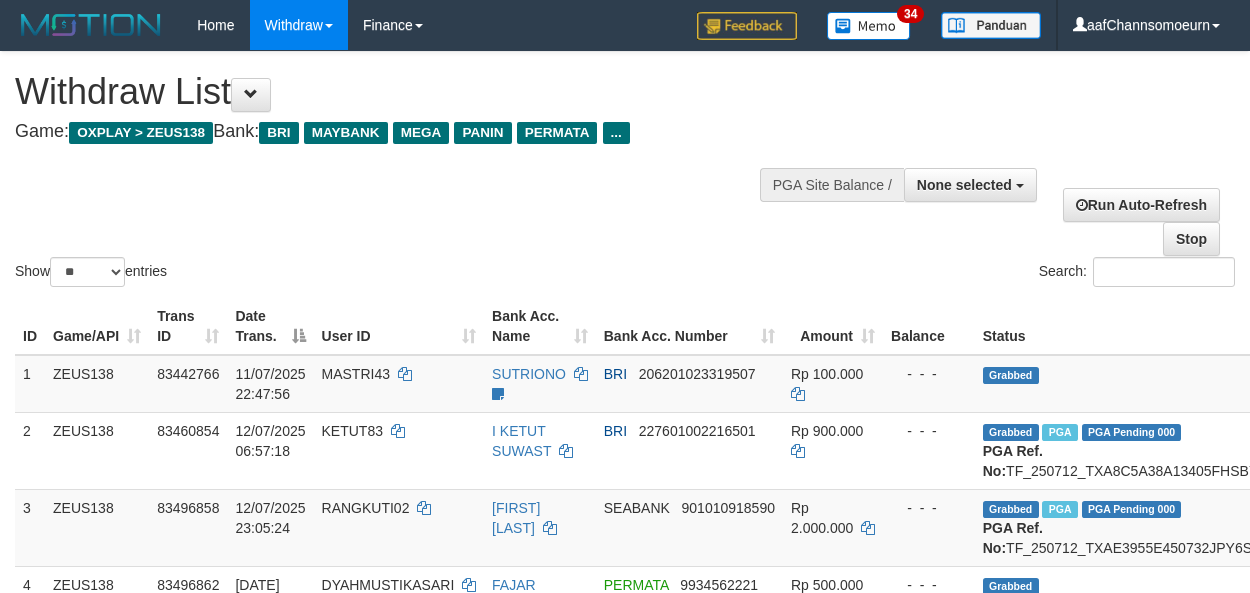 select 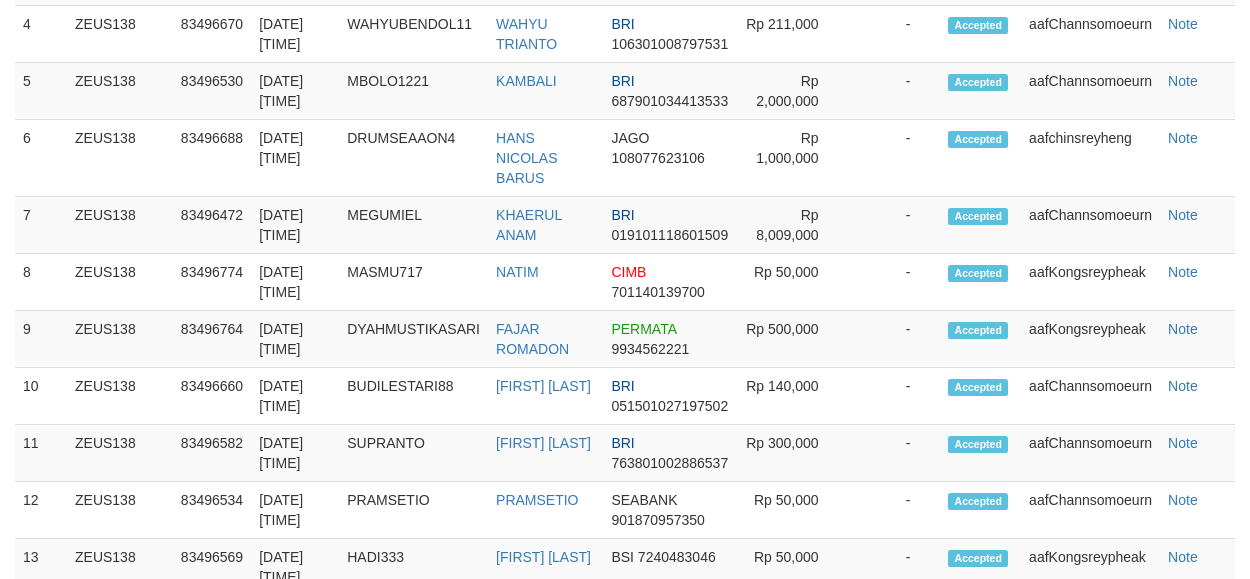 scroll, scrollTop: 1257, scrollLeft: 0, axis: vertical 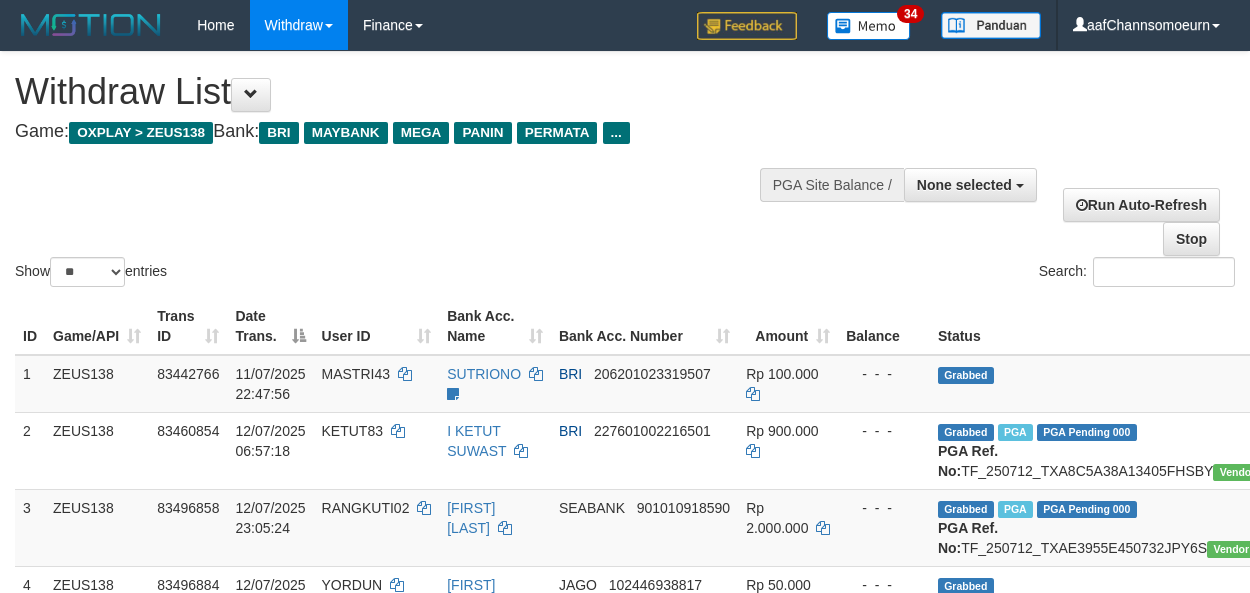 select 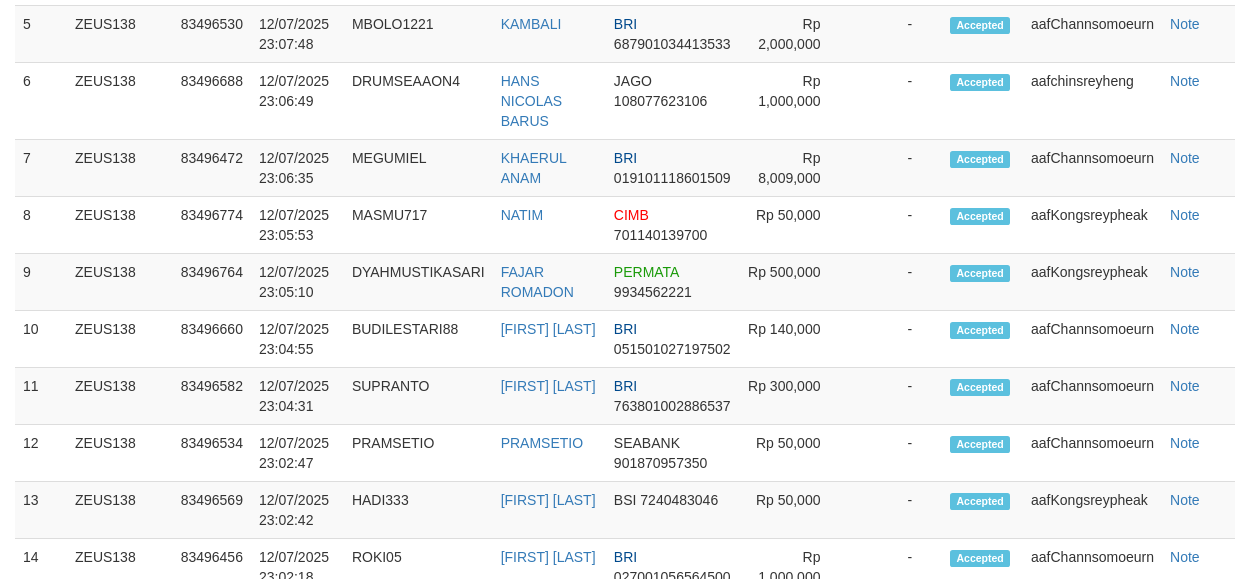 scroll, scrollTop: 1257, scrollLeft: 0, axis: vertical 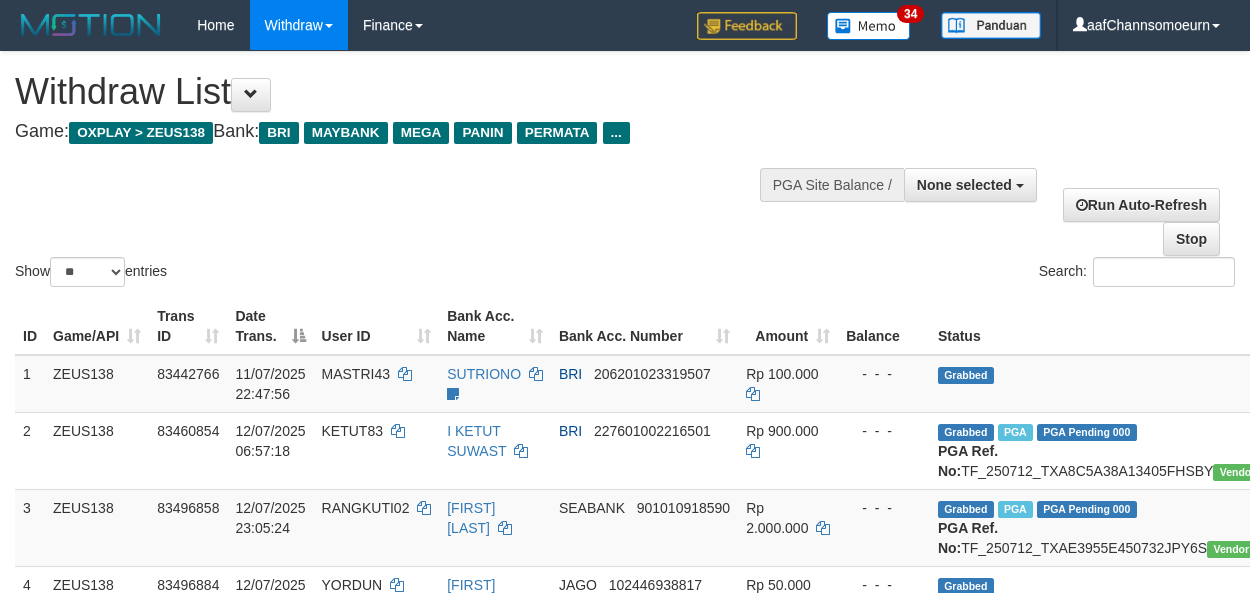 select 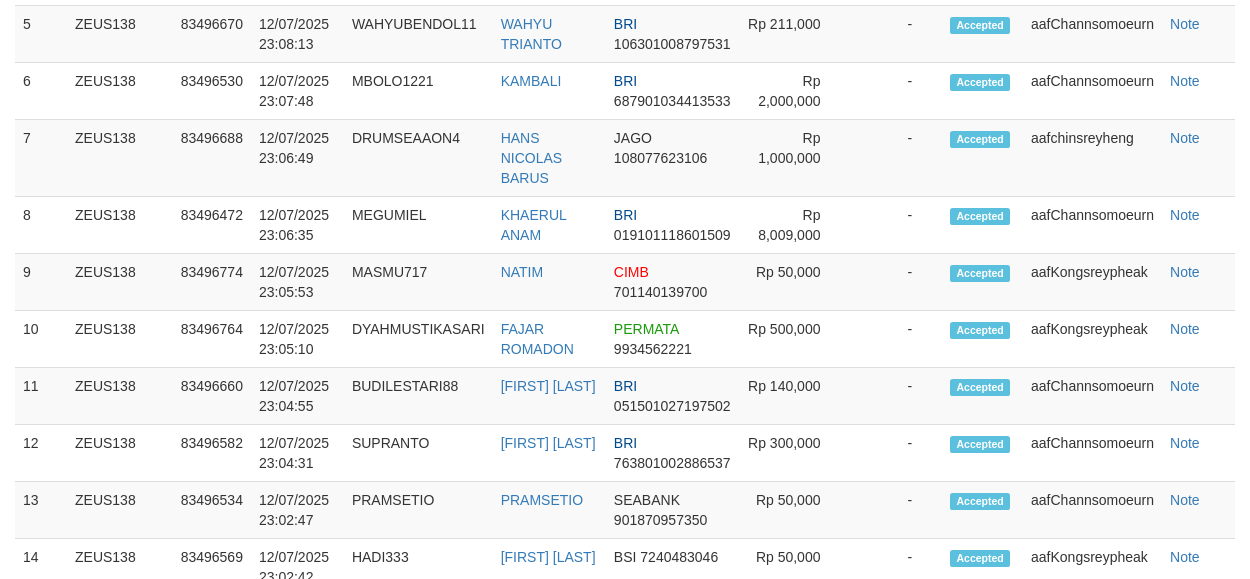scroll, scrollTop: 1257, scrollLeft: 0, axis: vertical 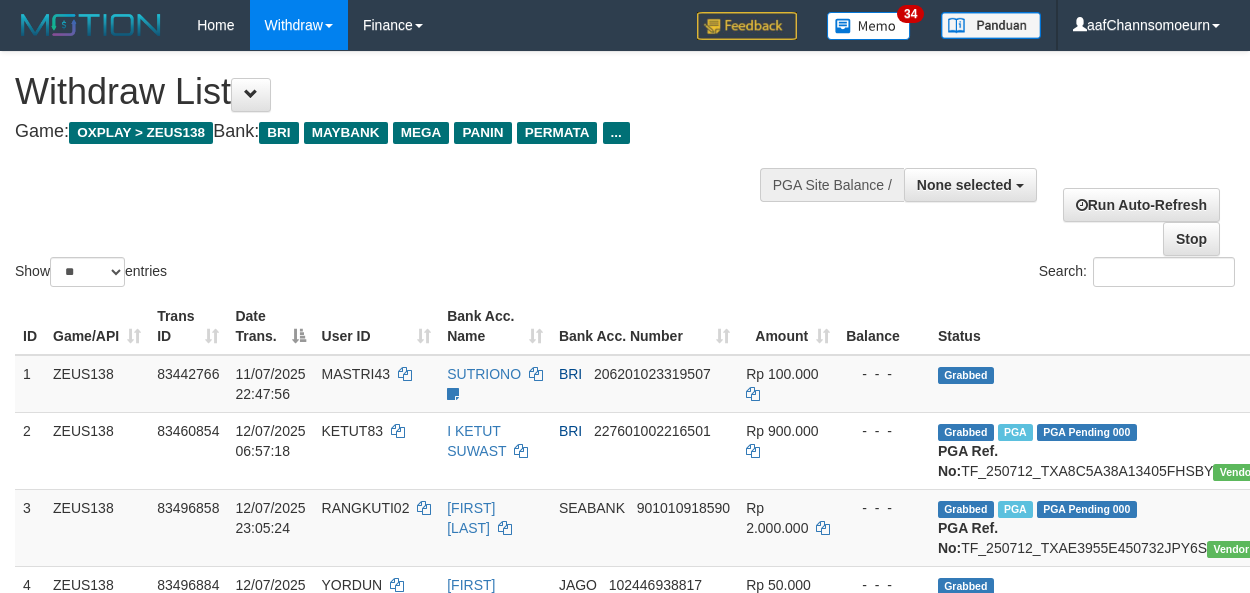 select 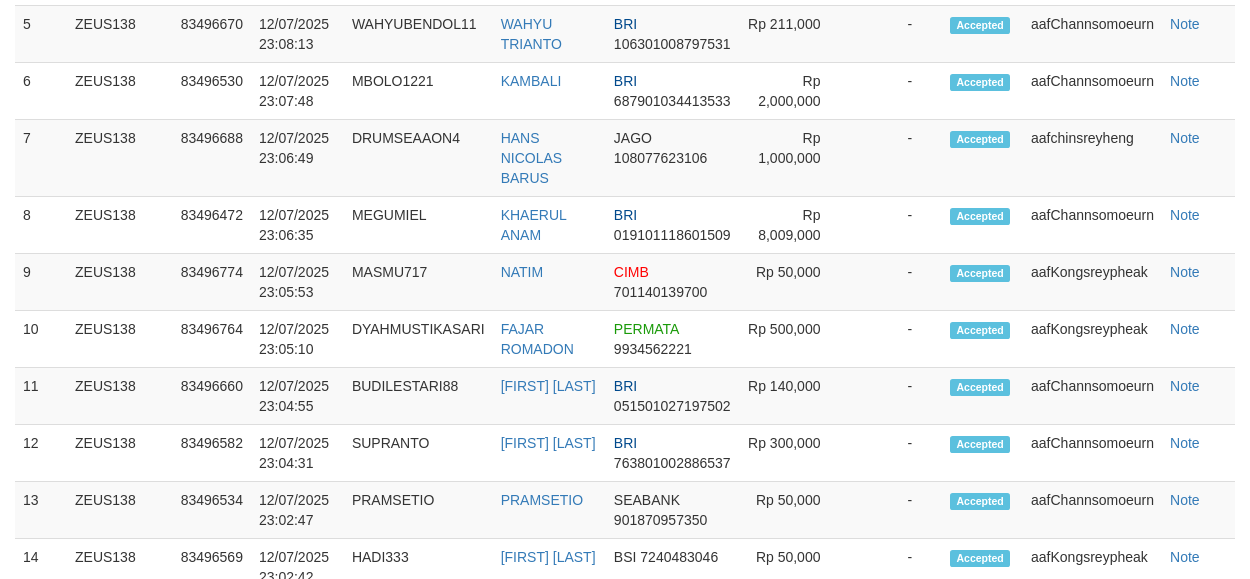 scroll, scrollTop: 1257, scrollLeft: 0, axis: vertical 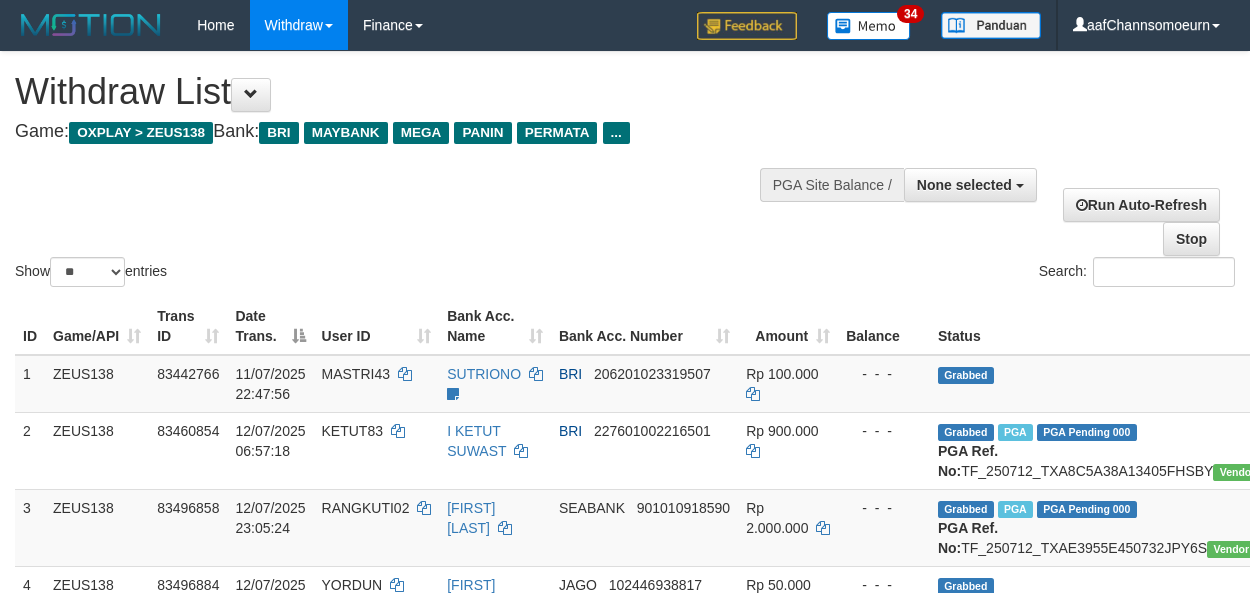 select 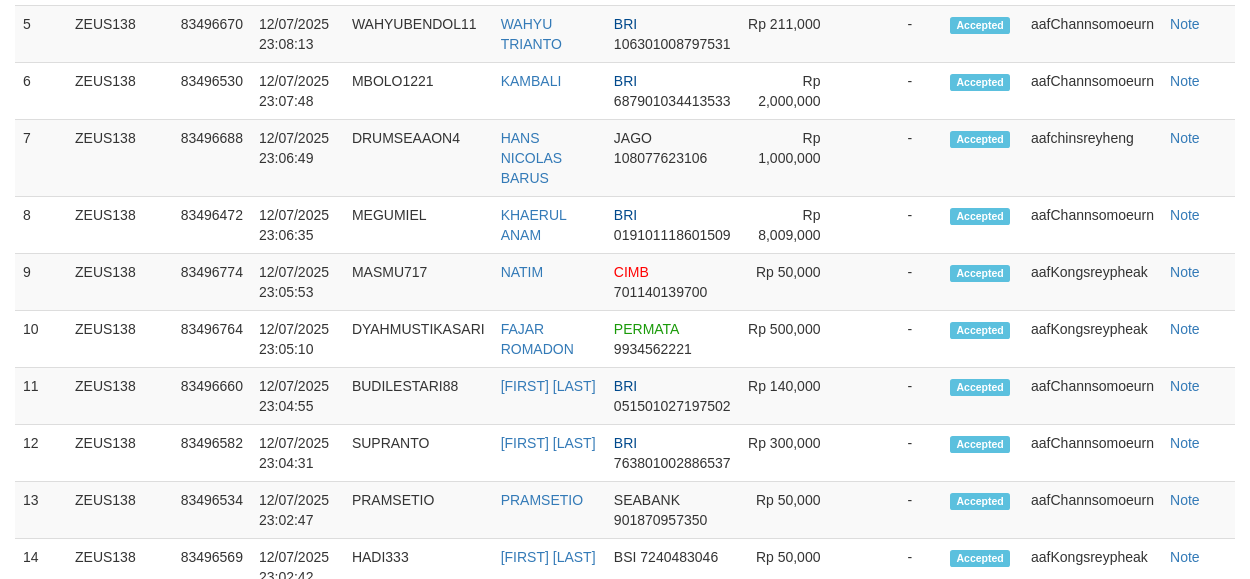 scroll, scrollTop: 1257, scrollLeft: 0, axis: vertical 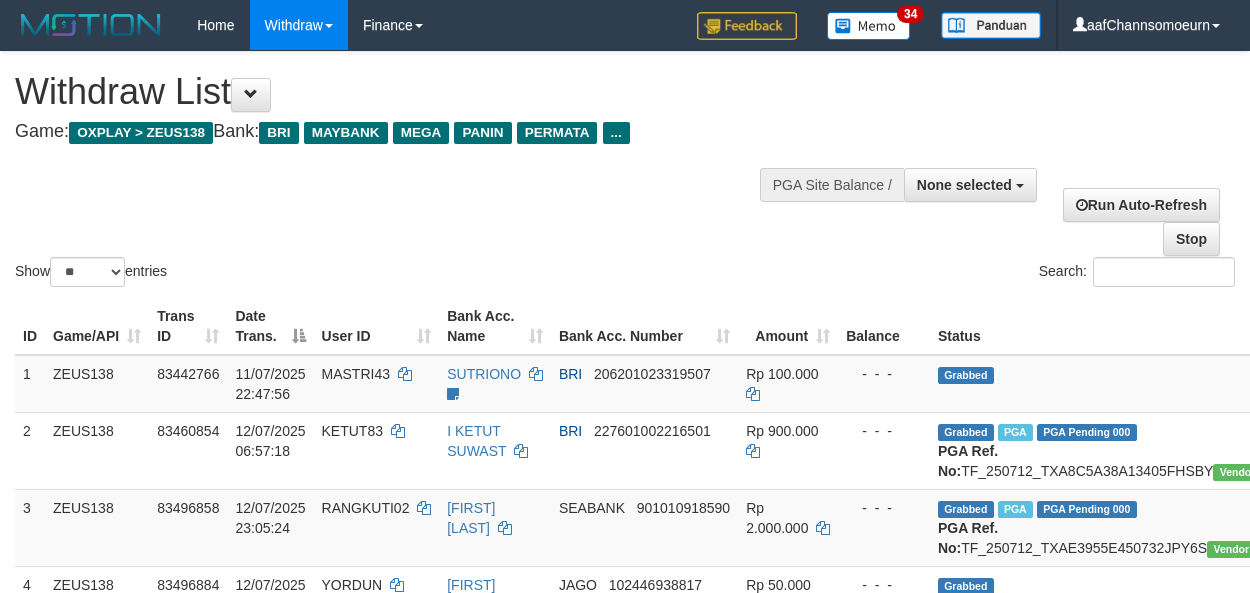 select 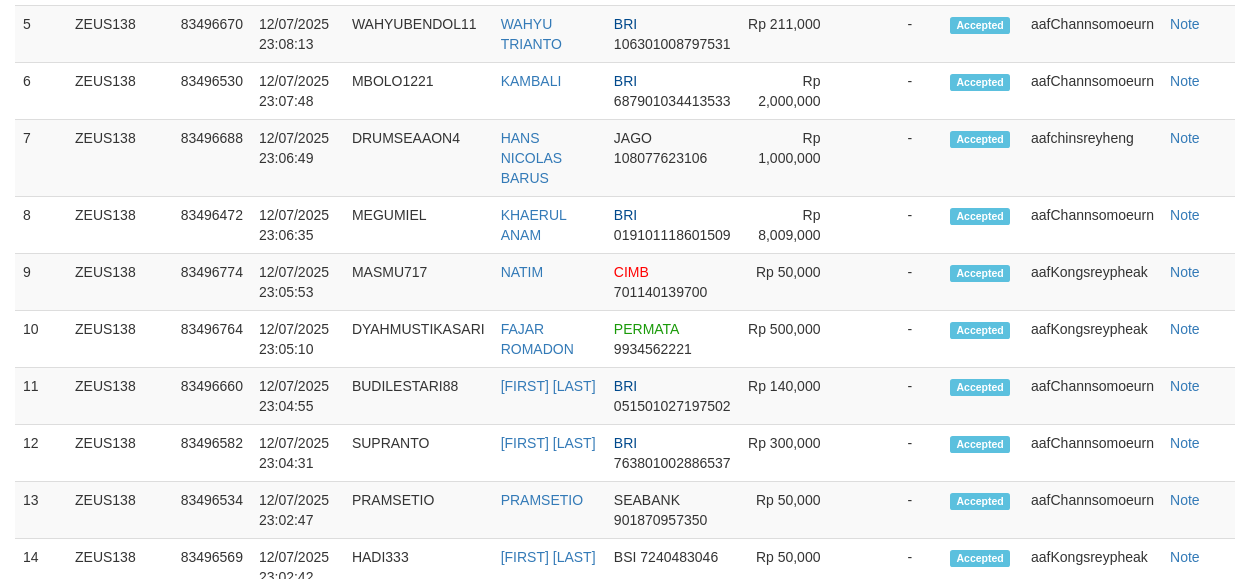 scroll, scrollTop: 1257, scrollLeft: 0, axis: vertical 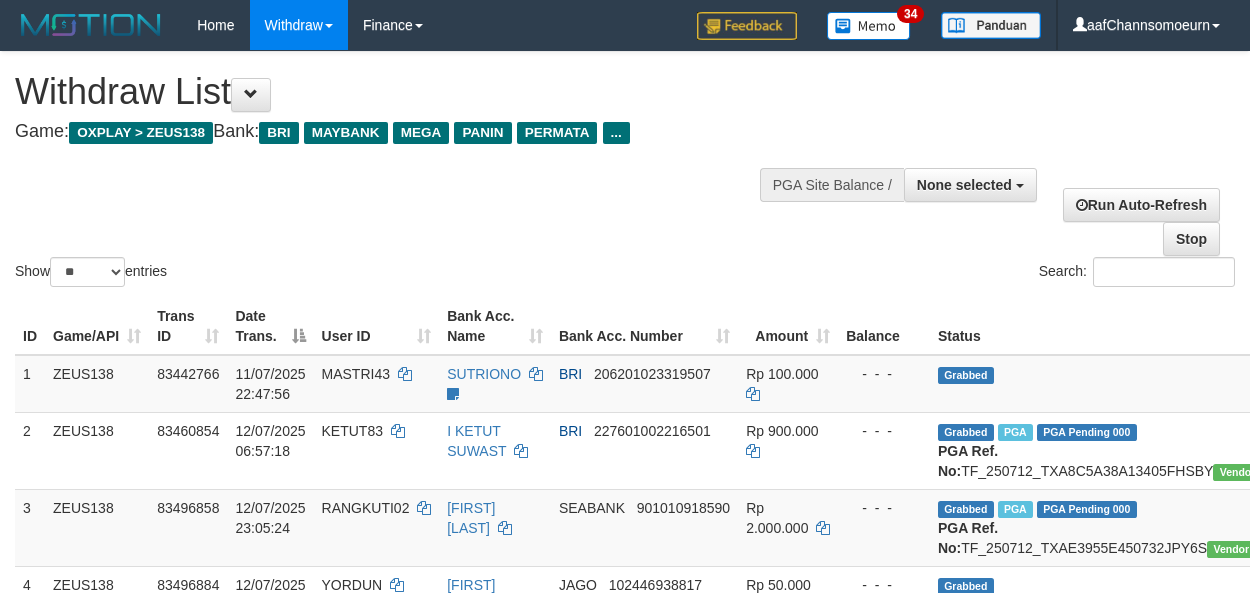 select 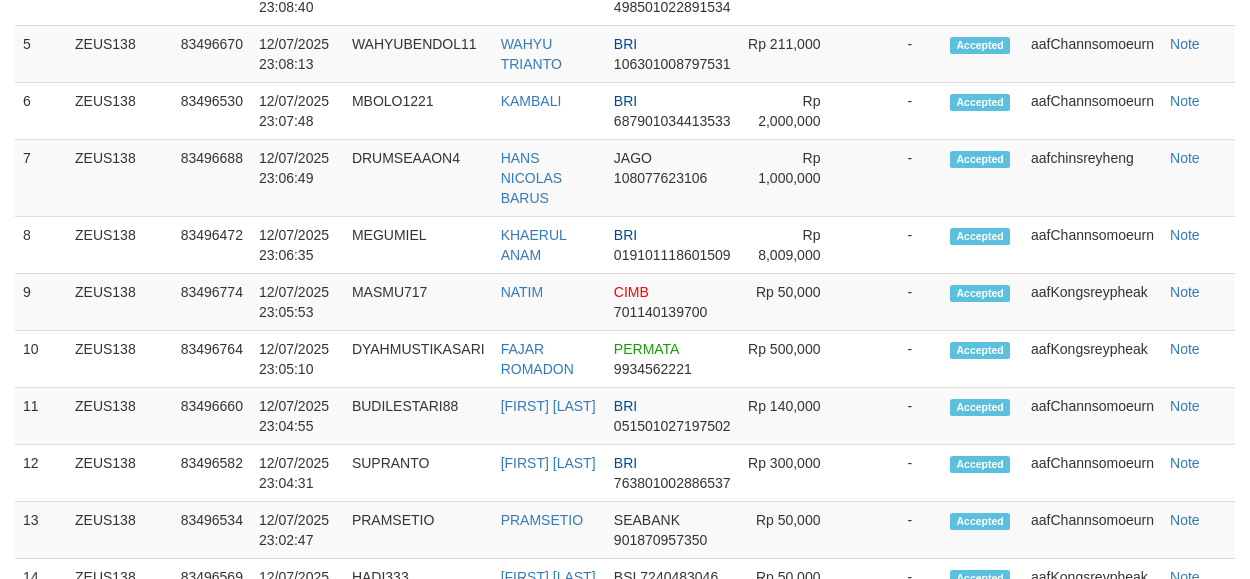 scroll, scrollTop: 1257, scrollLeft: 0, axis: vertical 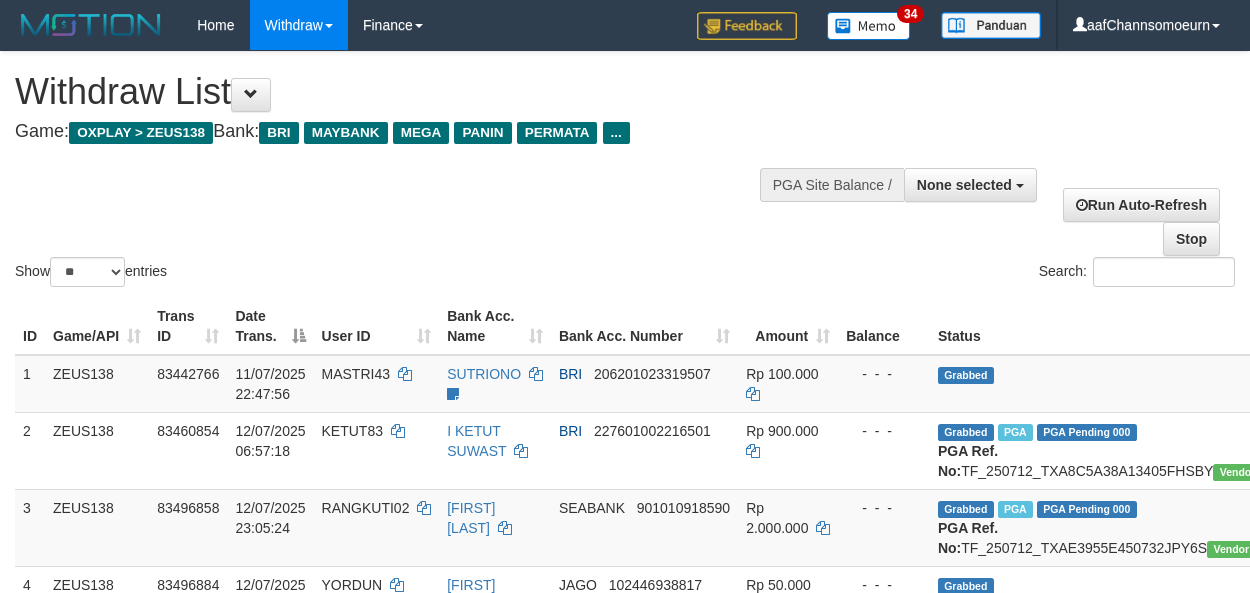select 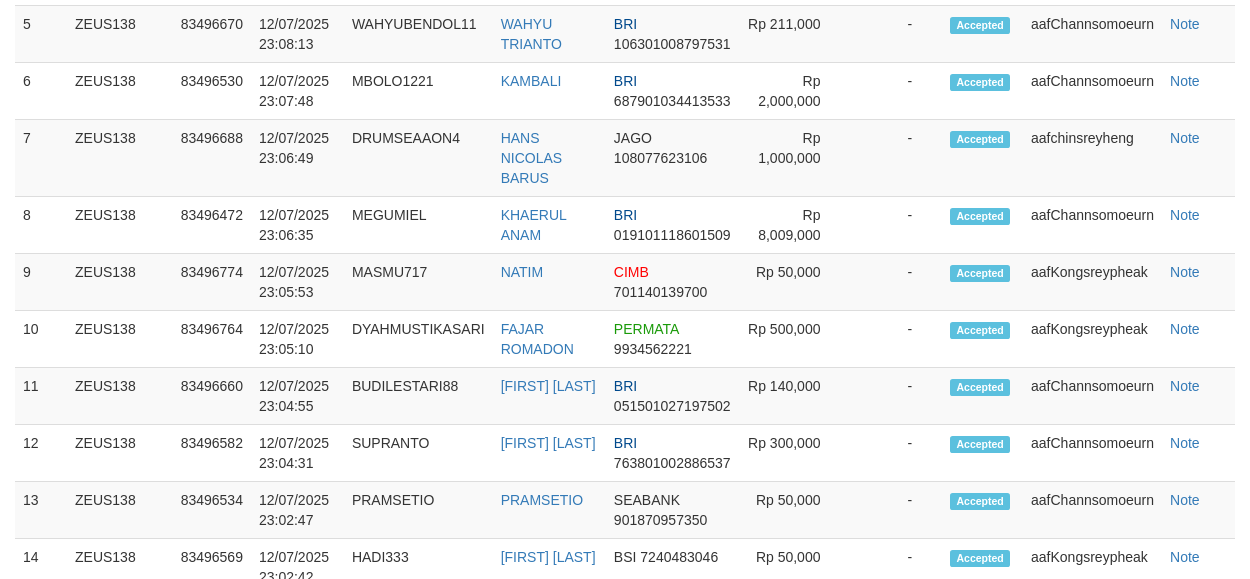 scroll, scrollTop: 1257, scrollLeft: 0, axis: vertical 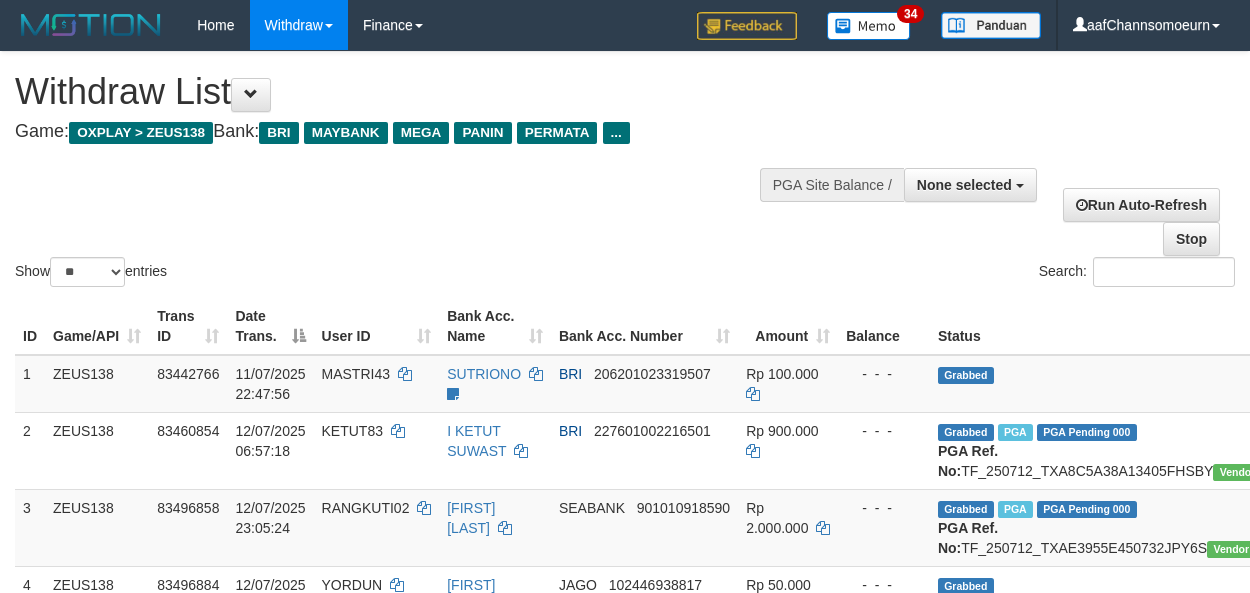 select 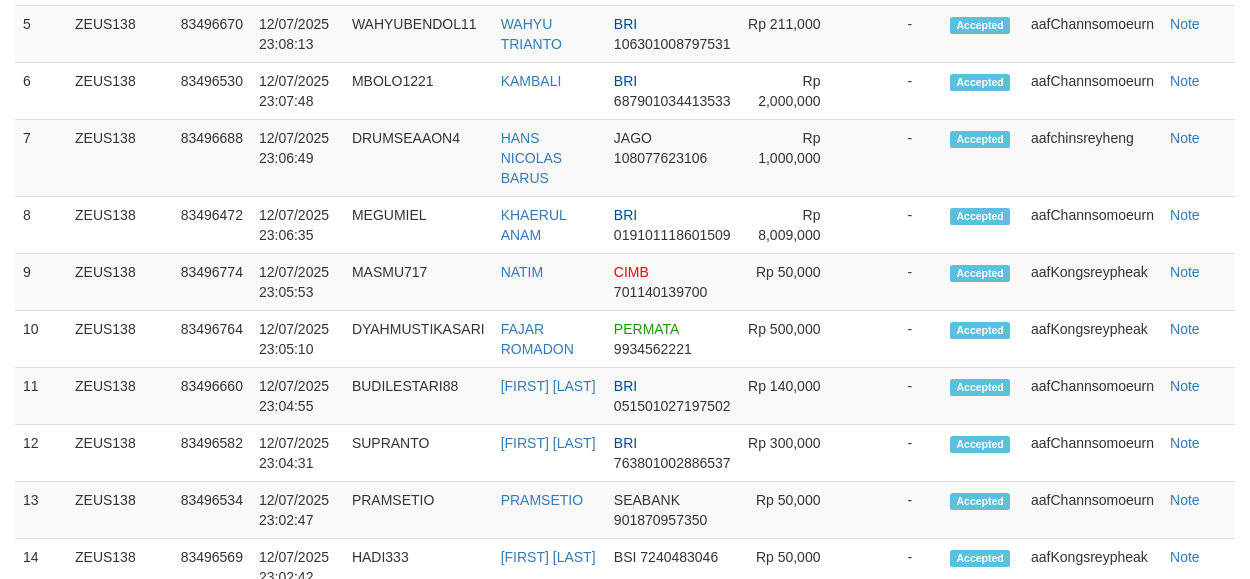 scroll, scrollTop: 1257, scrollLeft: 0, axis: vertical 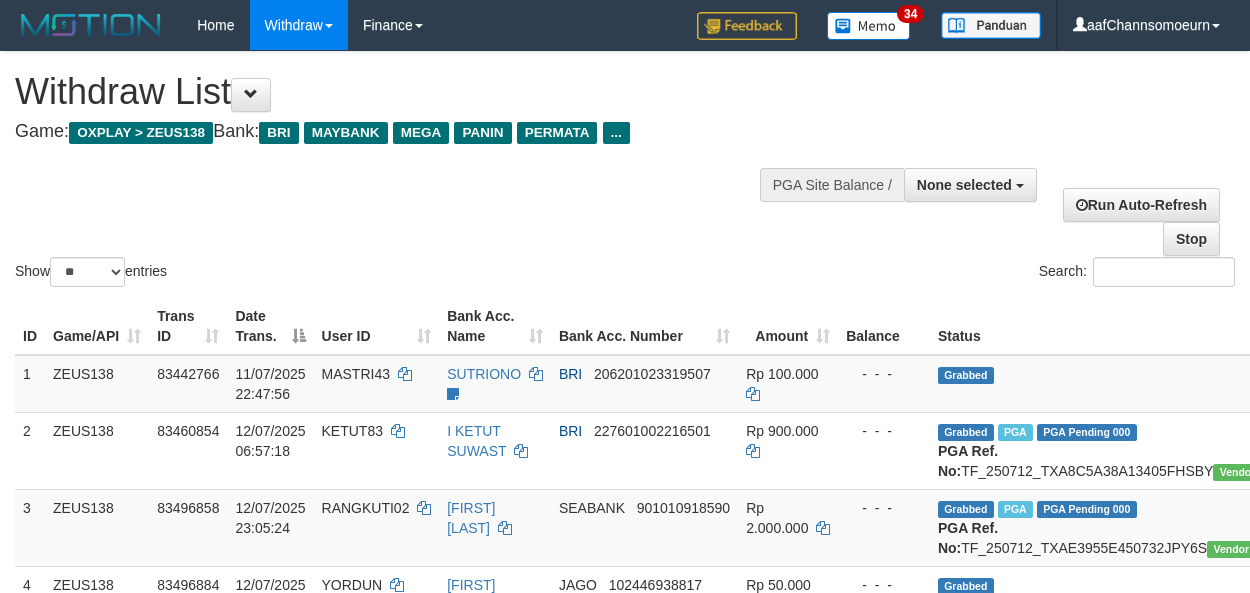select 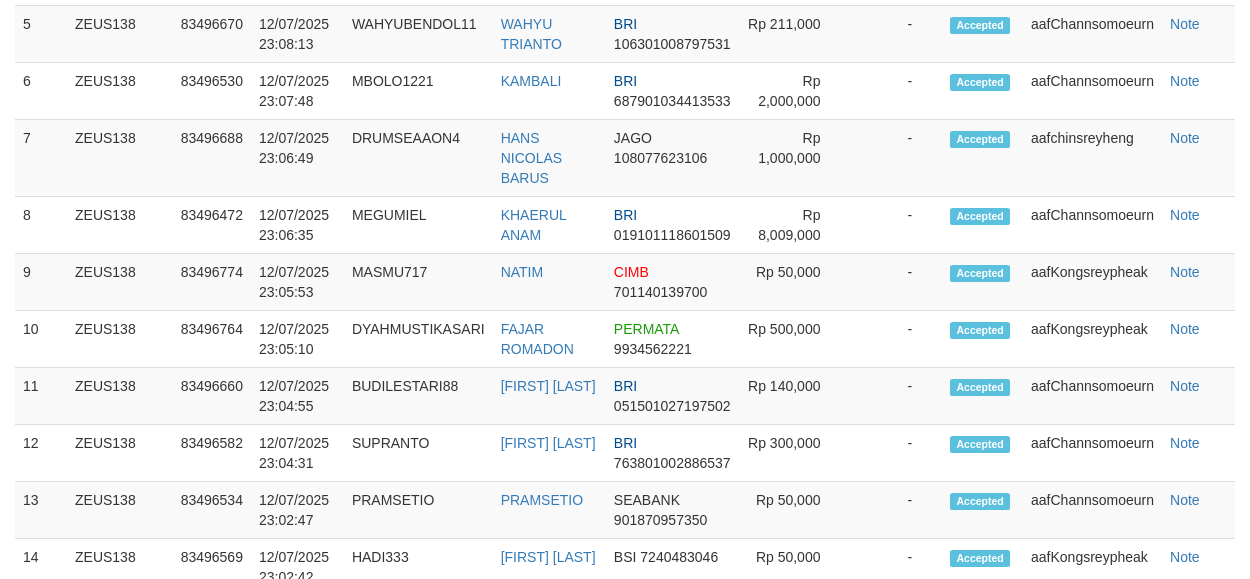 scroll, scrollTop: 1257, scrollLeft: 0, axis: vertical 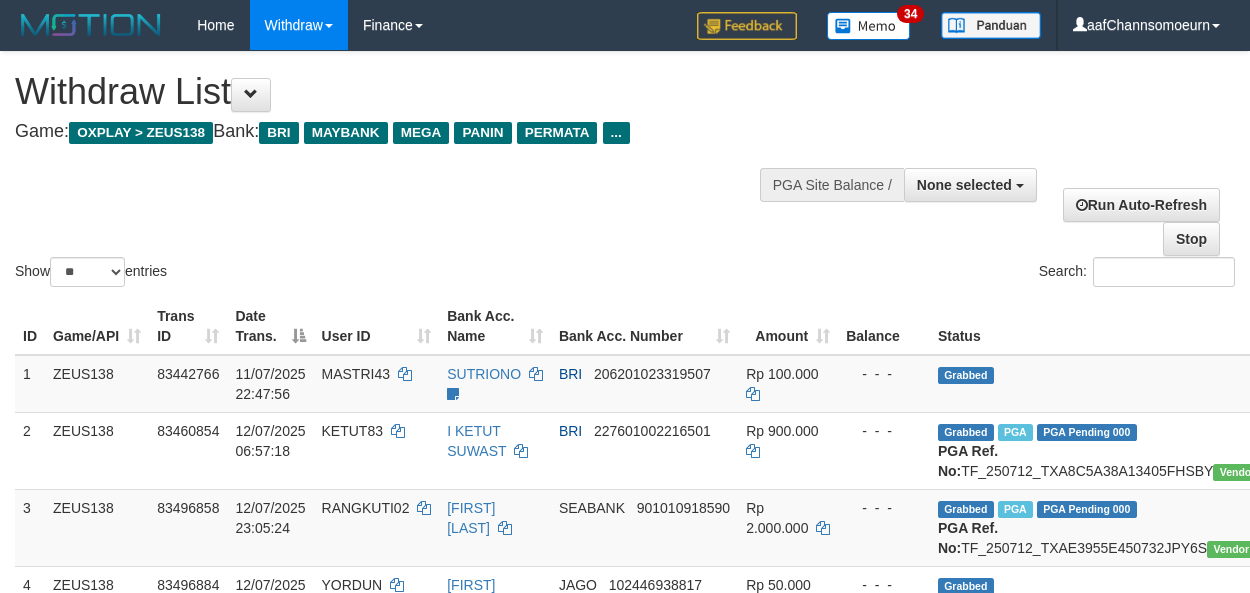 select 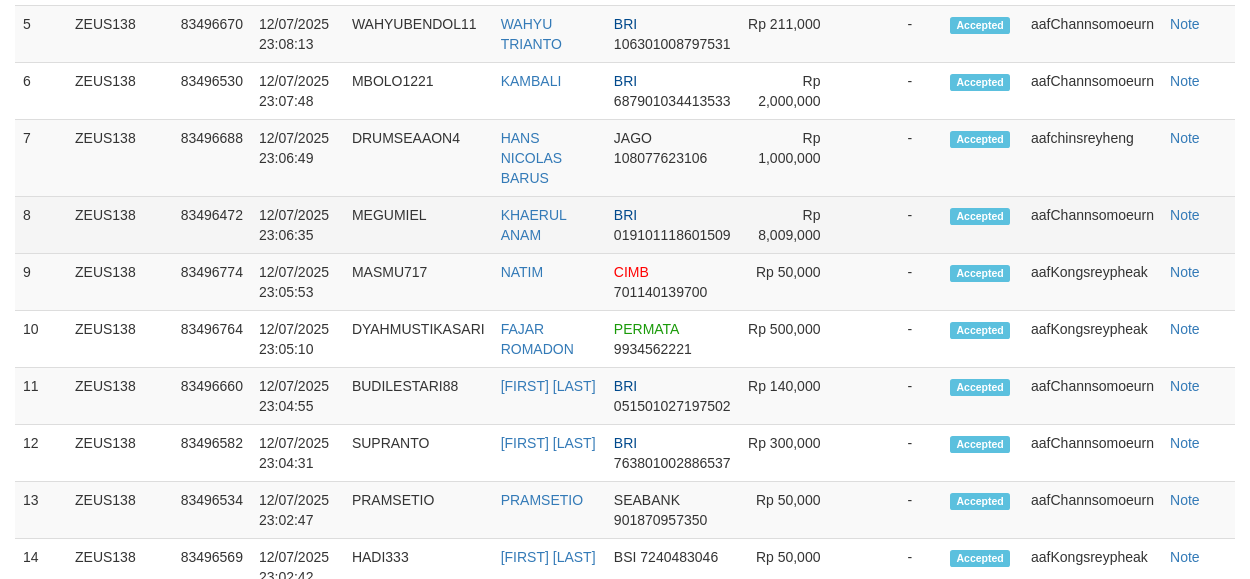 scroll, scrollTop: 1257, scrollLeft: 0, axis: vertical 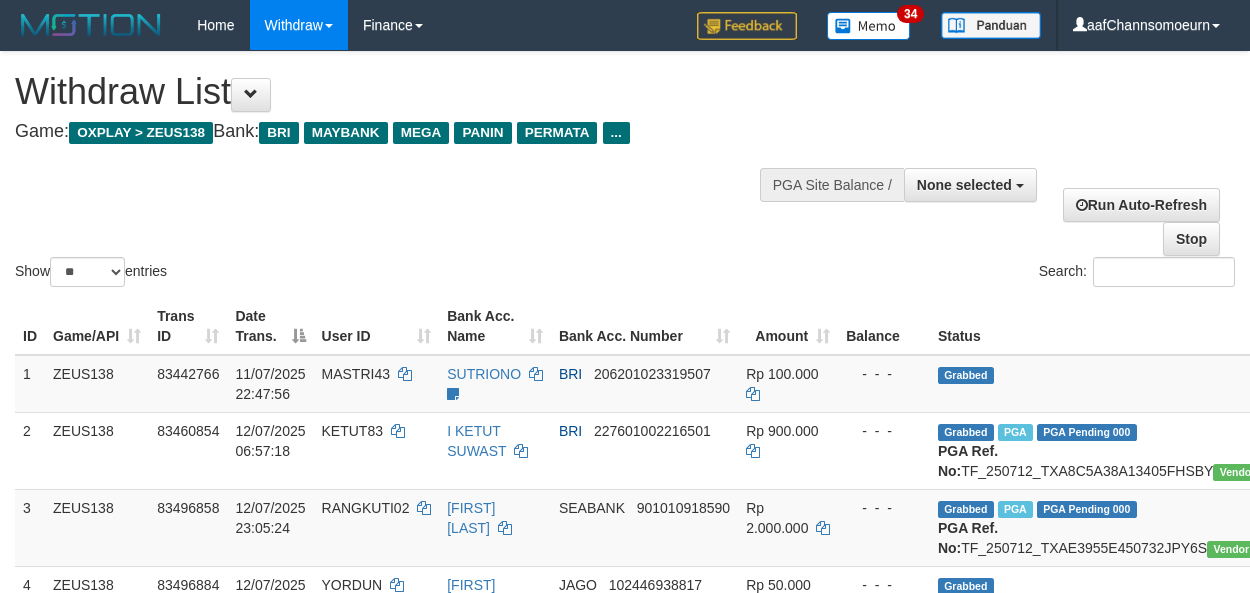 select 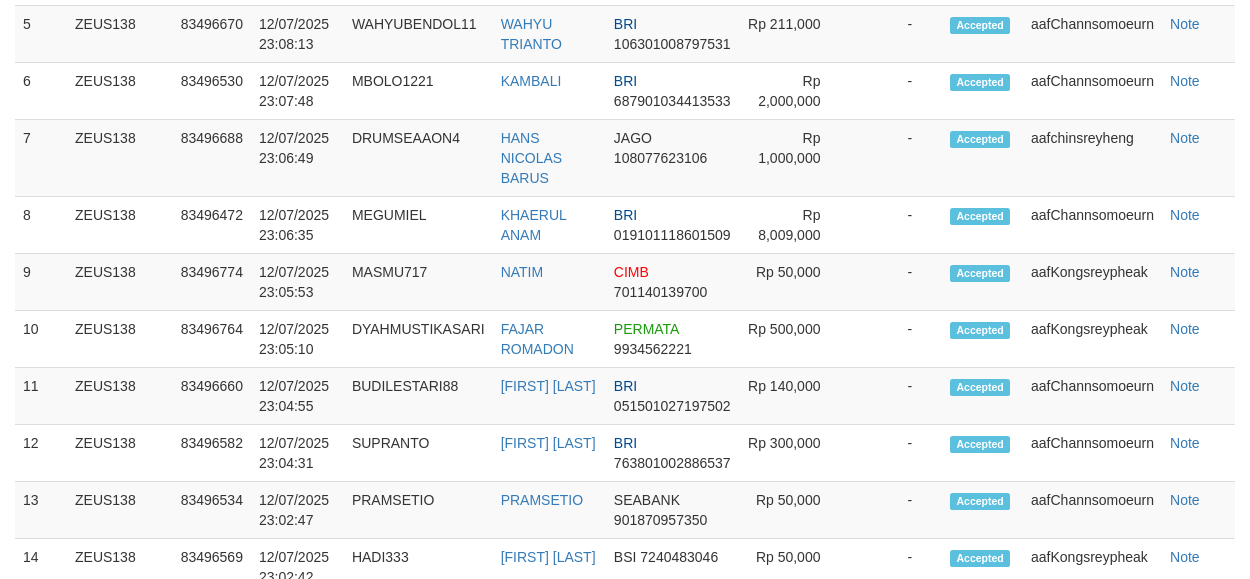 scroll, scrollTop: 1257, scrollLeft: 0, axis: vertical 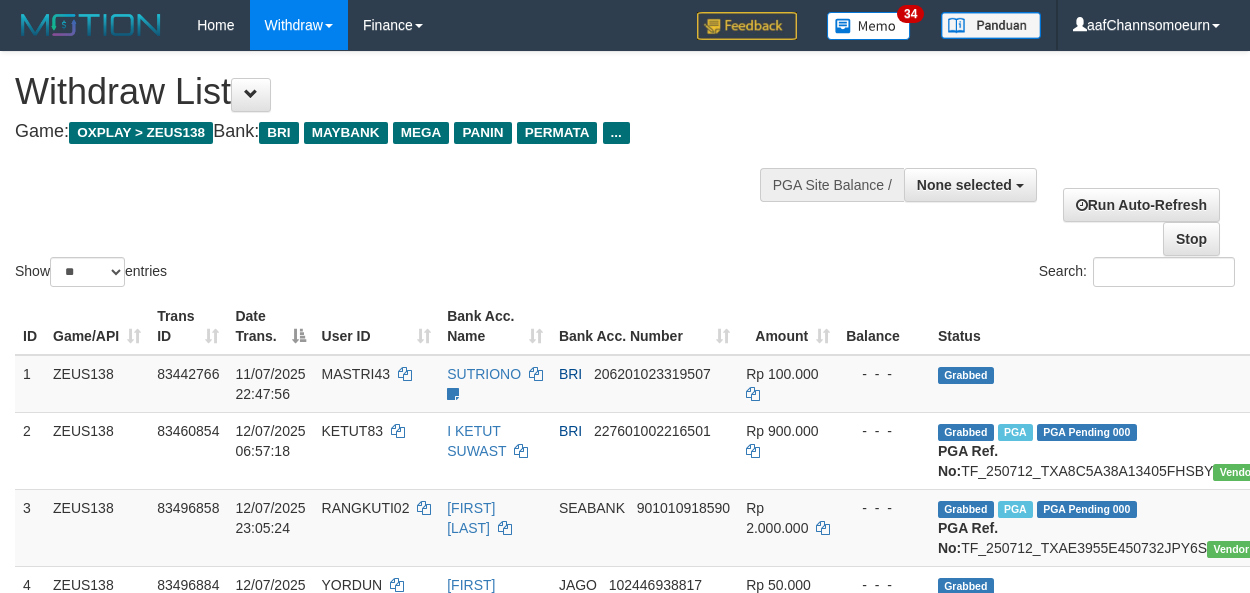 select 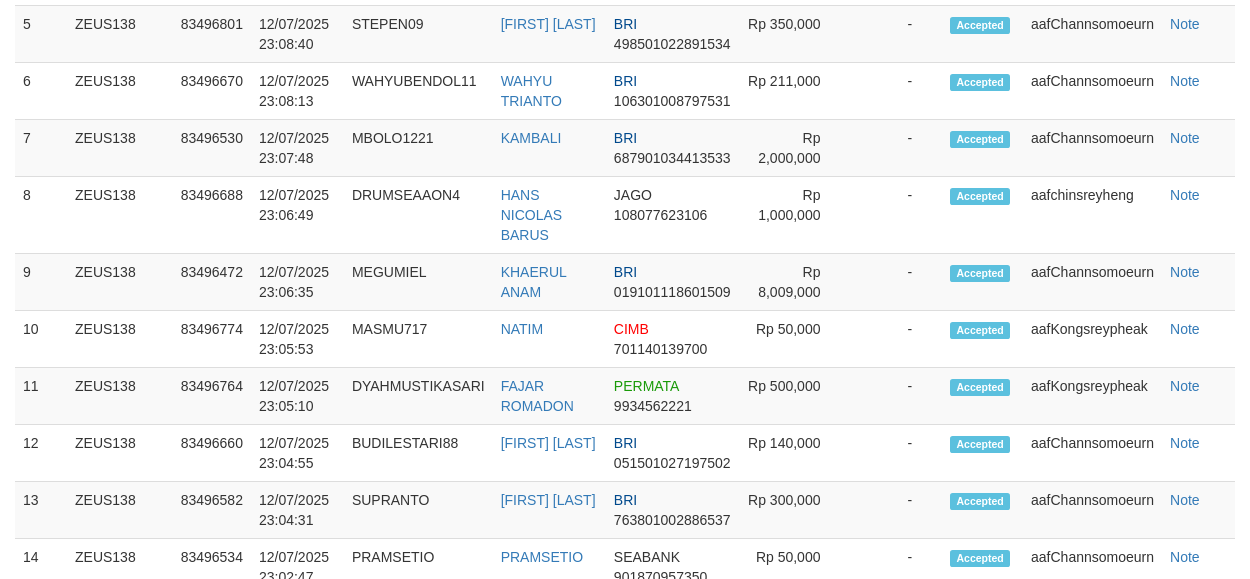 scroll, scrollTop: 1257, scrollLeft: 0, axis: vertical 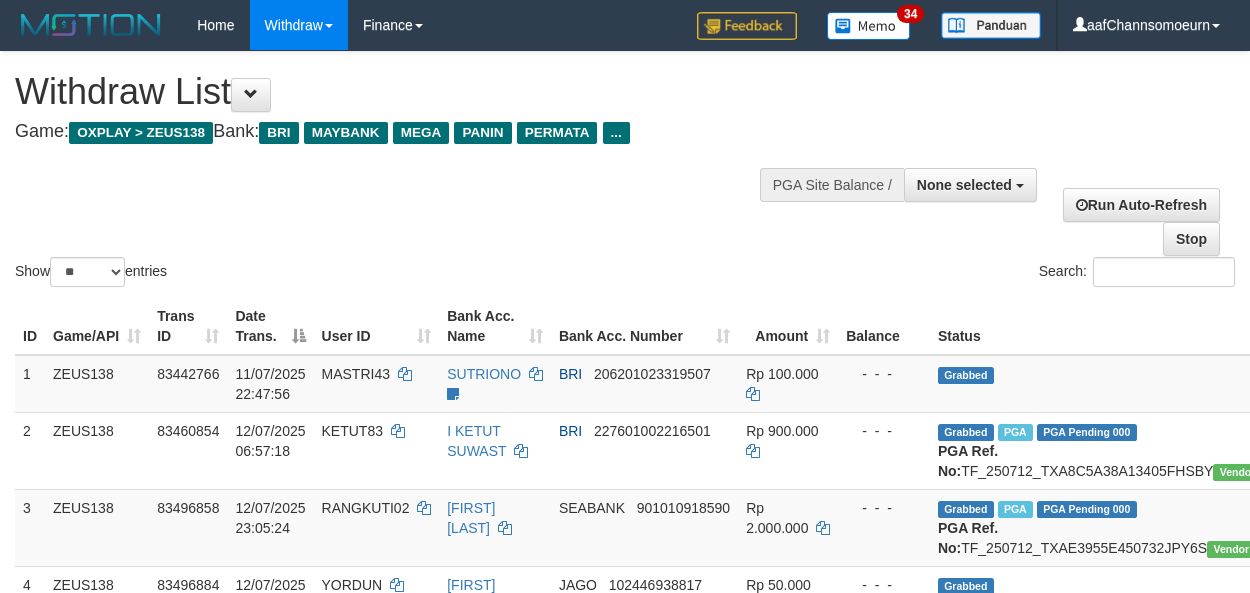 select 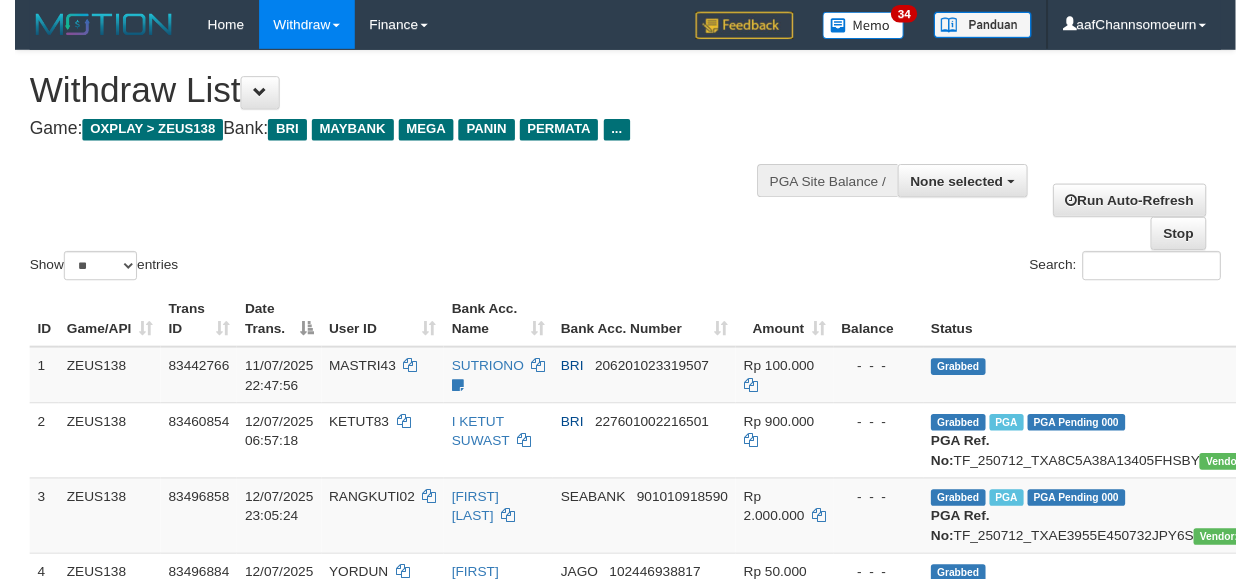 scroll, scrollTop: 1311, scrollLeft: 0, axis: vertical 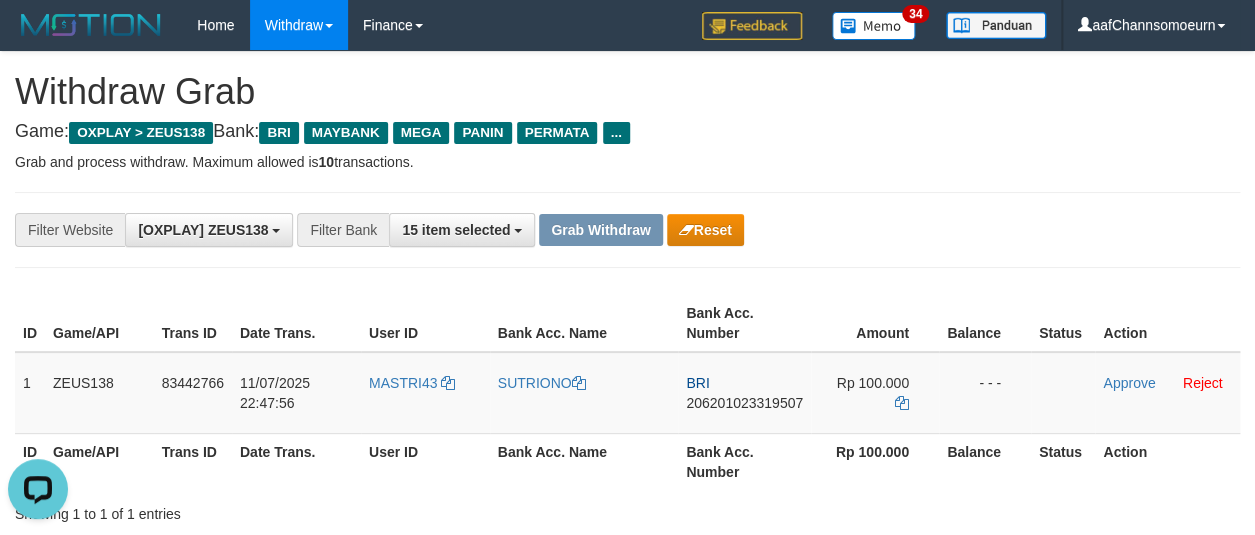 click on "**********" at bounding box center [627, 1123] 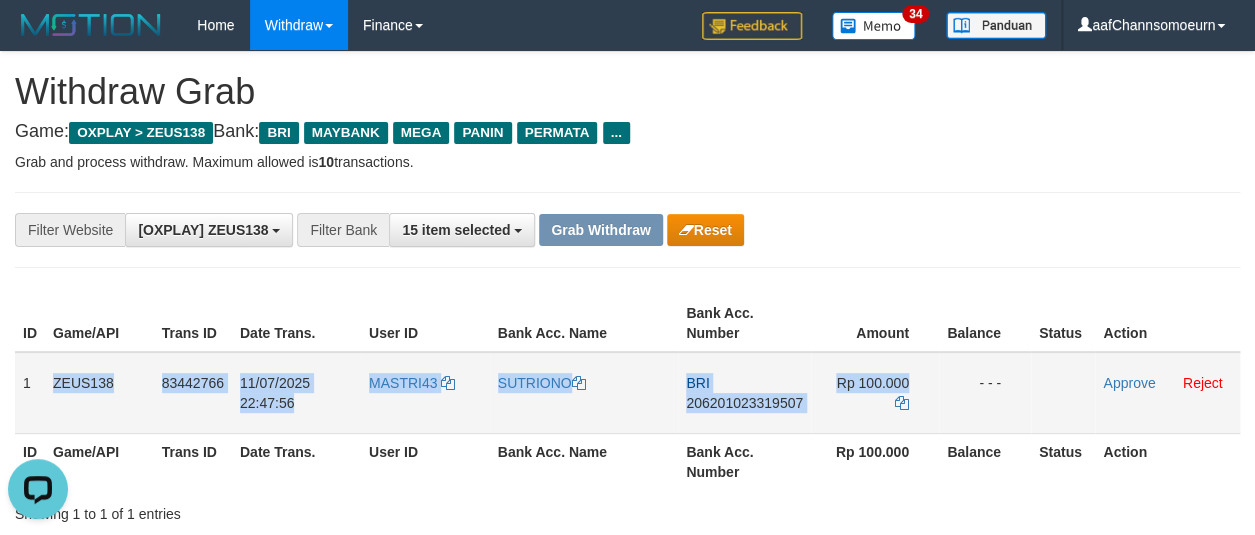 drag, startPoint x: 27, startPoint y: 388, endPoint x: 938, endPoint y: 361, distance: 911.4 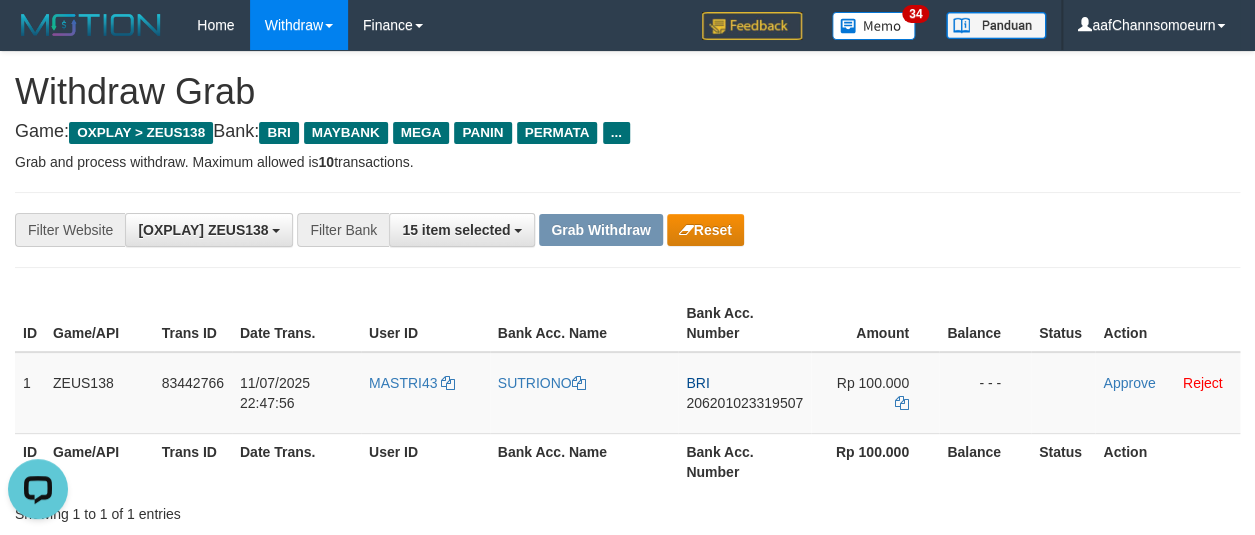drag, startPoint x: 882, startPoint y: 164, endPoint x: 608, endPoint y: 266, distance: 292.36963 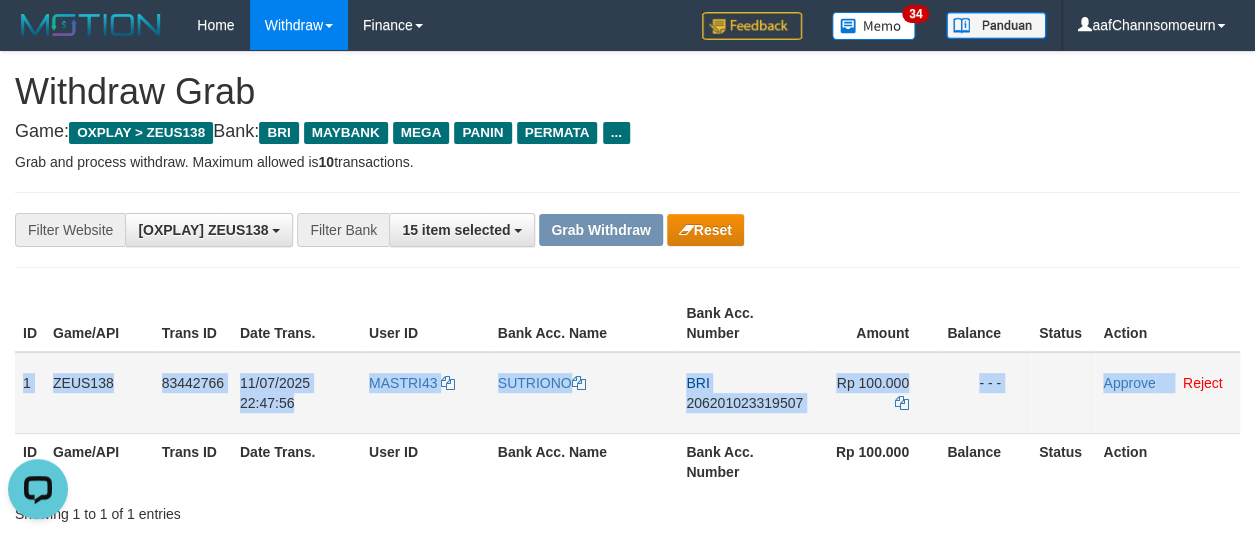 drag, startPoint x: 16, startPoint y: 381, endPoint x: 1179, endPoint y: 368, distance: 1163.0726 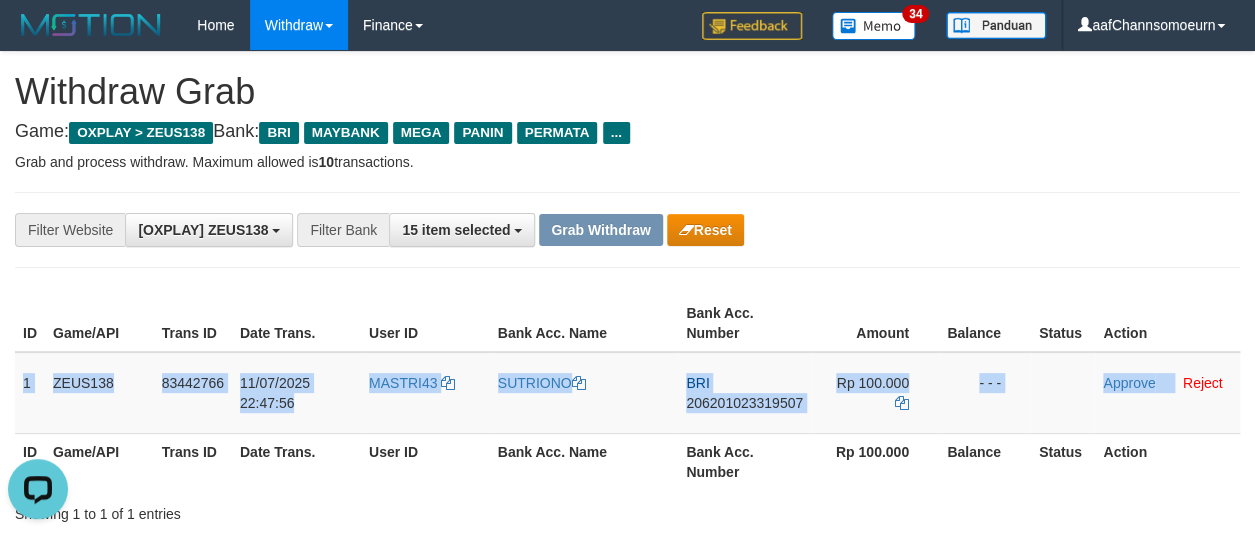 copy on "1
ZEUS138
83442766
11/07/2025 22:47:56
MASTRI43
SUTRIONO
BRI
206201023319507
Rp 100.000
- - -
Approve" 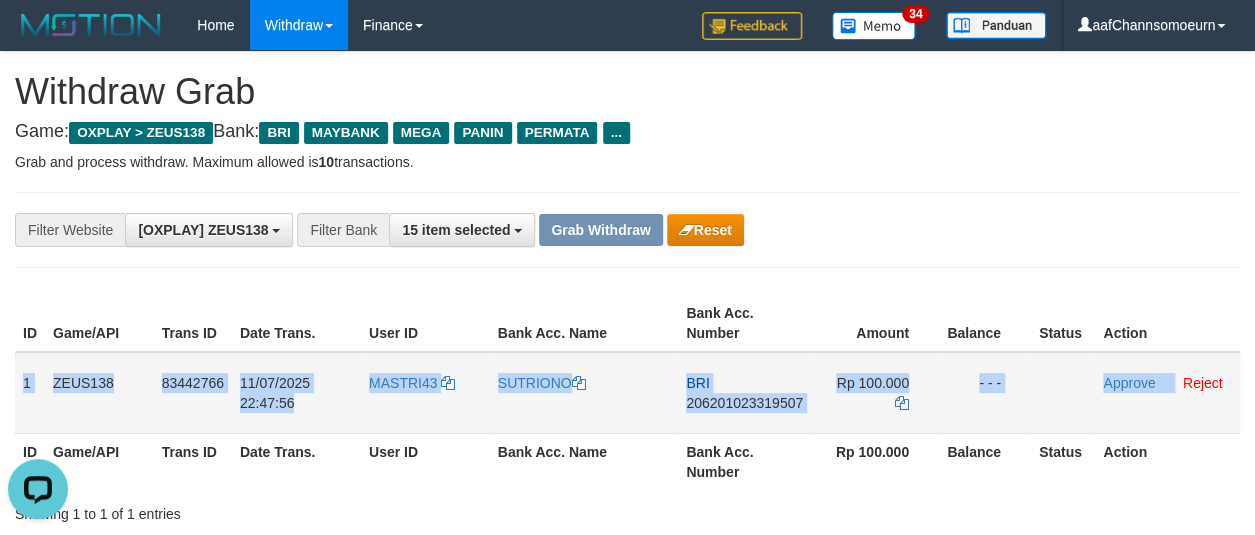 click on "206201023319507" at bounding box center (744, 403) 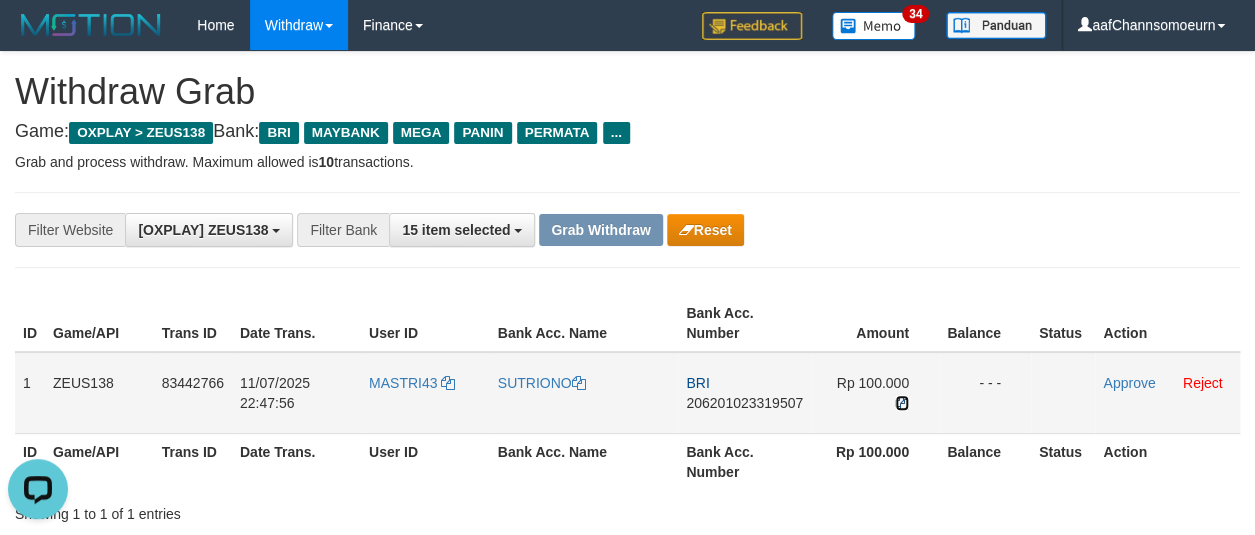 click at bounding box center [902, 403] 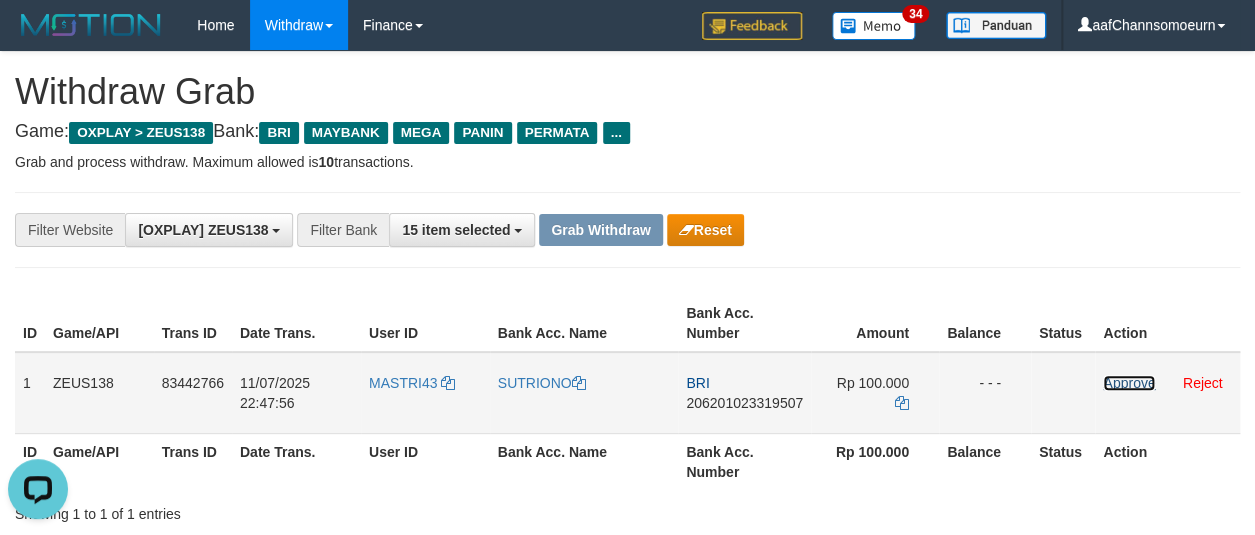 click on "Approve" at bounding box center [1129, 383] 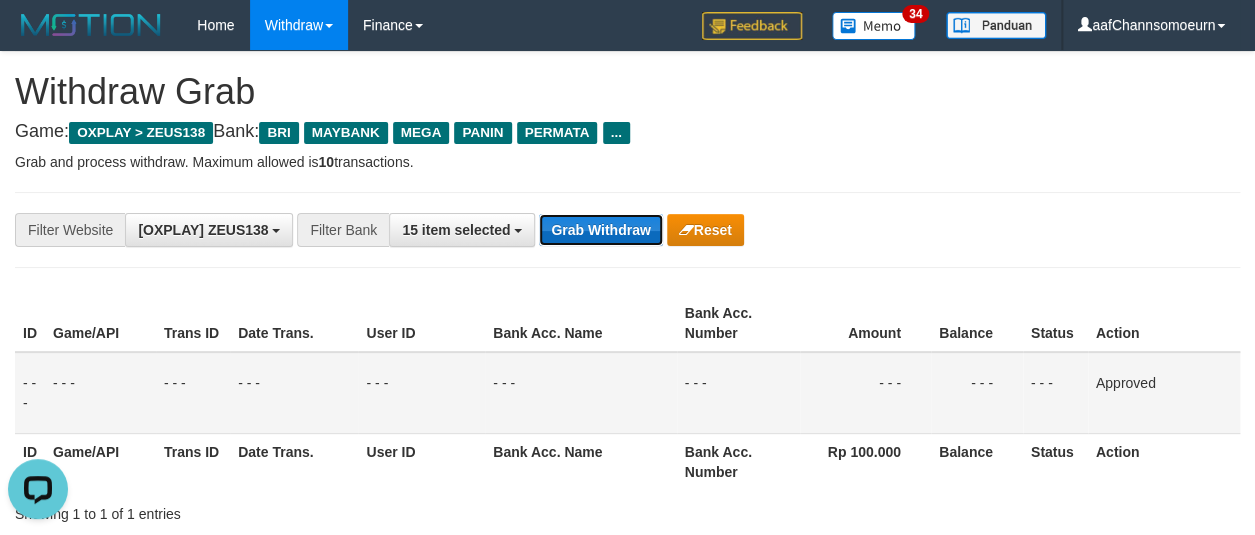 click on "Grab Withdraw" at bounding box center [600, 230] 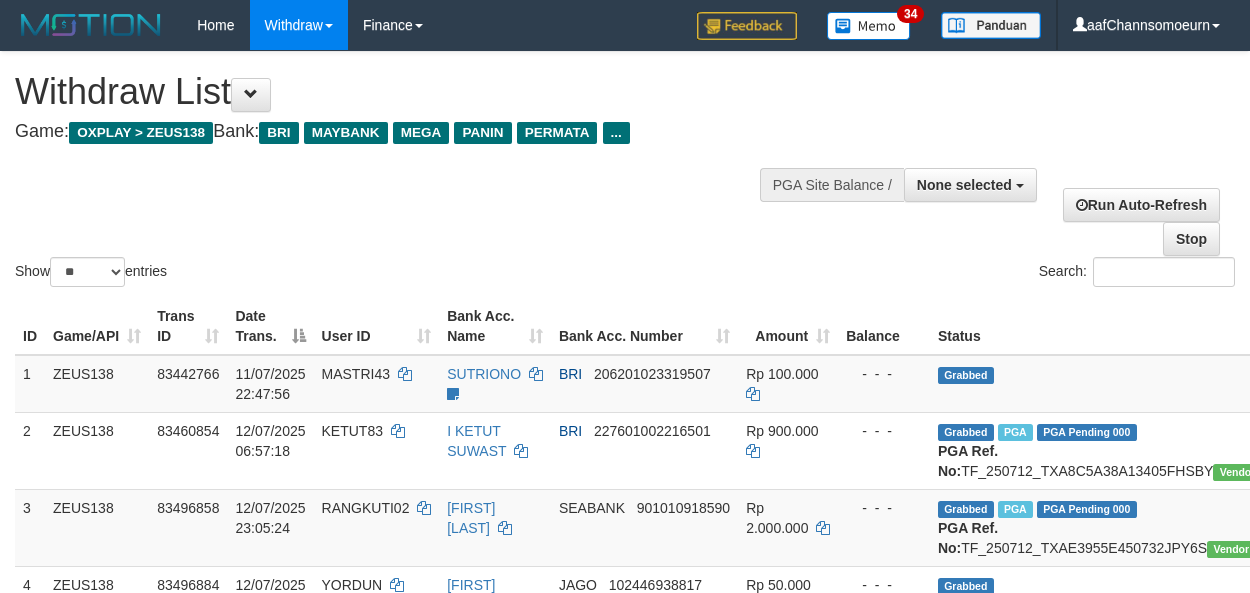 select 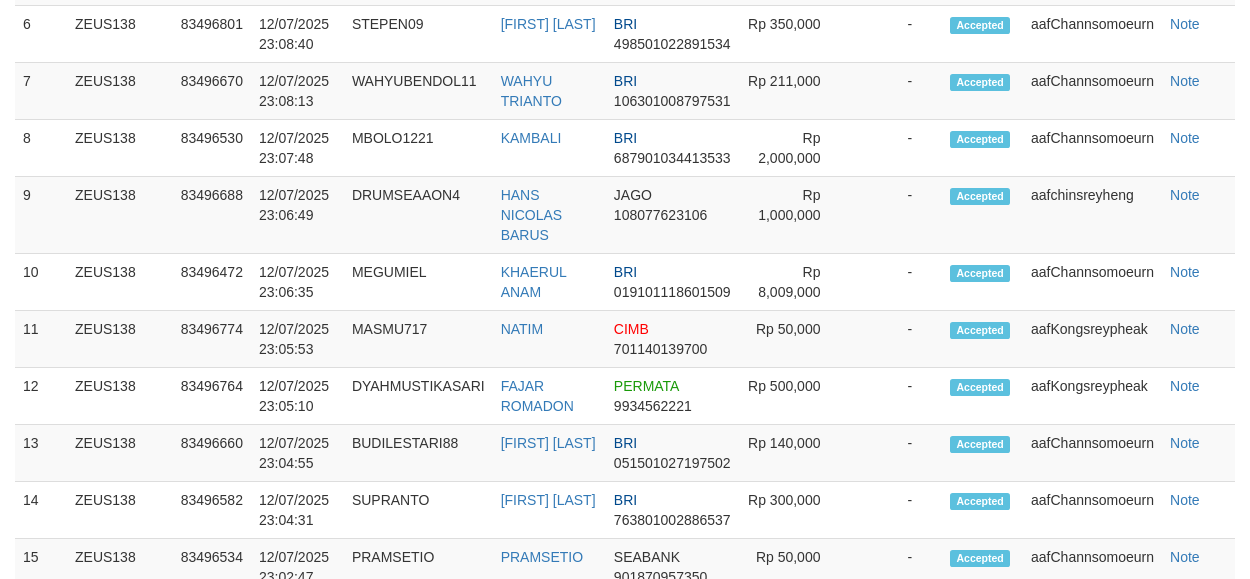 scroll, scrollTop: 1257, scrollLeft: 0, axis: vertical 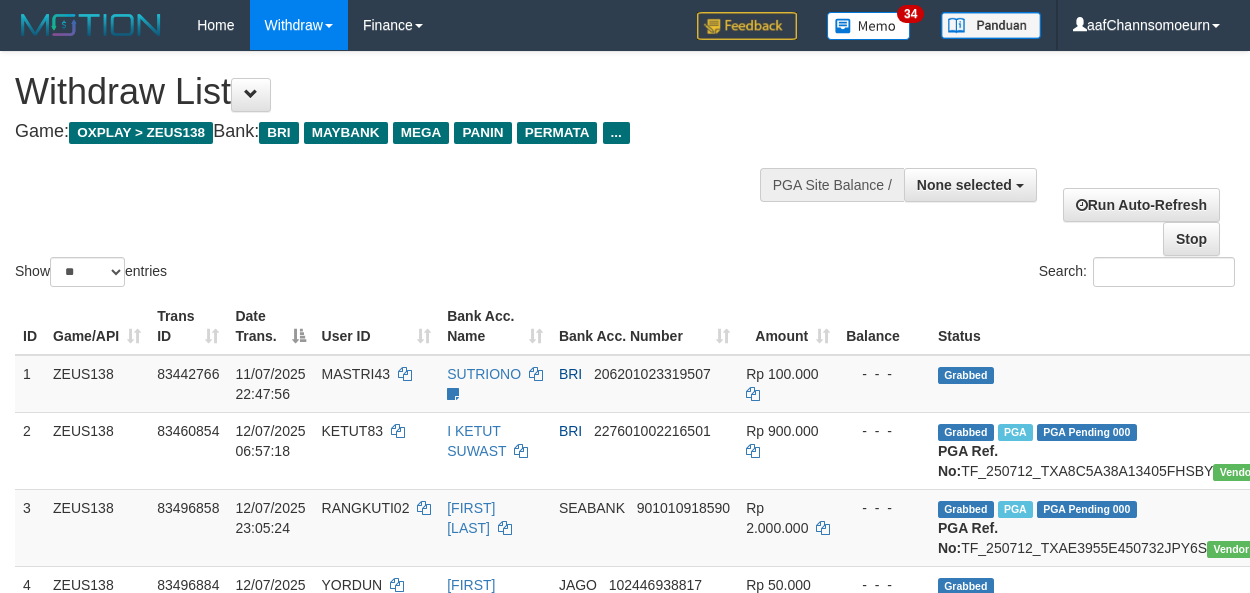 select 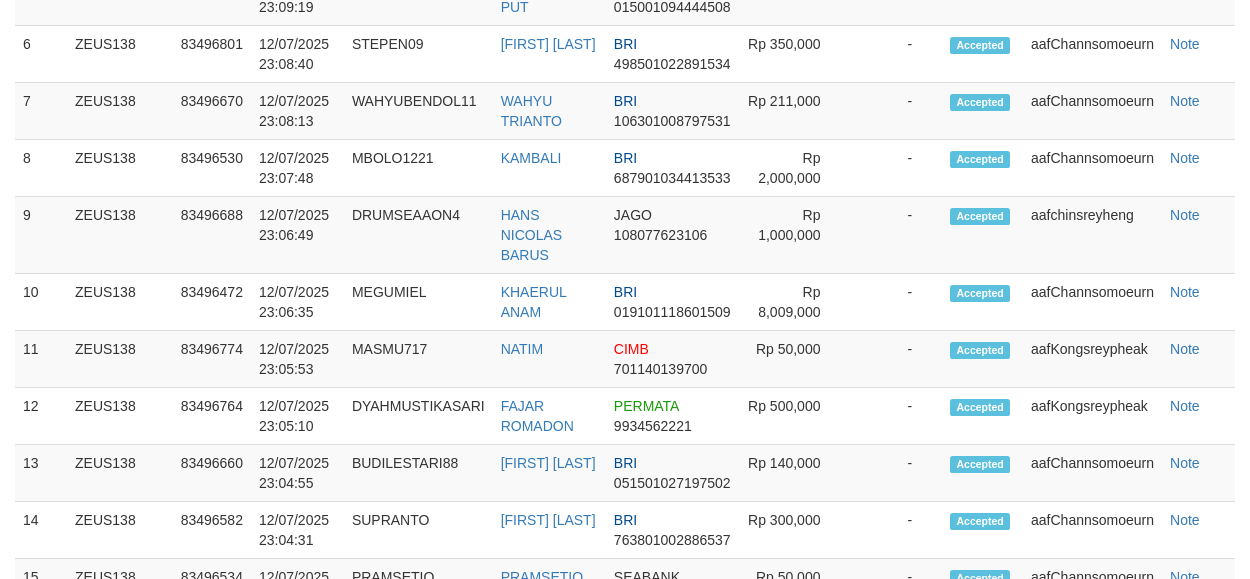 scroll, scrollTop: 1257, scrollLeft: 0, axis: vertical 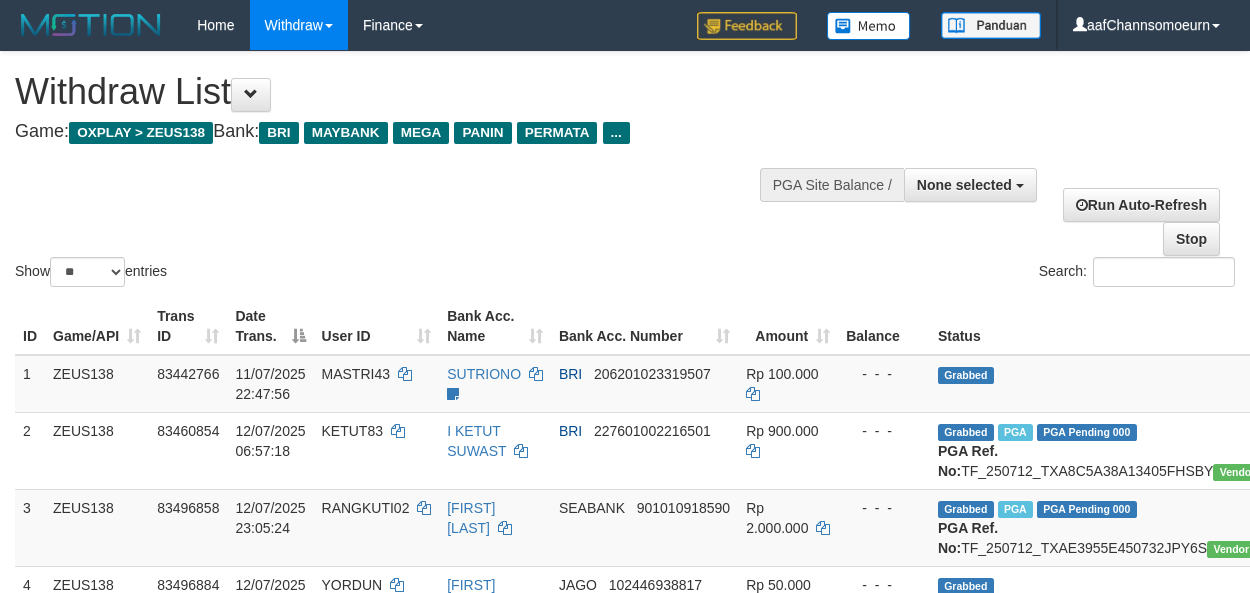 select 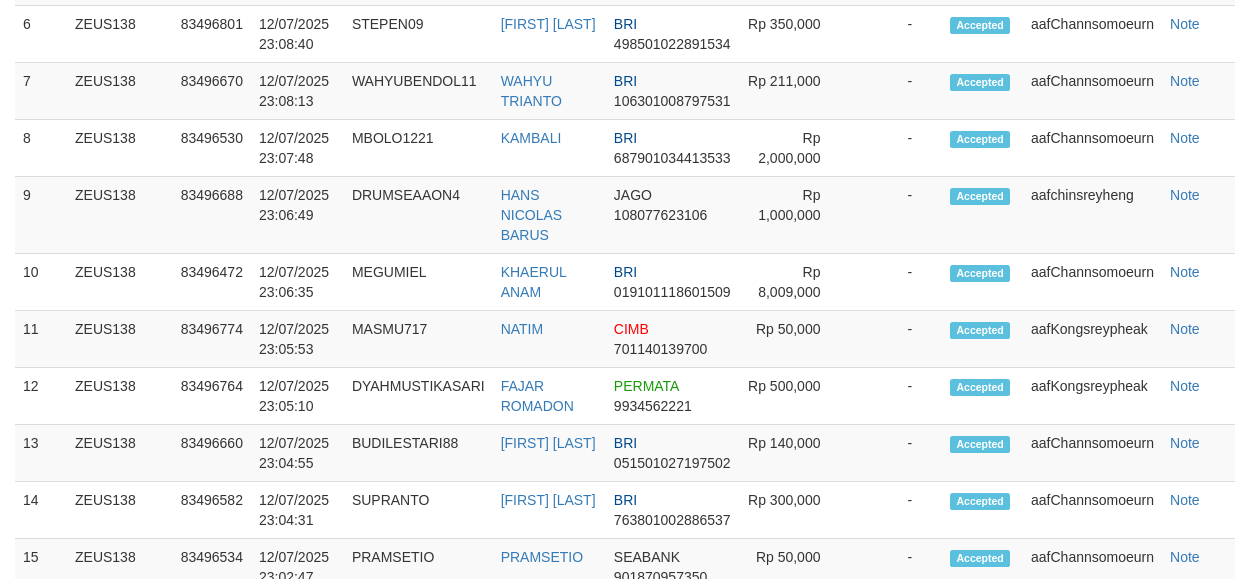 scroll, scrollTop: 1257, scrollLeft: 0, axis: vertical 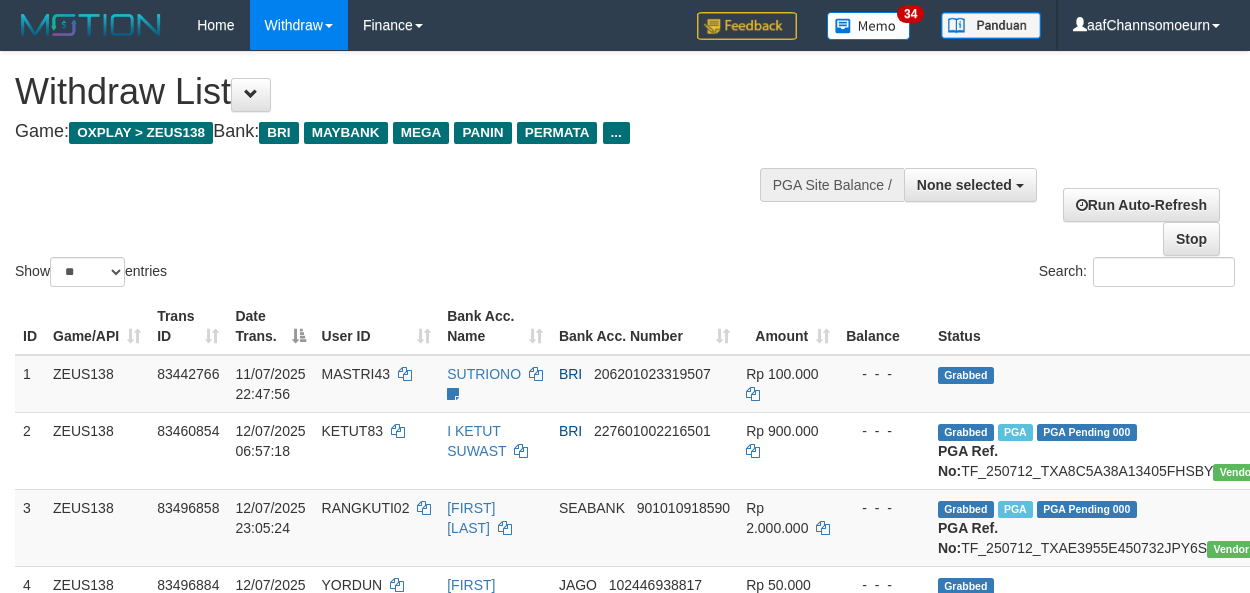 select 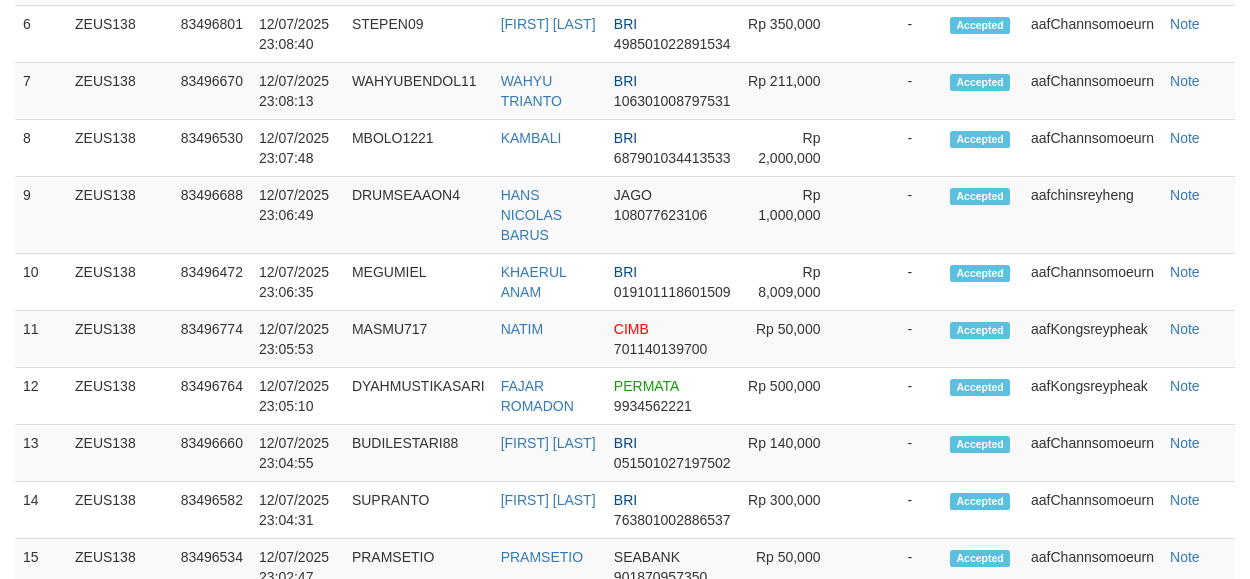 scroll, scrollTop: 1257, scrollLeft: 0, axis: vertical 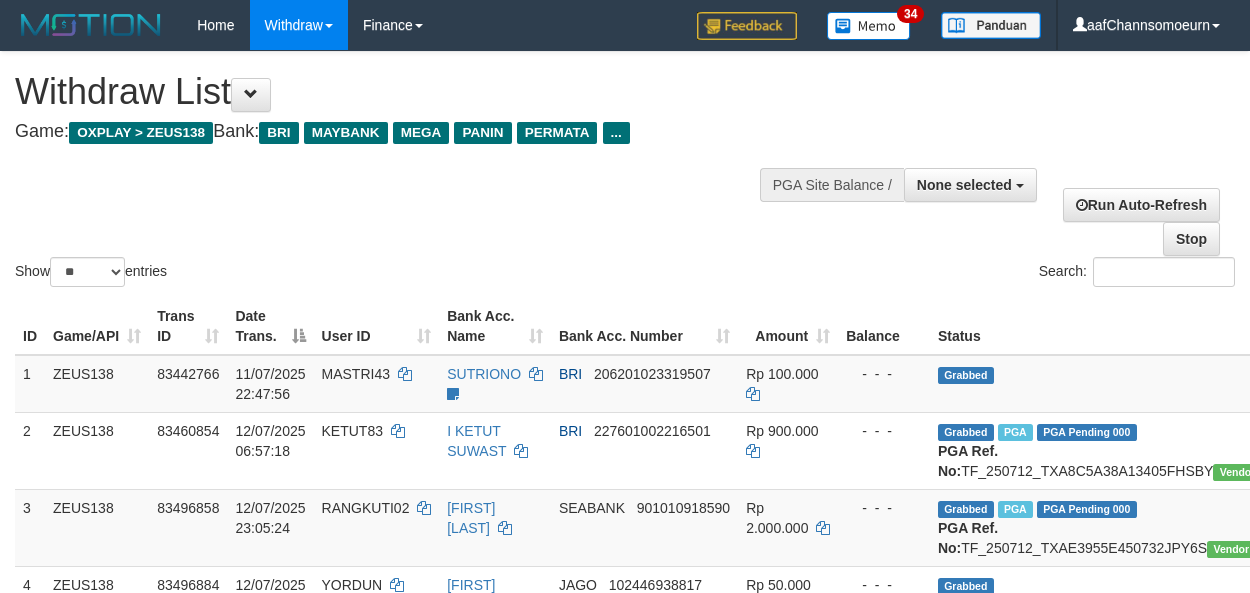 select 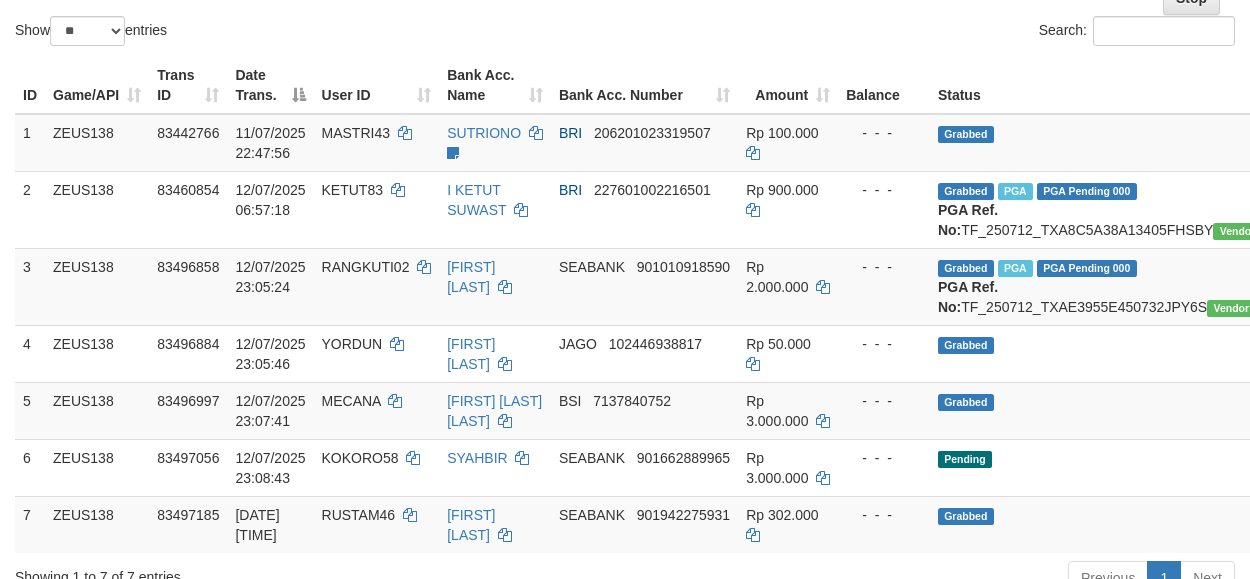 scroll, scrollTop: 1243, scrollLeft: 0, axis: vertical 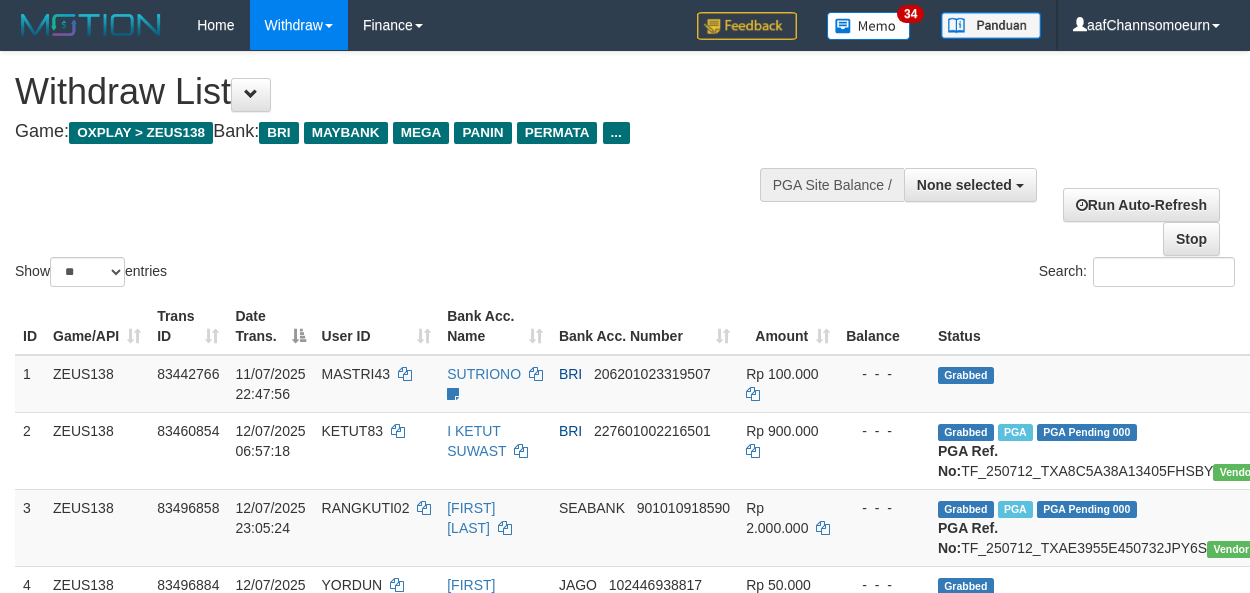 select 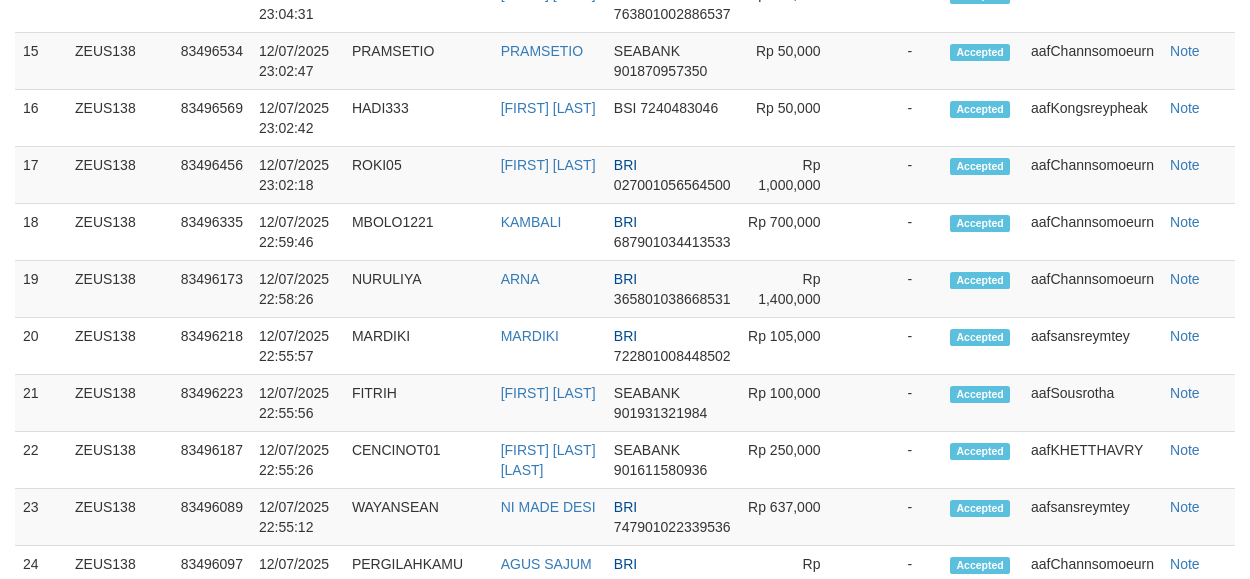 scroll, scrollTop: 1761, scrollLeft: 0, axis: vertical 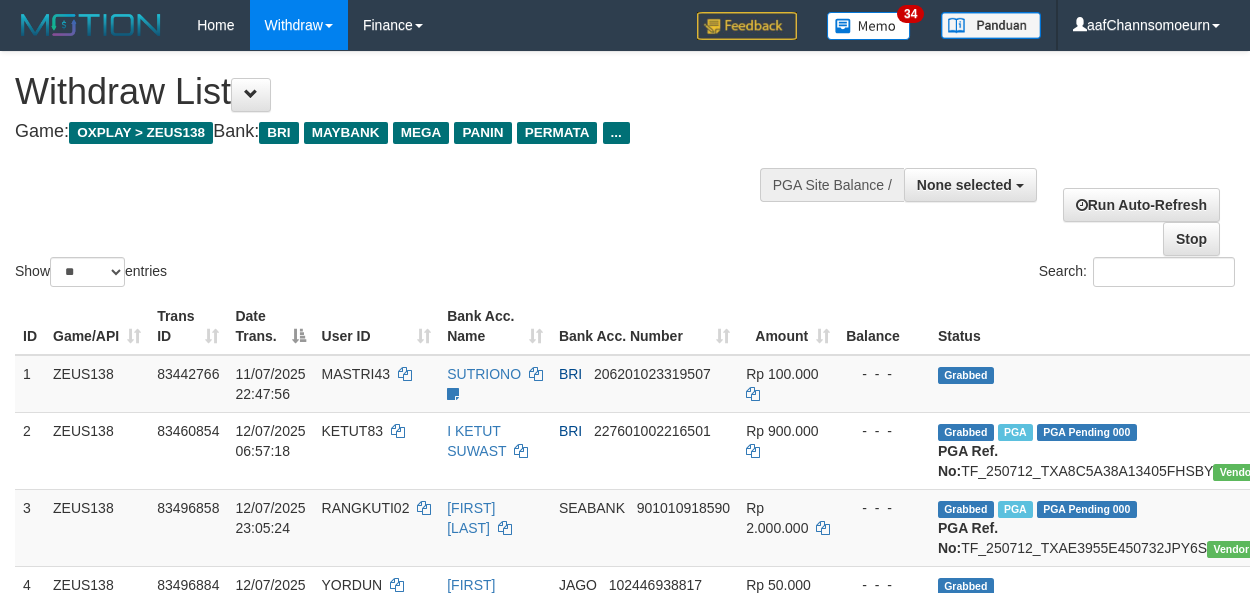 select 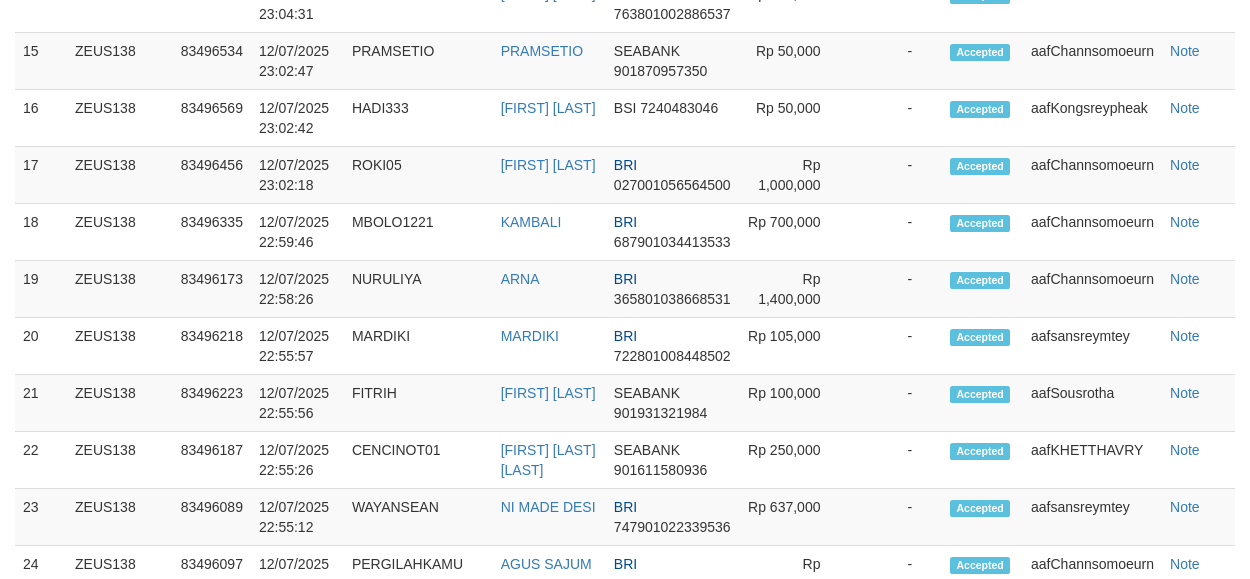 scroll, scrollTop: 1761, scrollLeft: 0, axis: vertical 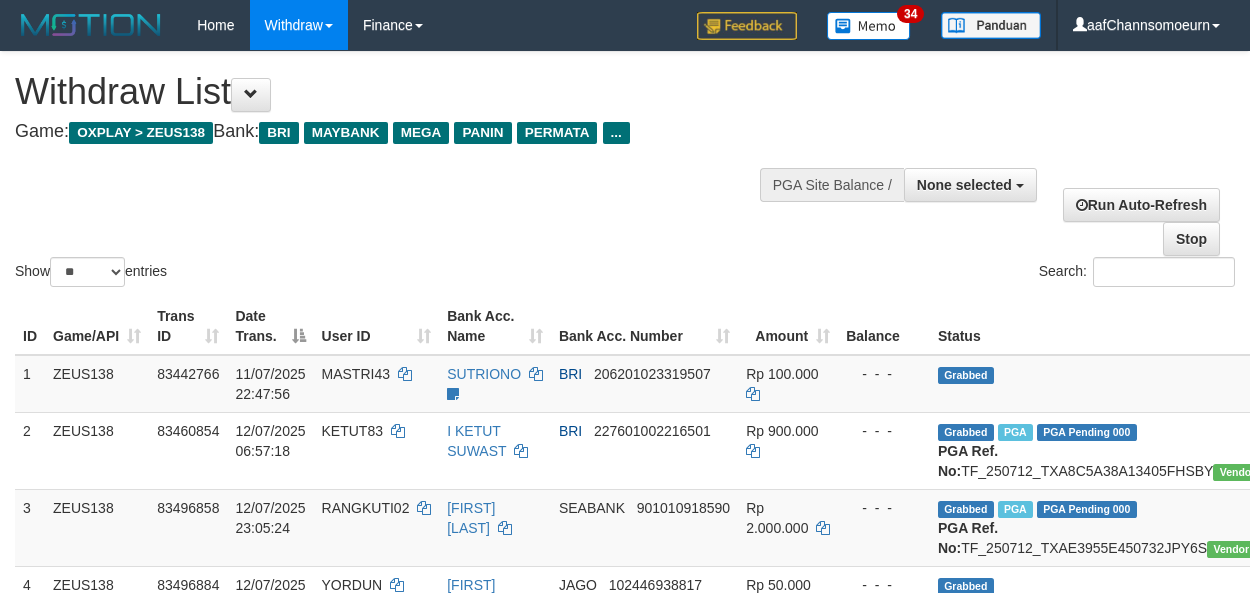 select 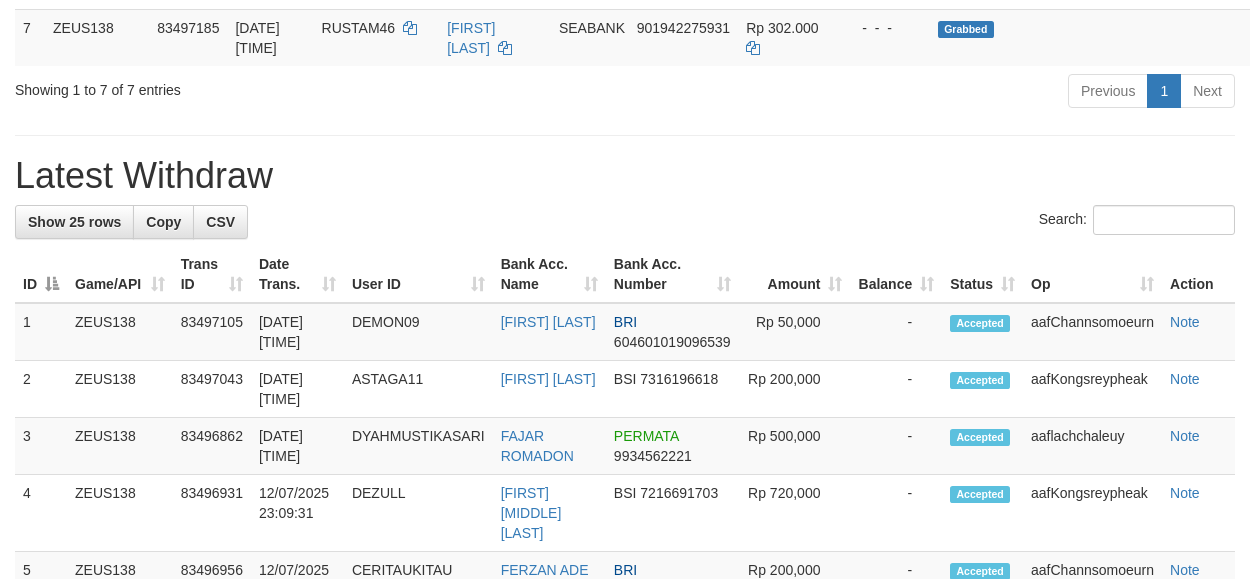 scroll, scrollTop: 693, scrollLeft: 0, axis: vertical 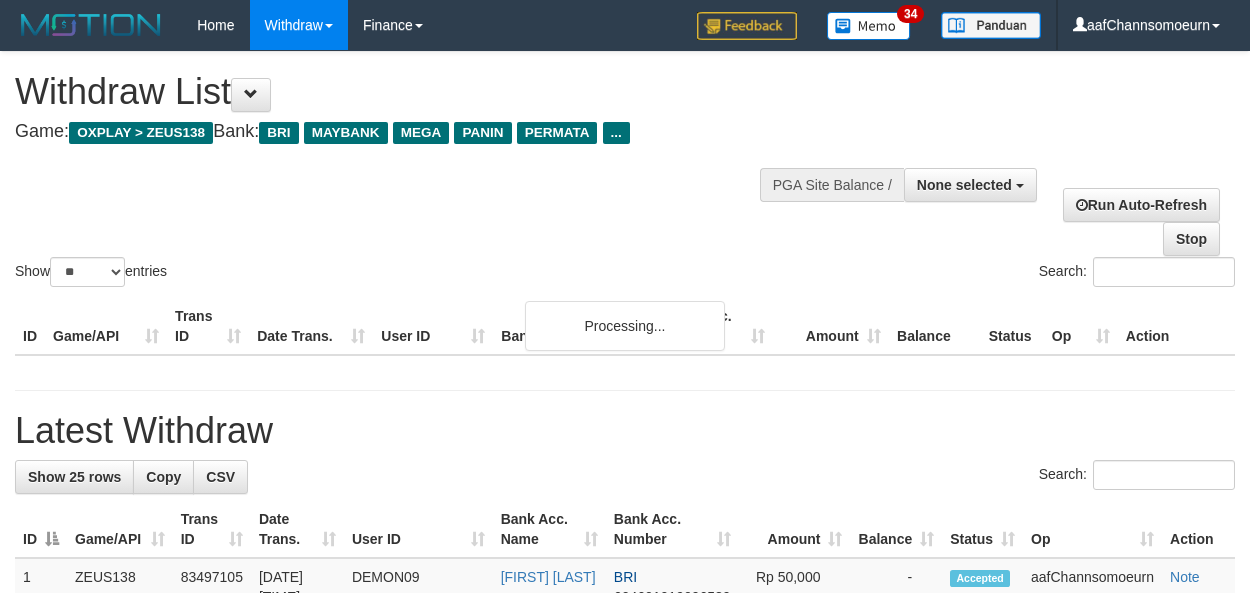 select 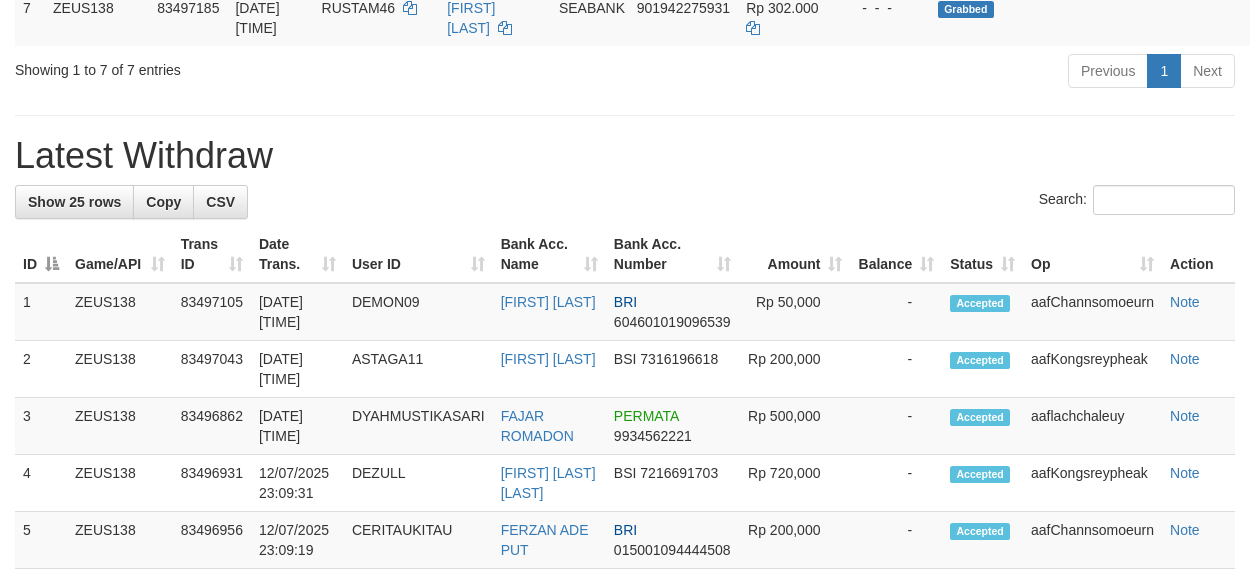 scroll, scrollTop: 693, scrollLeft: 0, axis: vertical 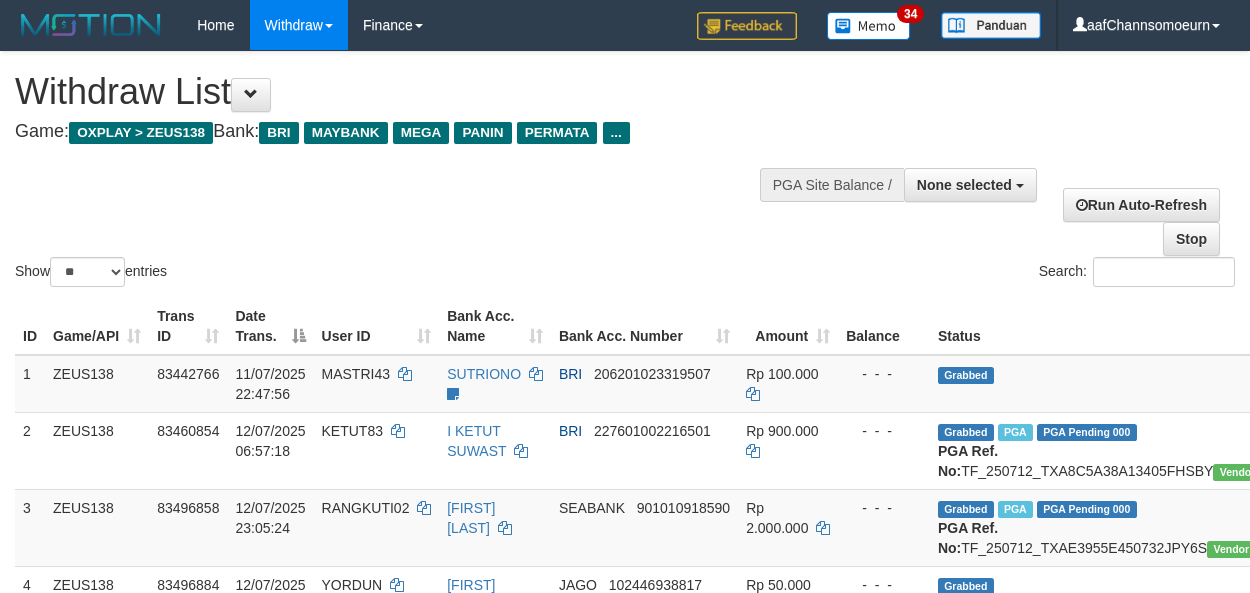 select 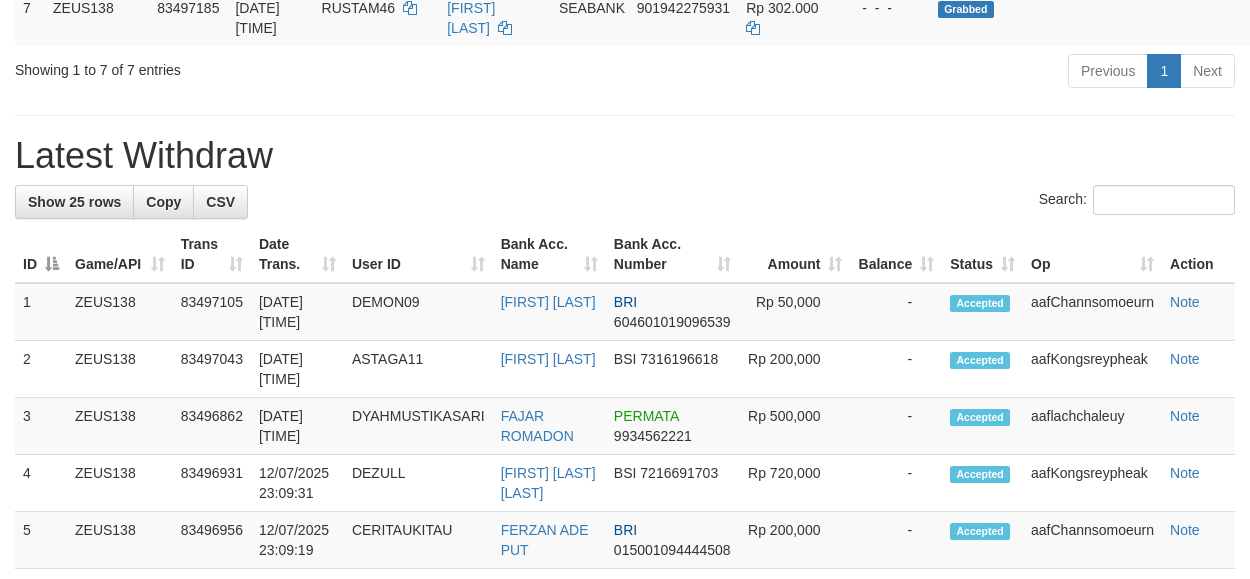 scroll, scrollTop: 693, scrollLeft: 0, axis: vertical 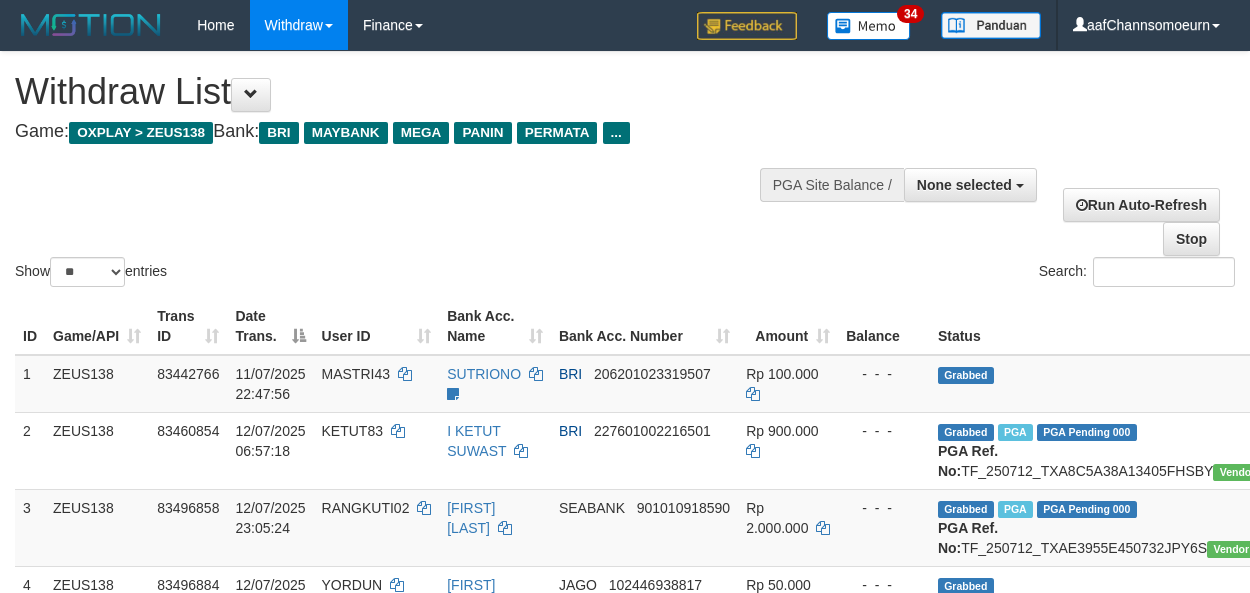 select 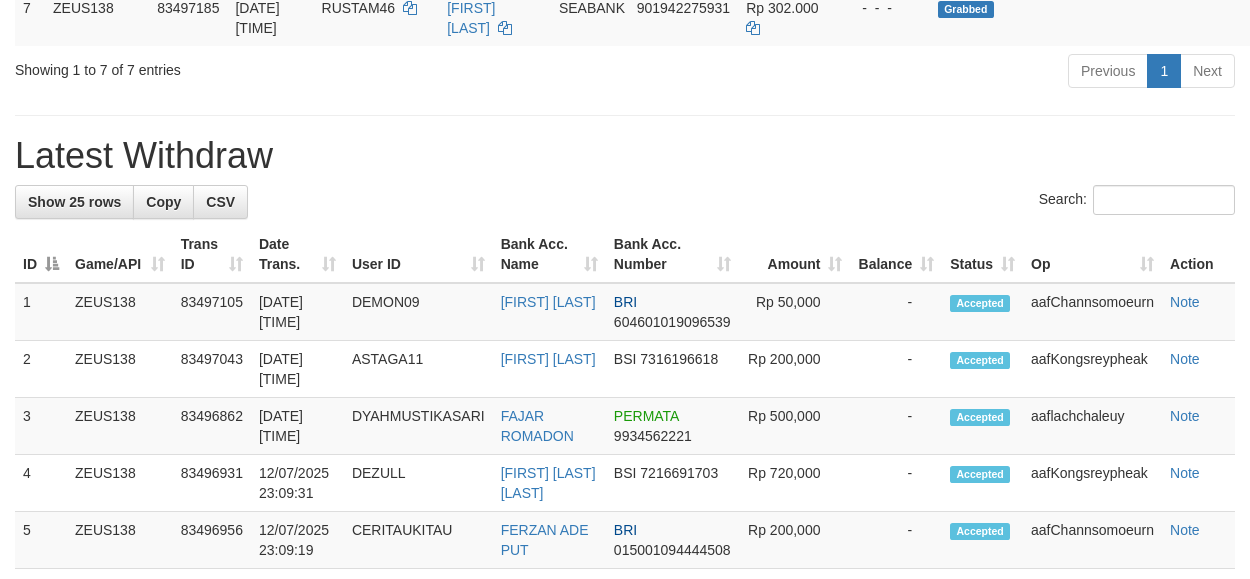scroll, scrollTop: 693, scrollLeft: 0, axis: vertical 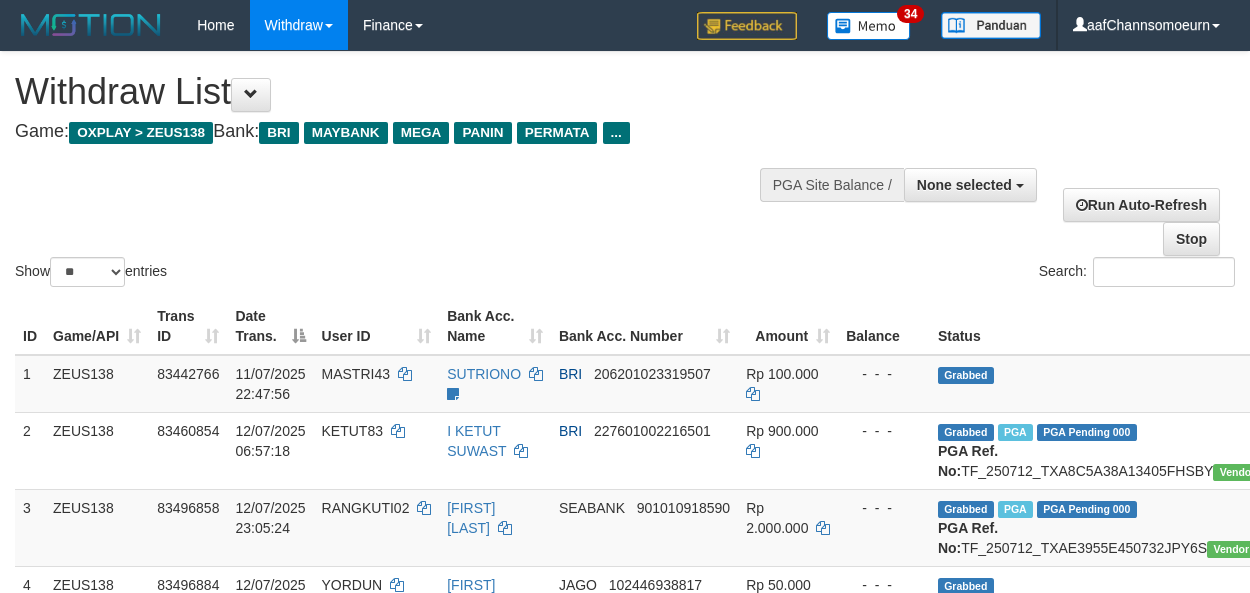 select 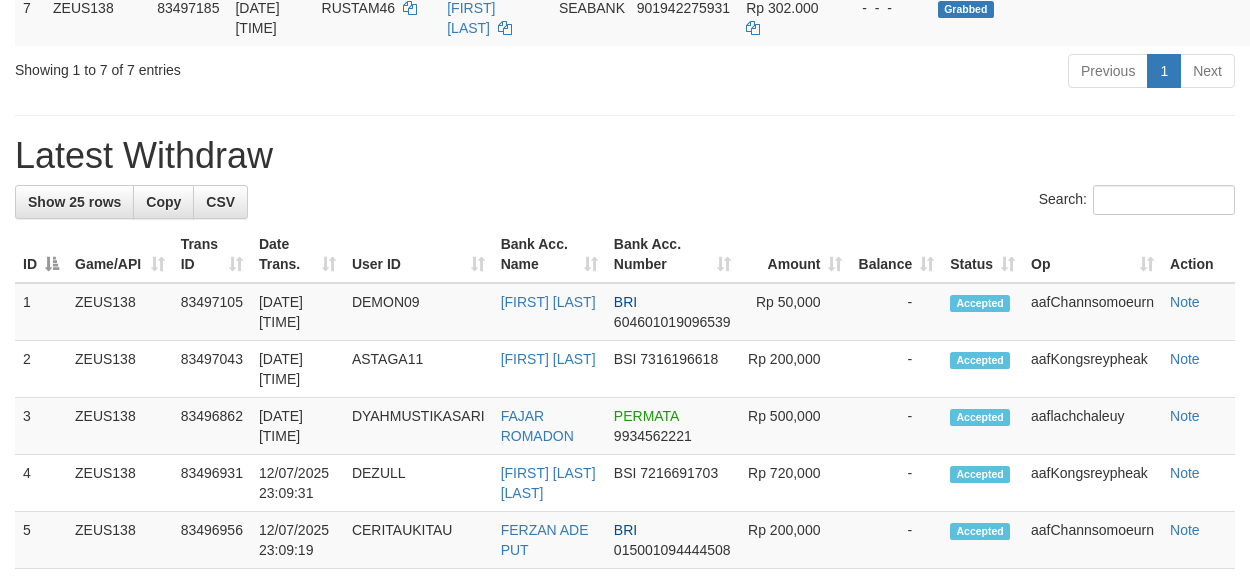 scroll, scrollTop: 693, scrollLeft: 0, axis: vertical 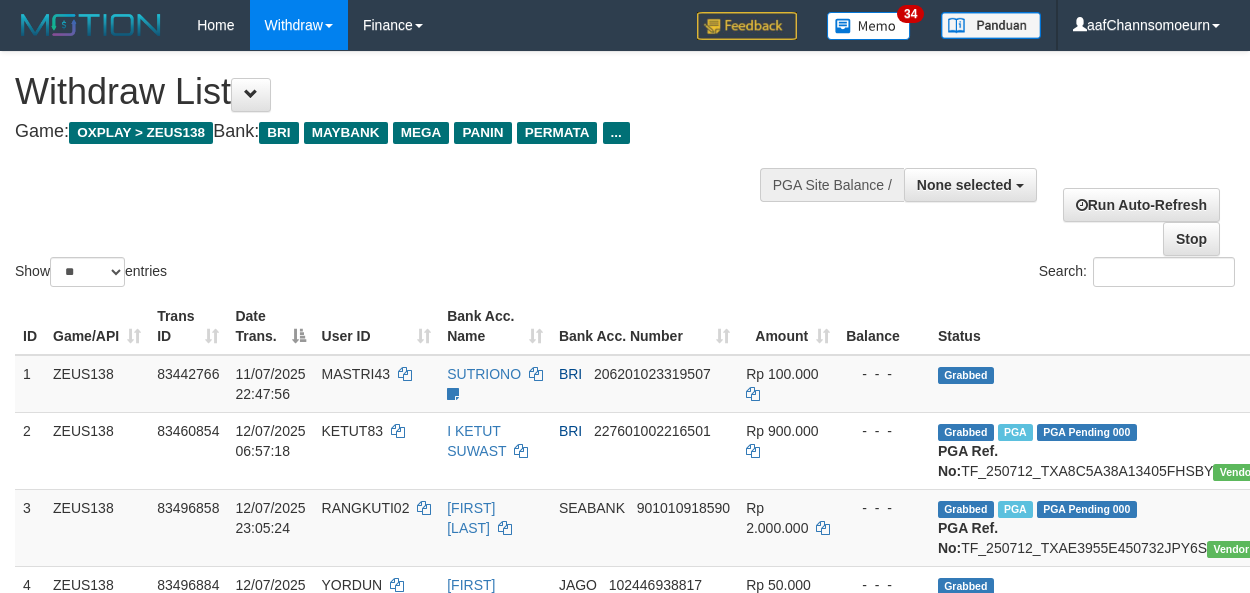 select 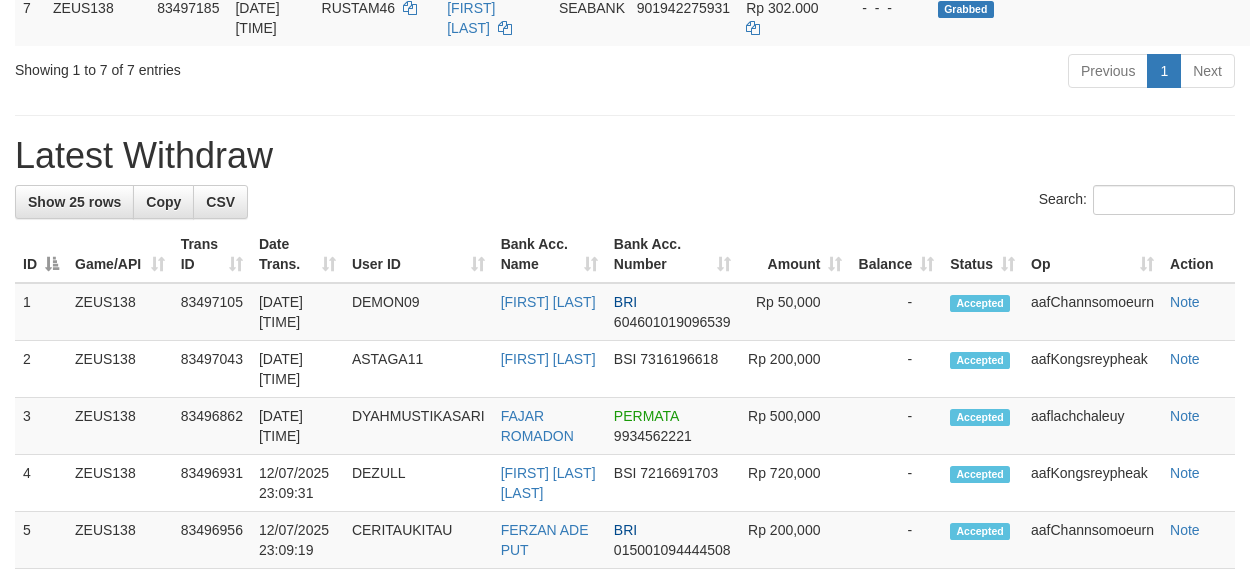 scroll, scrollTop: 693, scrollLeft: 0, axis: vertical 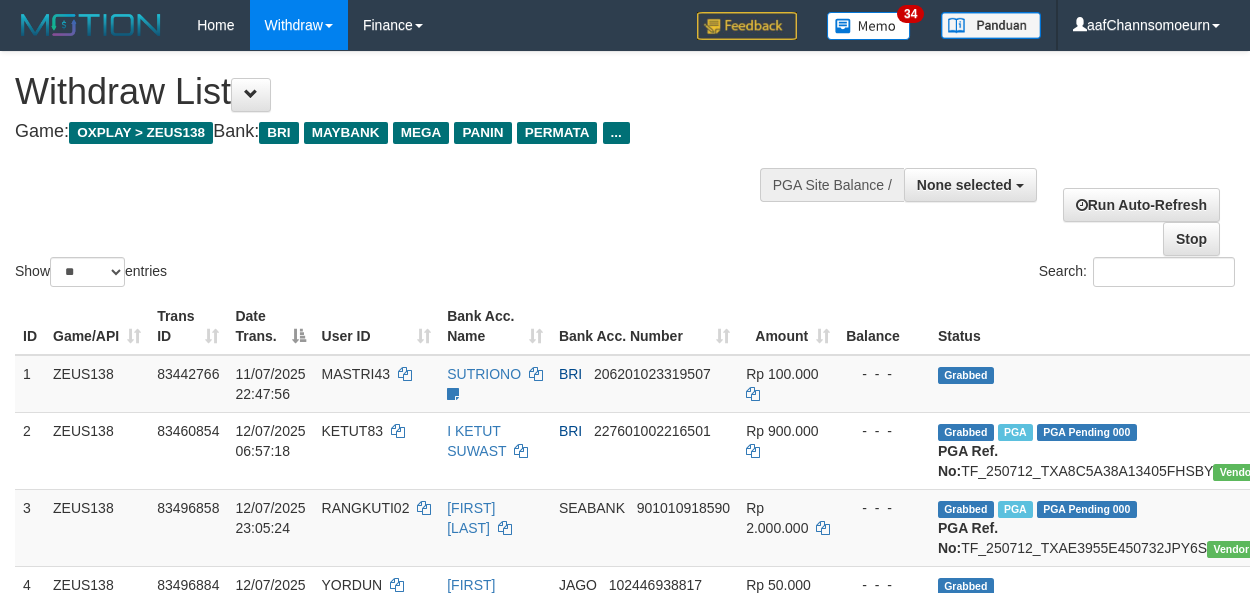 select 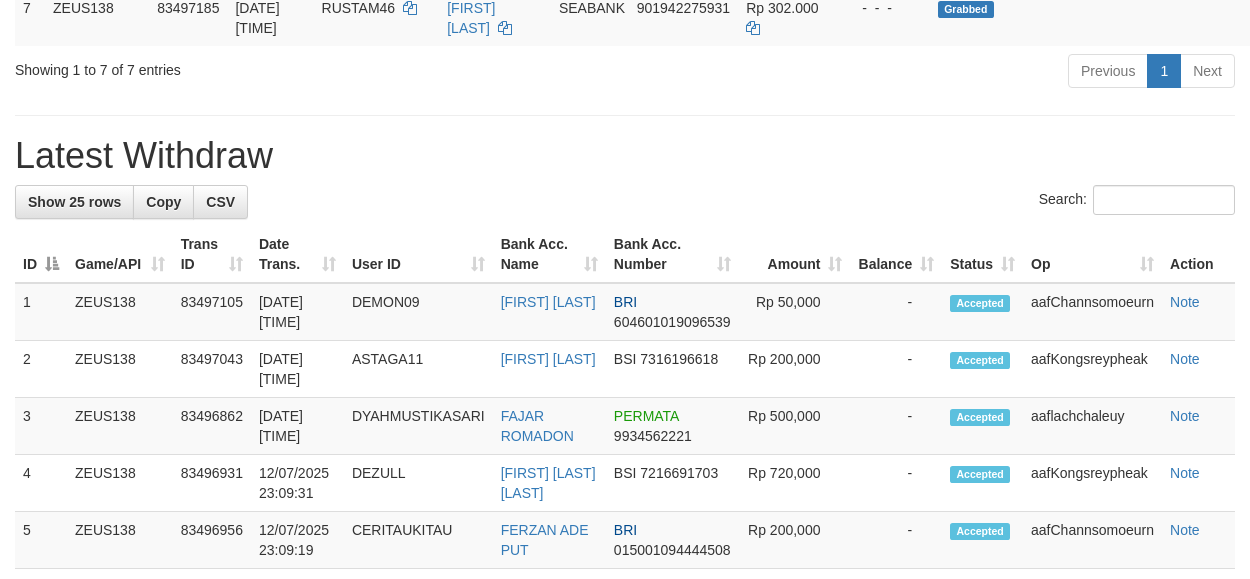 scroll, scrollTop: 693, scrollLeft: 0, axis: vertical 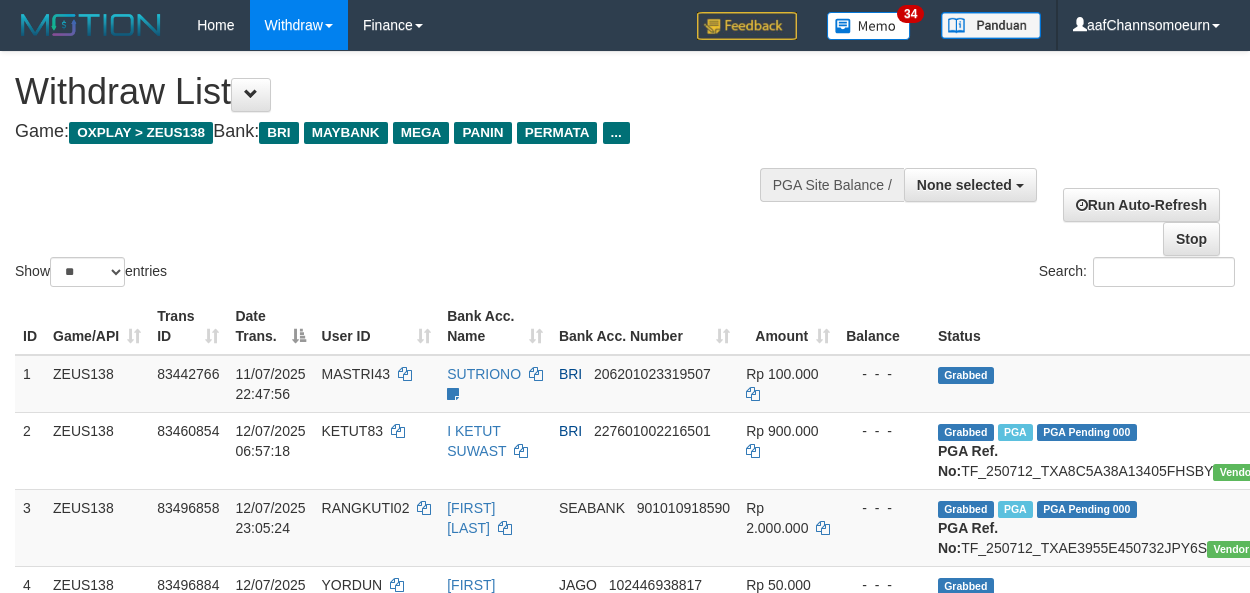 select 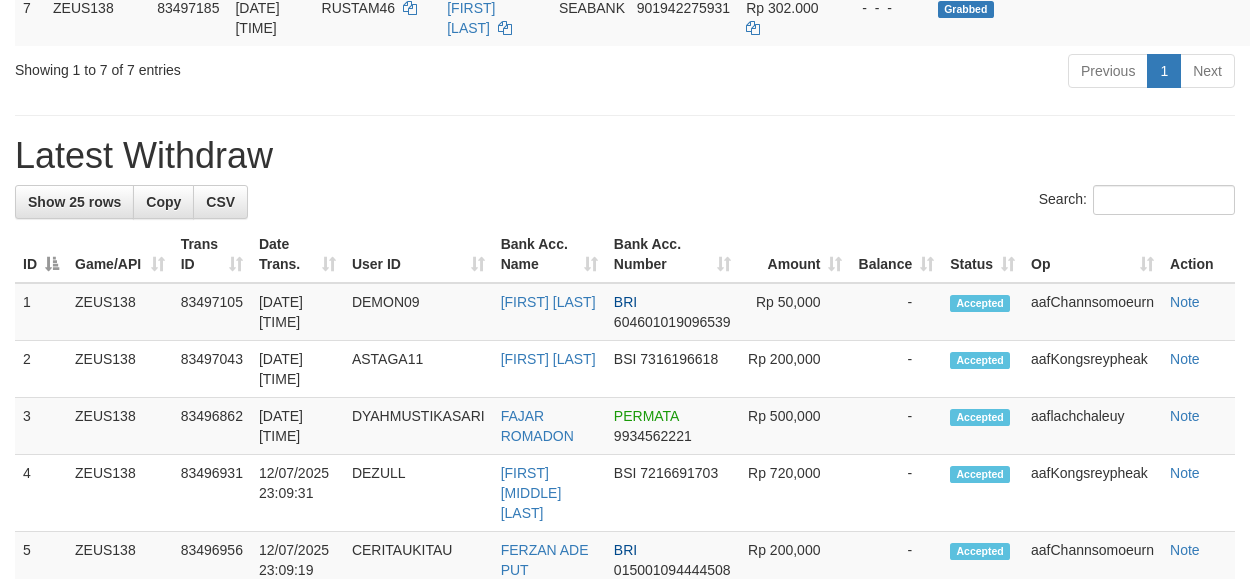 scroll, scrollTop: 693, scrollLeft: 0, axis: vertical 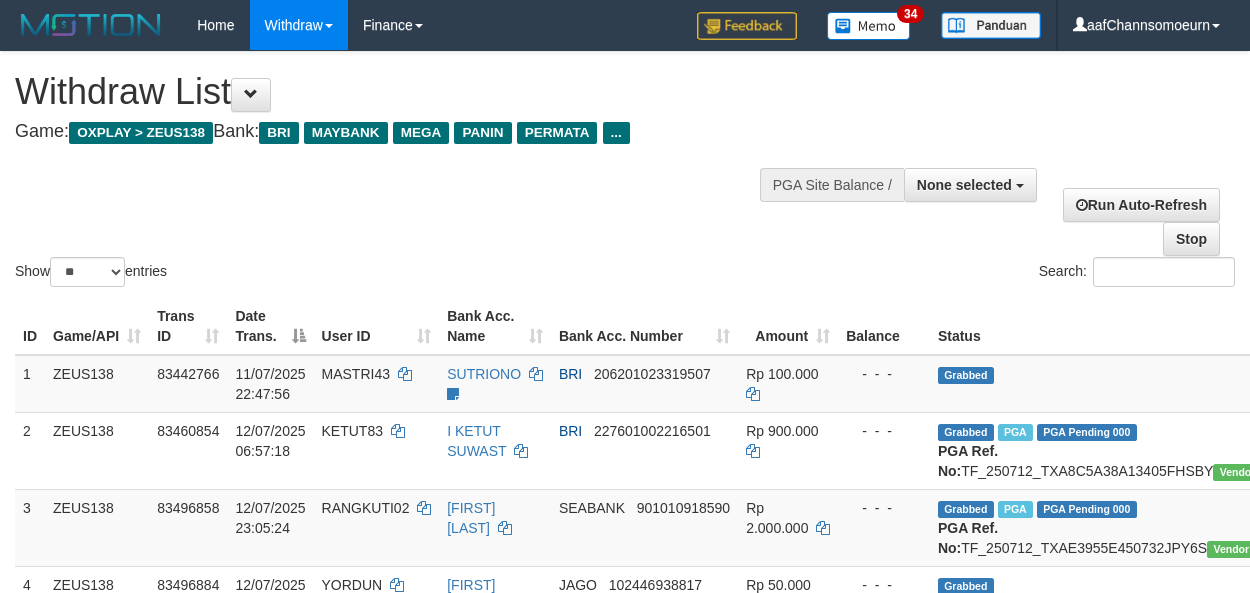 select 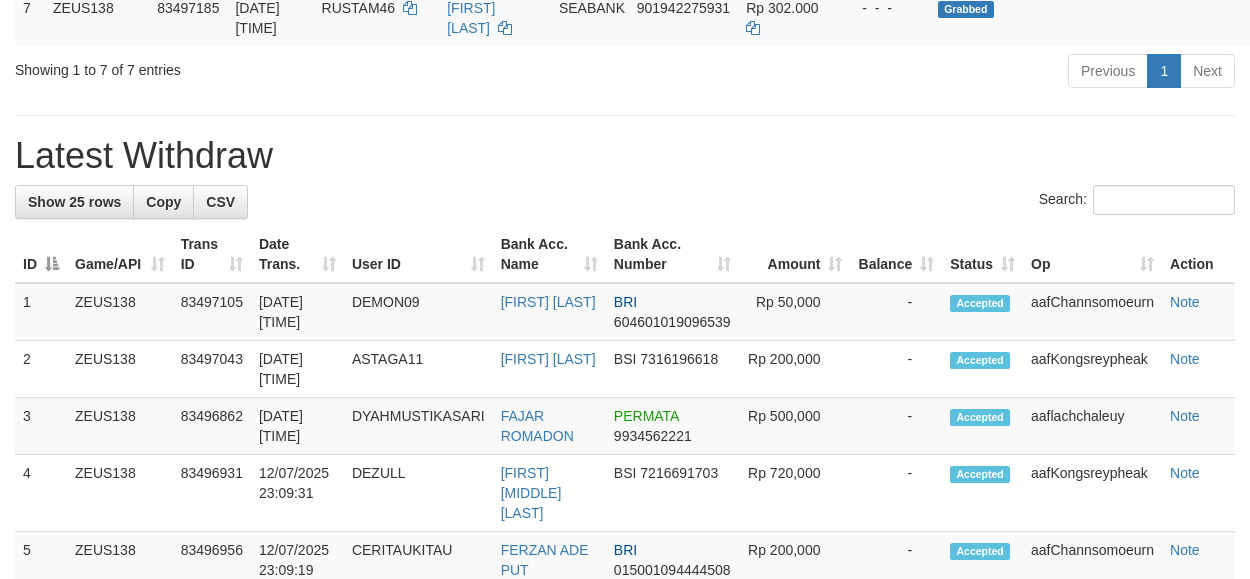 scroll, scrollTop: 693, scrollLeft: 0, axis: vertical 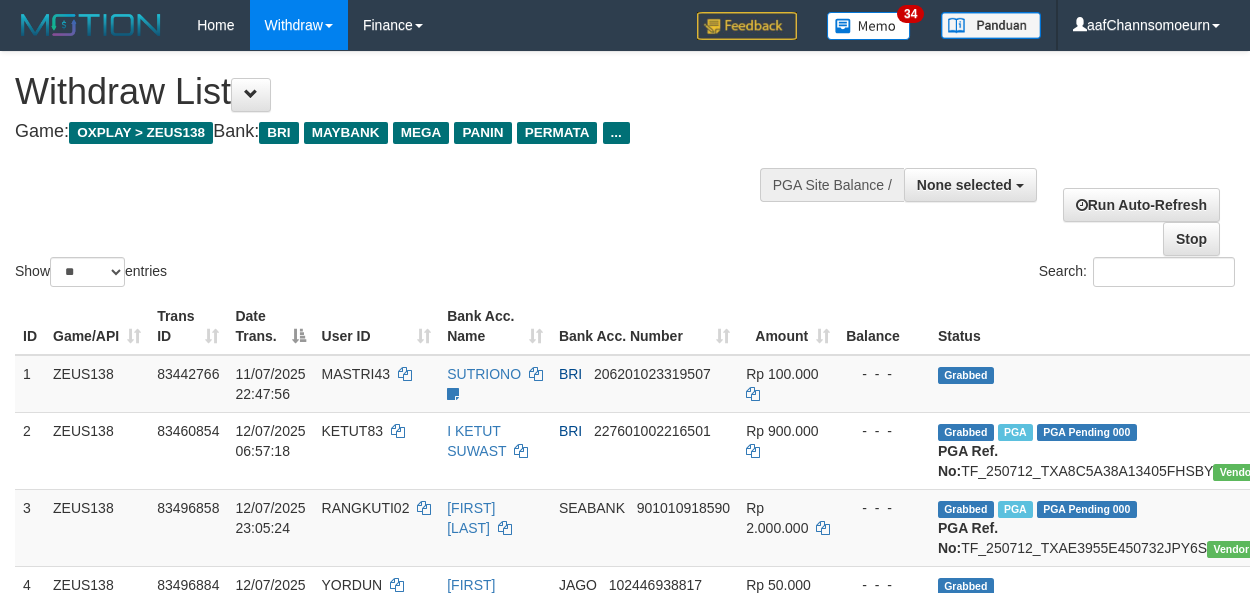 select 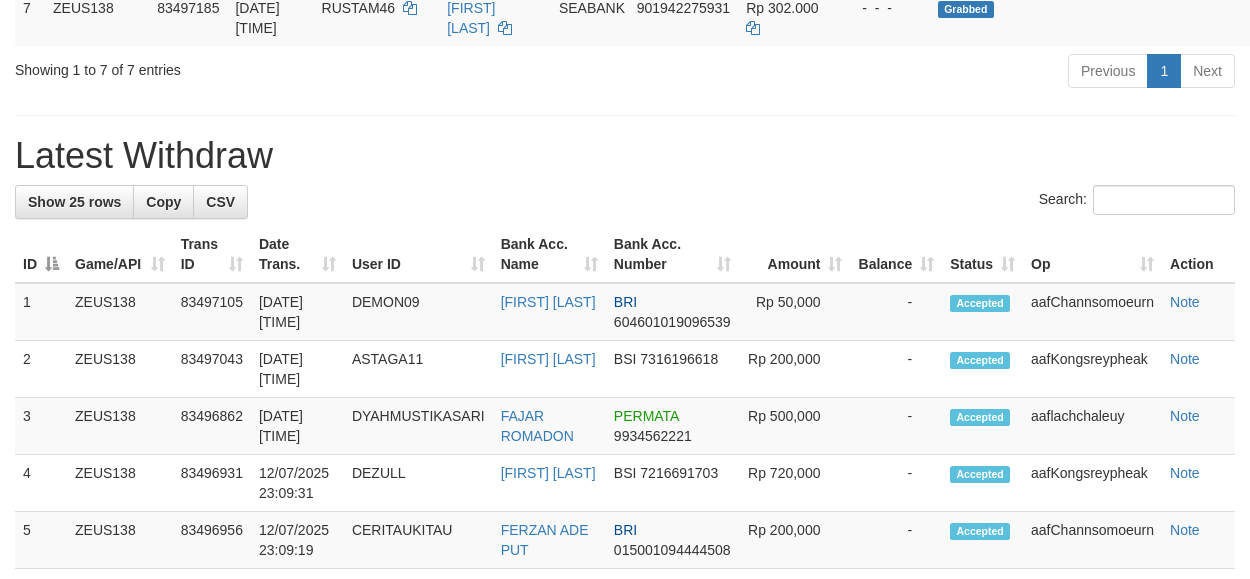 scroll, scrollTop: 693, scrollLeft: 0, axis: vertical 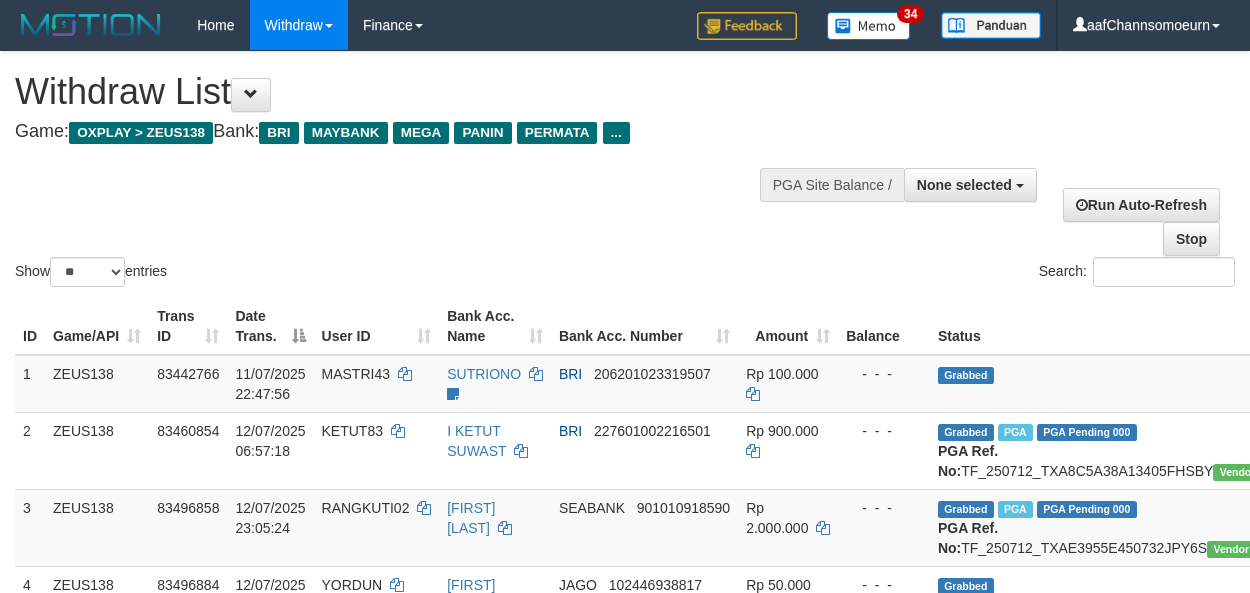 select 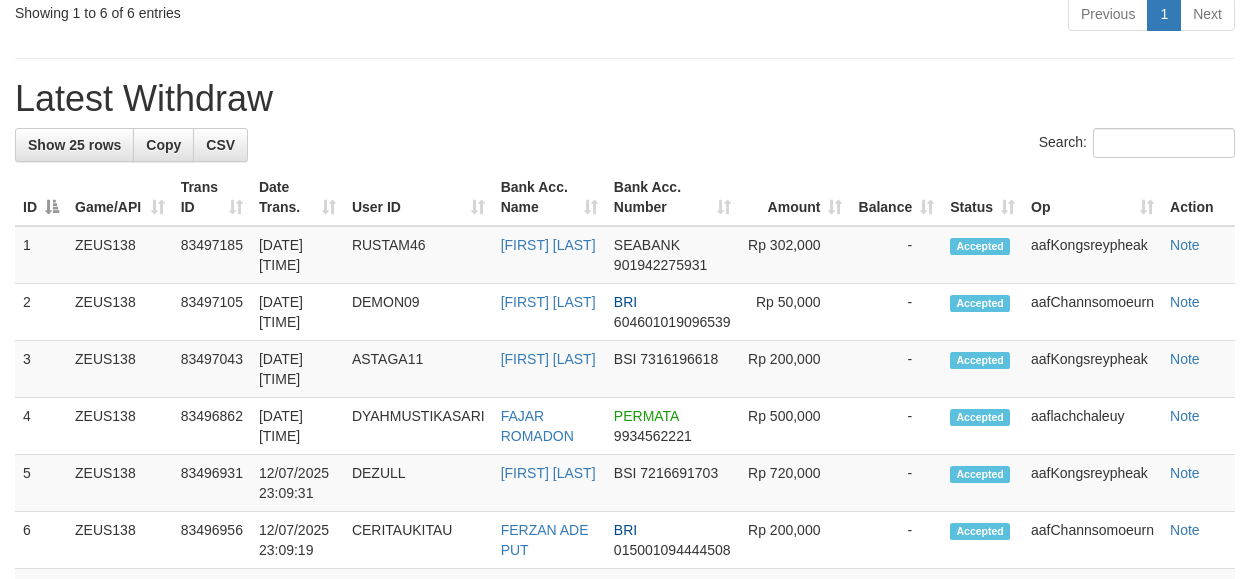 scroll, scrollTop: 693, scrollLeft: 0, axis: vertical 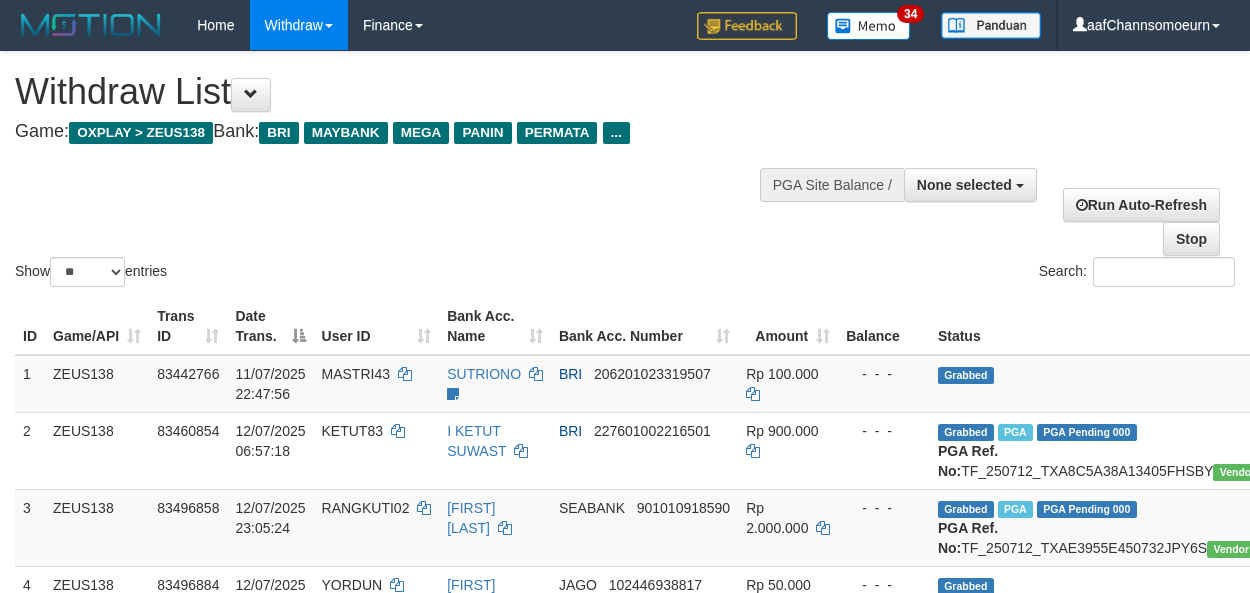 select 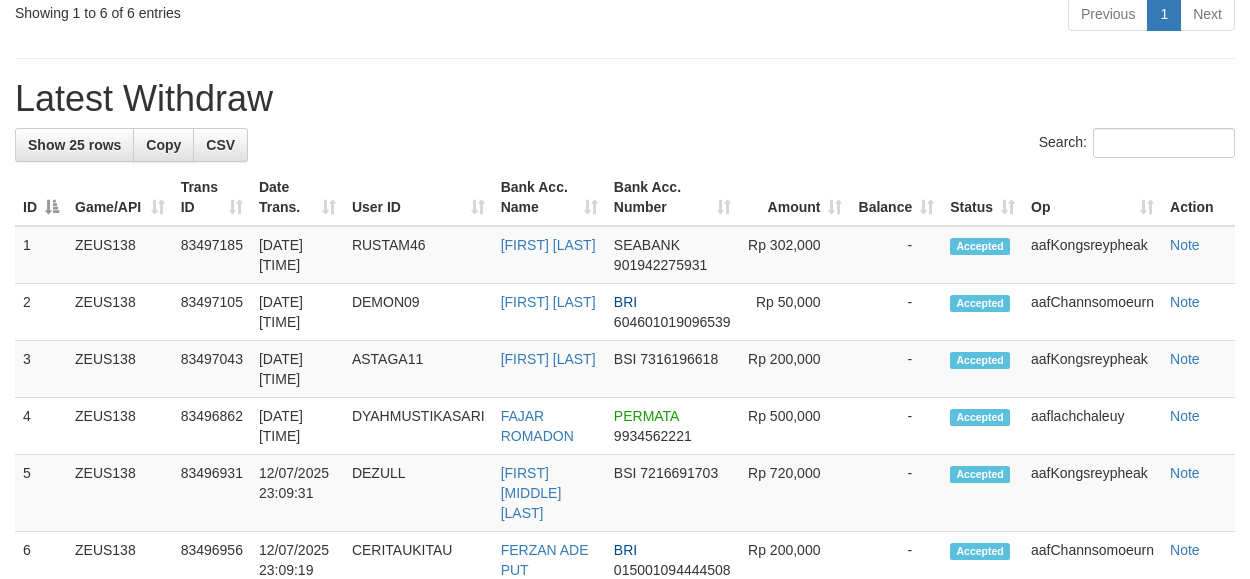 scroll, scrollTop: 693, scrollLeft: 0, axis: vertical 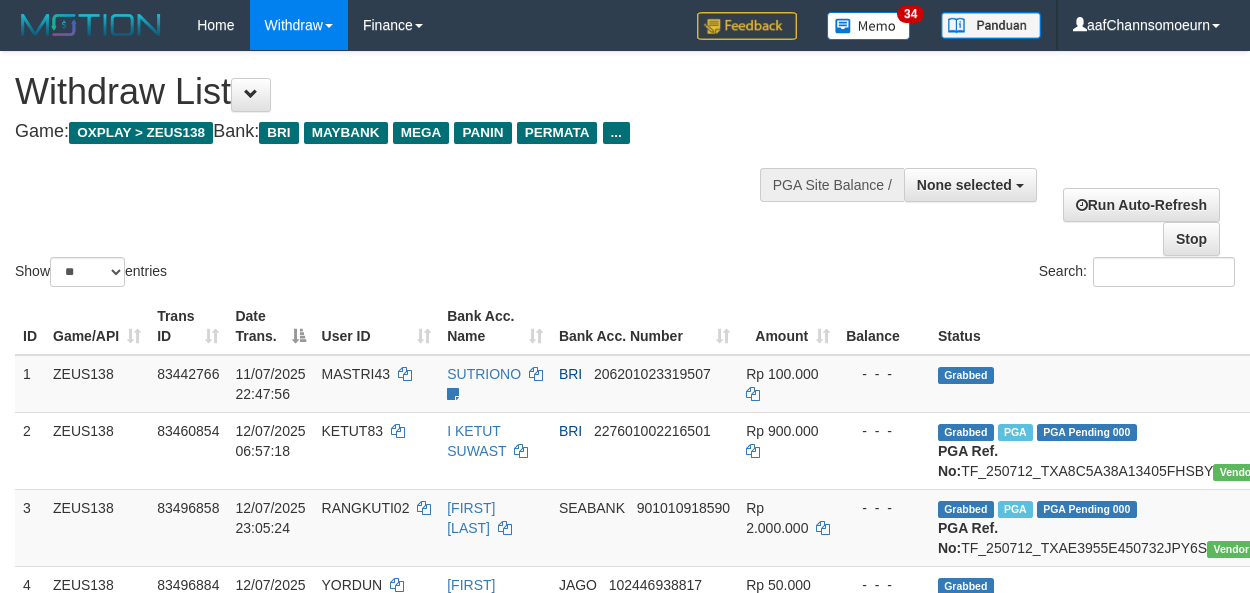 select 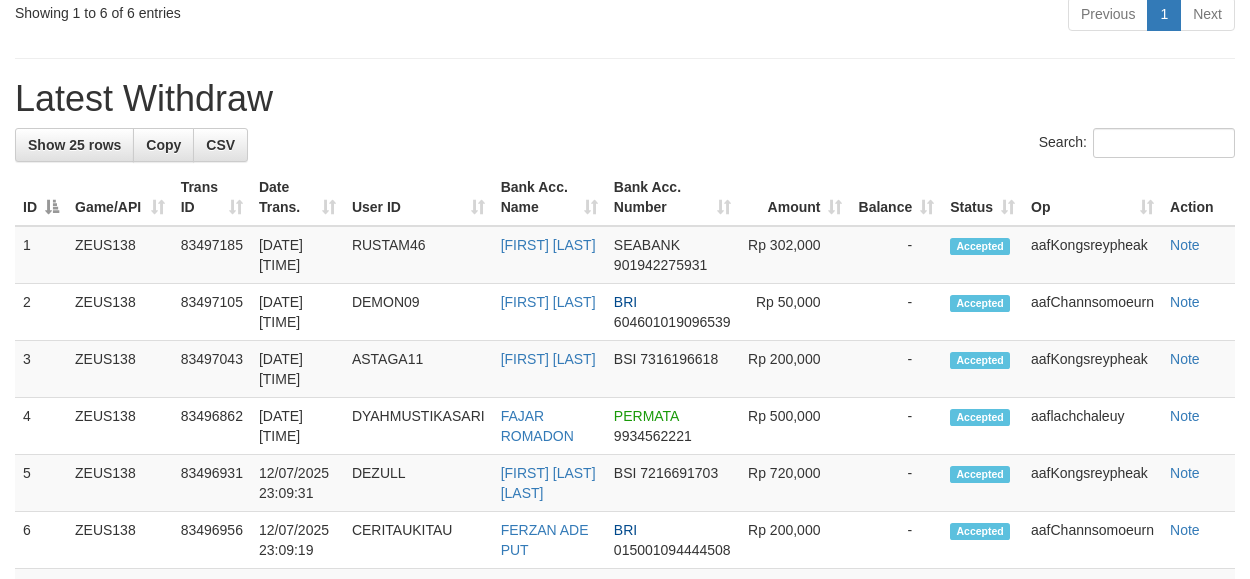 scroll, scrollTop: 693, scrollLeft: 0, axis: vertical 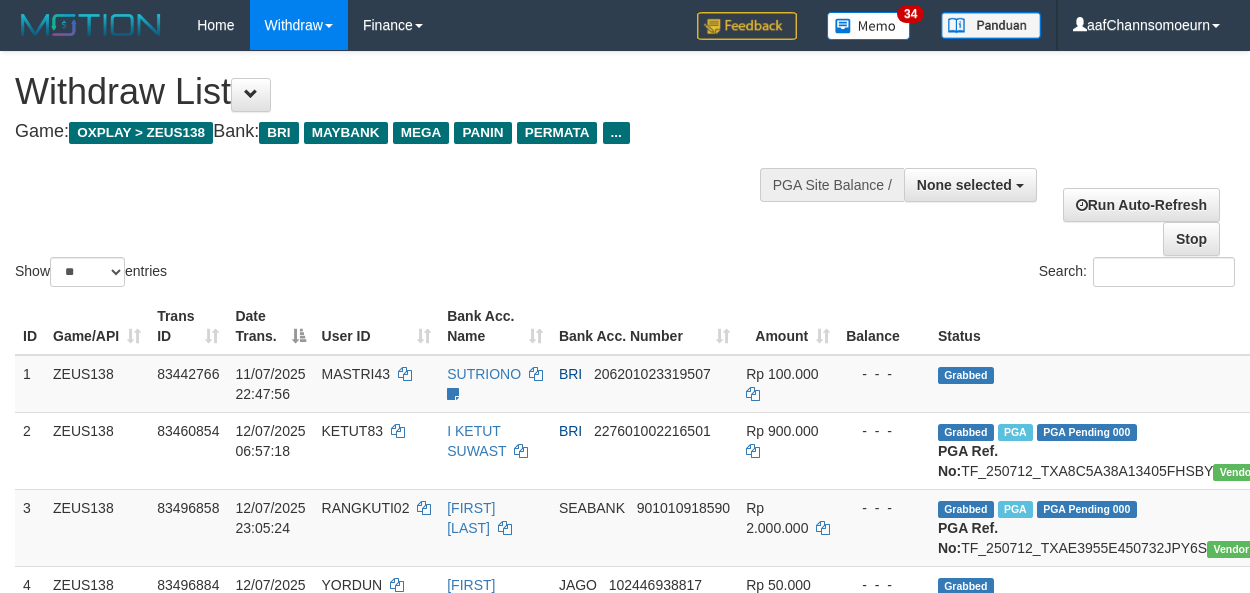 select 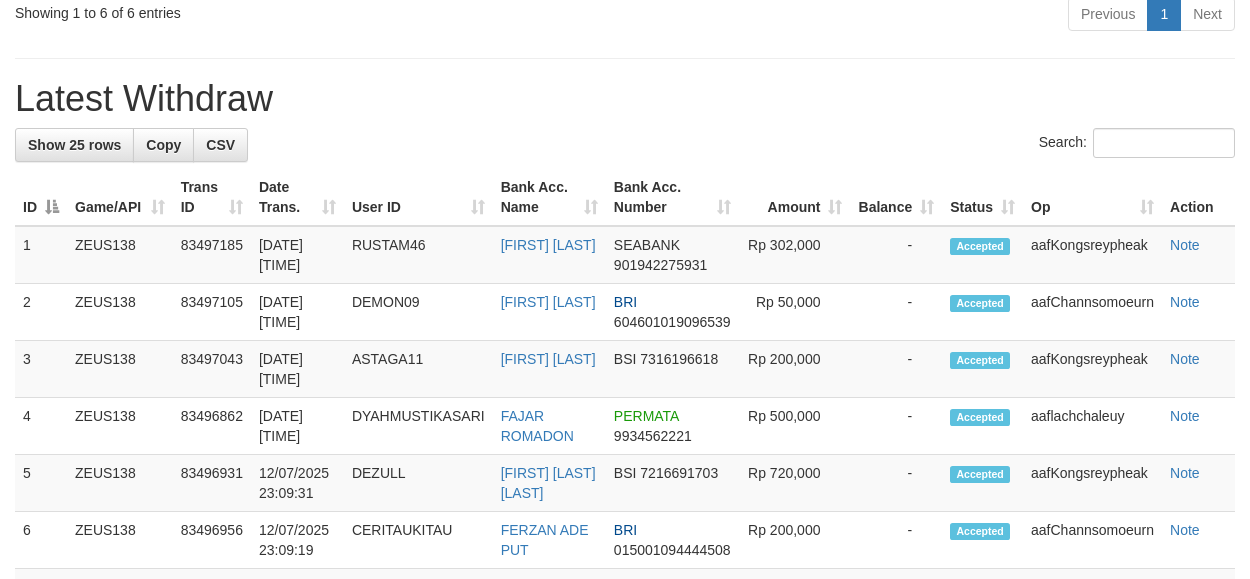 scroll, scrollTop: 693, scrollLeft: 0, axis: vertical 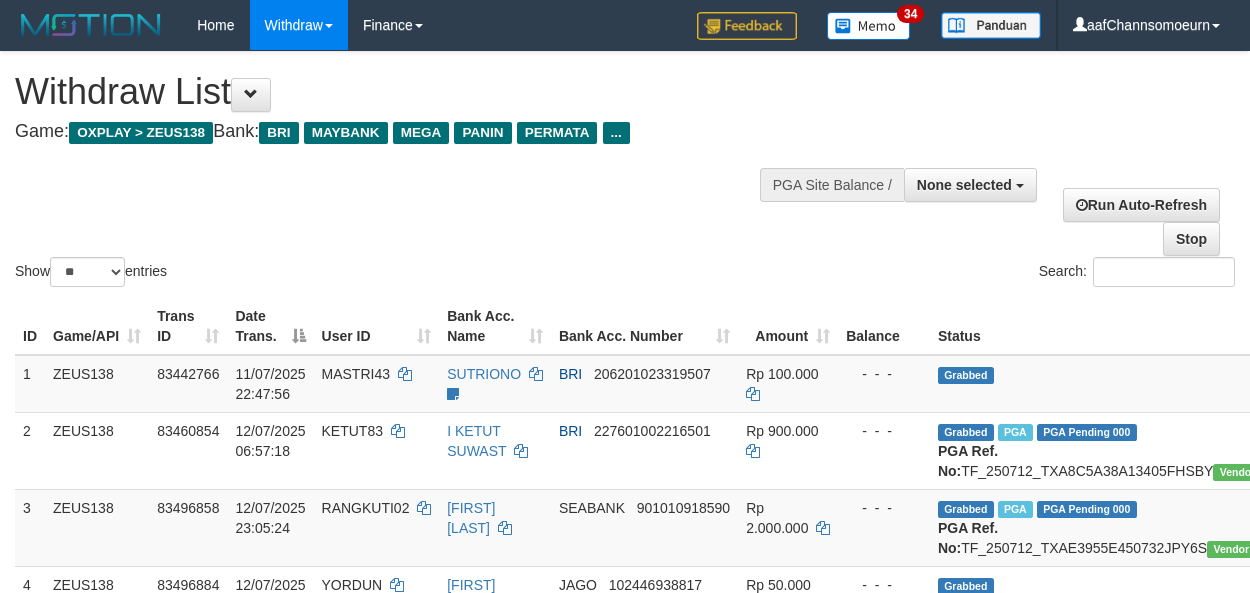 select 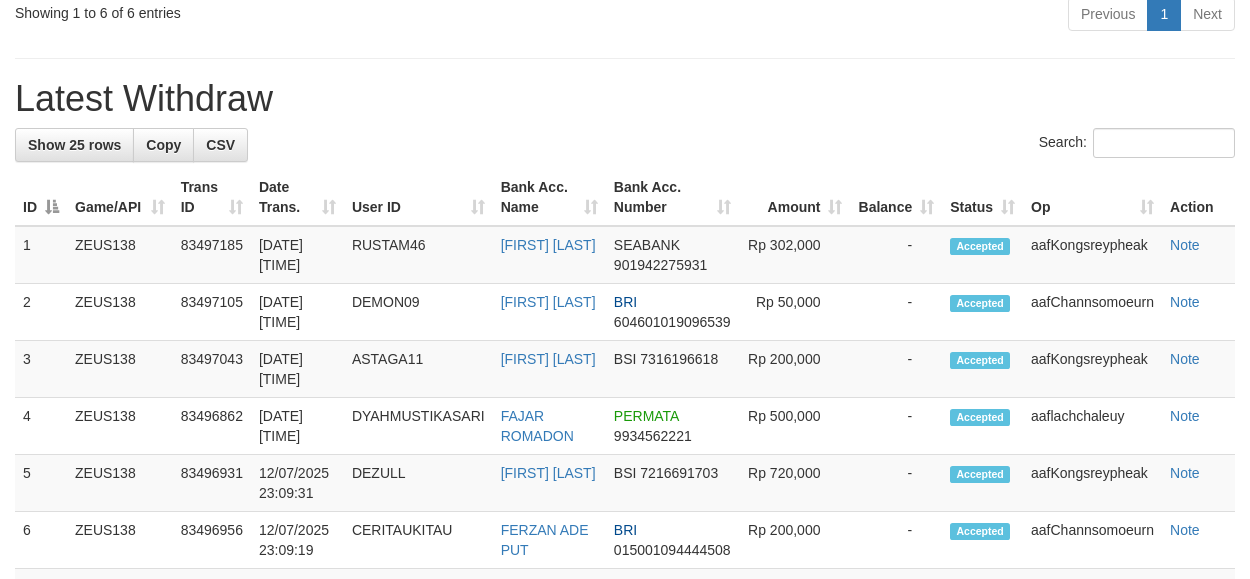 scroll, scrollTop: 693, scrollLeft: 0, axis: vertical 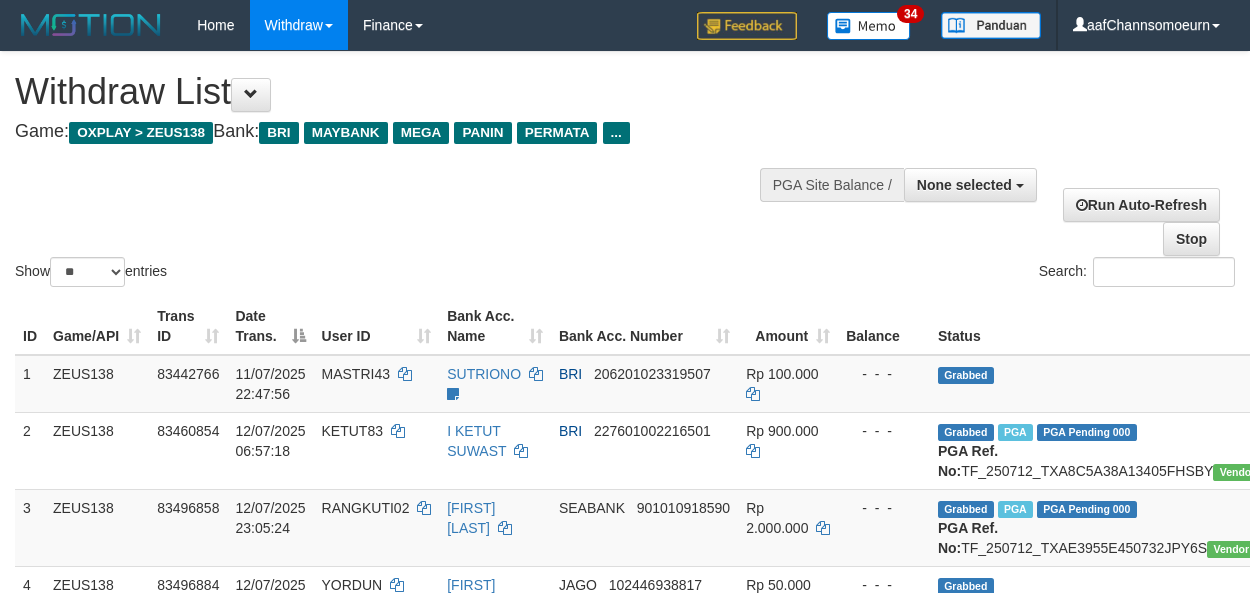 select 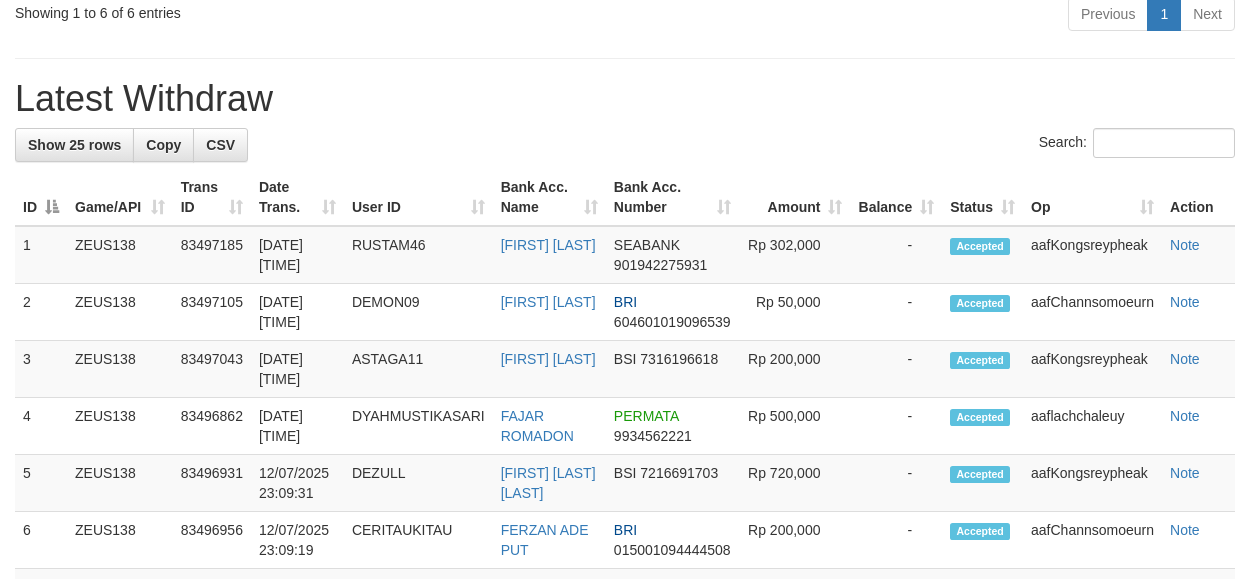 scroll, scrollTop: 693, scrollLeft: 0, axis: vertical 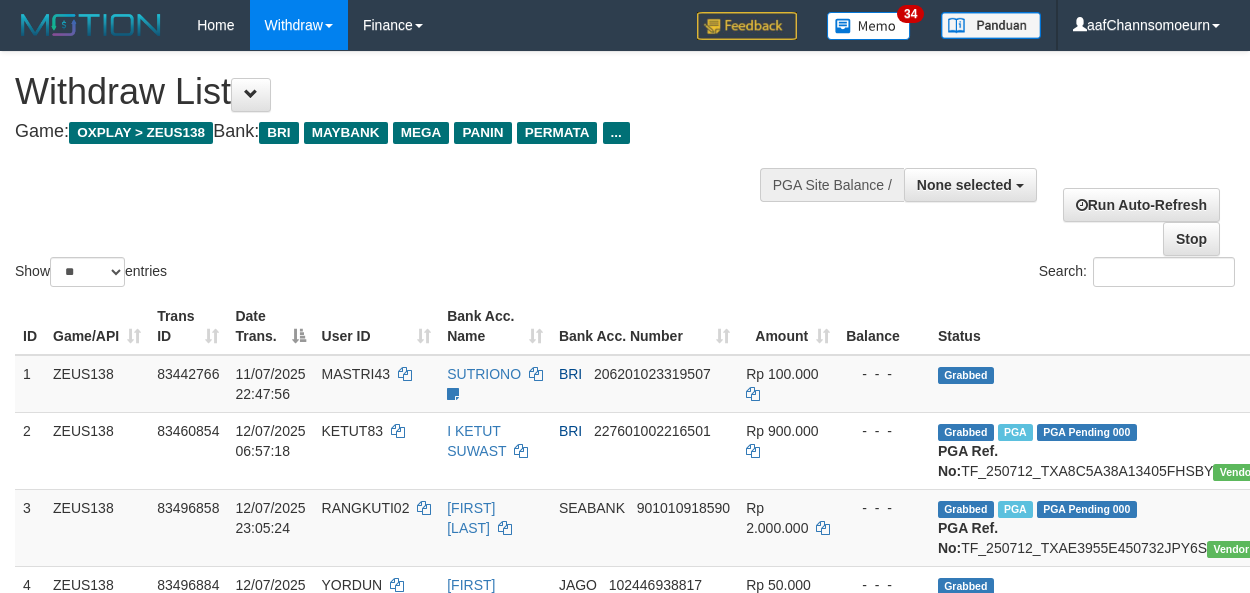 select 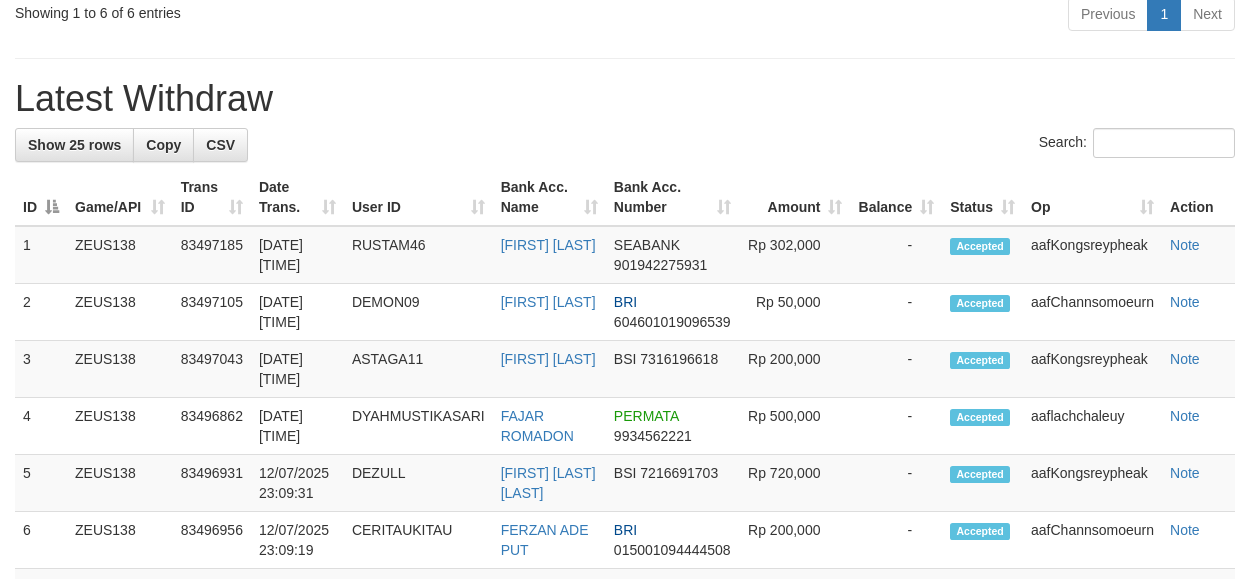 scroll, scrollTop: 693, scrollLeft: 0, axis: vertical 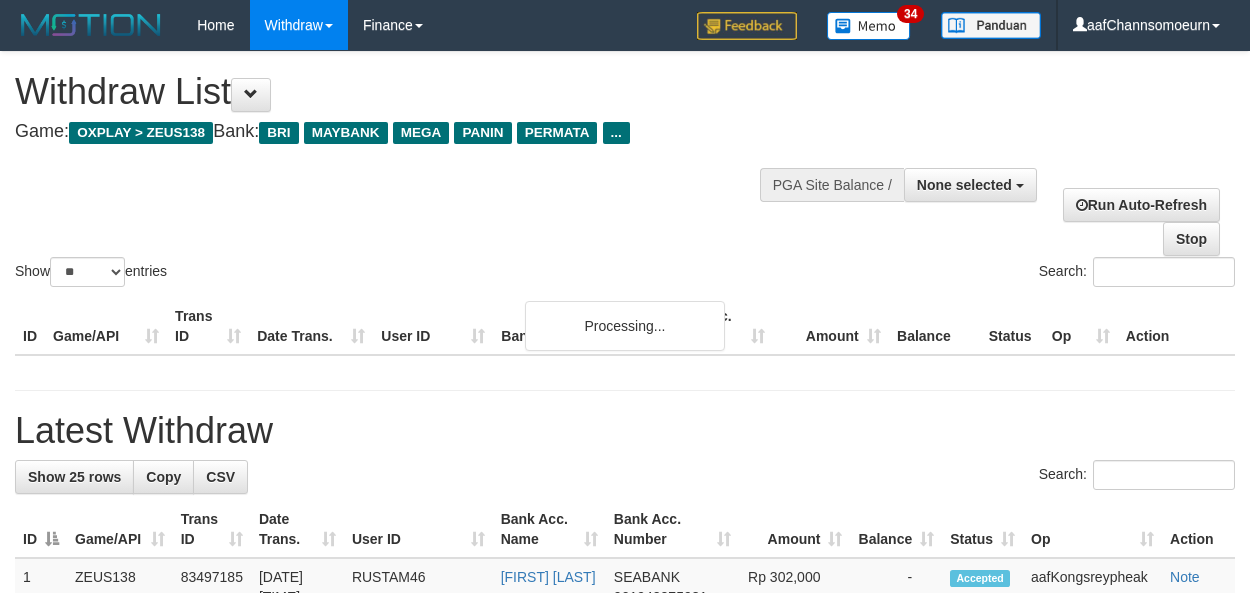 select 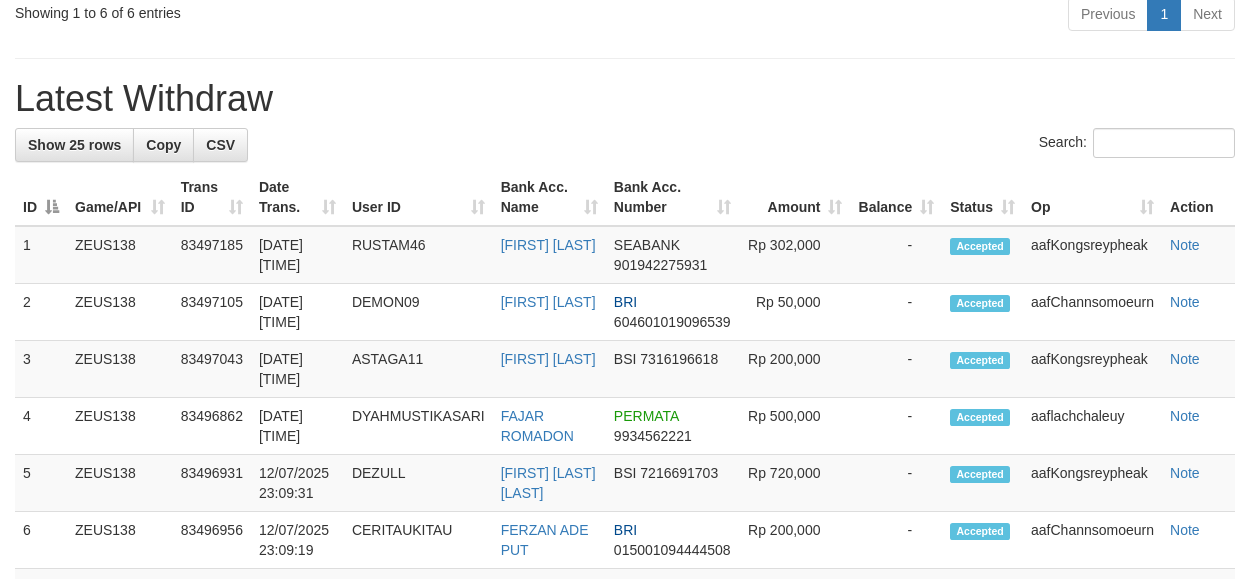 scroll, scrollTop: 693, scrollLeft: 0, axis: vertical 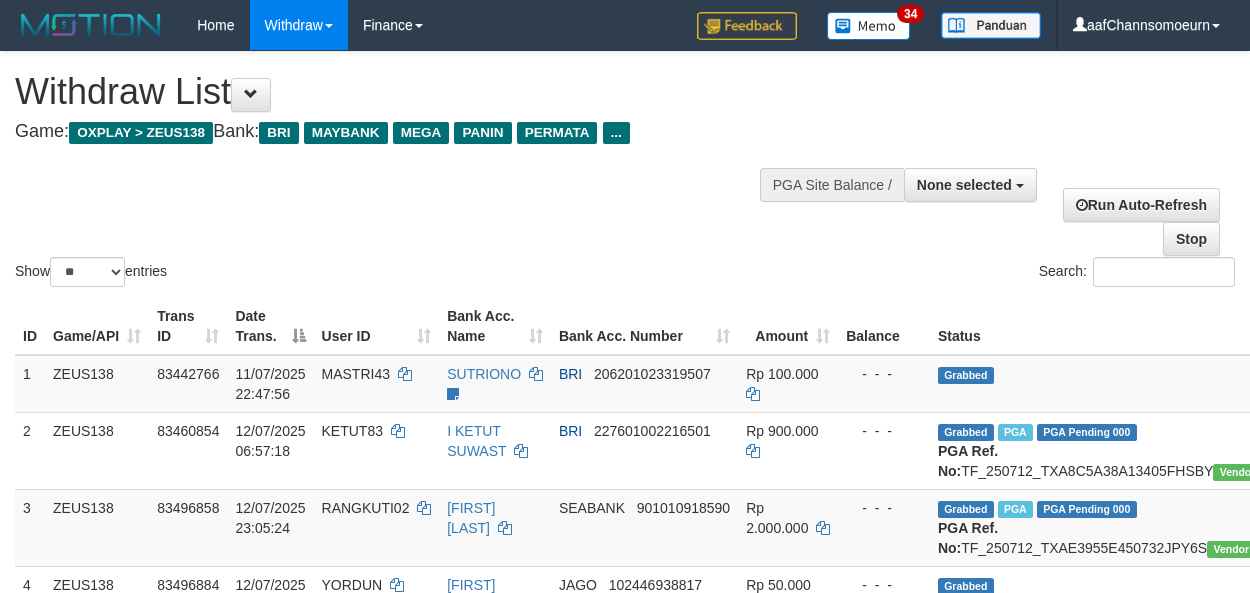 select 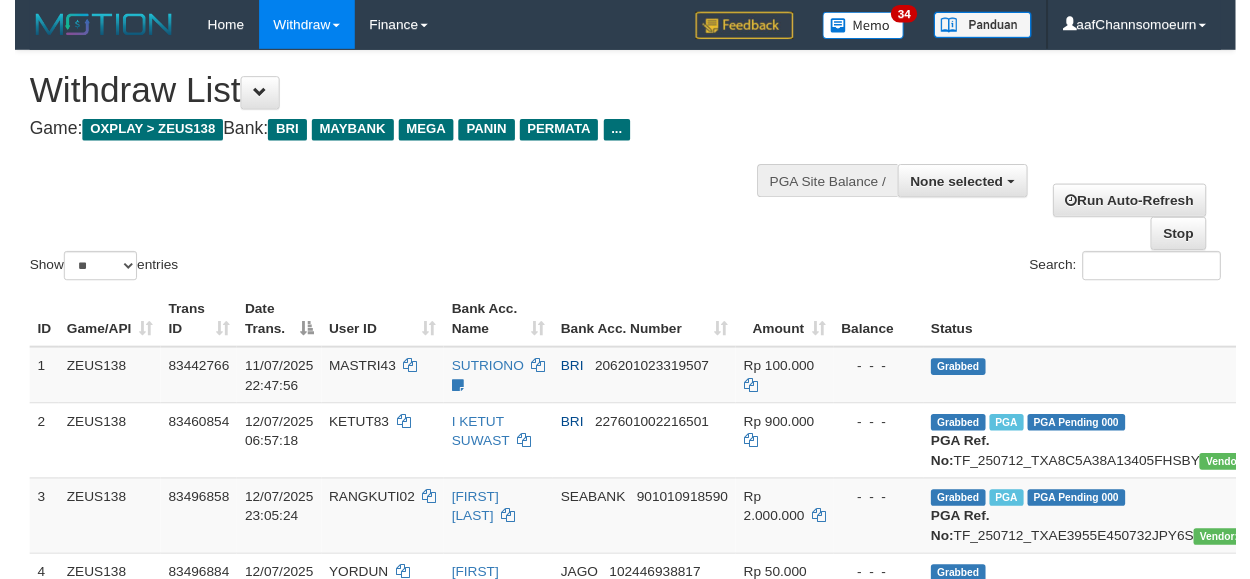 scroll, scrollTop: 748, scrollLeft: 0, axis: vertical 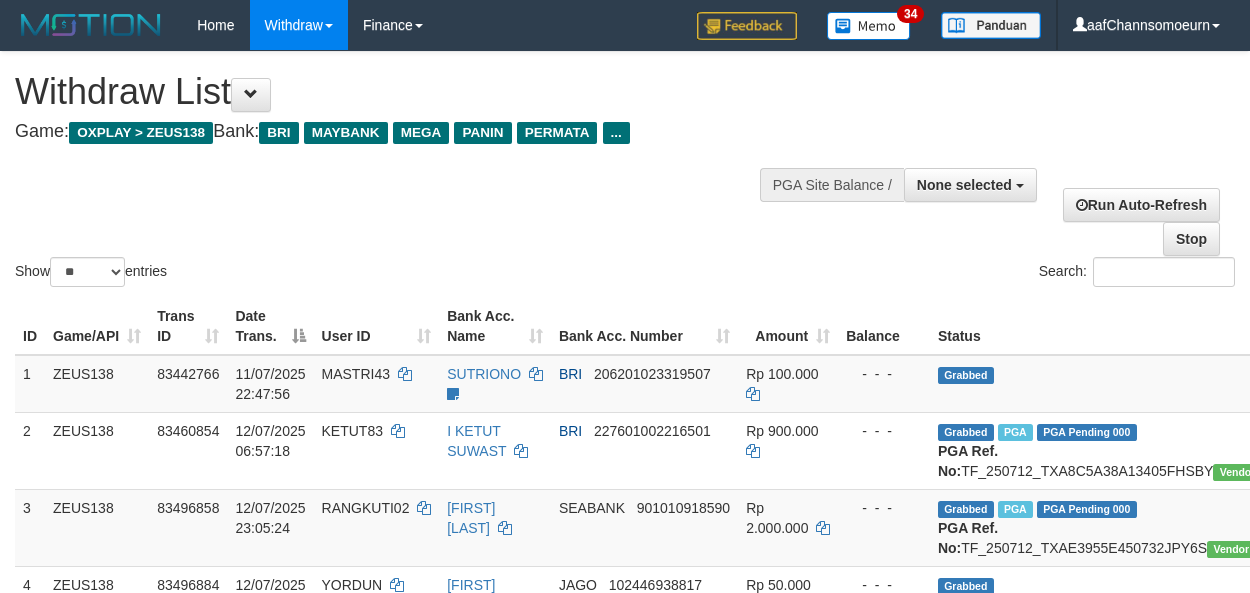 select 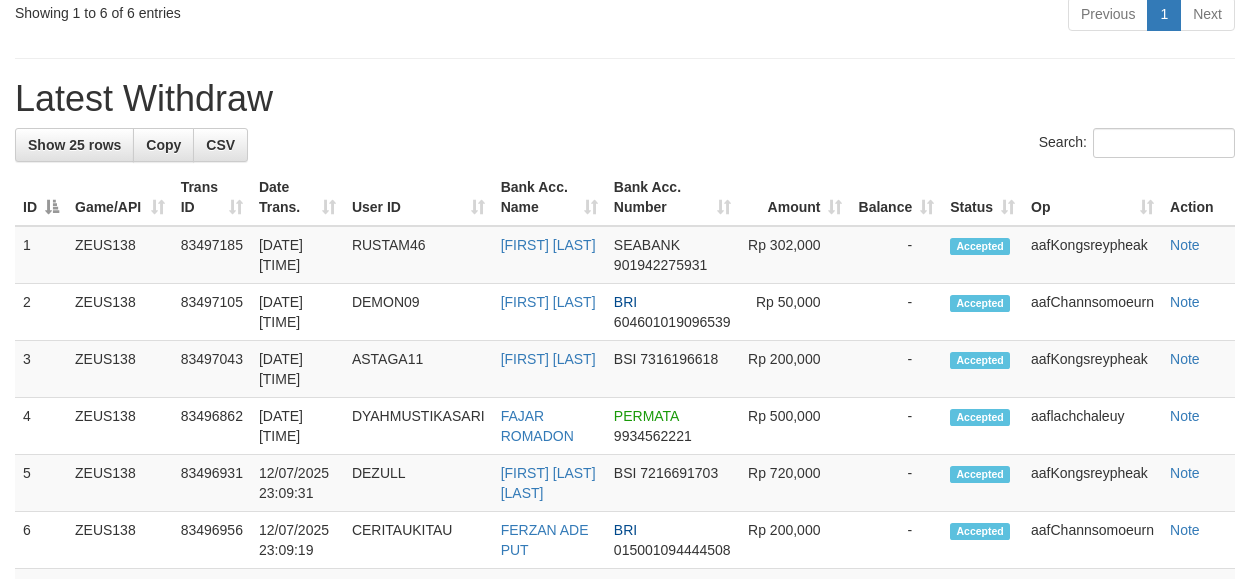 scroll, scrollTop: 693, scrollLeft: 0, axis: vertical 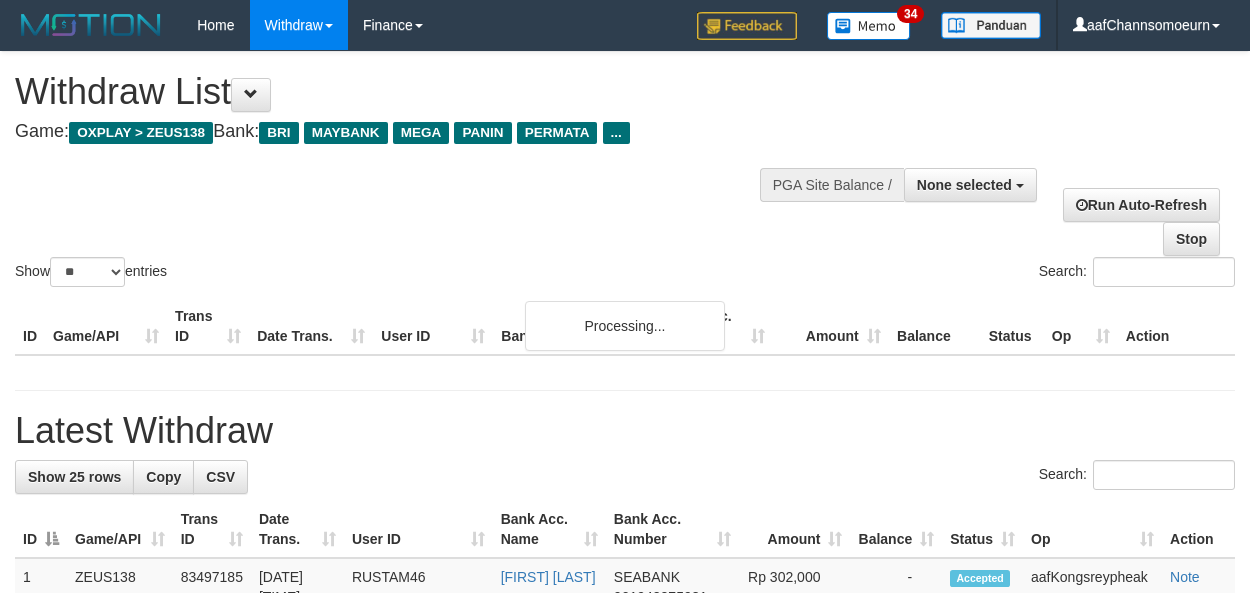 select 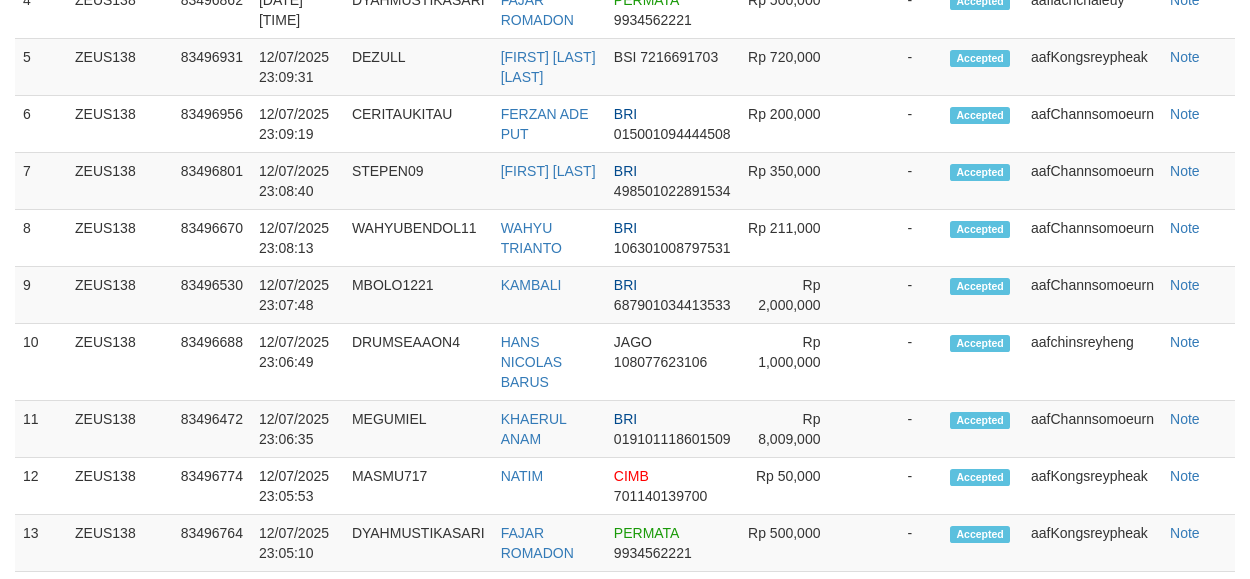 scroll, scrollTop: 693, scrollLeft: 0, axis: vertical 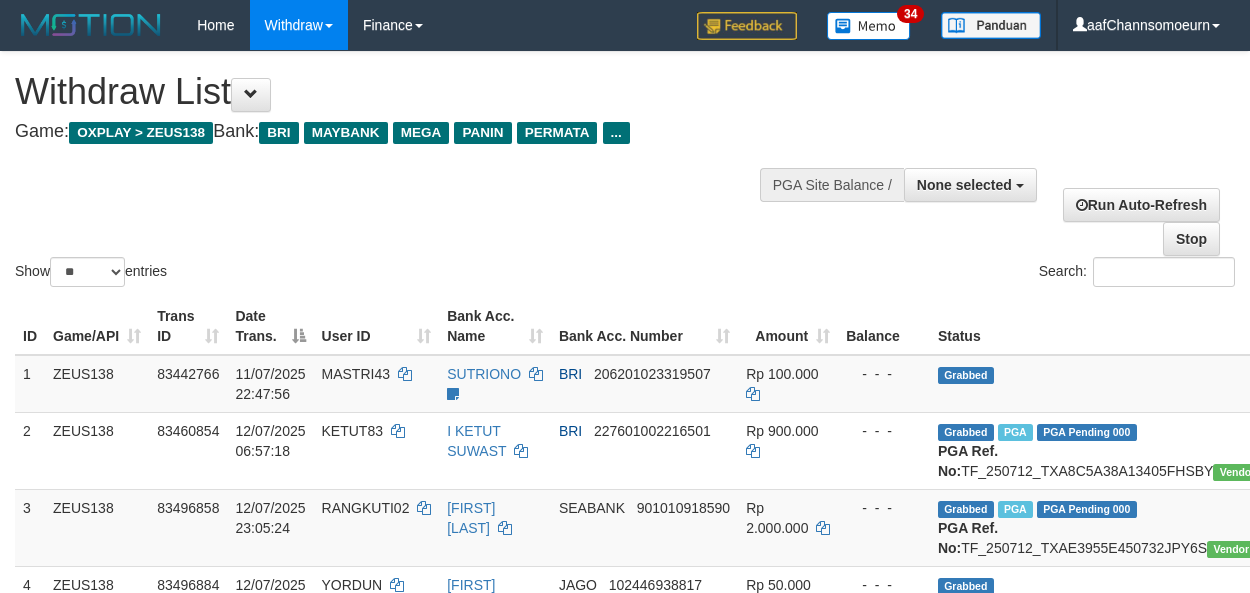 select 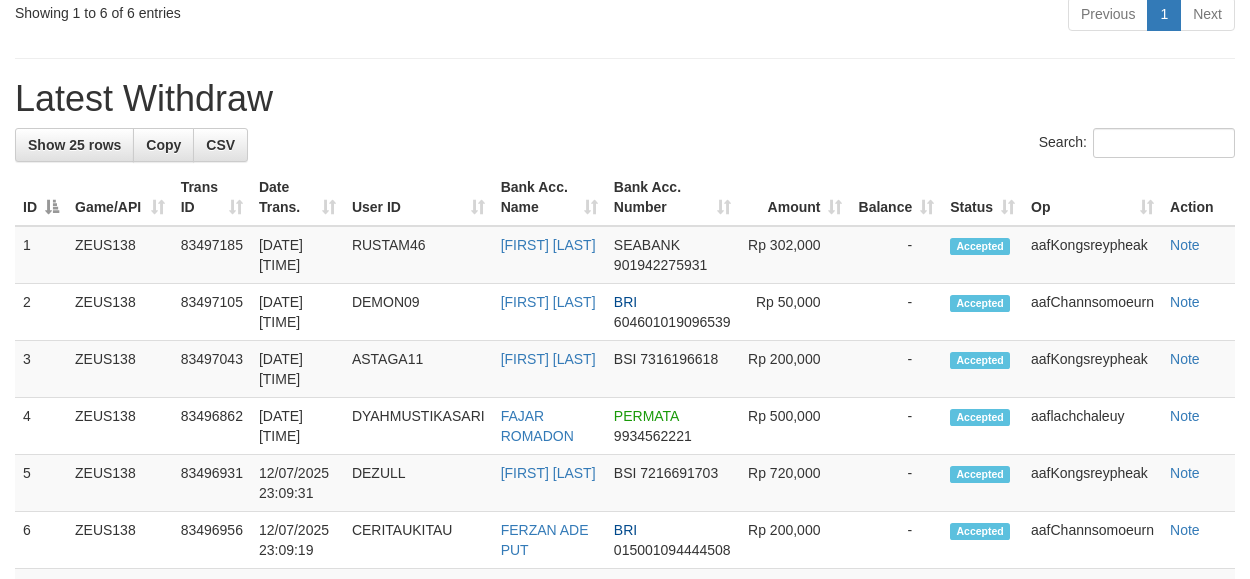 scroll, scrollTop: 693, scrollLeft: 0, axis: vertical 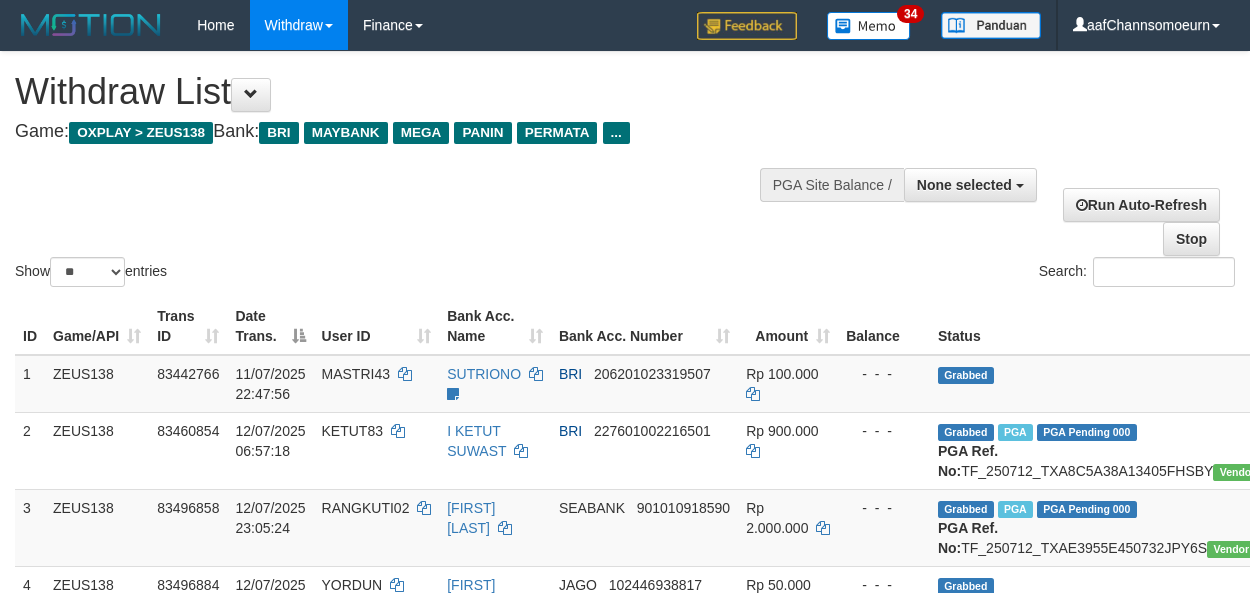 select 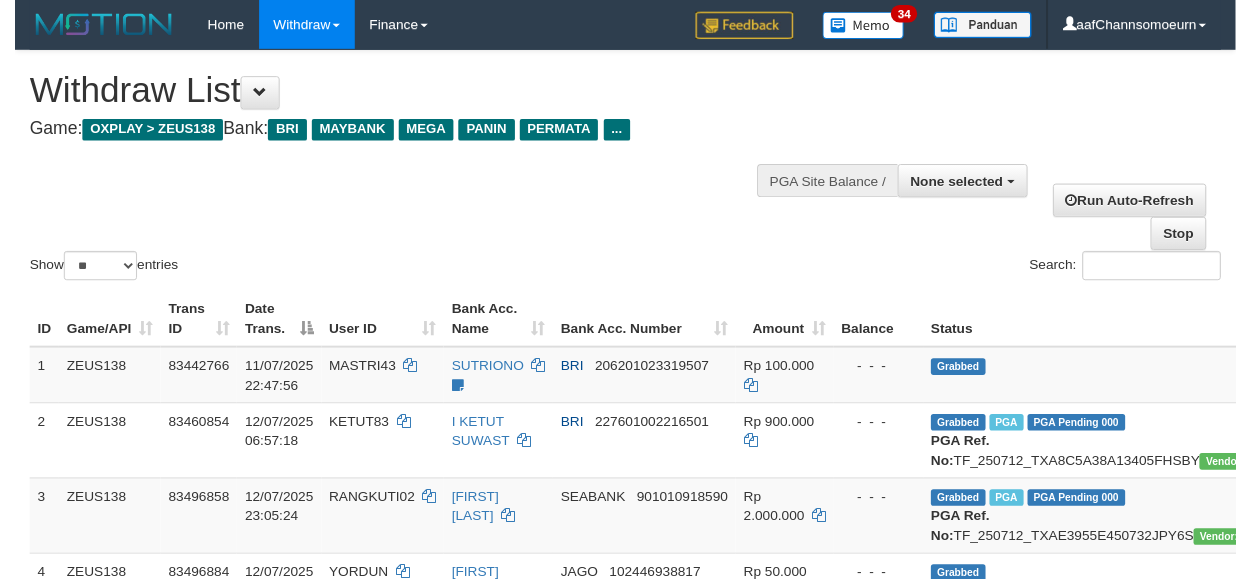 scroll, scrollTop: 748, scrollLeft: 0, axis: vertical 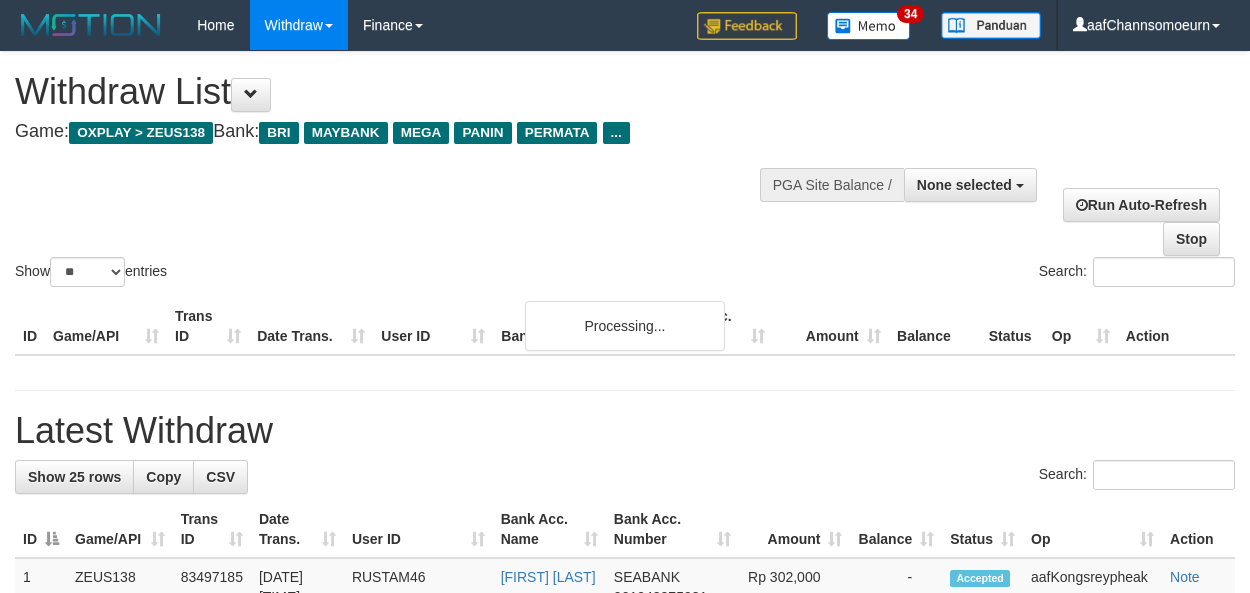 select 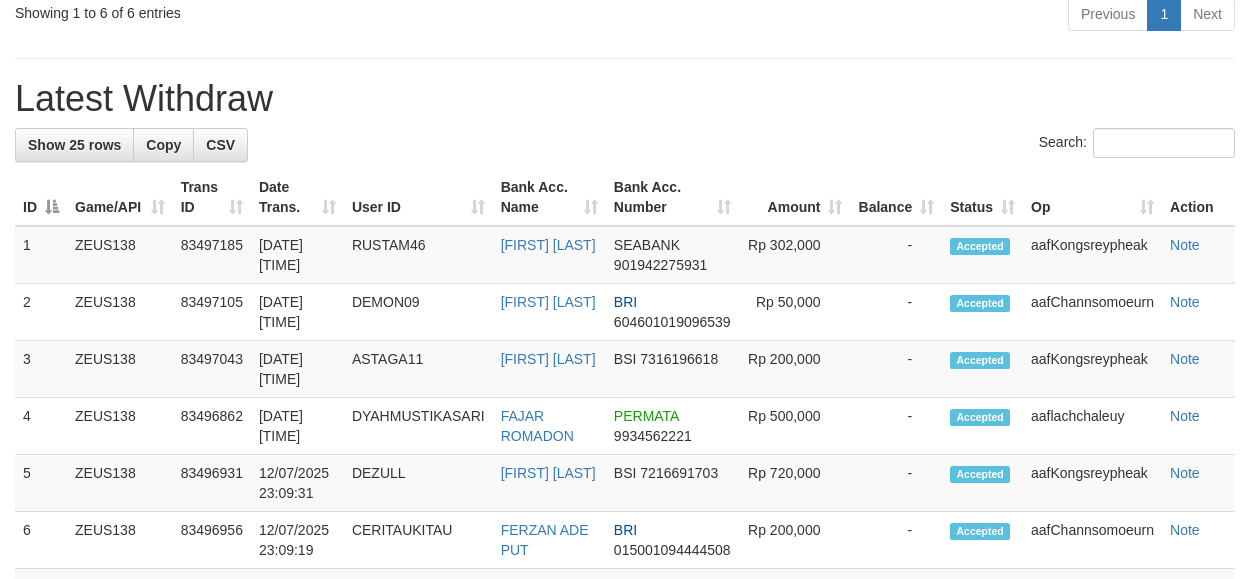 scroll, scrollTop: 693, scrollLeft: 0, axis: vertical 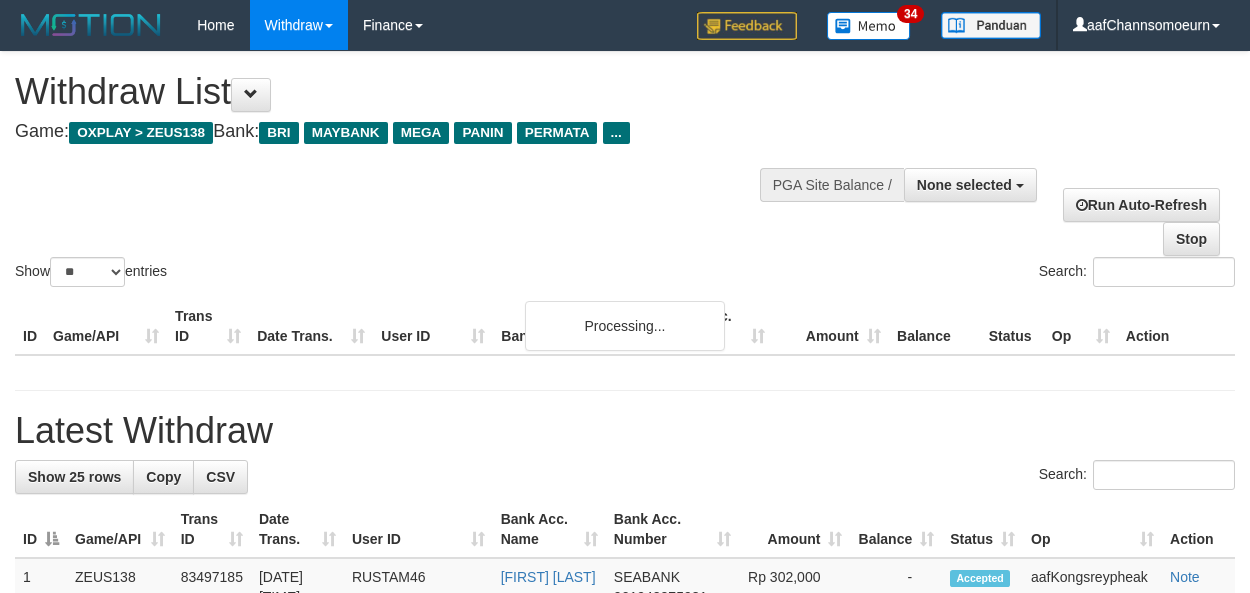 select 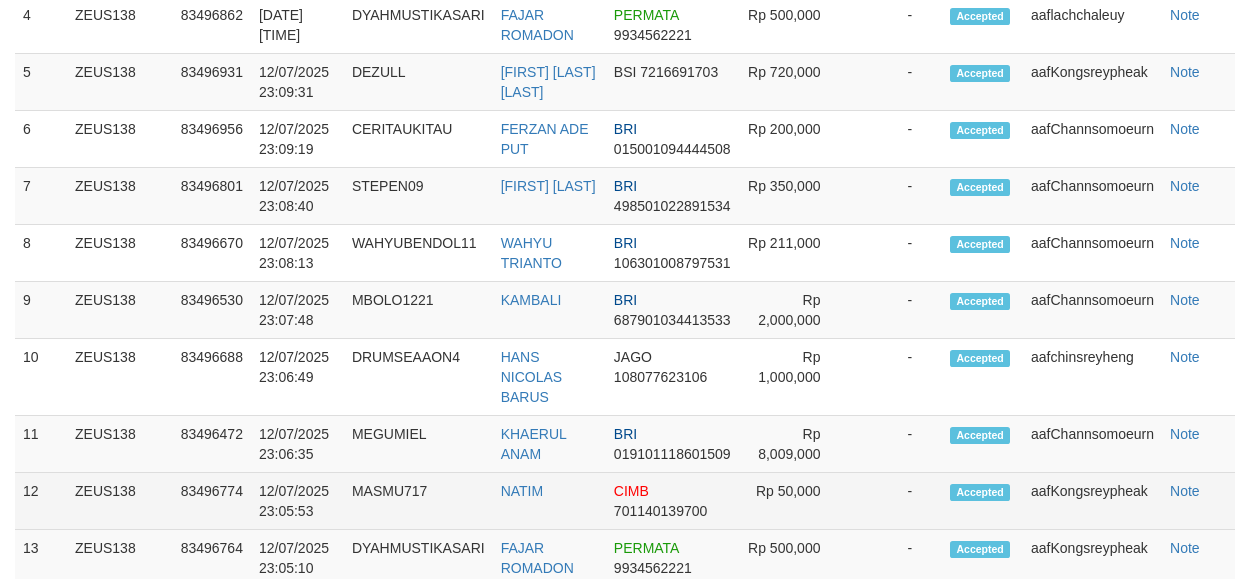 scroll, scrollTop: 1108, scrollLeft: 0, axis: vertical 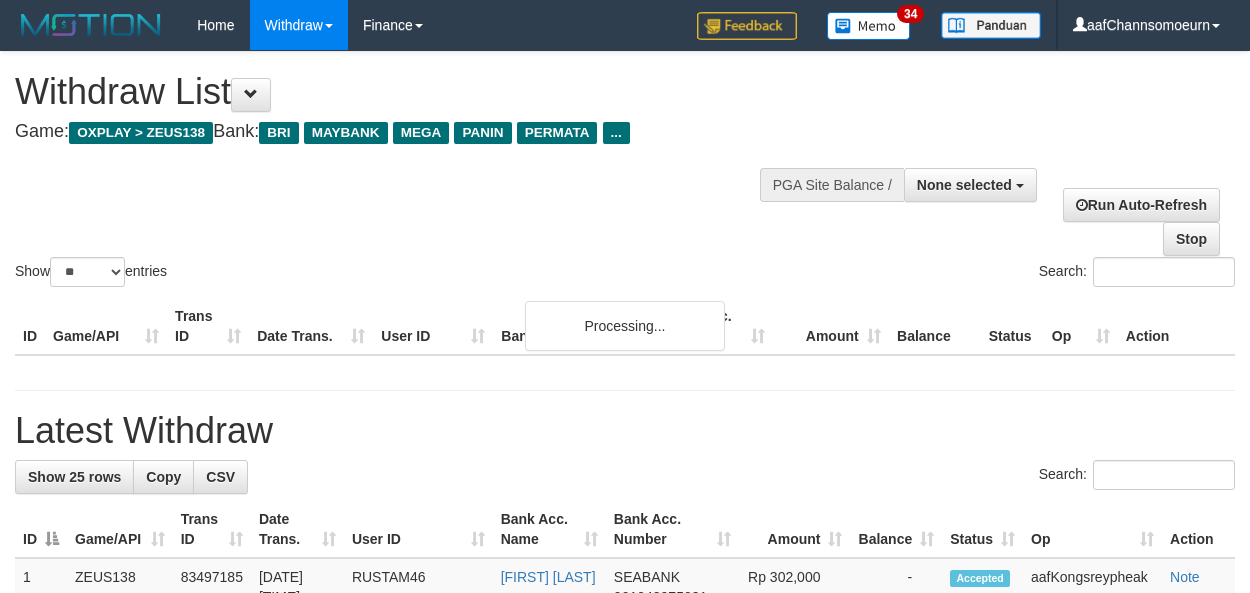 select 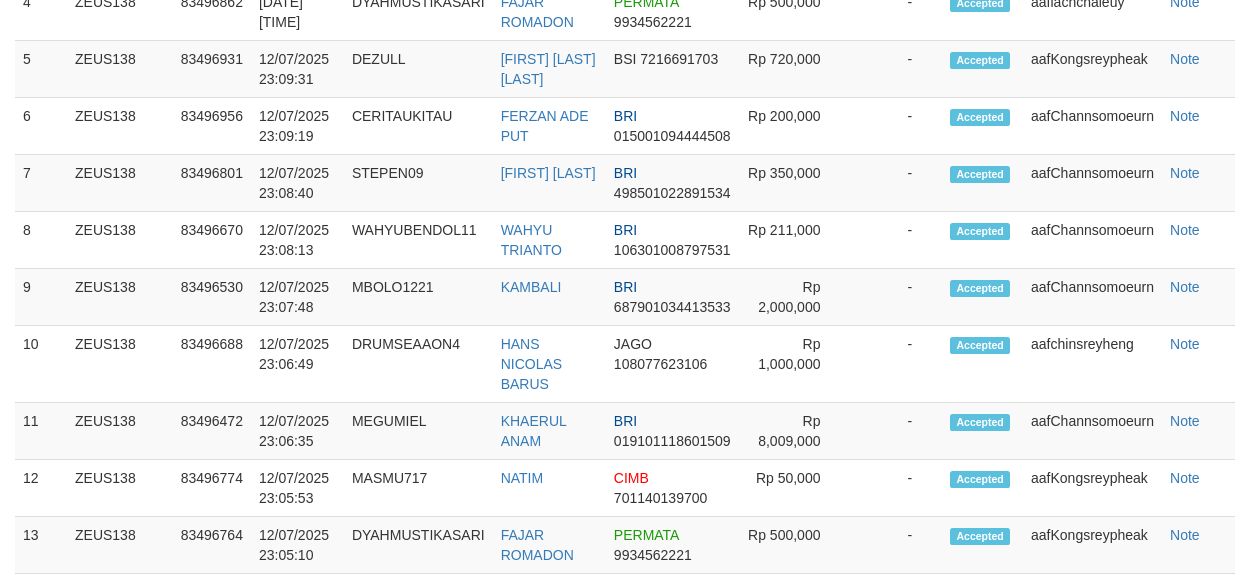 scroll, scrollTop: 1108, scrollLeft: 0, axis: vertical 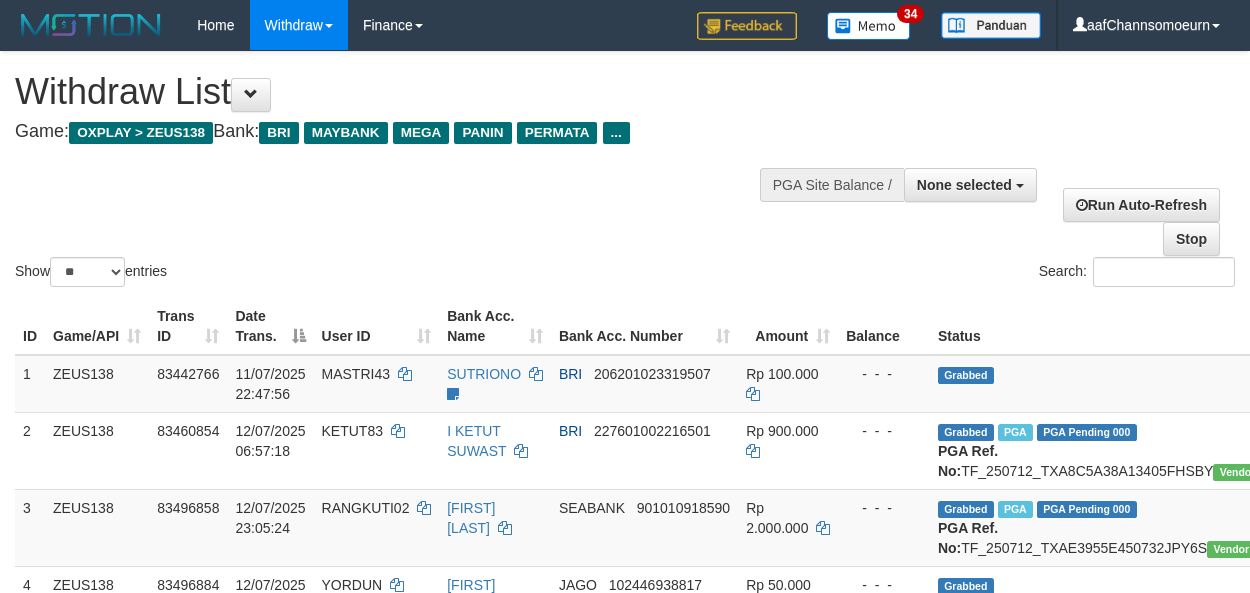 select 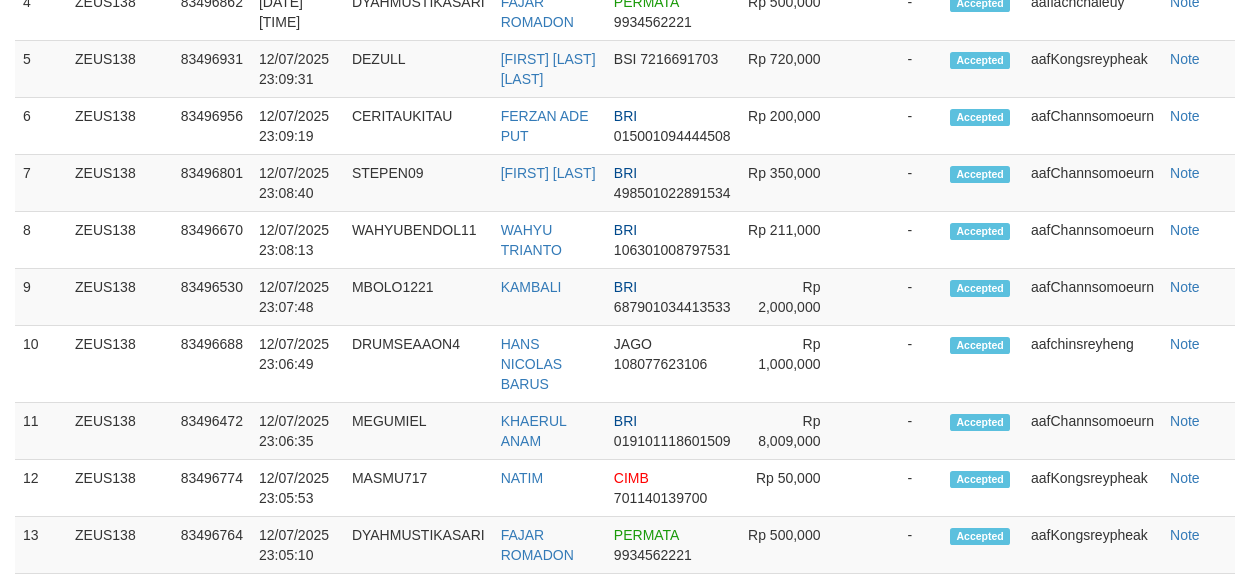 scroll, scrollTop: 1108, scrollLeft: 0, axis: vertical 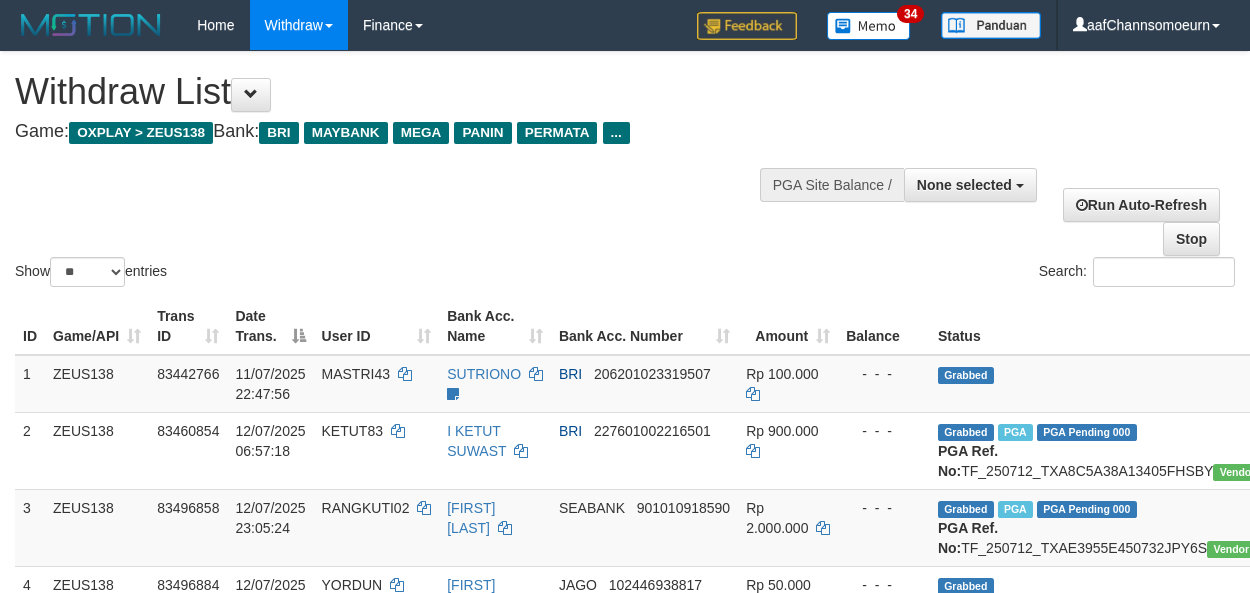select 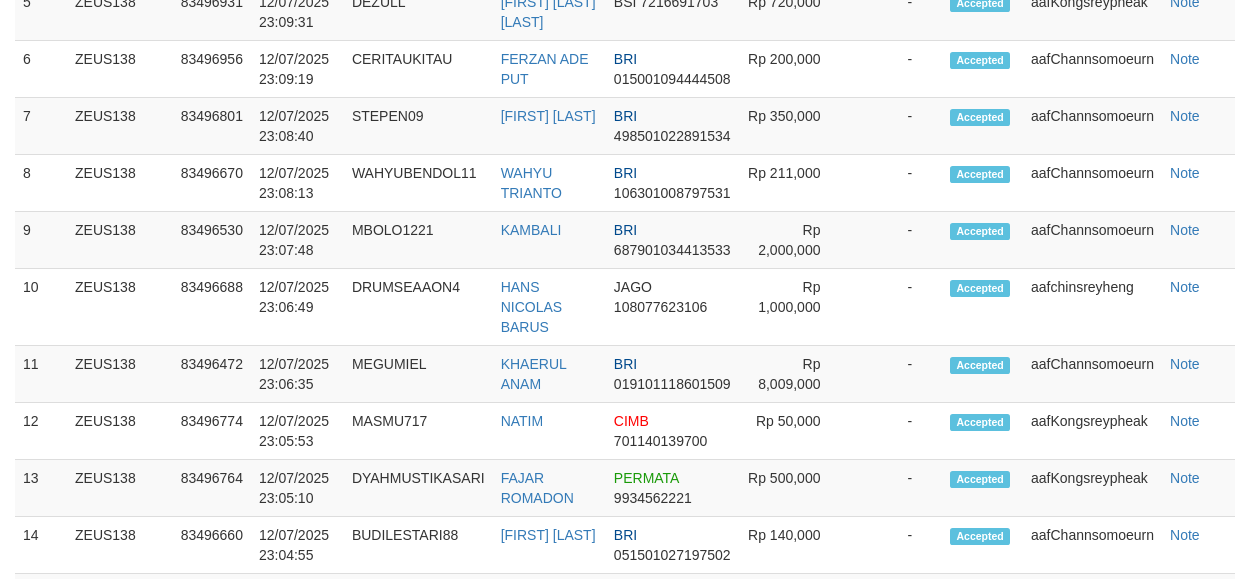 scroll, scrollTop: 1108, scrollLeft: 0, axis: vertical 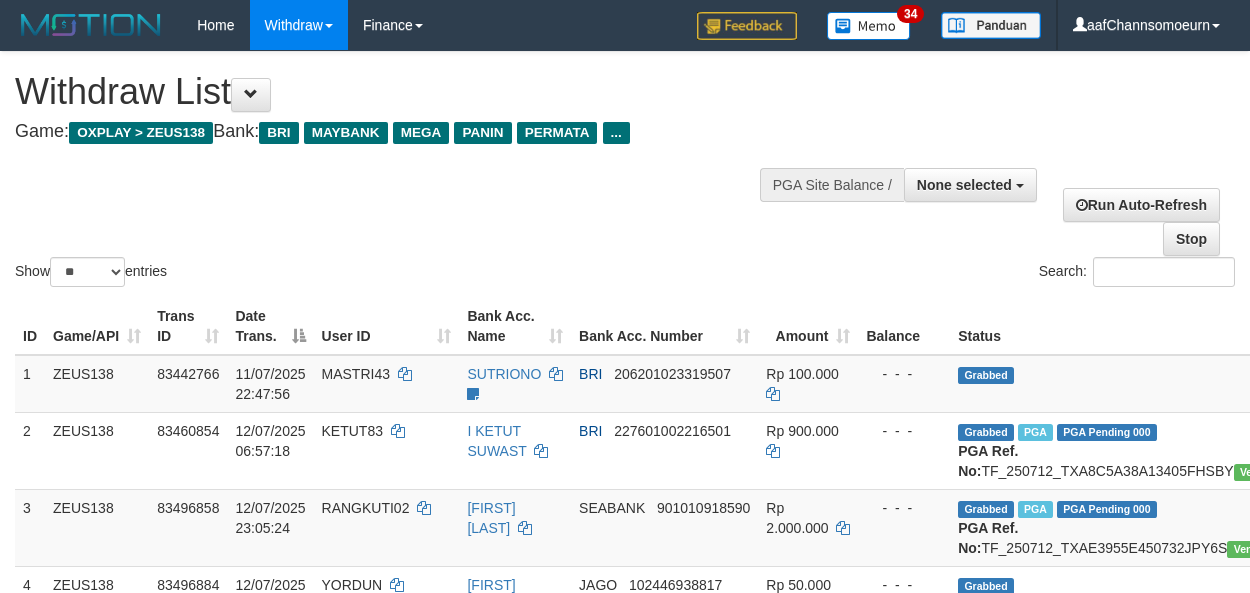 select 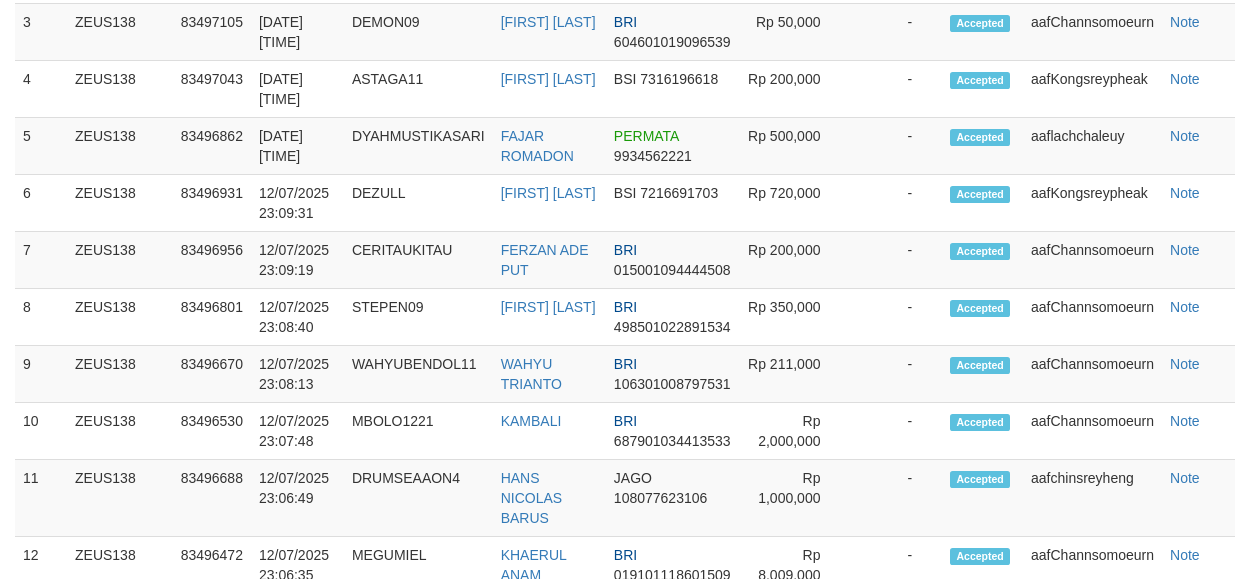 scroll, scrollTop: 1108, scrollLeft: 0, axis: vertical 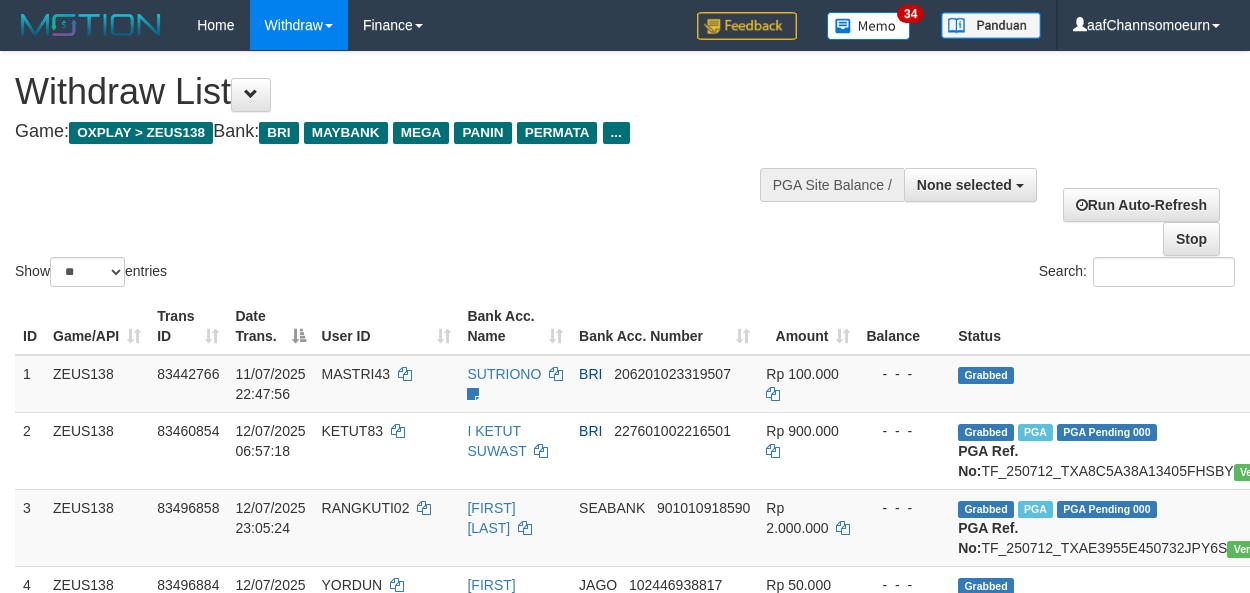 select 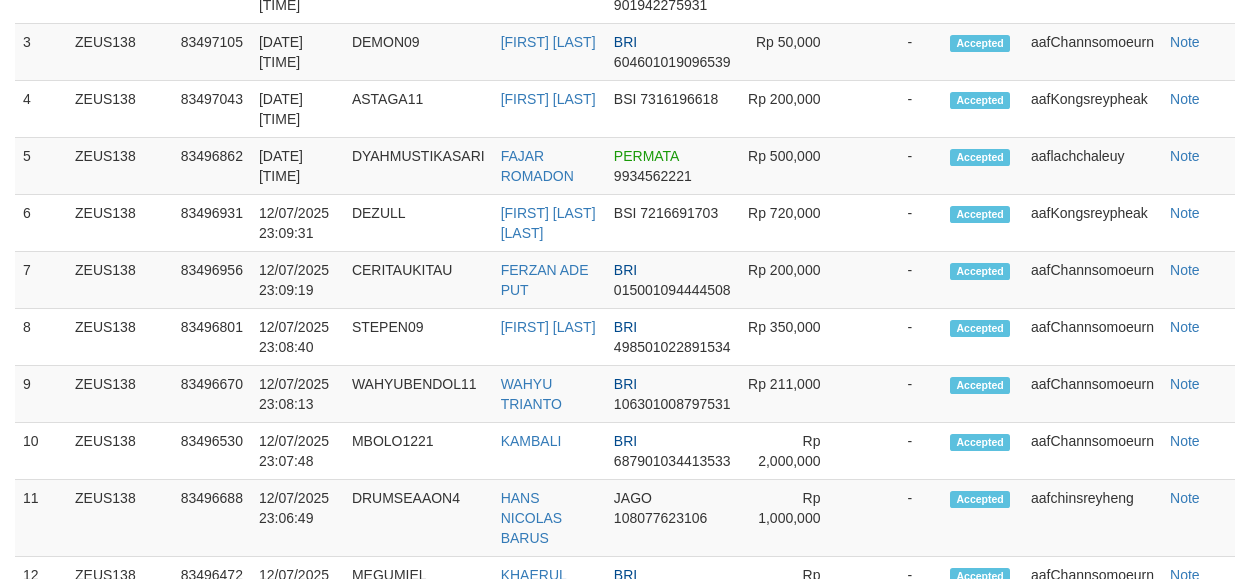 scroll, scrollTop: 1108, scrollLeft: 0, axis: vertical 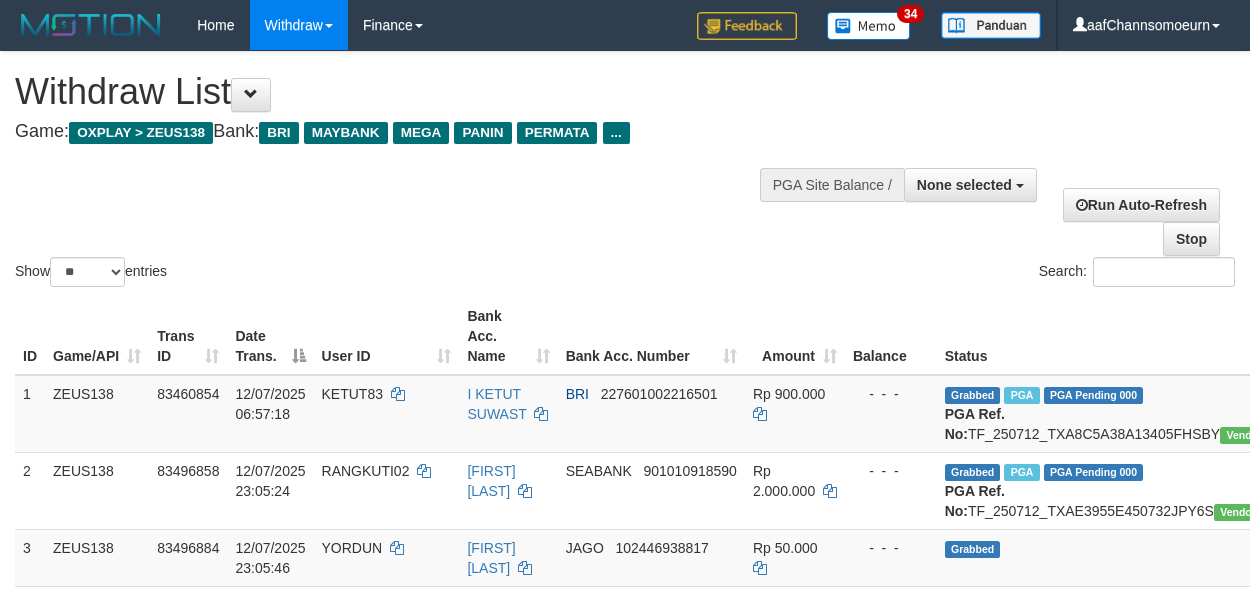 select 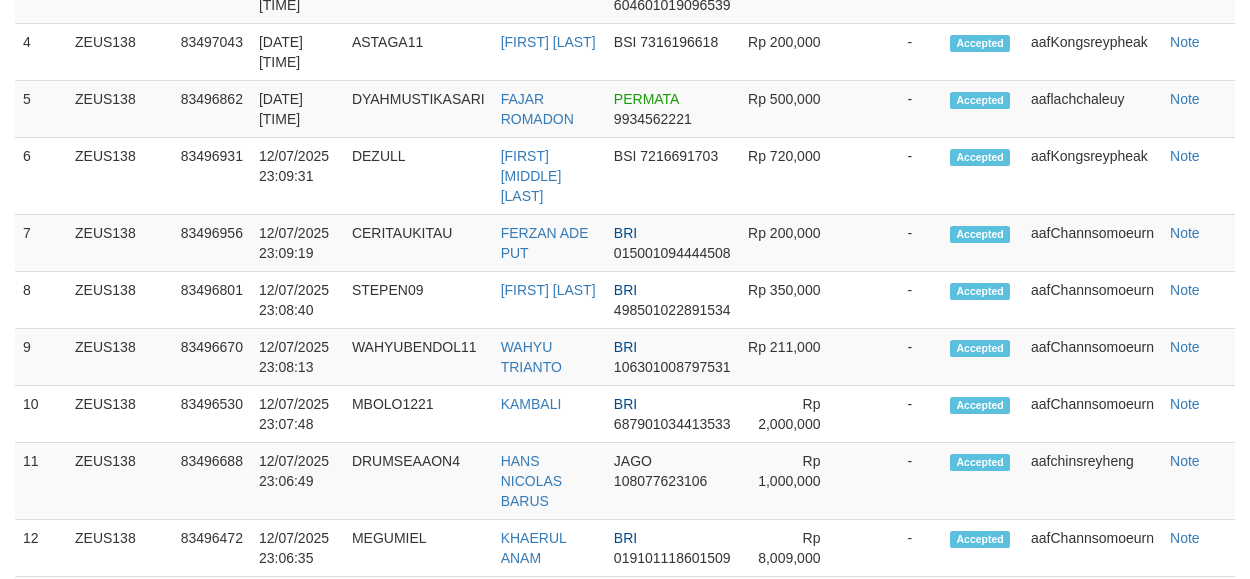 scroll, scrollTop: 1108, scrollLeft: 0, axis: vertical 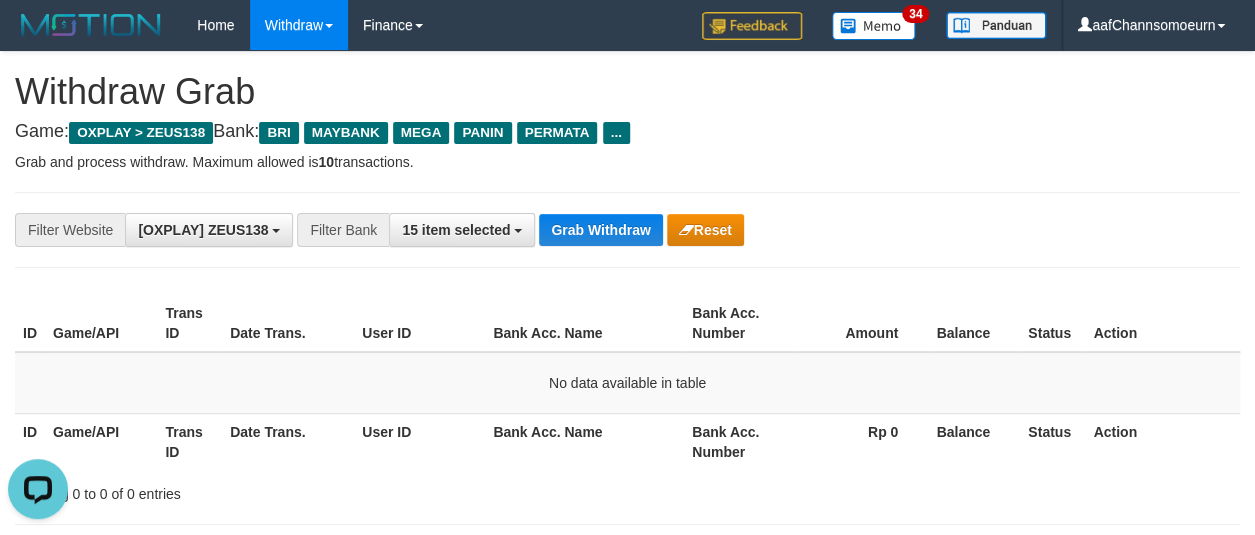 drag, startPoint x: 959, startPoint y: 229, endPoint x: 910, endPoint y: 243, distance: 50.96077 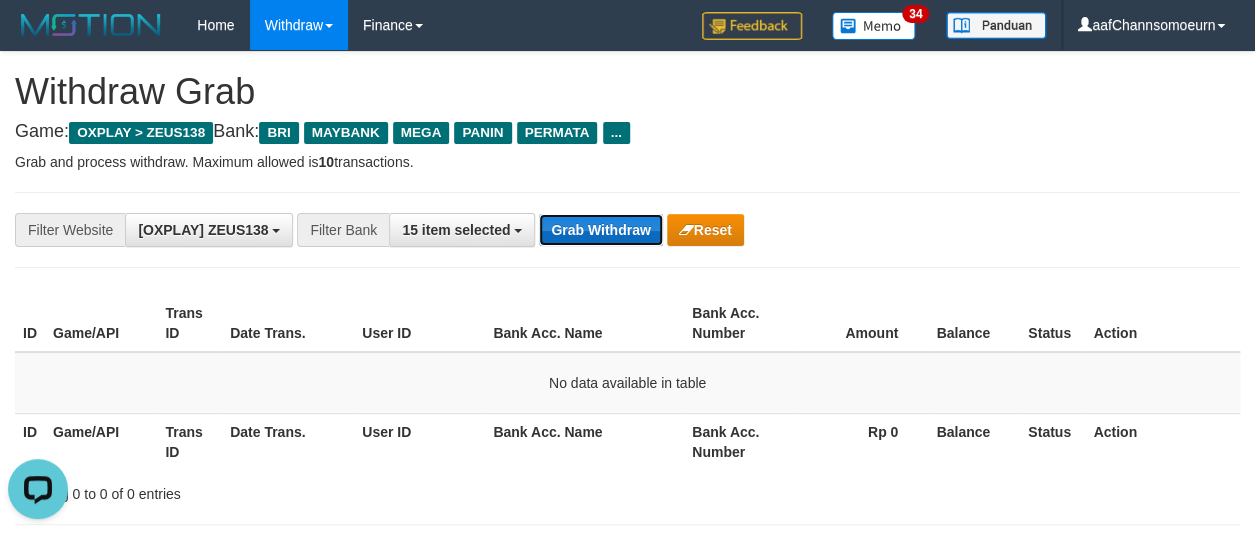 click on "Grab Withdraw" at bounding box center [600, 230] 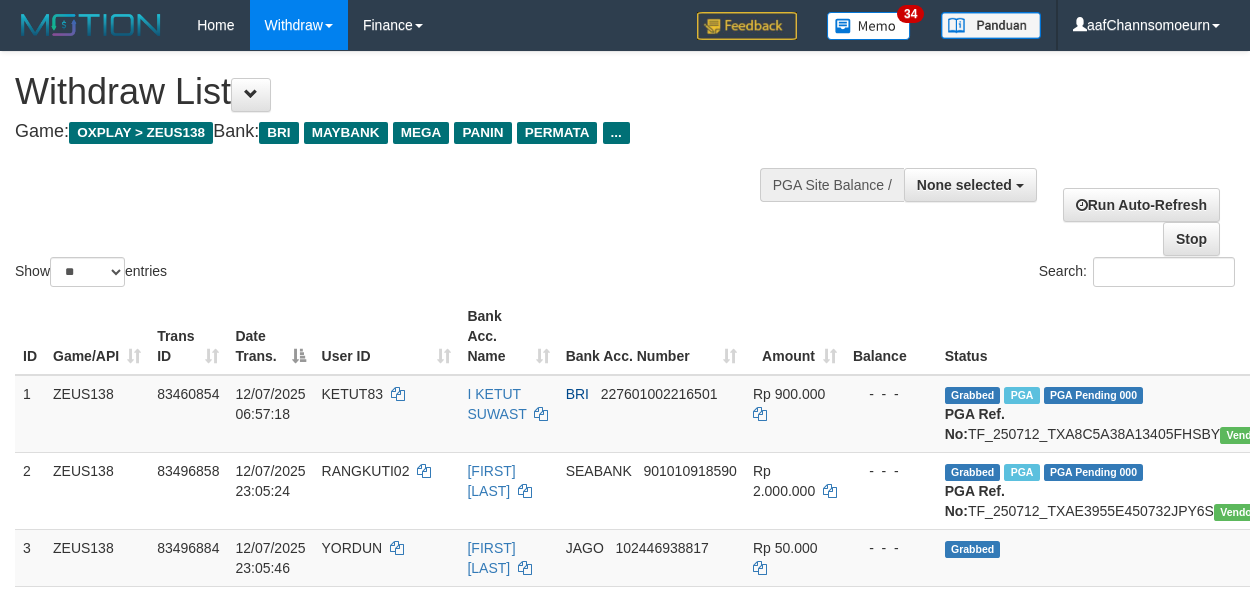 select 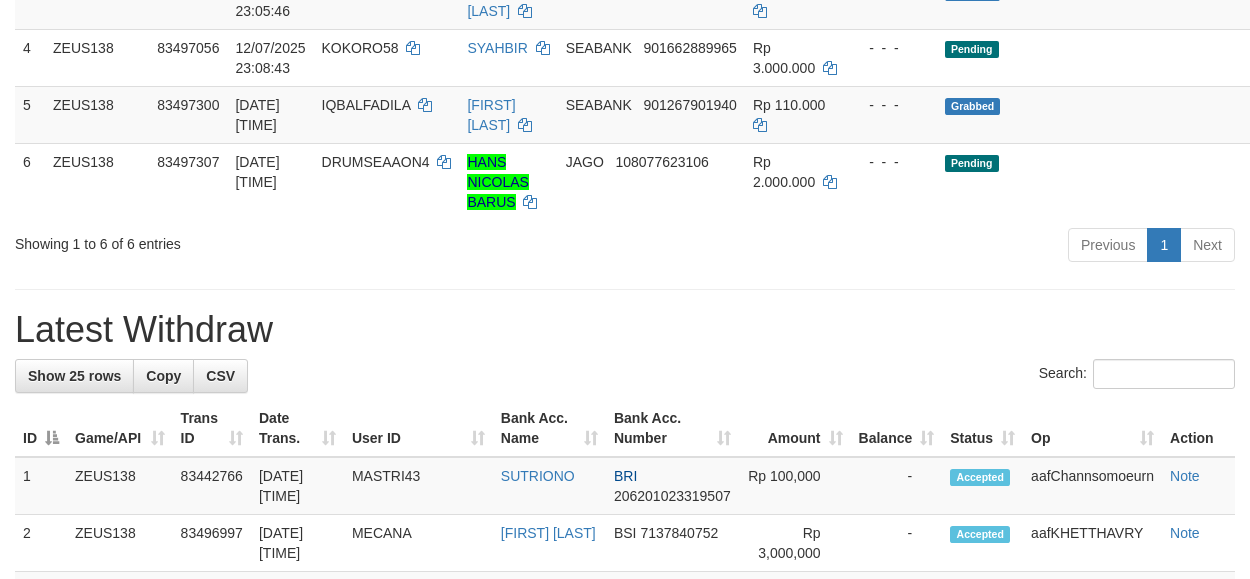 scroll, scrollTop: 450, scrollLeft: 0, axis: vertical 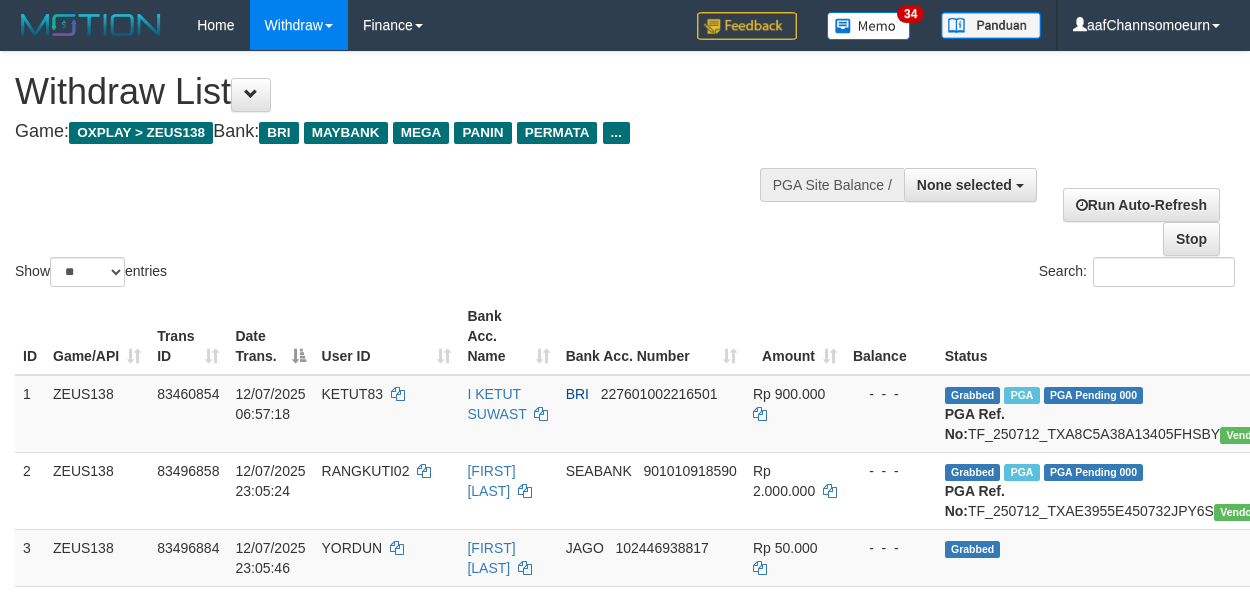 select 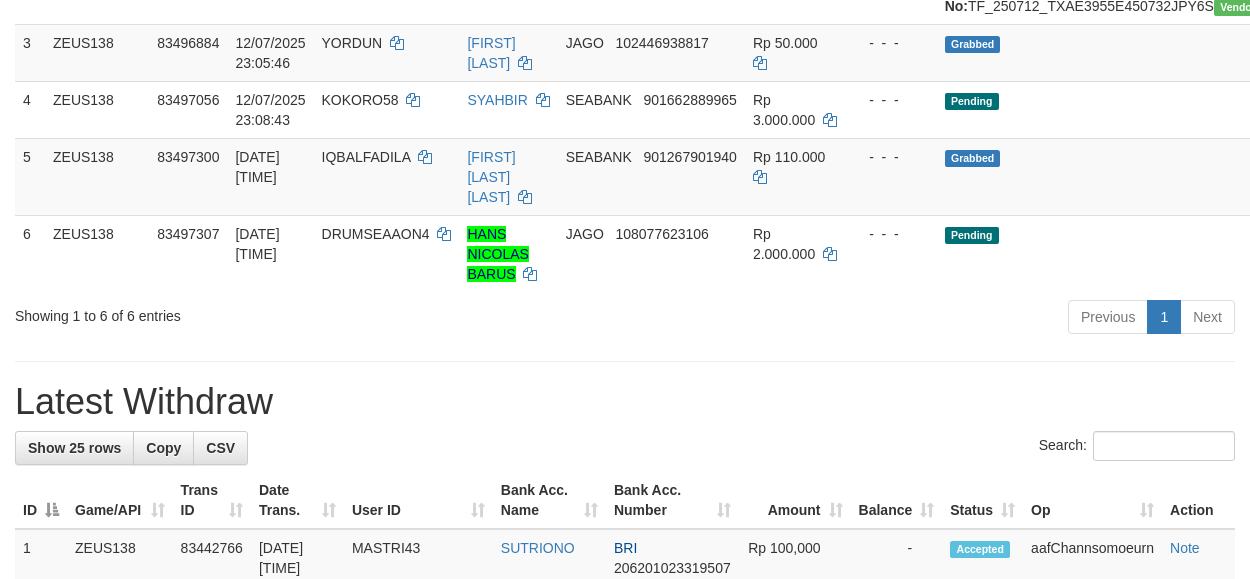 scroll, scrollTop: 450, scrollLeft: 0, axis: vertical 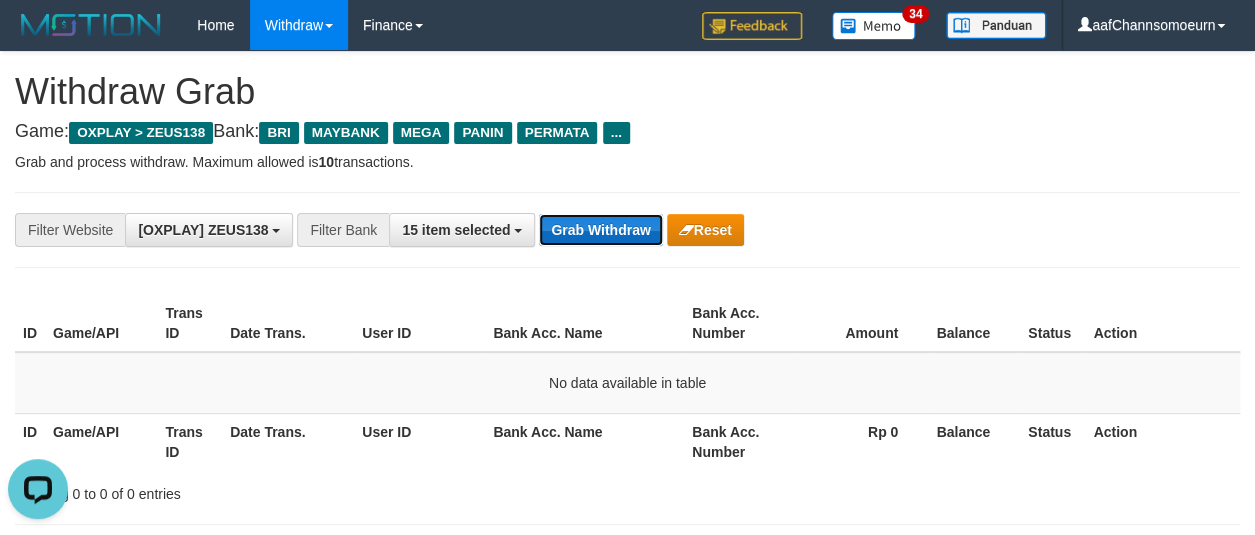 click on "Grab Withdraw" at bounding box center (600, 230) 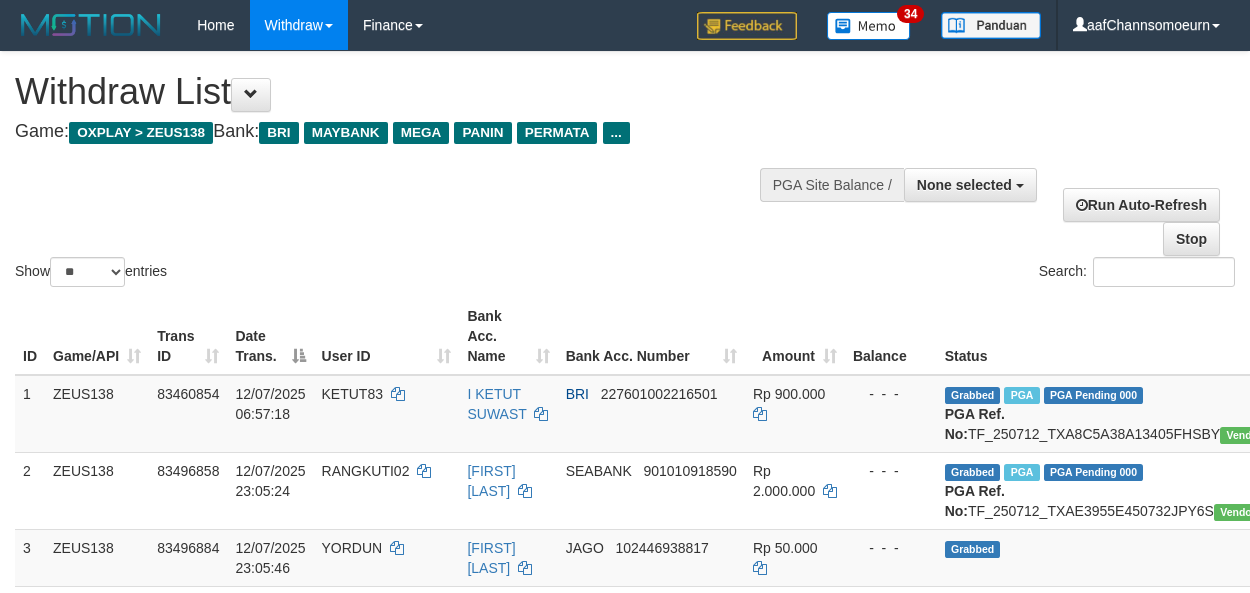 select 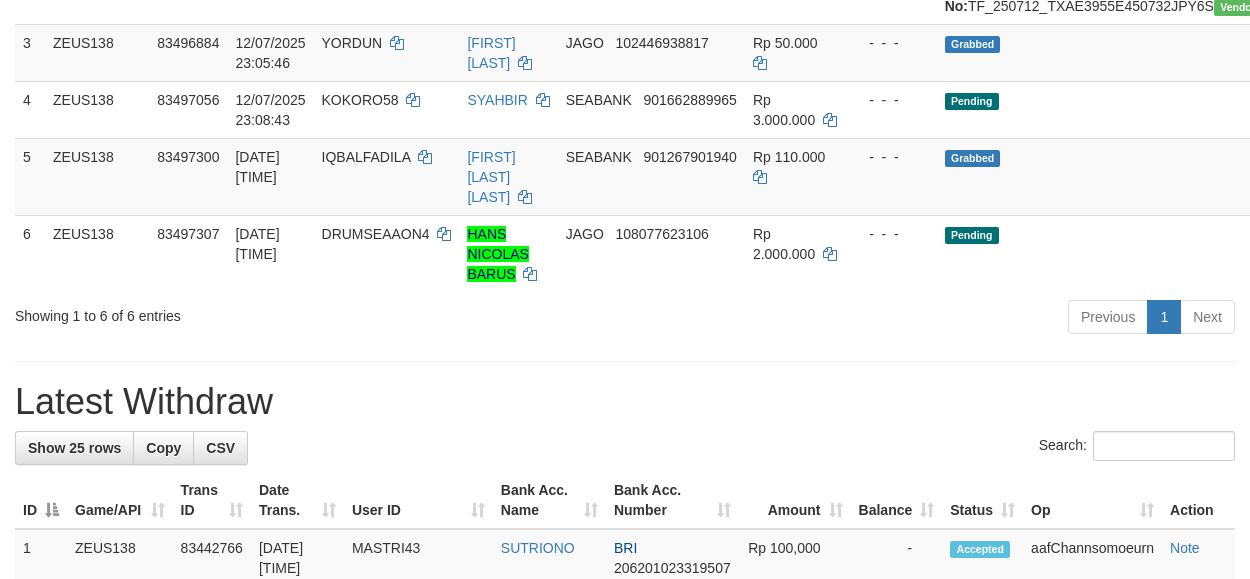 scroll, scrollTop: 450, scrollLeft: 0, axis: vertical 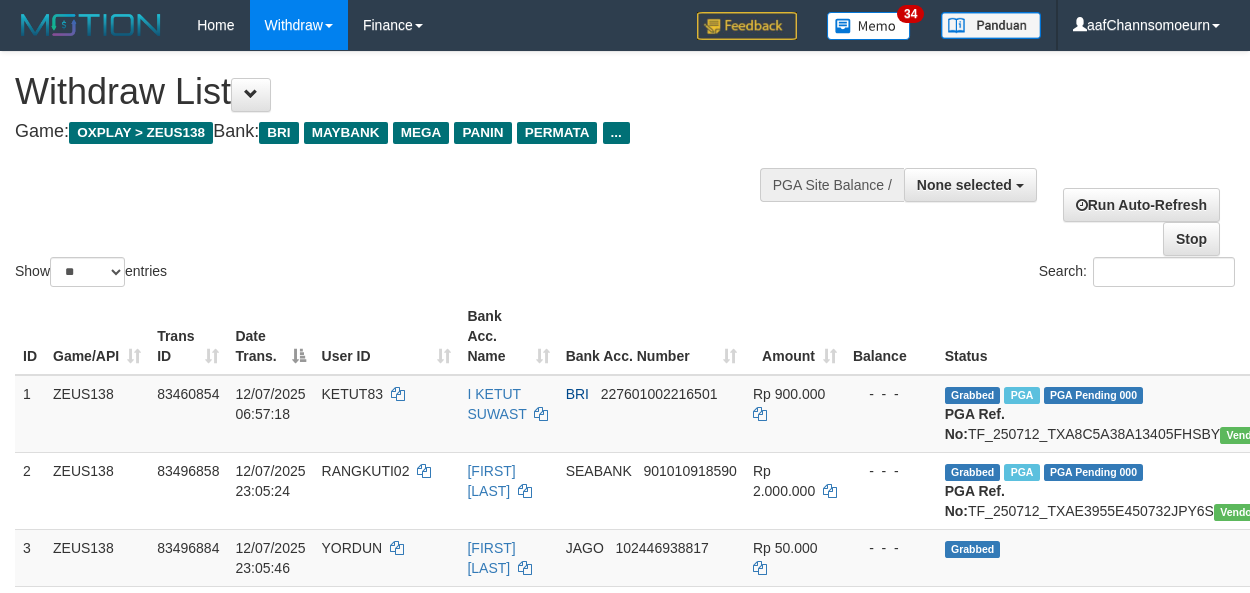 select 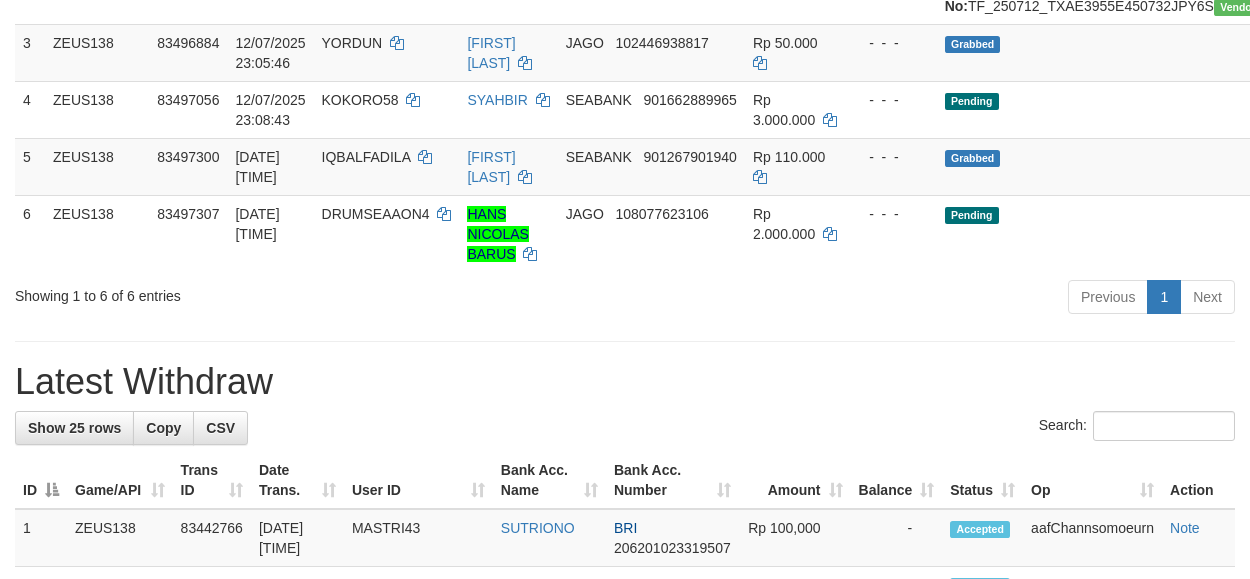 scroll, scrollTop: 450, scrollLeft: 0, axis: vertical 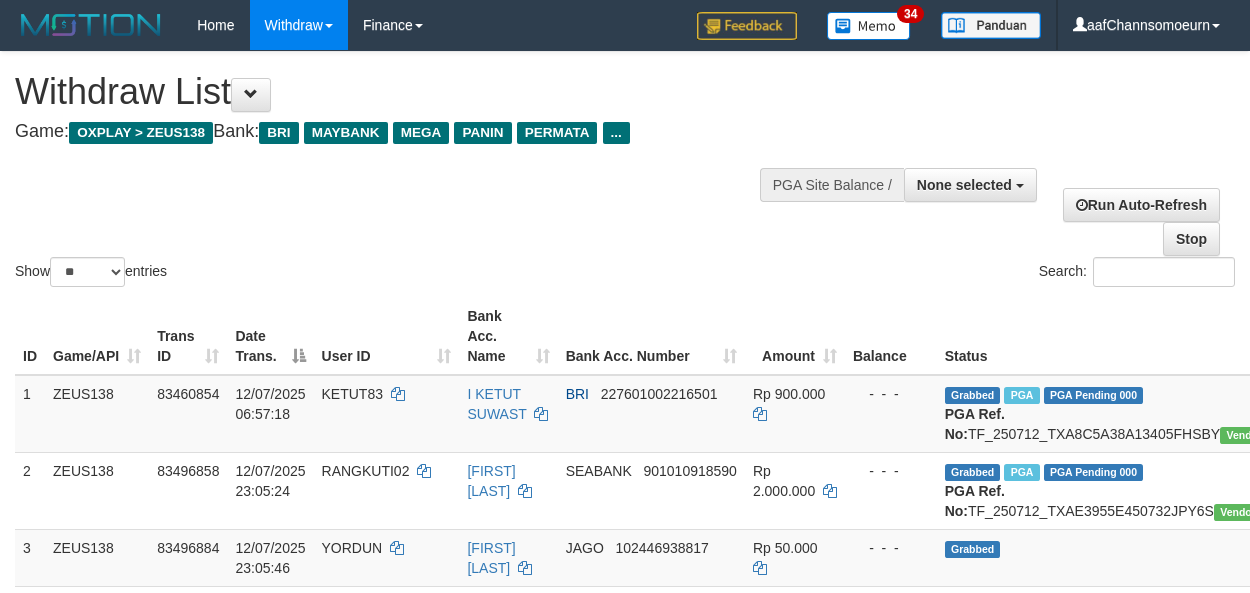 select 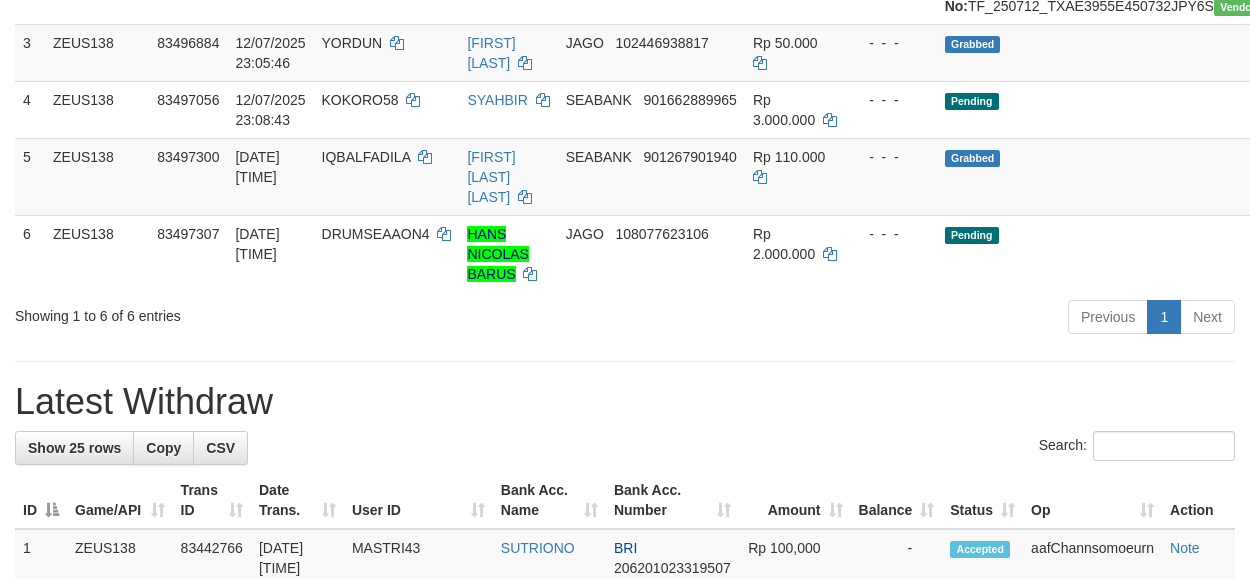 scroll, scrollTop: 450, scrollLeft: 0, axis: vertical 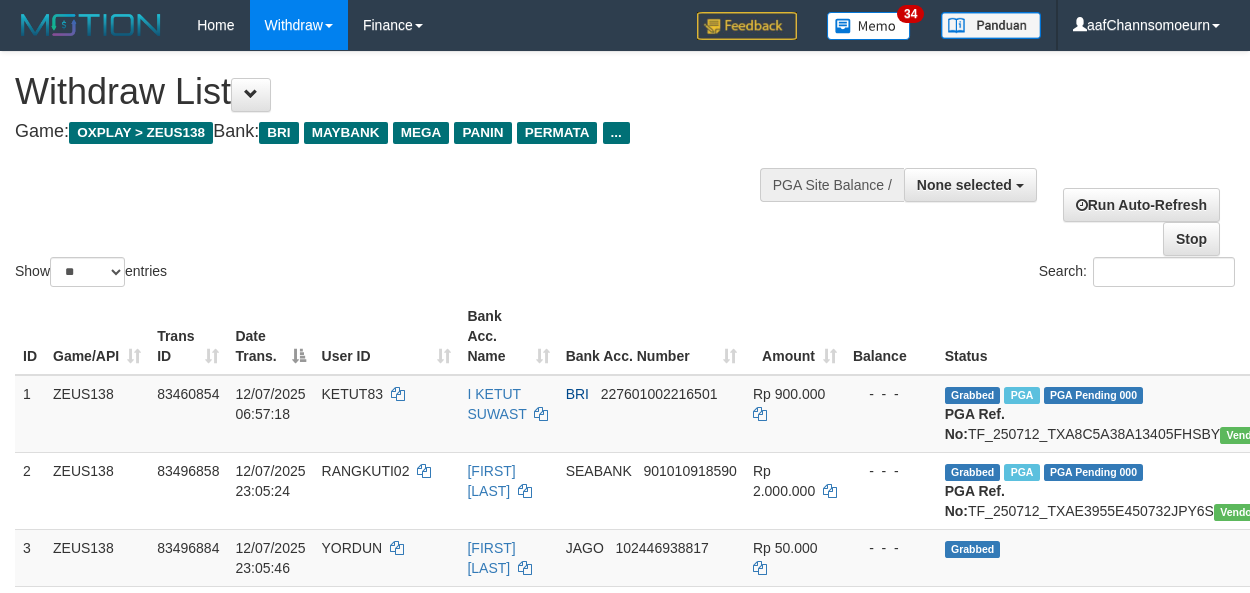 select 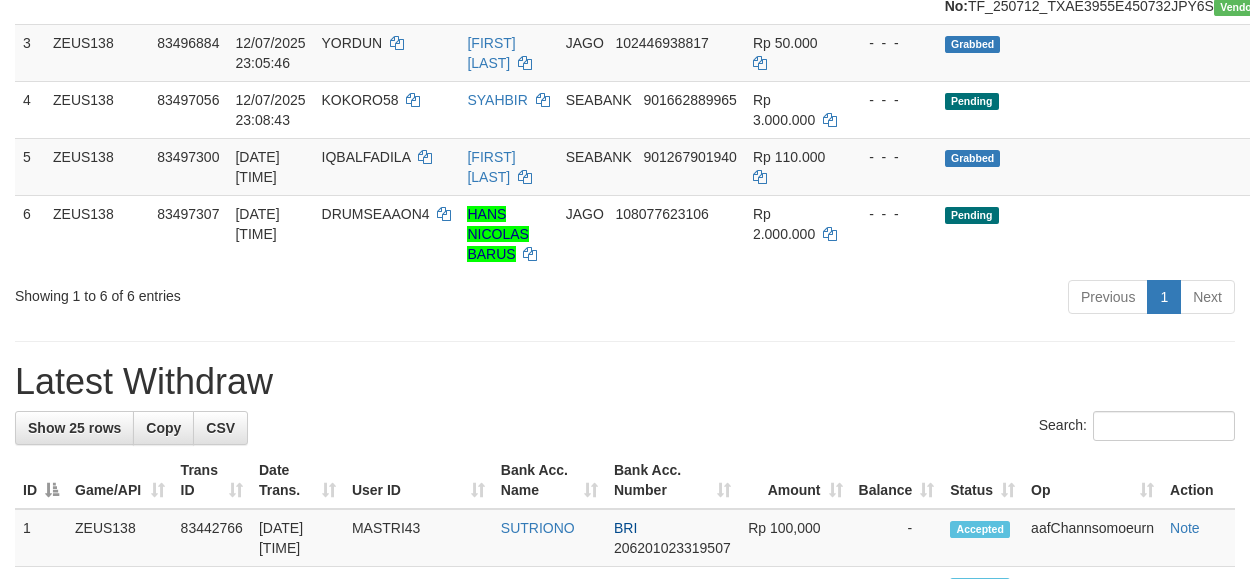 scroll, scrollTop: 450, scrollLeft: 0, axis: vertical 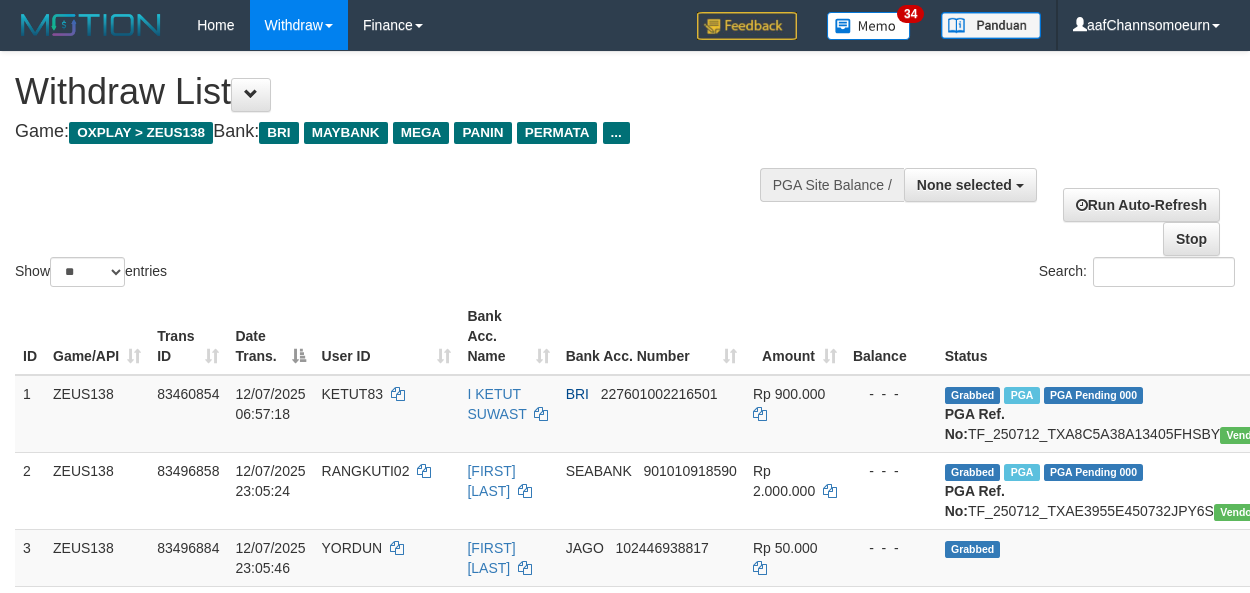 select 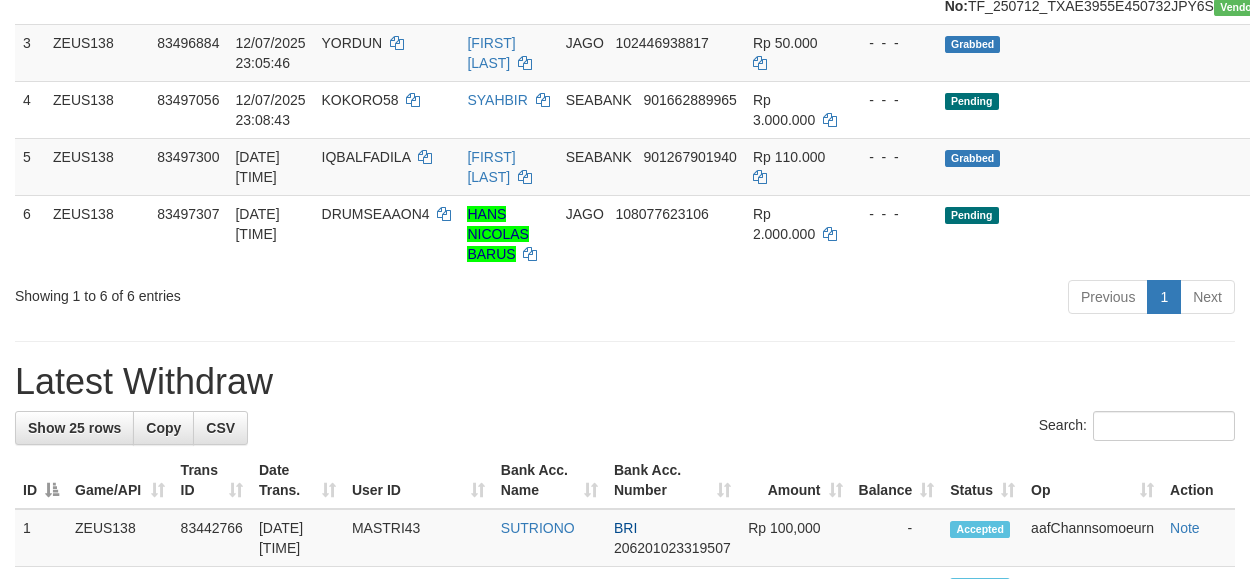 scroll, scrollTop: 450, scrollLeft: 0, axis: vertical 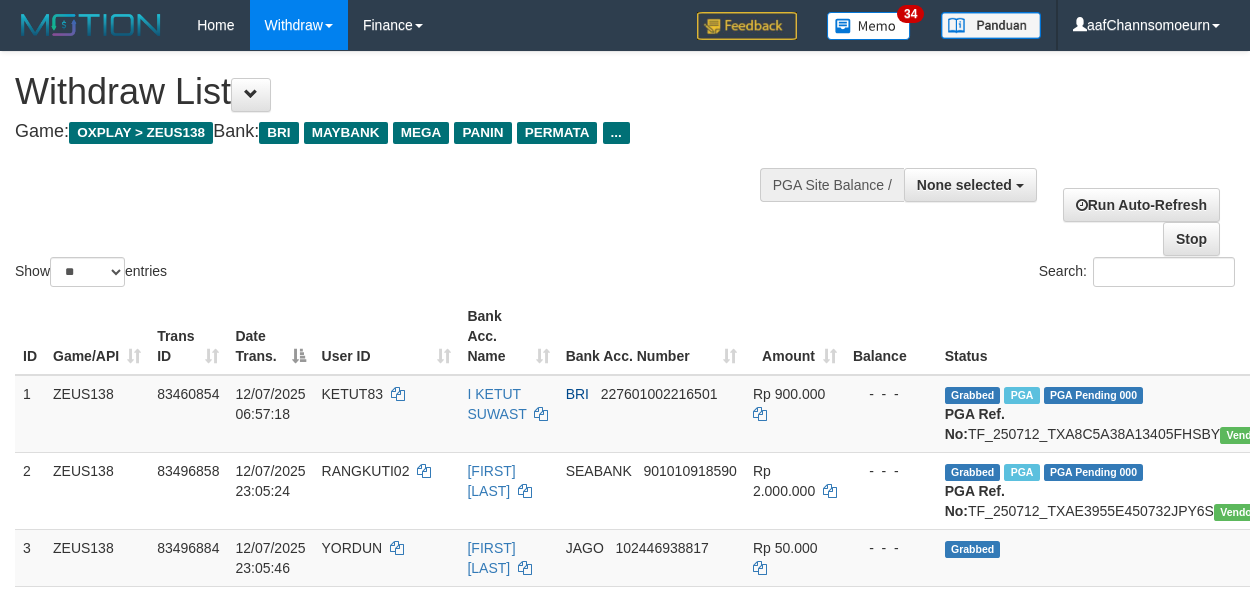 select 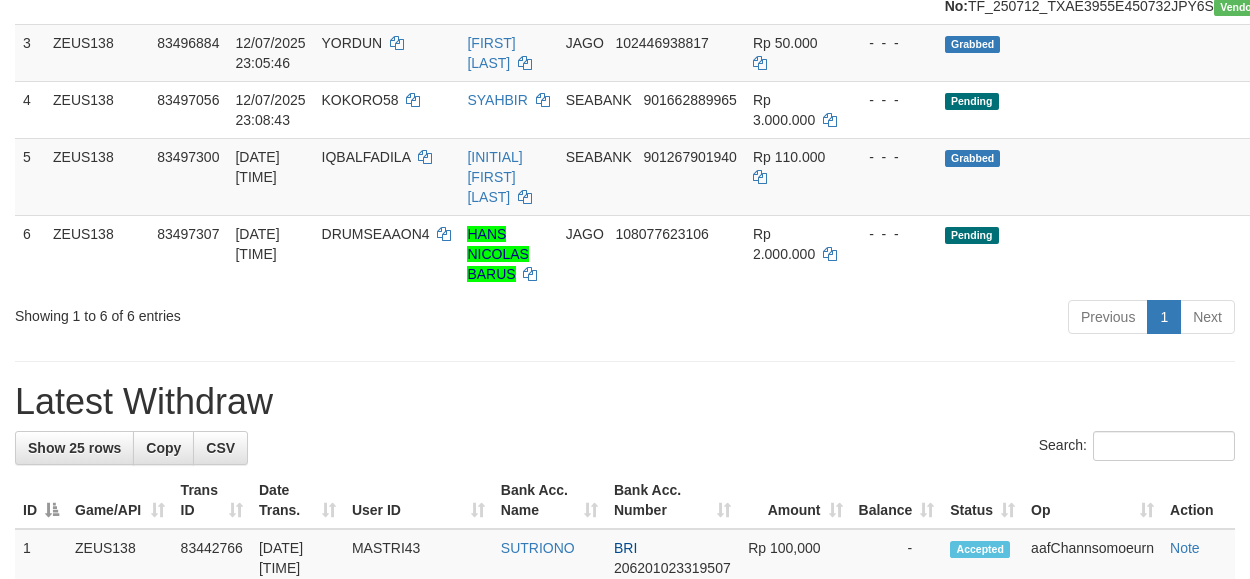 scroll, scrollTop: 450, scrollLeft: 0, axis: vertical 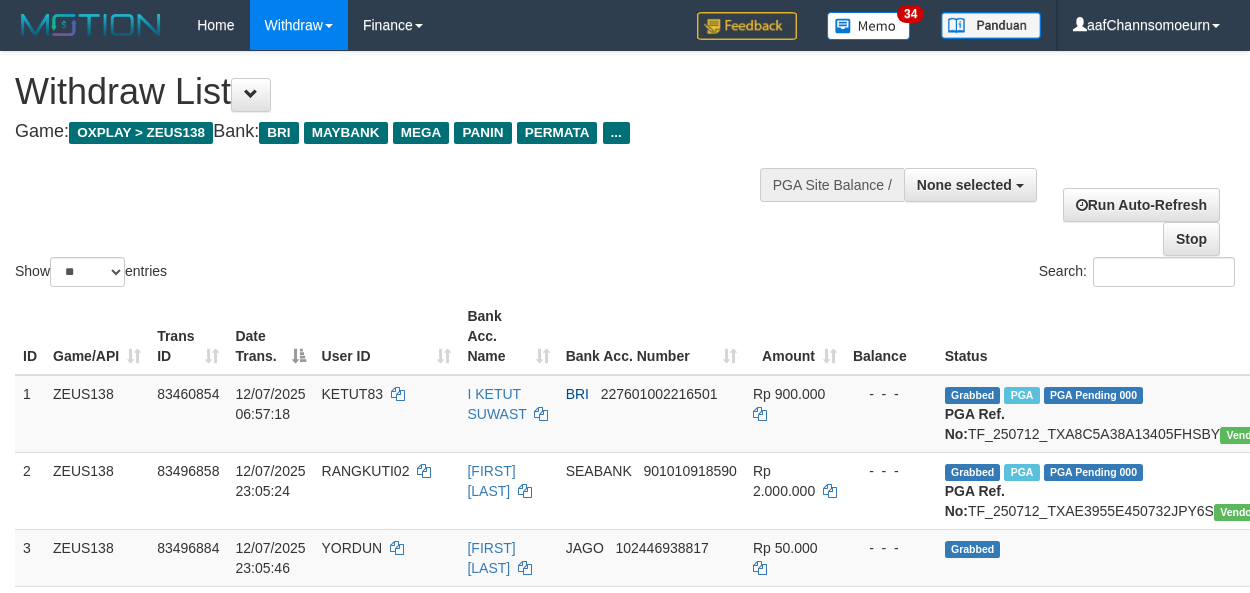 select 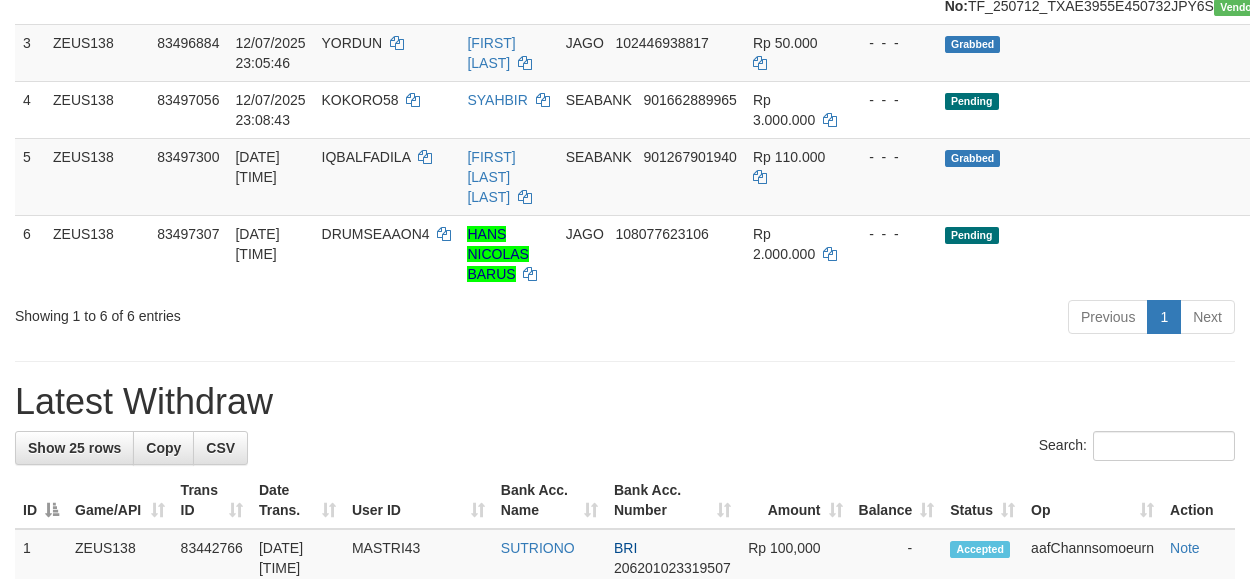 scroll, scrollTop: 450, scrollLeft: 0, axis: vertical 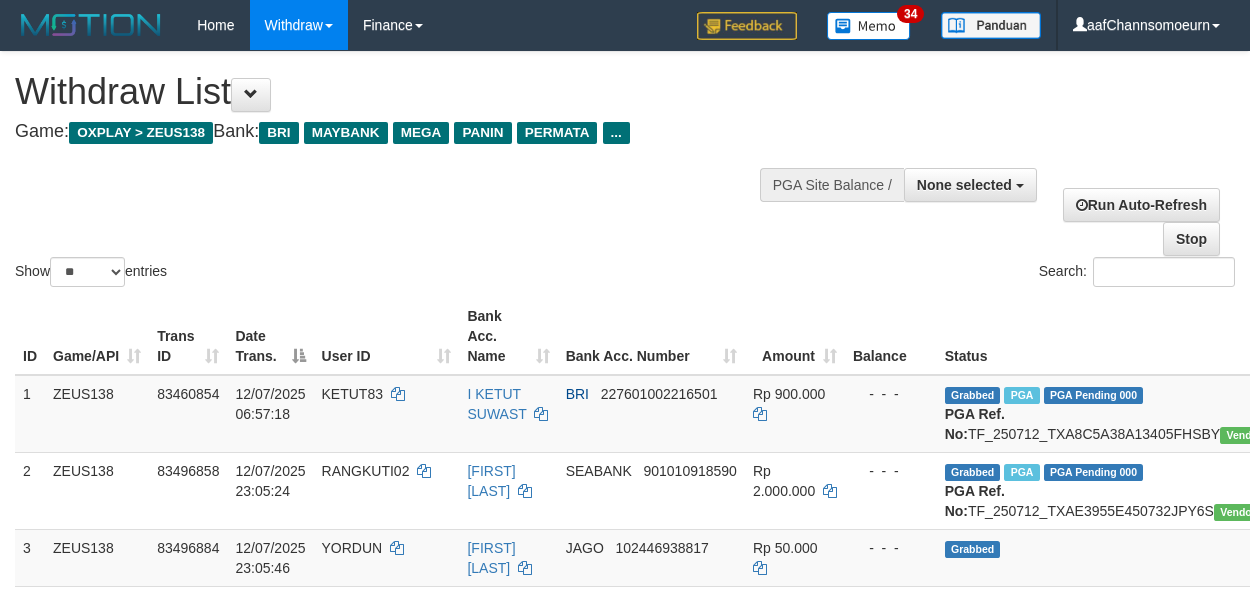 select 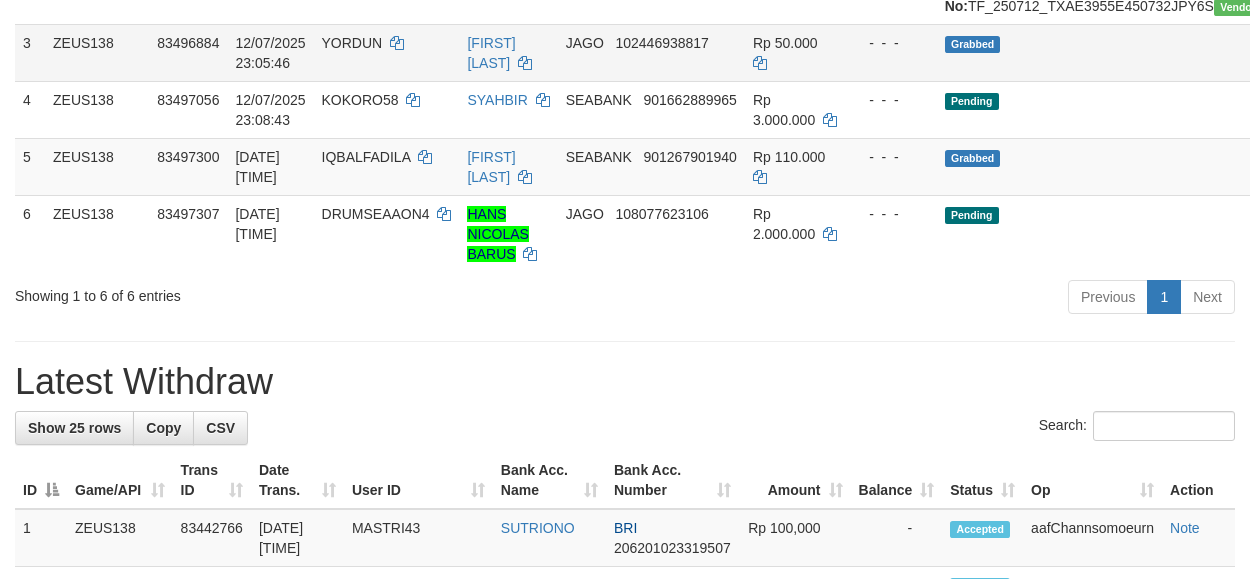 scroll, scrollTop: 450, scrollLeft: 0, axis: vertical 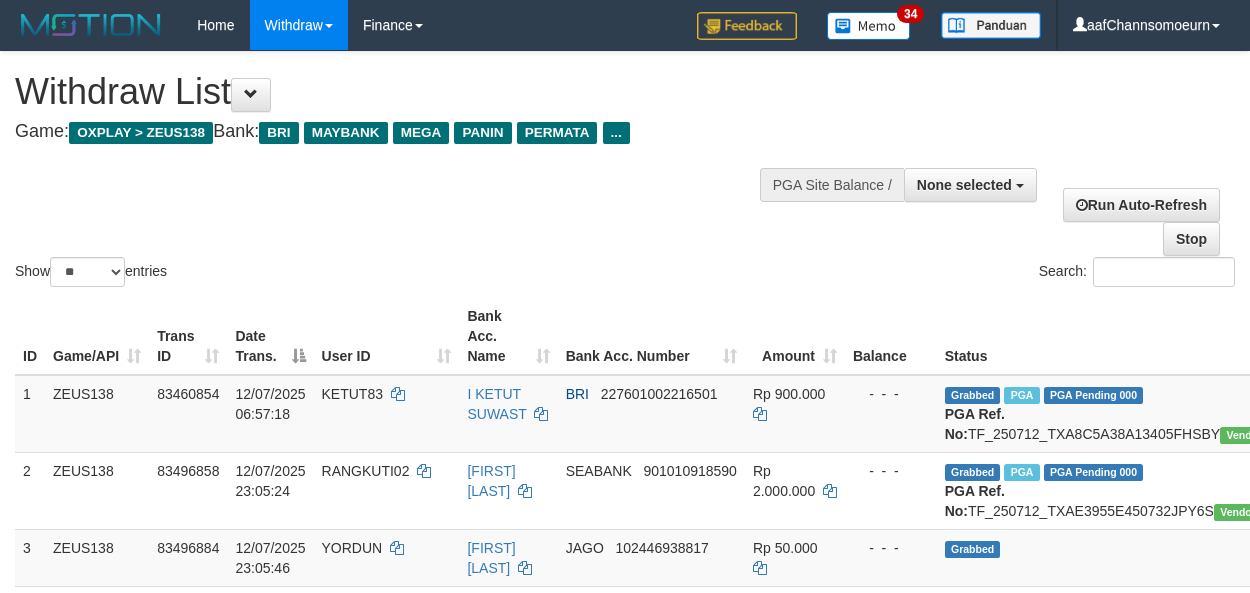select 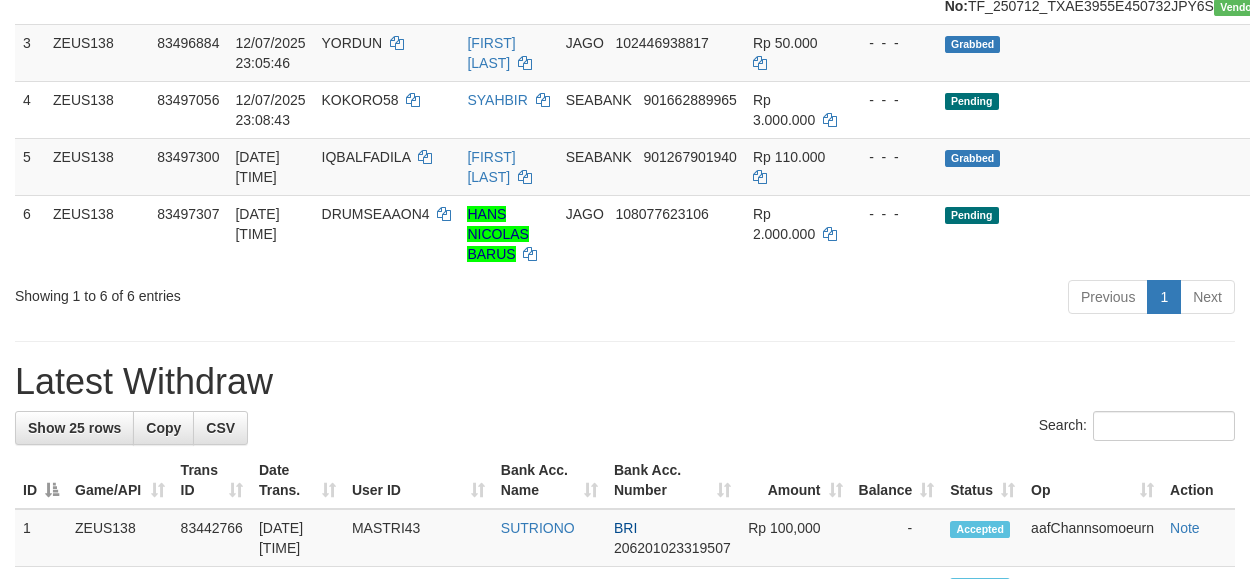scroll, scrollTop: 450, scrollLeft: 0, axis: vertical 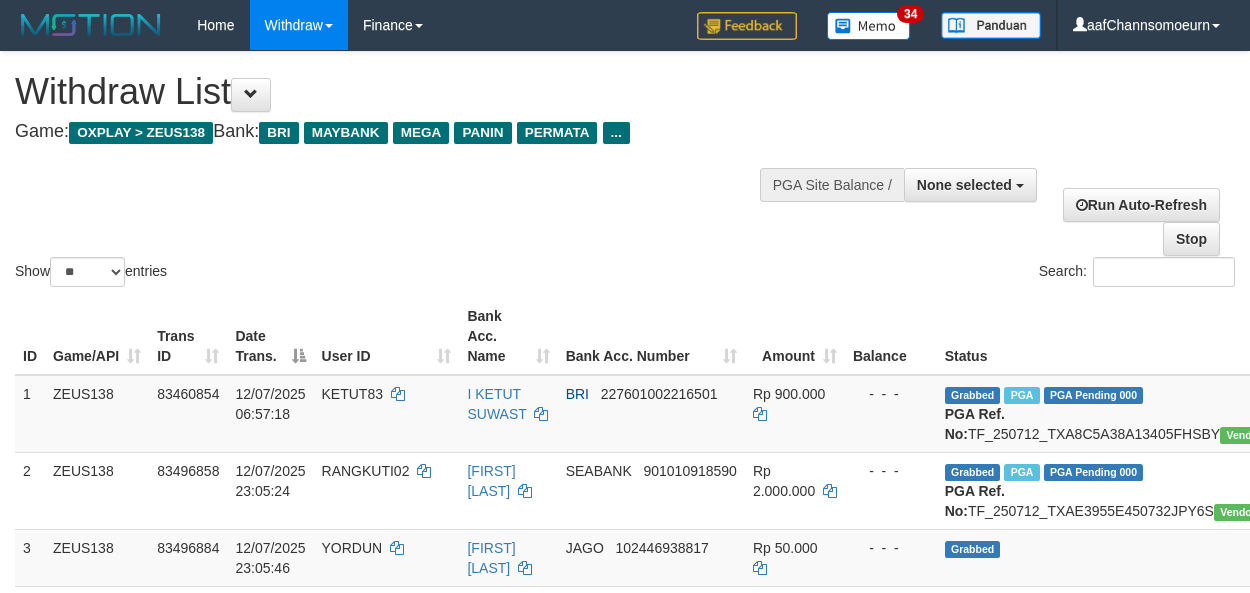 select 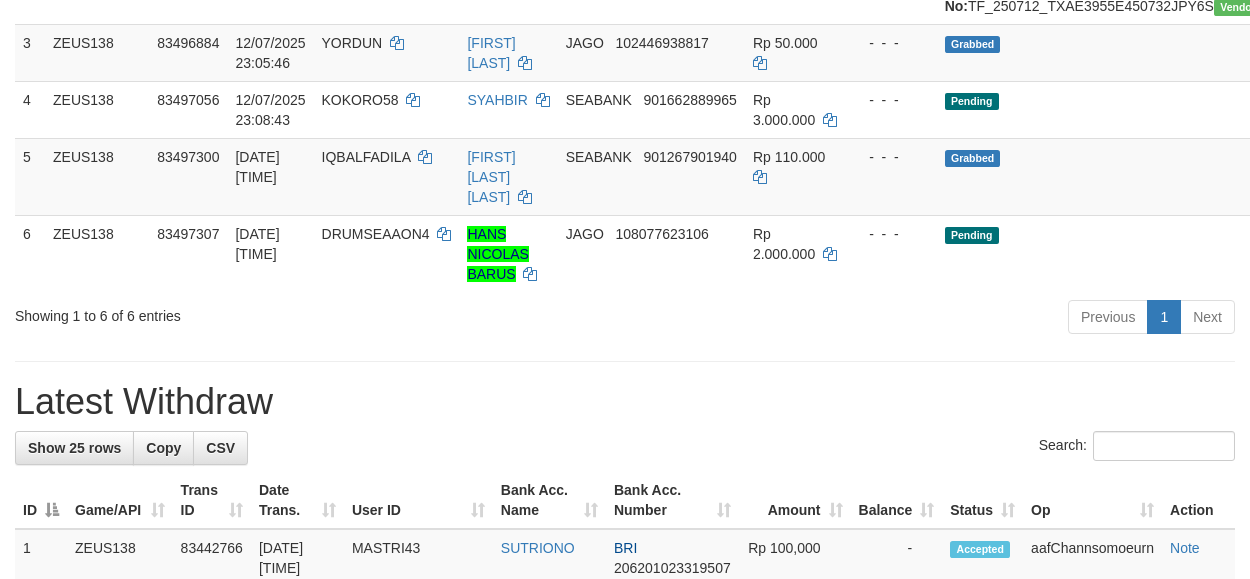 scroll, scrollTop: 450, scrollLeft: 0, axis: vertical 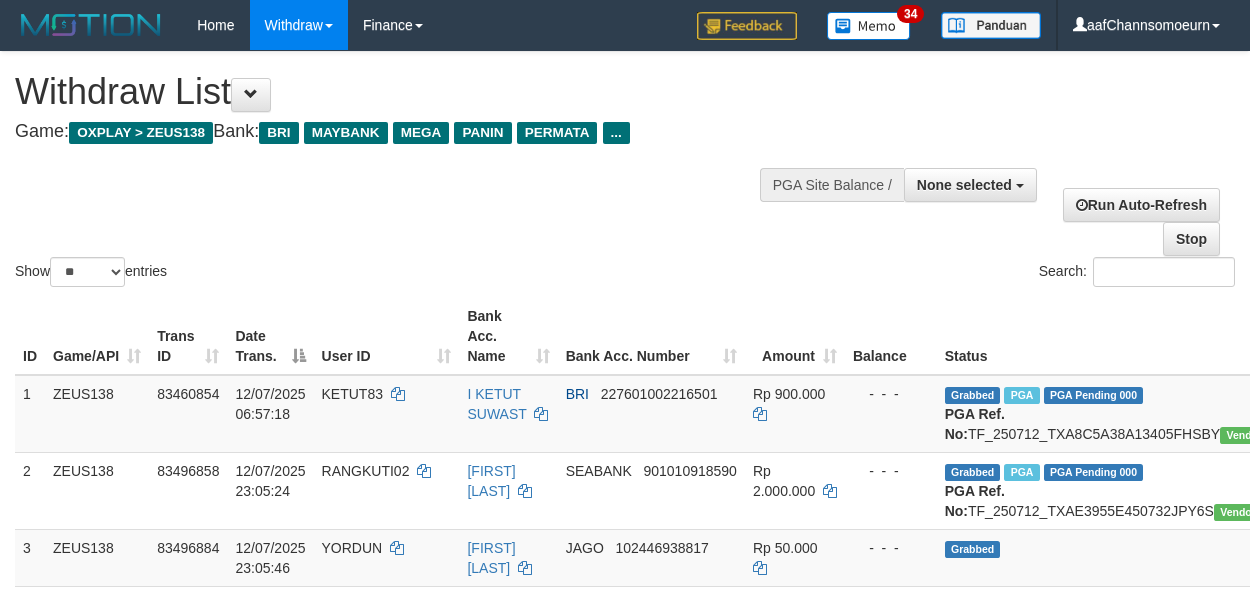 select 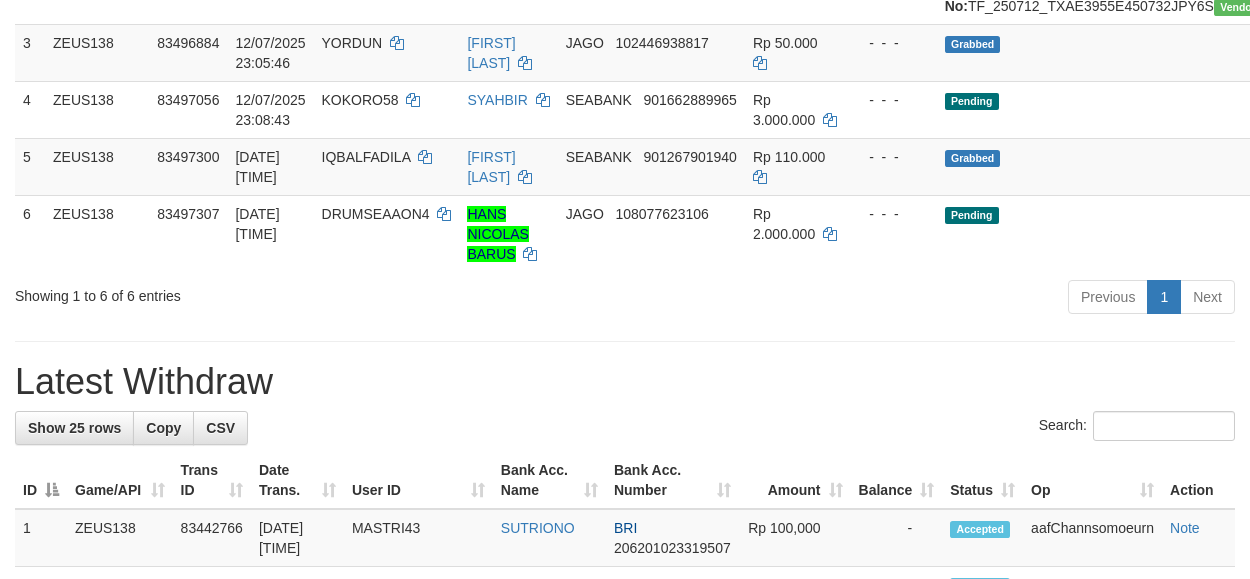 scroll, scrollTop: 450, scrollLeft: 0, axis: vertical 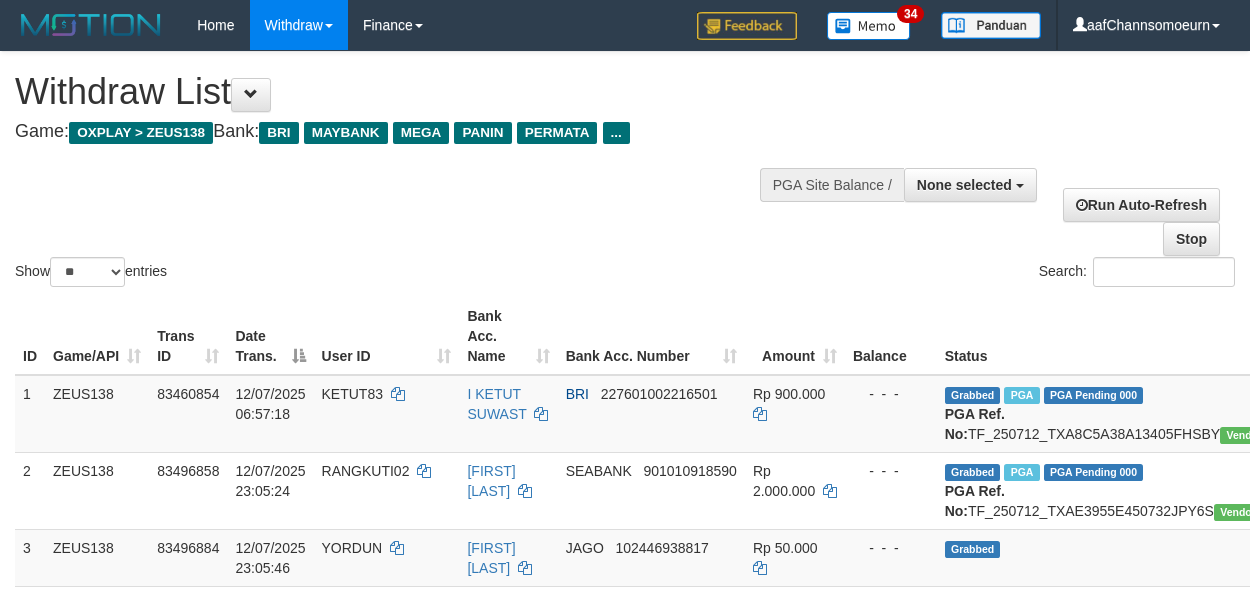 select 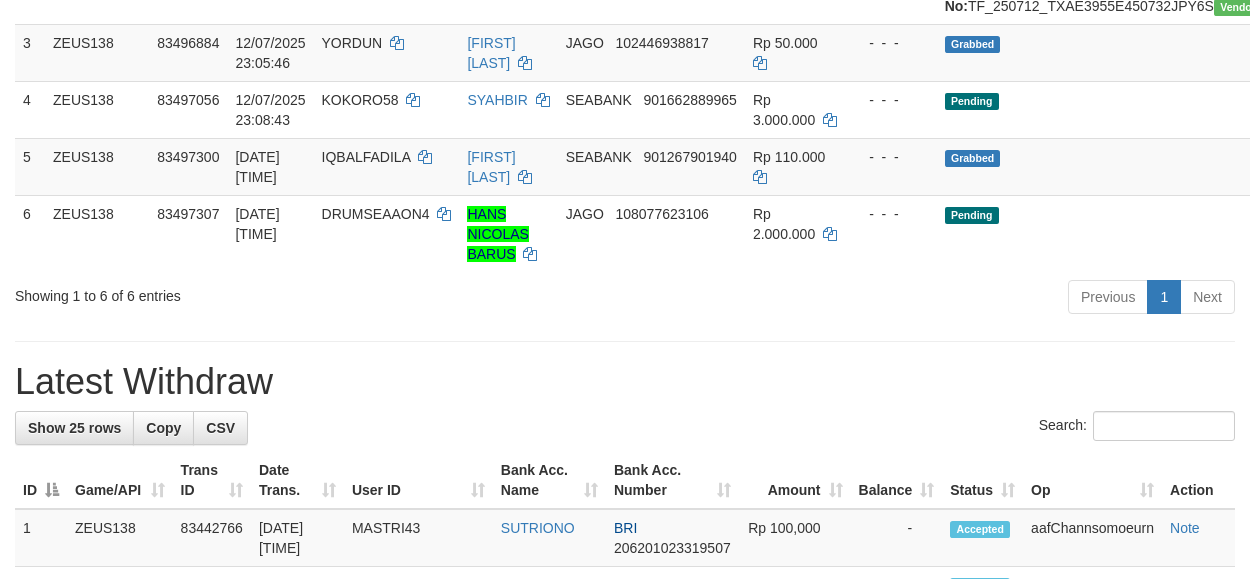 scroll, scrollTop: 450, scrollLeft: 0, axis: vertical 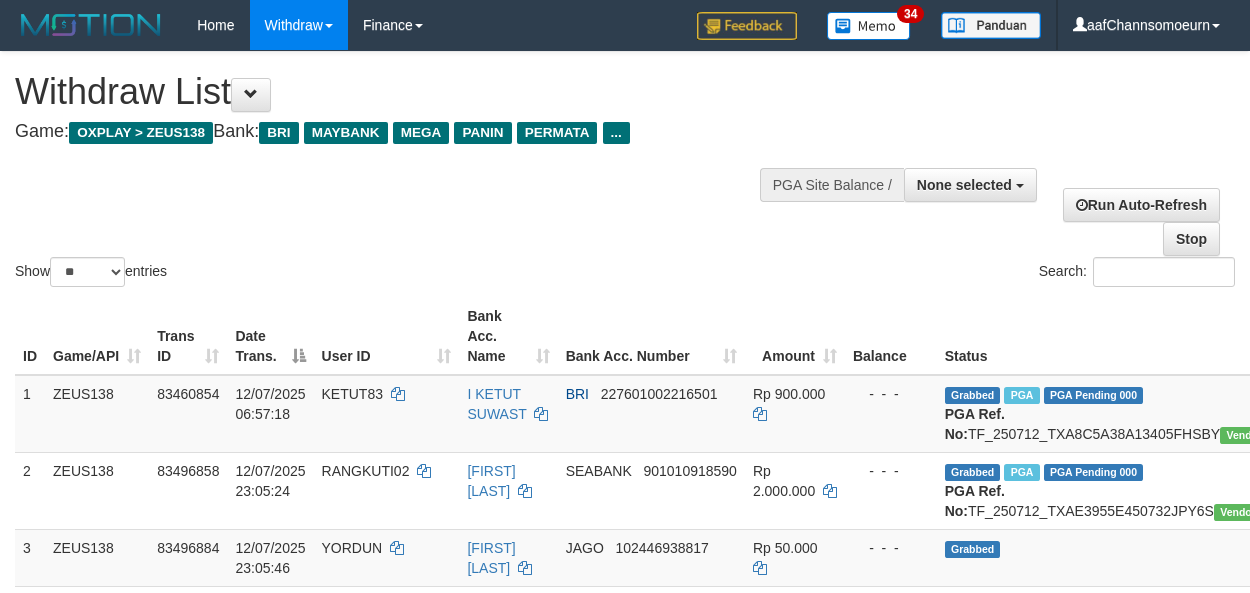 select 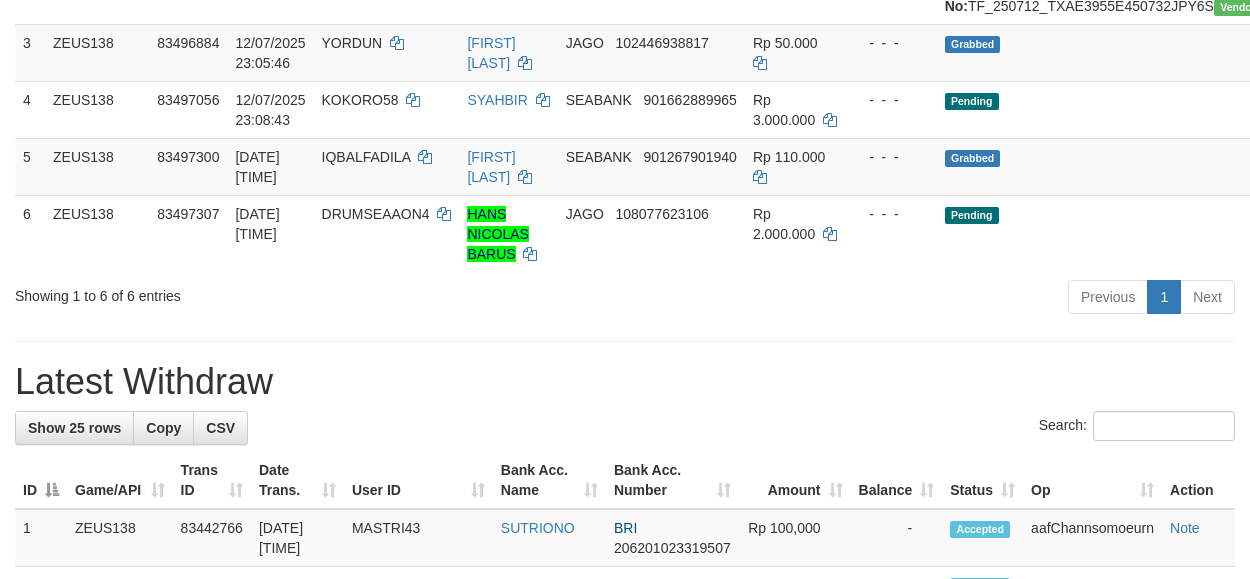 scroll, scrollTop: 450, scrollLeft: 0, axis: vertical 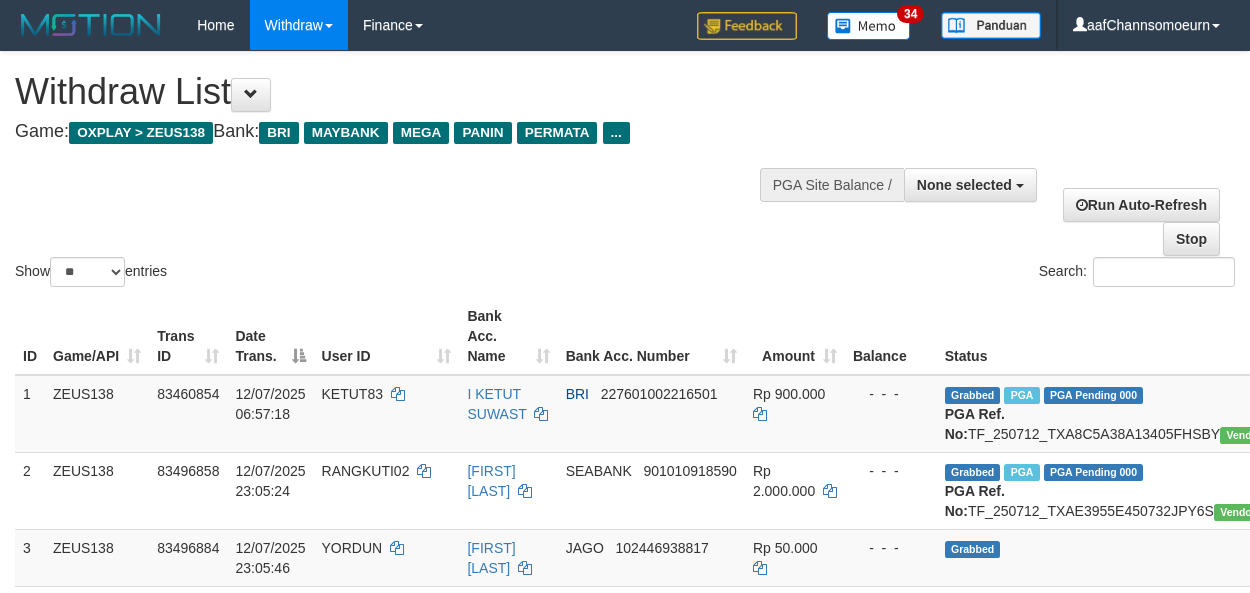 select 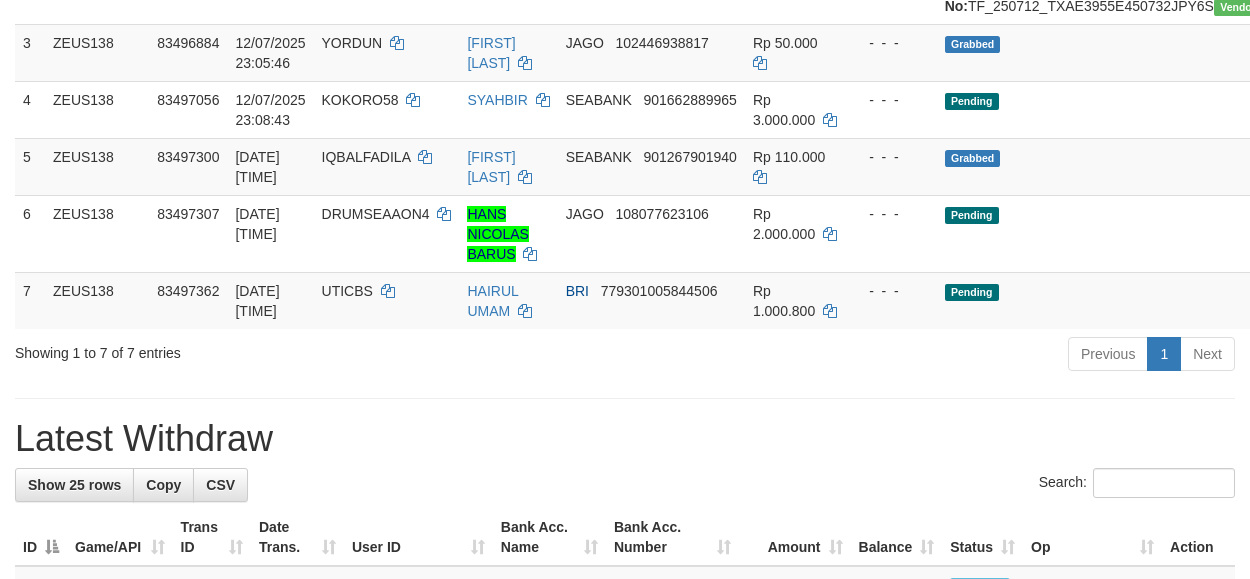 scroll, scrollTop: 450, scrollLeft: 0, axis: vertical 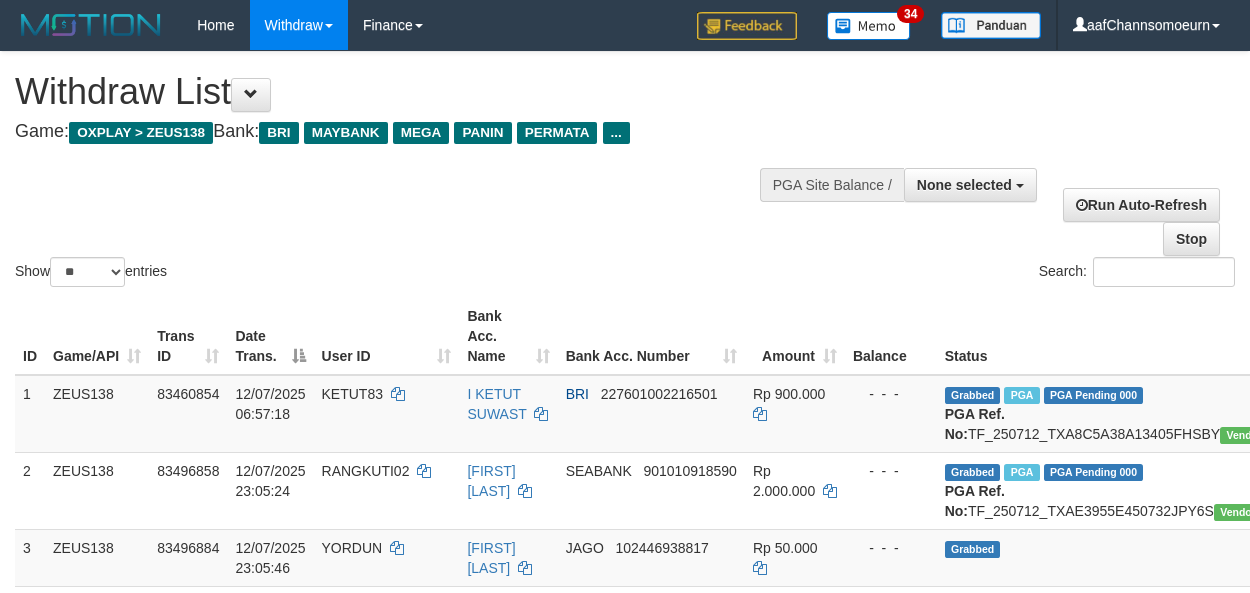 select 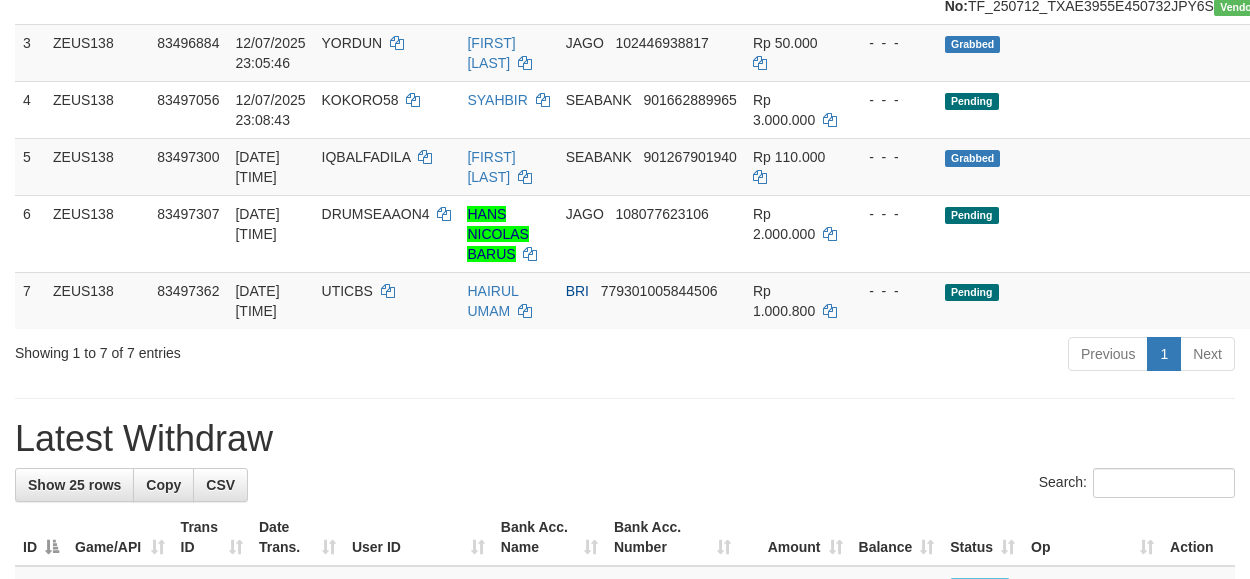 scroll, scrollTop: 450, scrollLeft: 0, axis: vertical 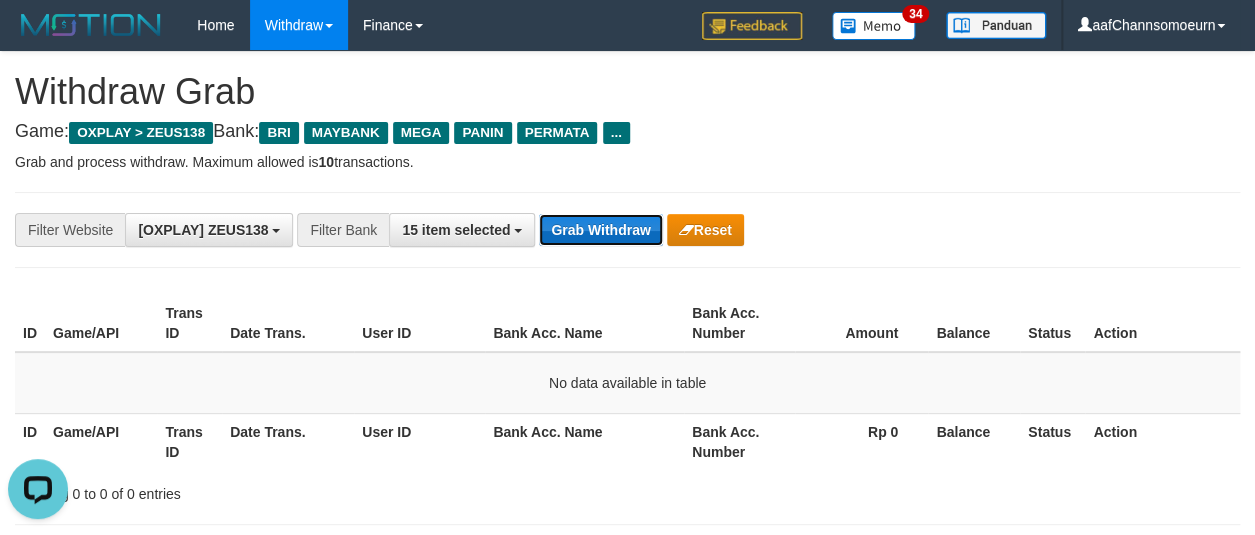 click on "Grab Withdraw" at bounding box center [600, 230] 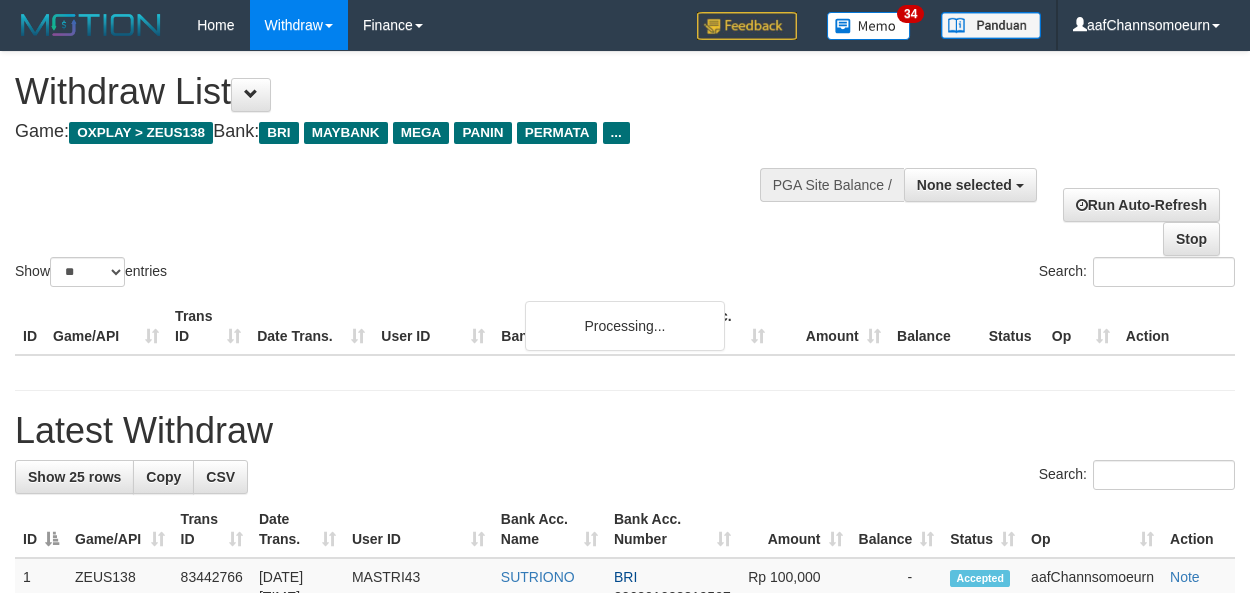 select 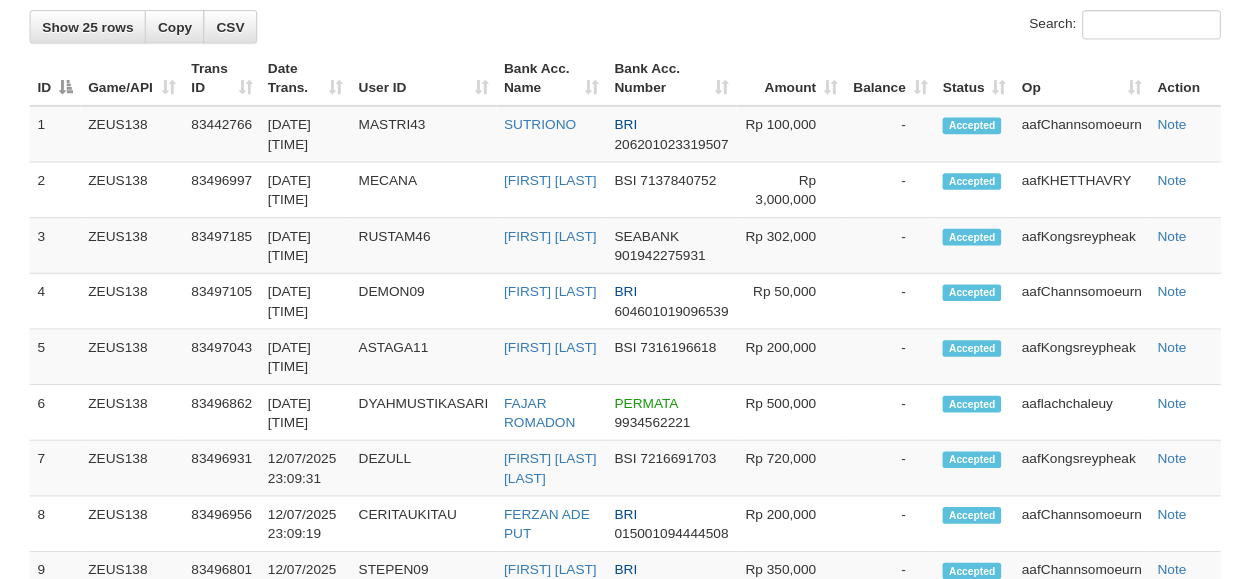 scroll, scrollTop: 1003, scrollLeft: 0, axis: vertical 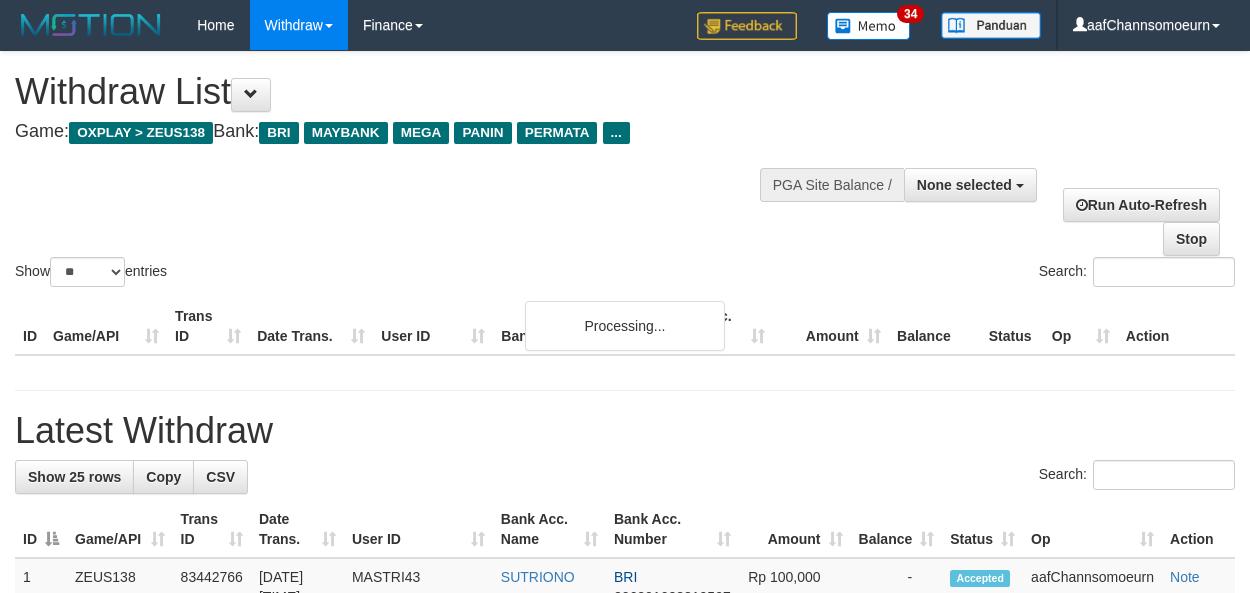 select 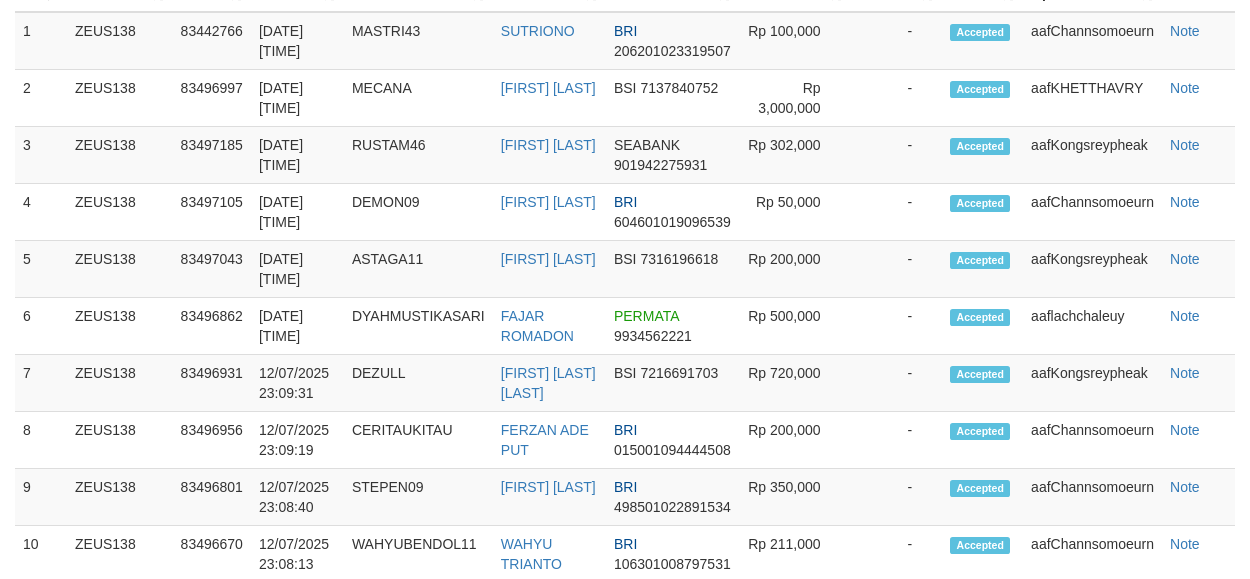 scroll, scrollTop: 1003, scrollLeft: 0, axis: vertical 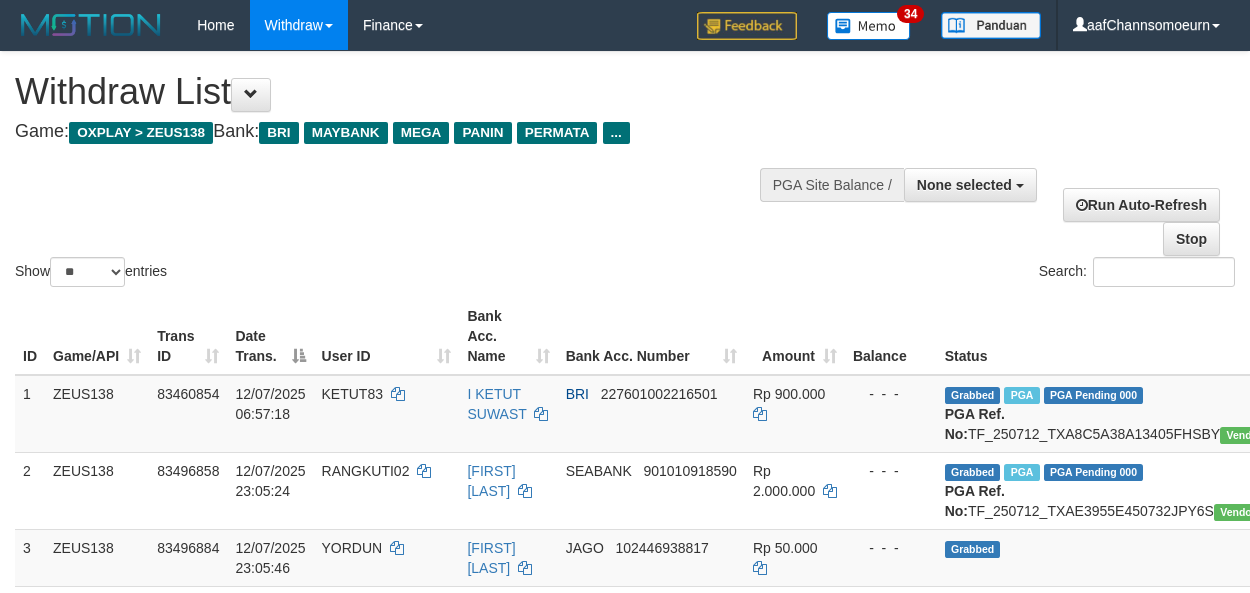 select 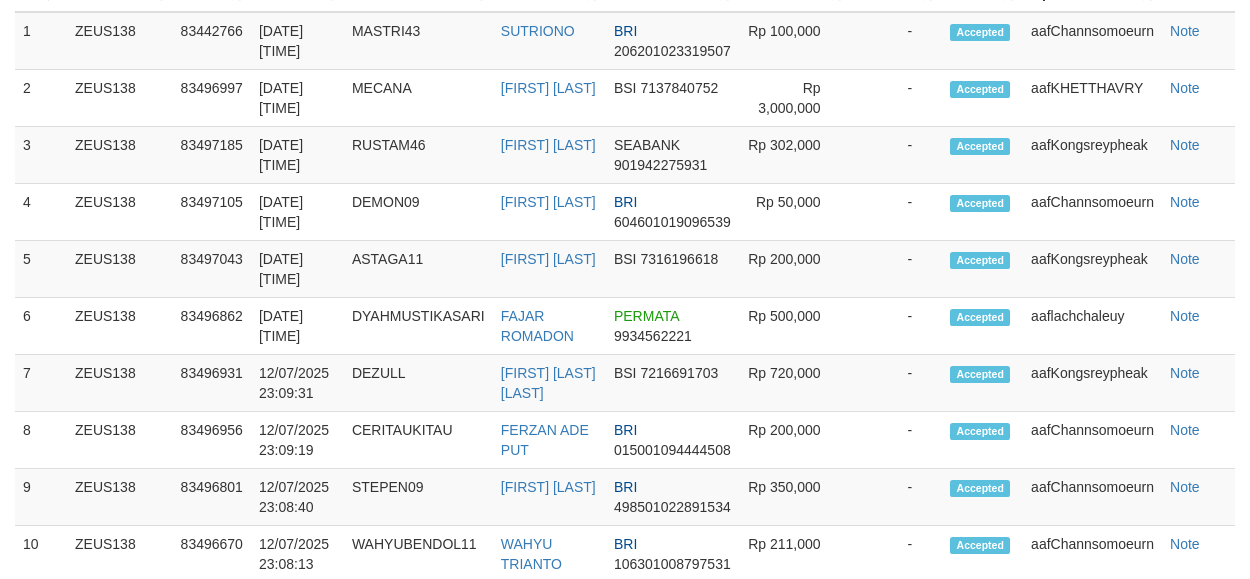 scroll, scrollTop: 1003, scrollLeft: 0, axis: vertical 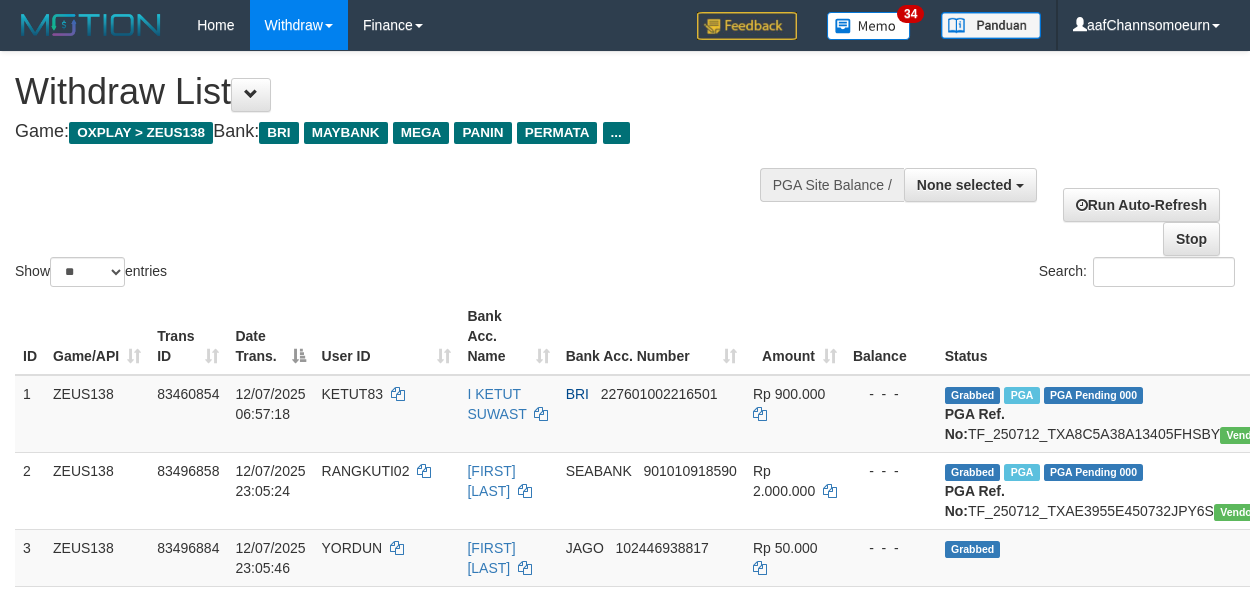 select 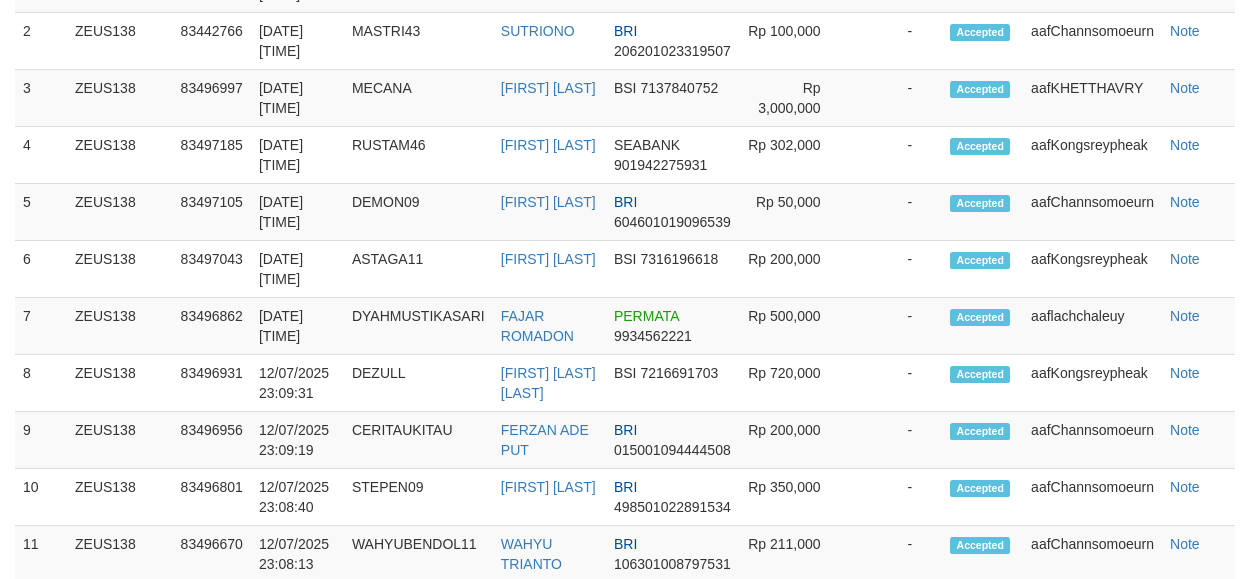 scroll, scrollTop: 1003, scrollLeft: 0, axis: vertical 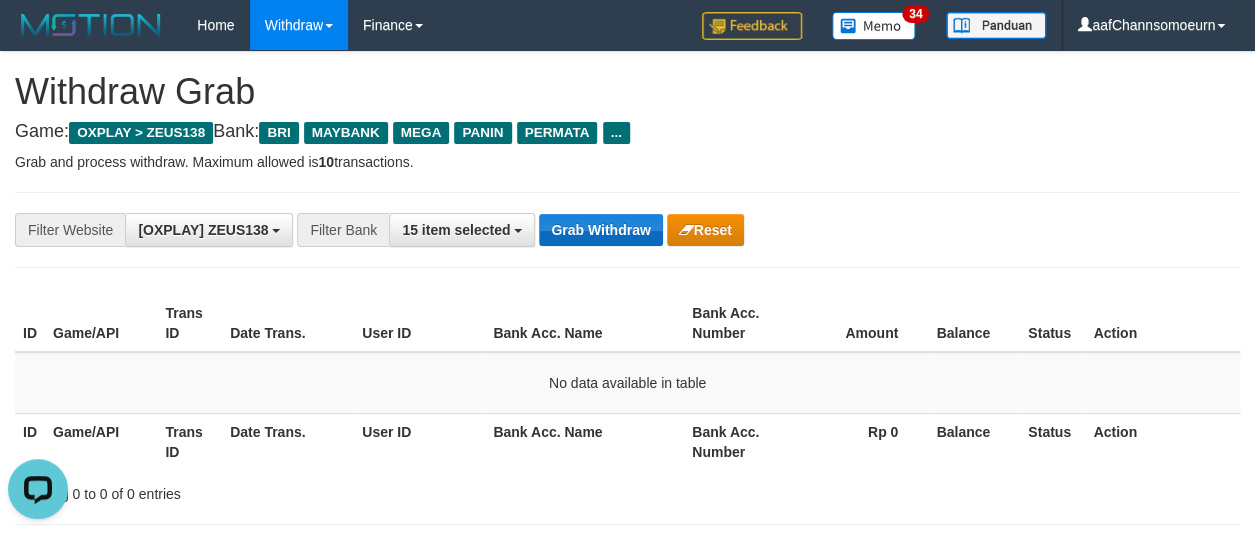 drag, startPoint x: 614, startPoint y: 209, endPoint x: 614, endPoint y: 220, distance: 11 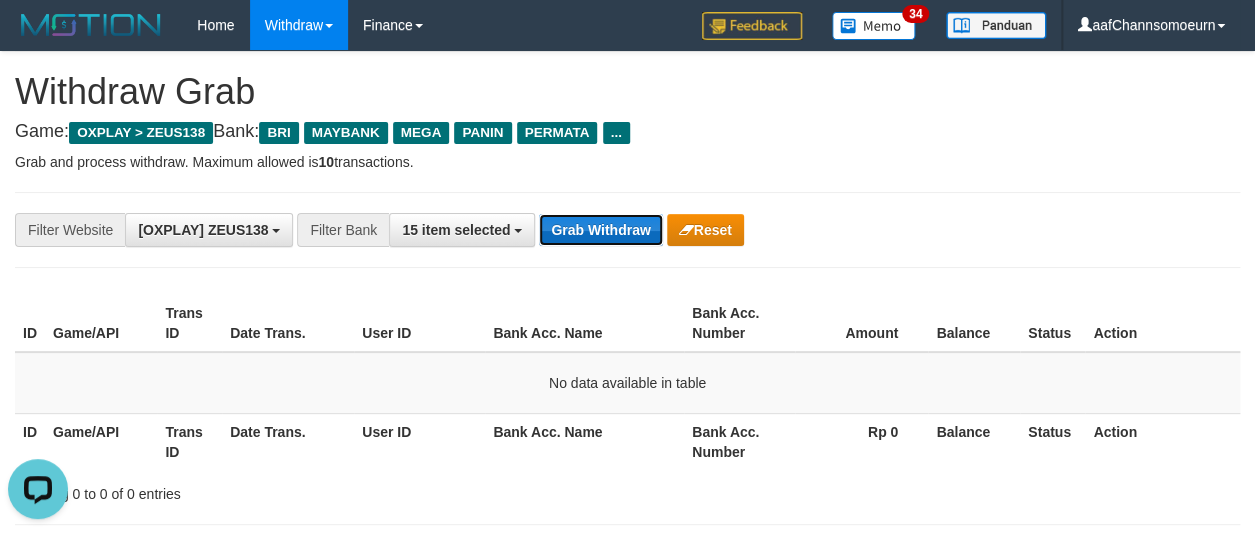 click on "Grab Withdraw" at bounding box center [600, 230] 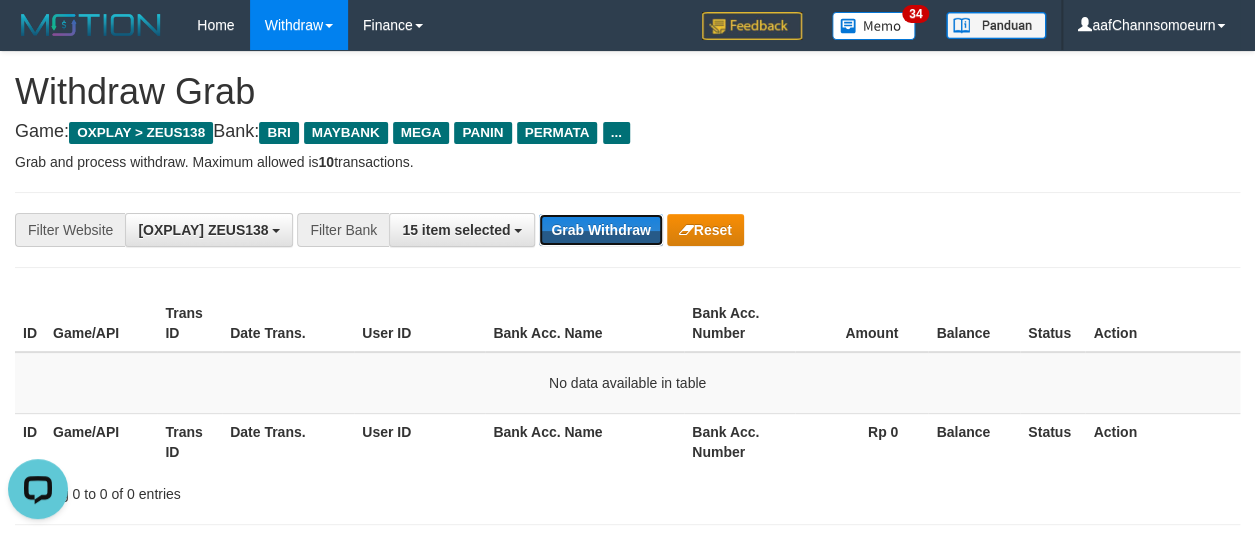 drag, startPoint x: 613, startPoint y: 223, endPoint x: 805, endPoint y: 531, distance: 362.9435 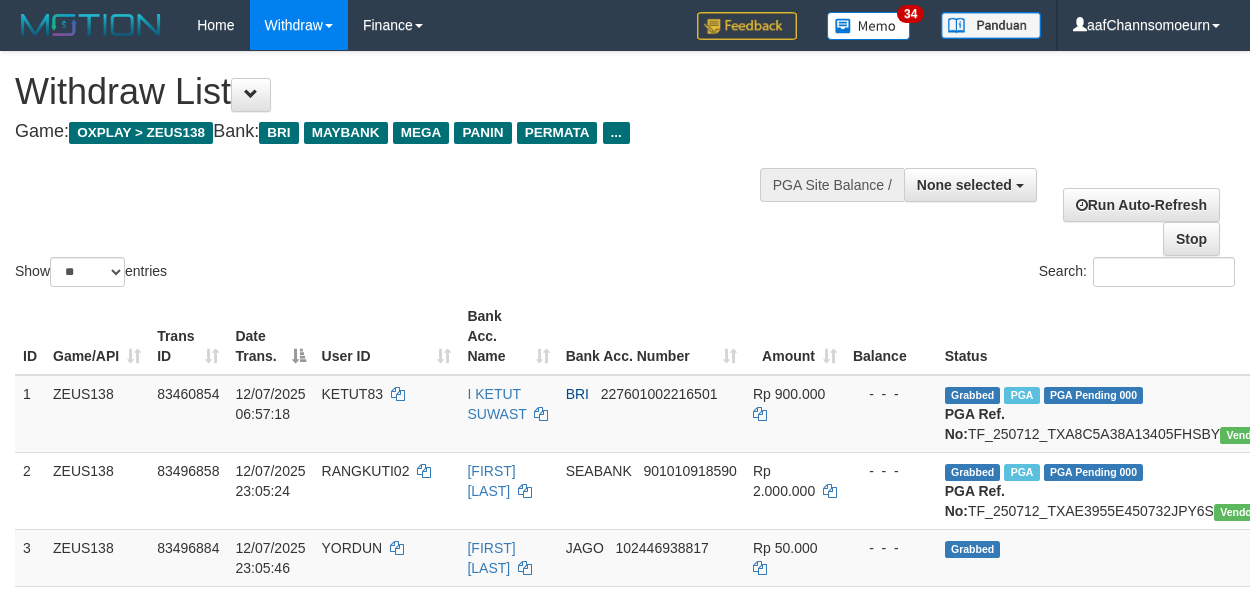 select 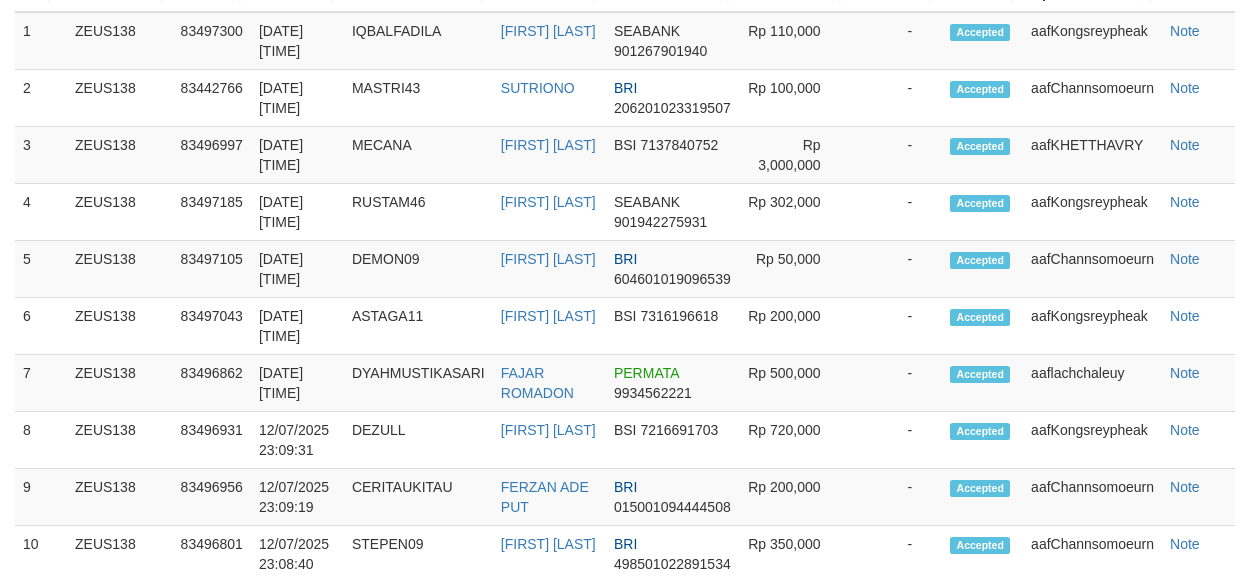 scroll, scrollTop: 1003, scrollLeft: 0, axis: vertical 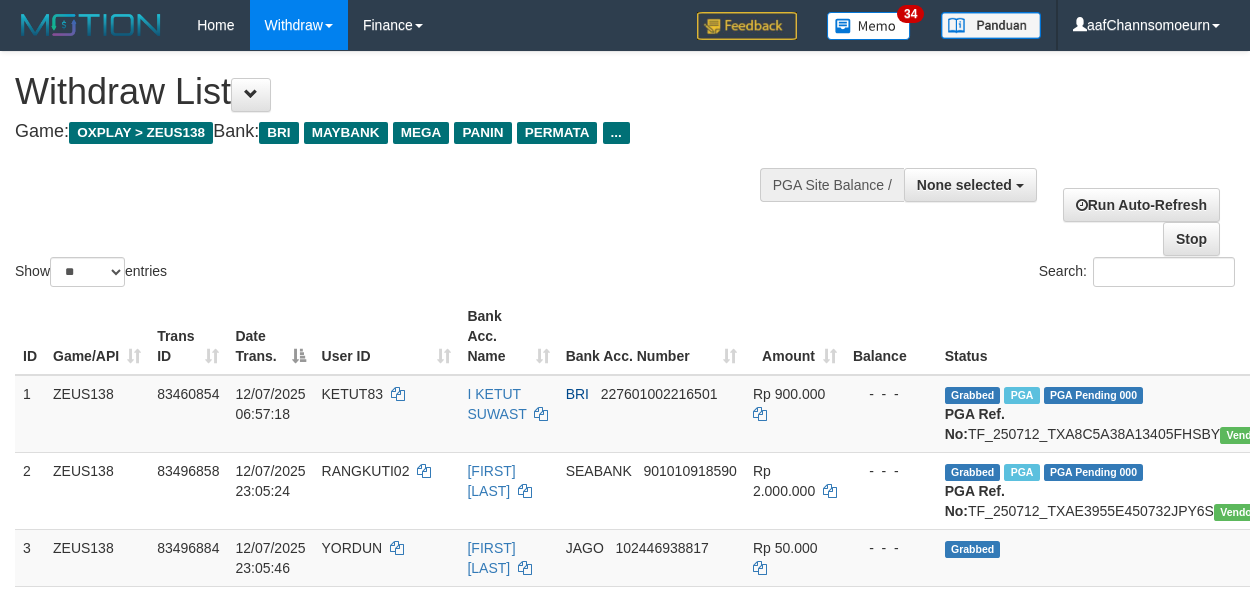 select 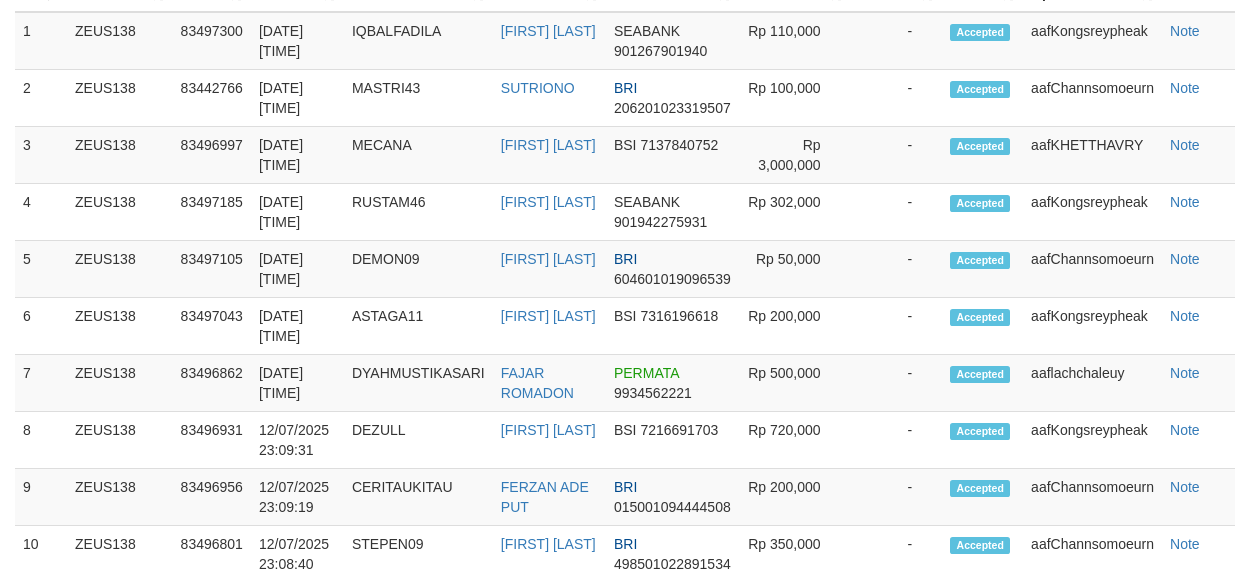 scroll, scrollTop: 1003, scrollLeft: 0, axis: vertical 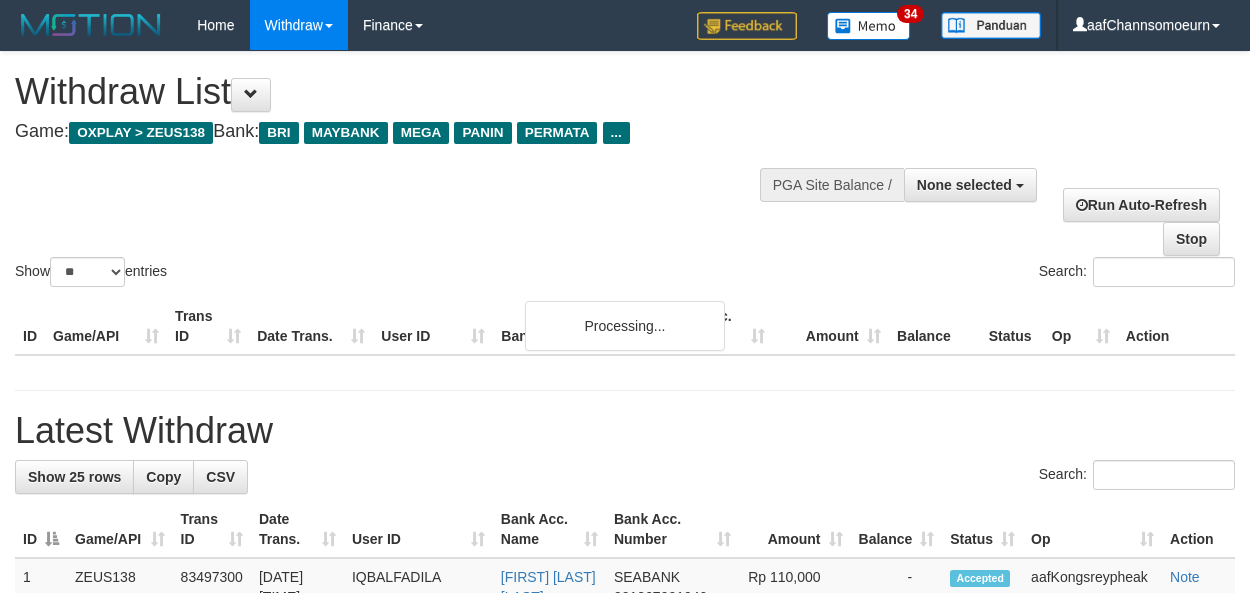 select 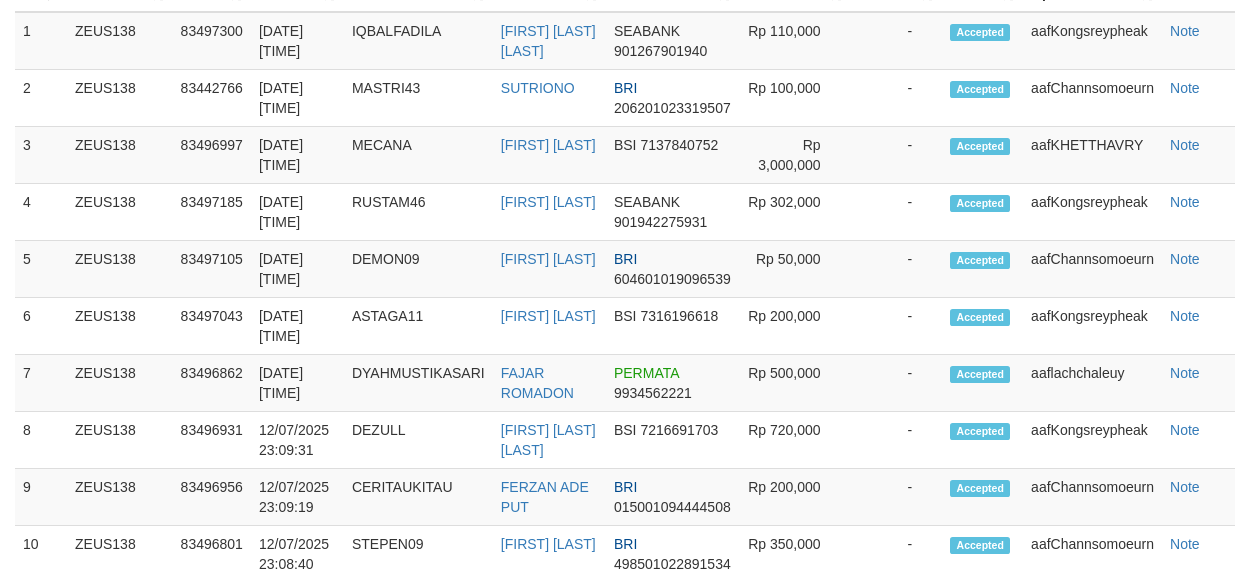 scroll, scrollTop: 1003, scrollLeft: 0, axis: vertical 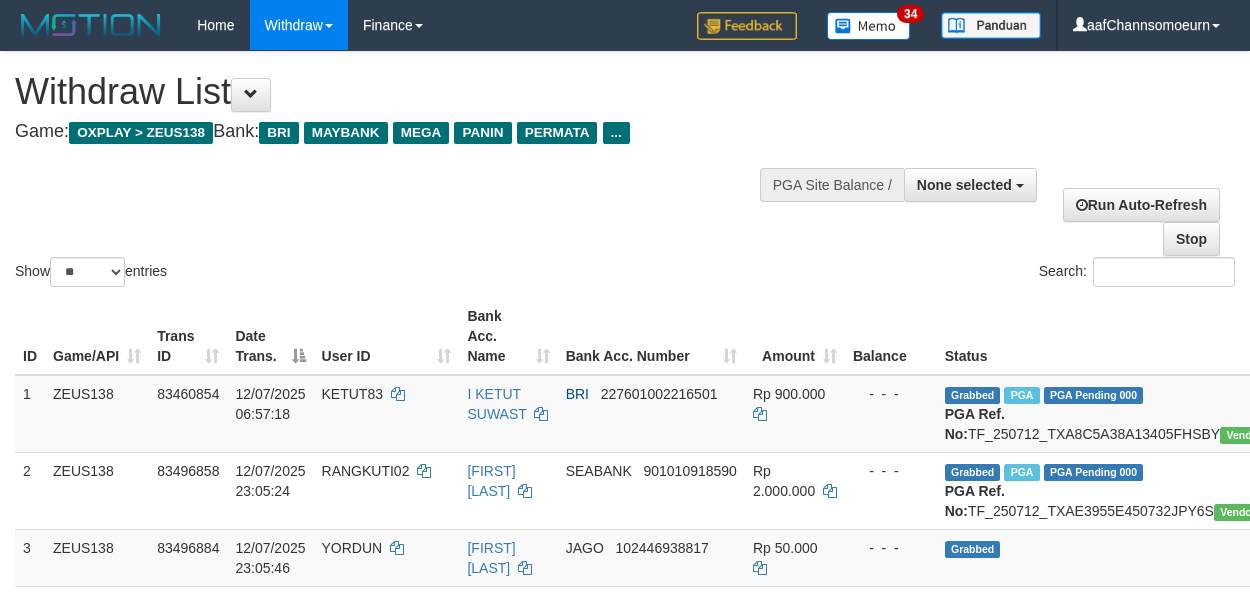 select 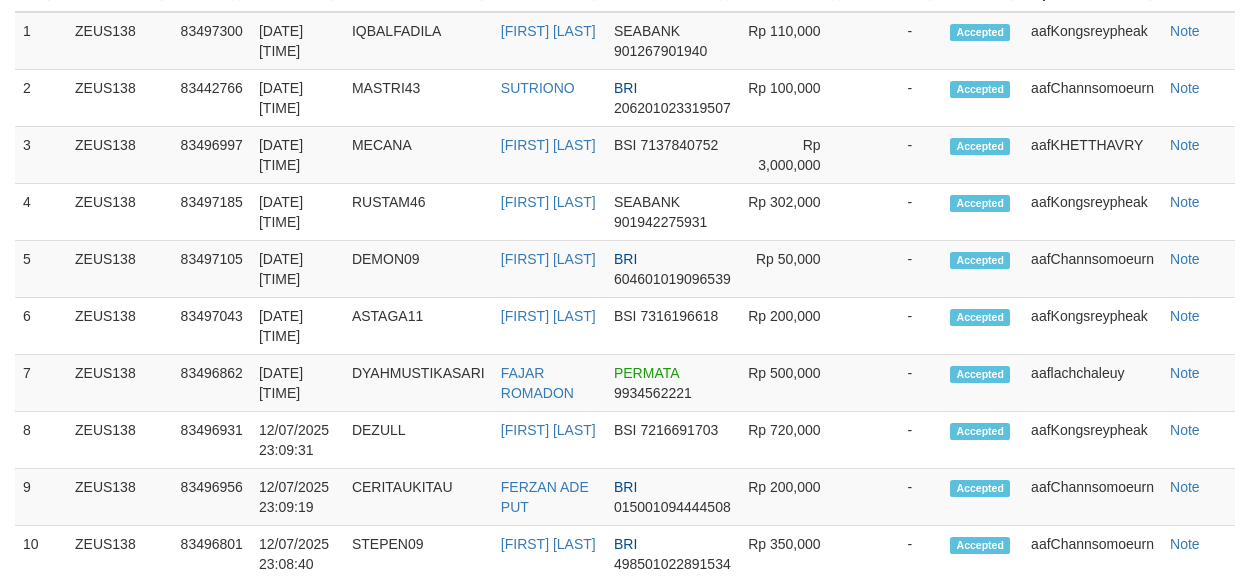 scroll, scrollTop: 1003, scrollLeft: 0, axis: vertical 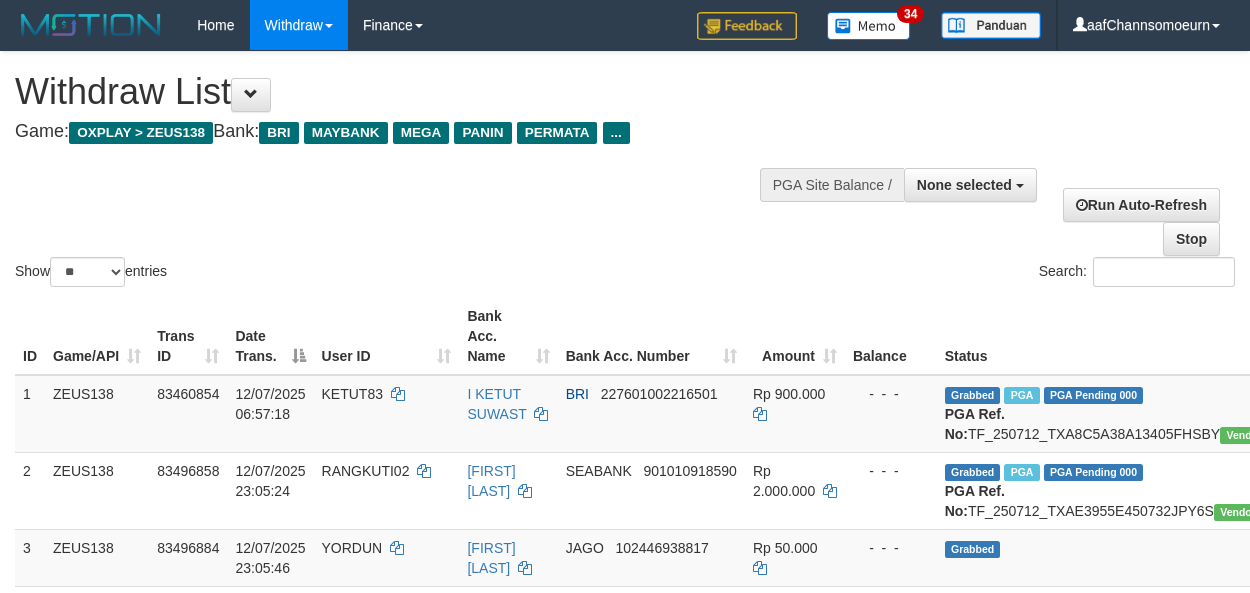 select 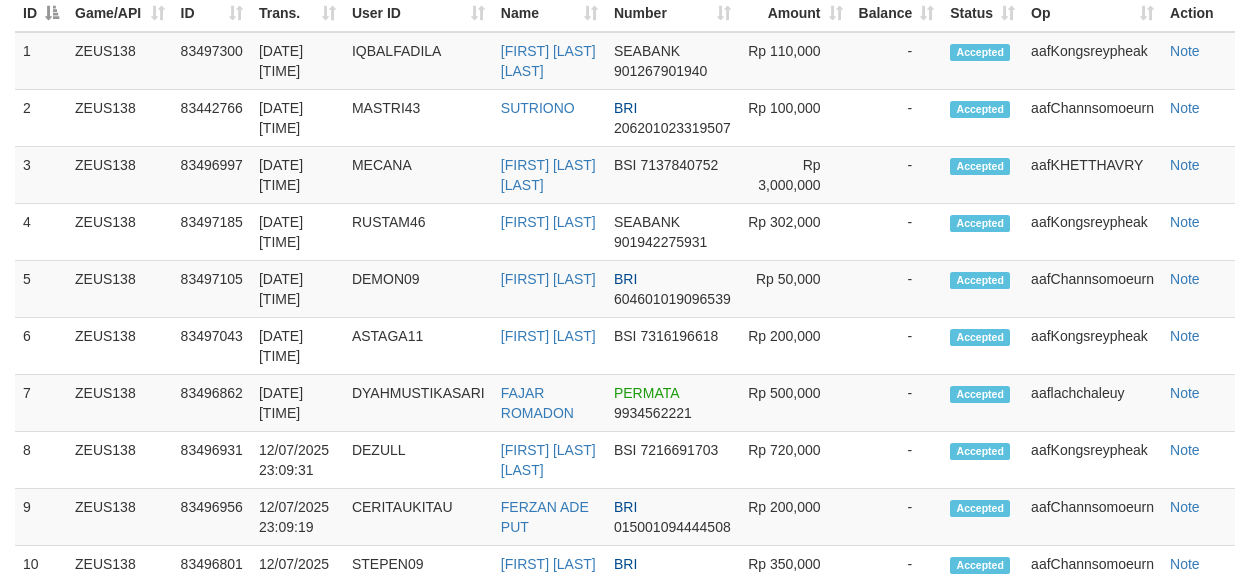 scroll, scrollTop: 1003, scrollLeft: 0, axis: vertical 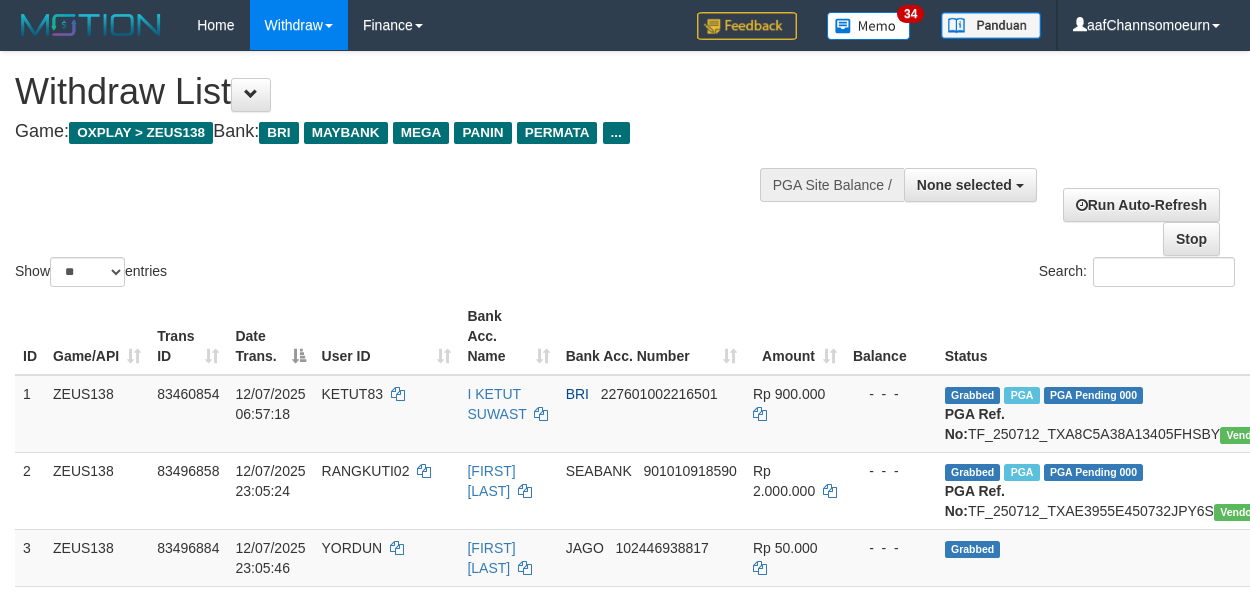 select 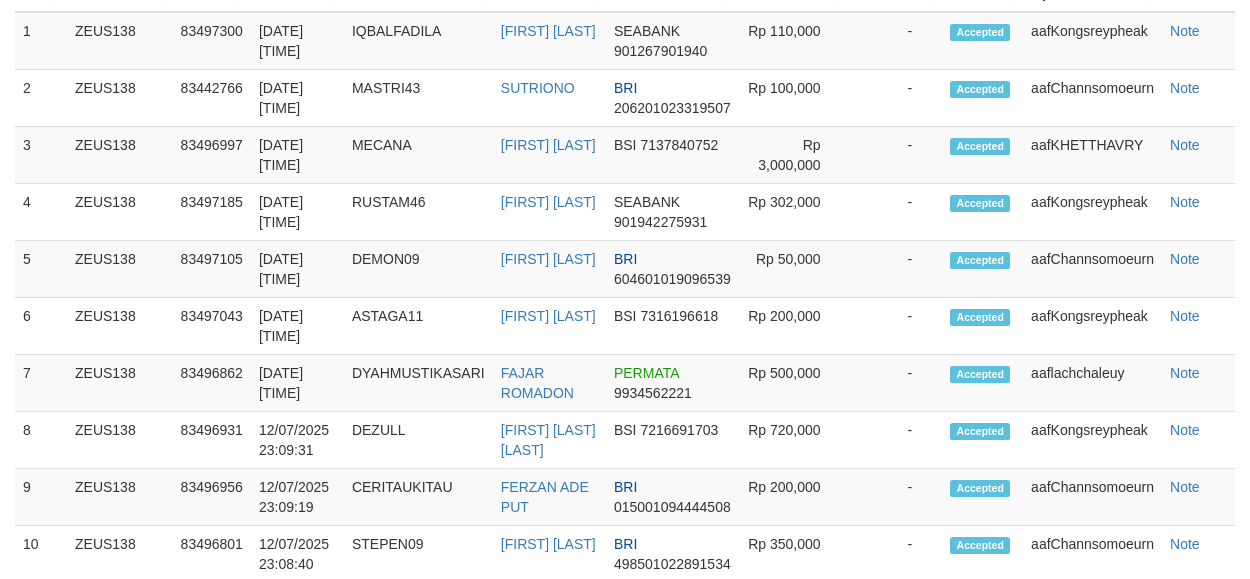 scroll, scrollTop: 1003, scrollLeft: 0, axis: vertical 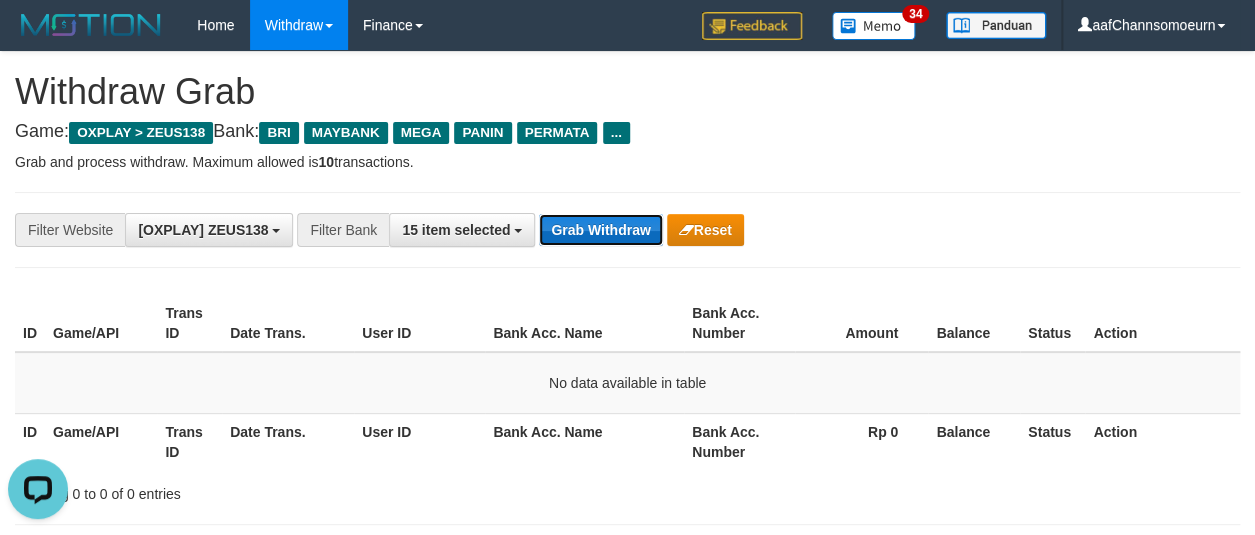 click on "Grab Withdraw" at bounding box center (600, 230) 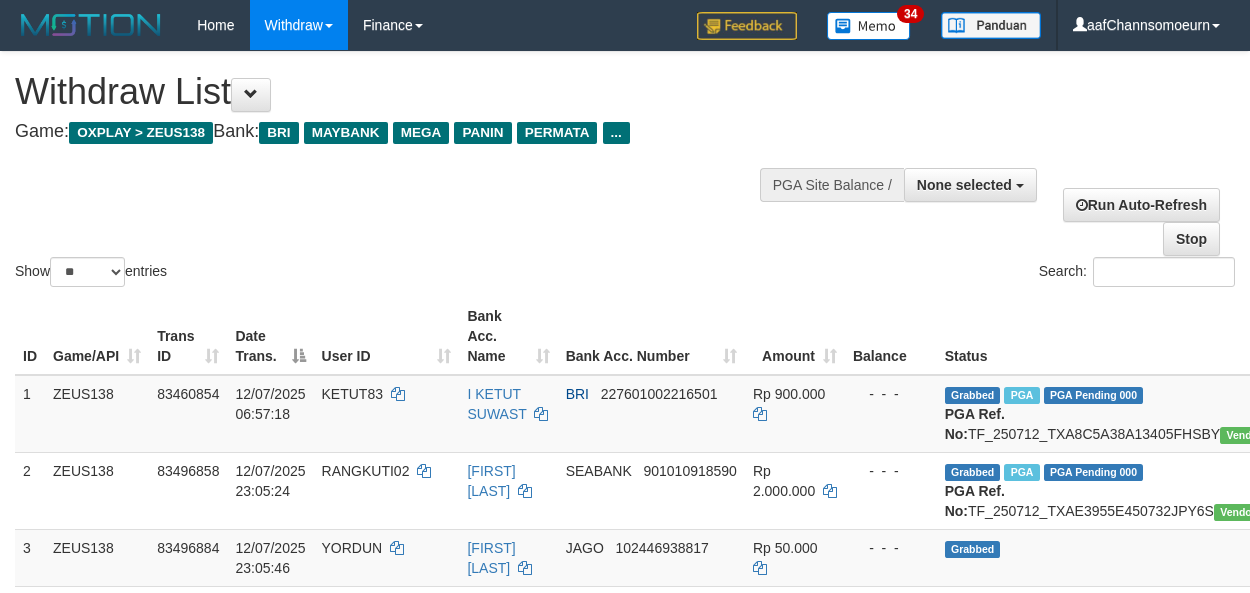 select 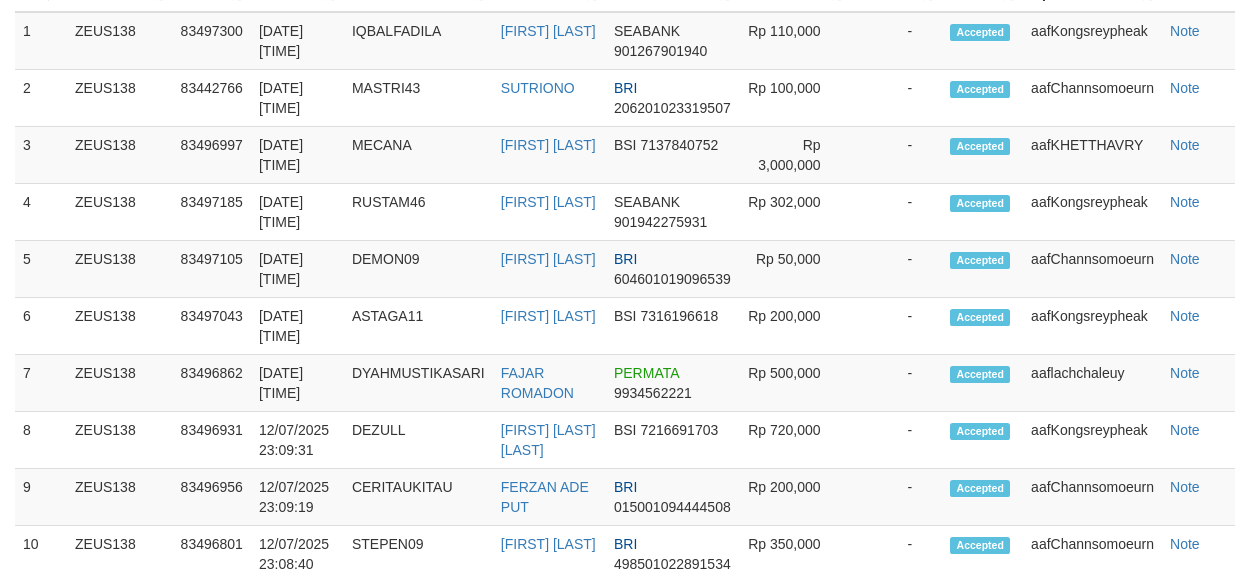 scroll, scrollTop: 1003, scrollLeft: 0, axis: vertical 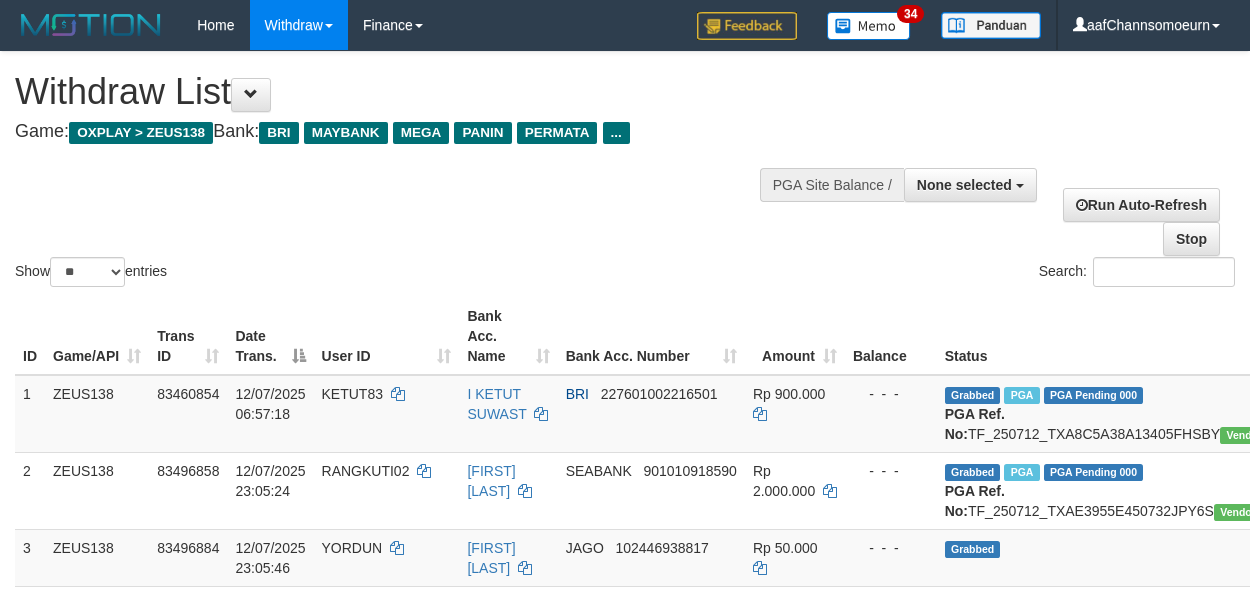 select 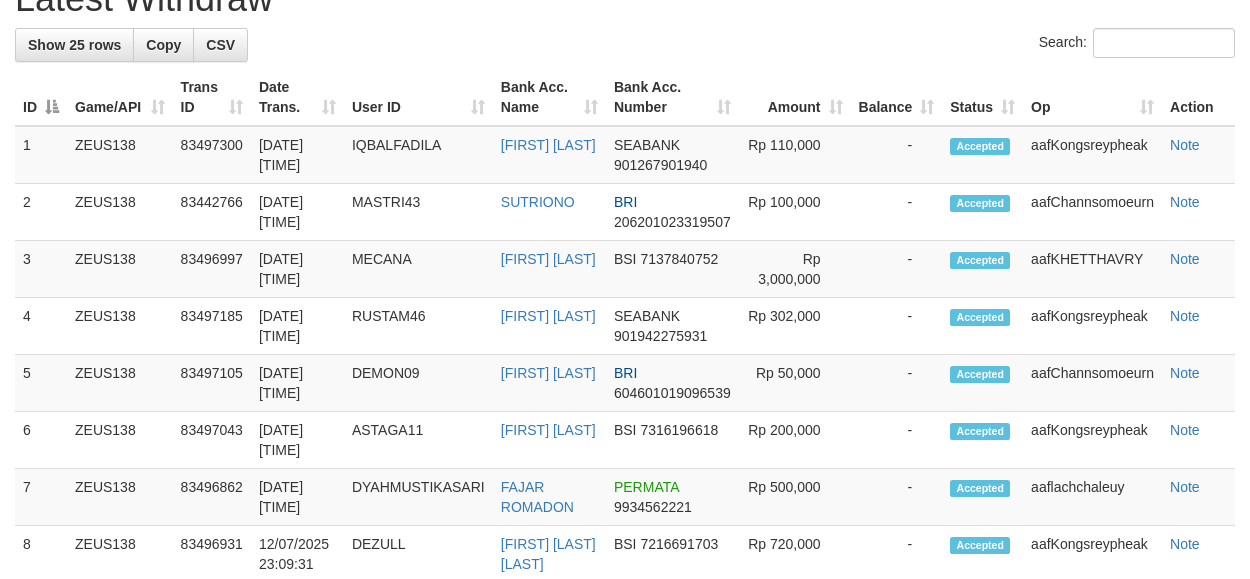 scroll, scrollTop: 1003, scrollLeft: 0, axis: vertical 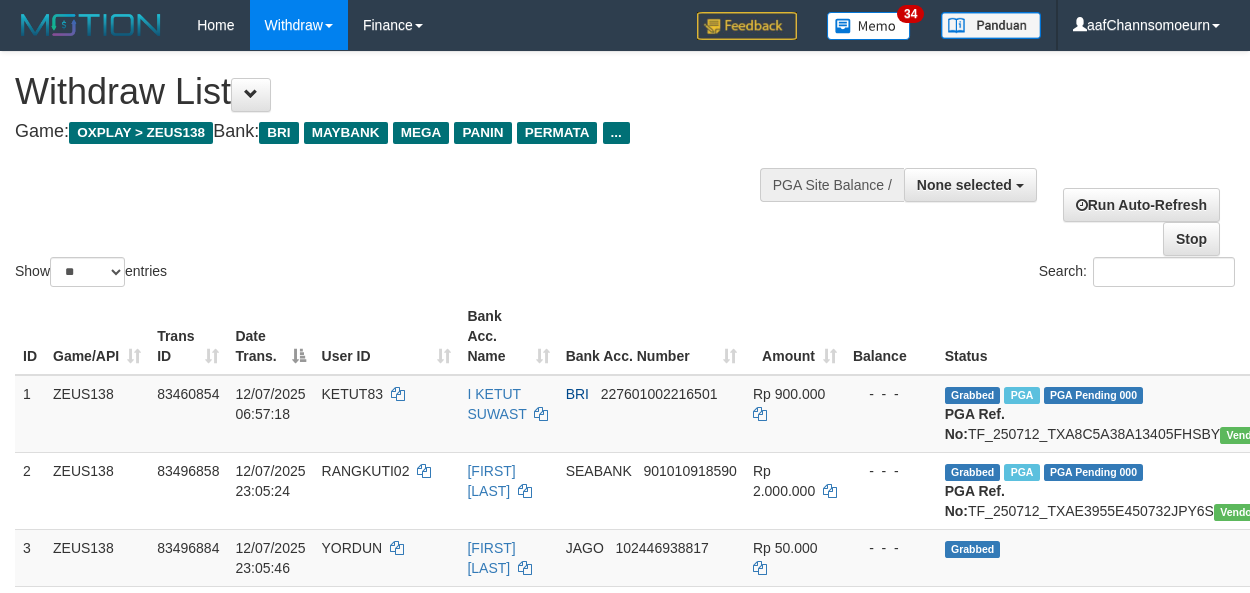 select 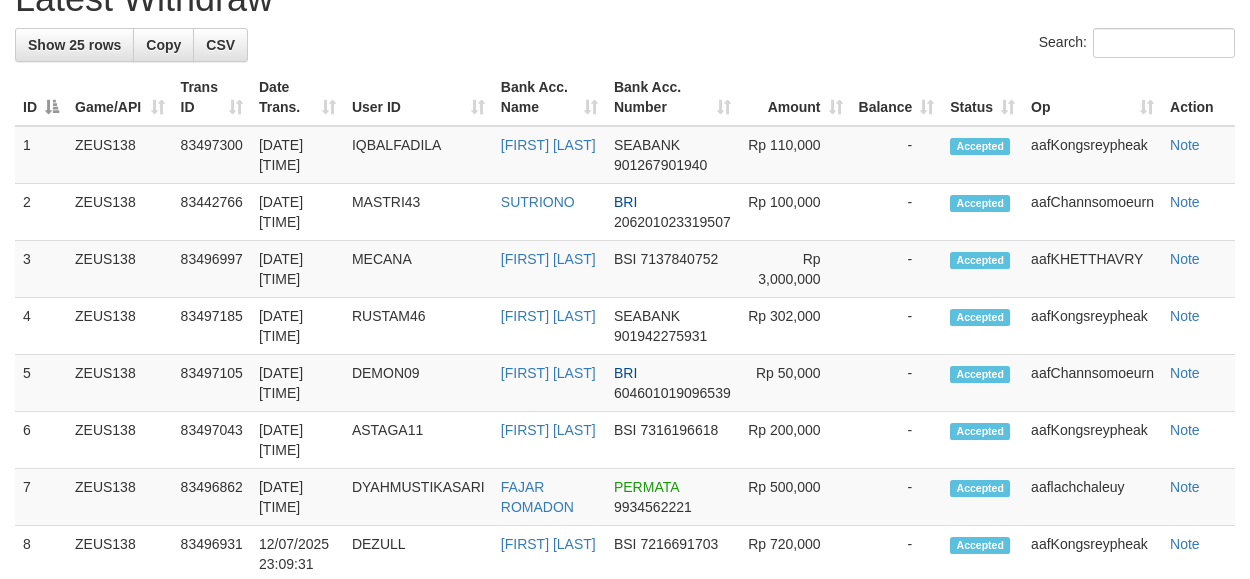 scroll, scrollTop: 1003, scrollLeft: 0, axis: vertical 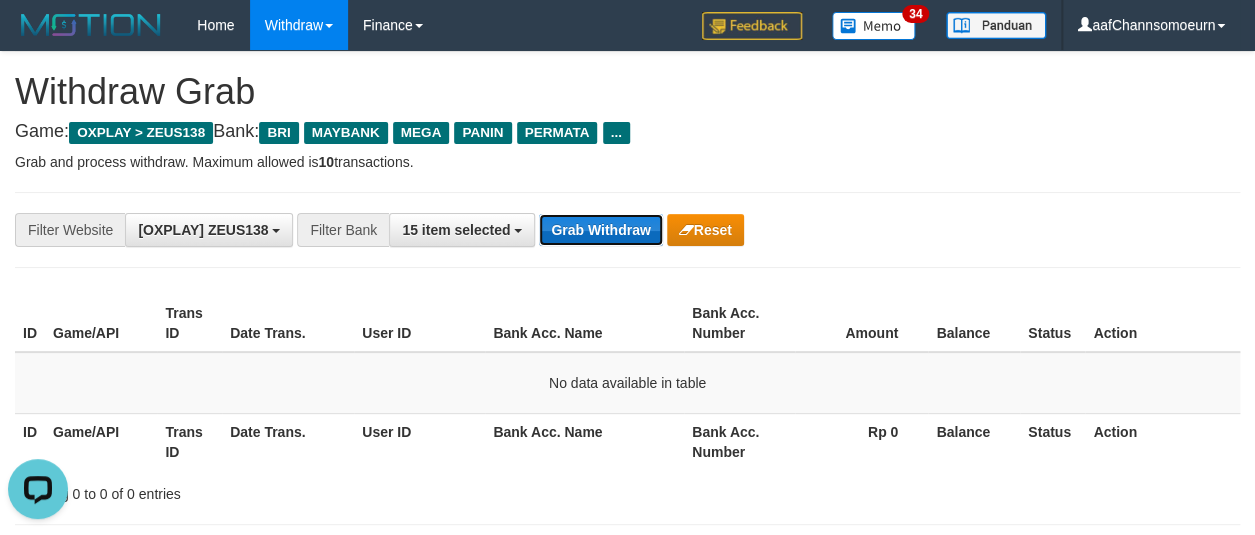 click on "Grab Withdraw" at bounding box center (600, 230) 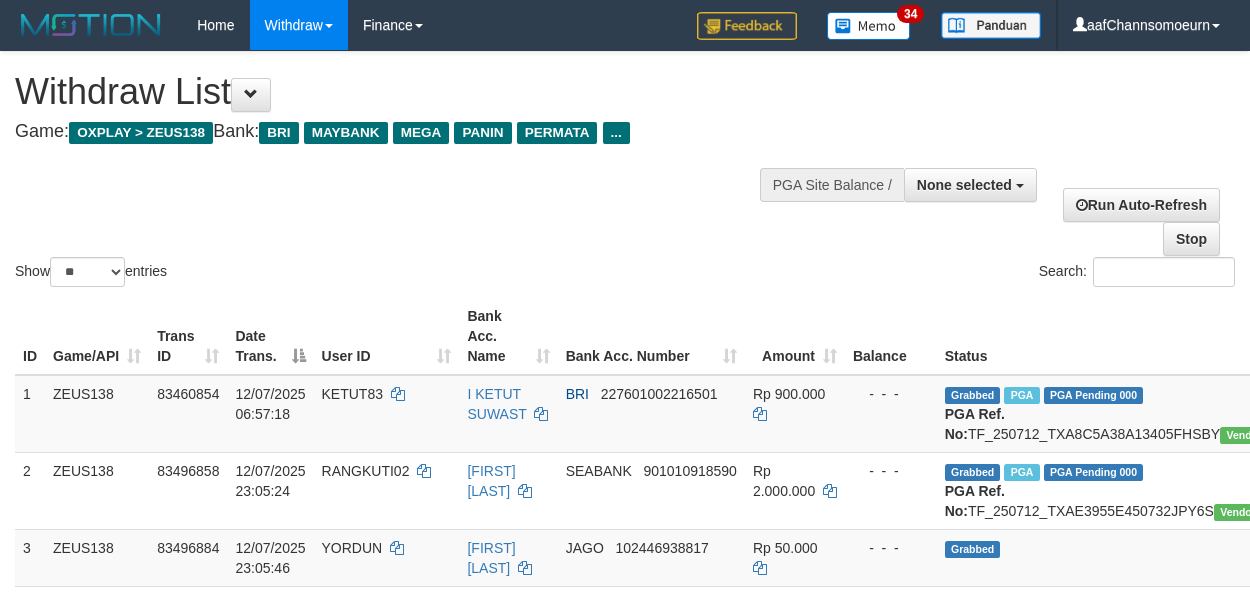 select 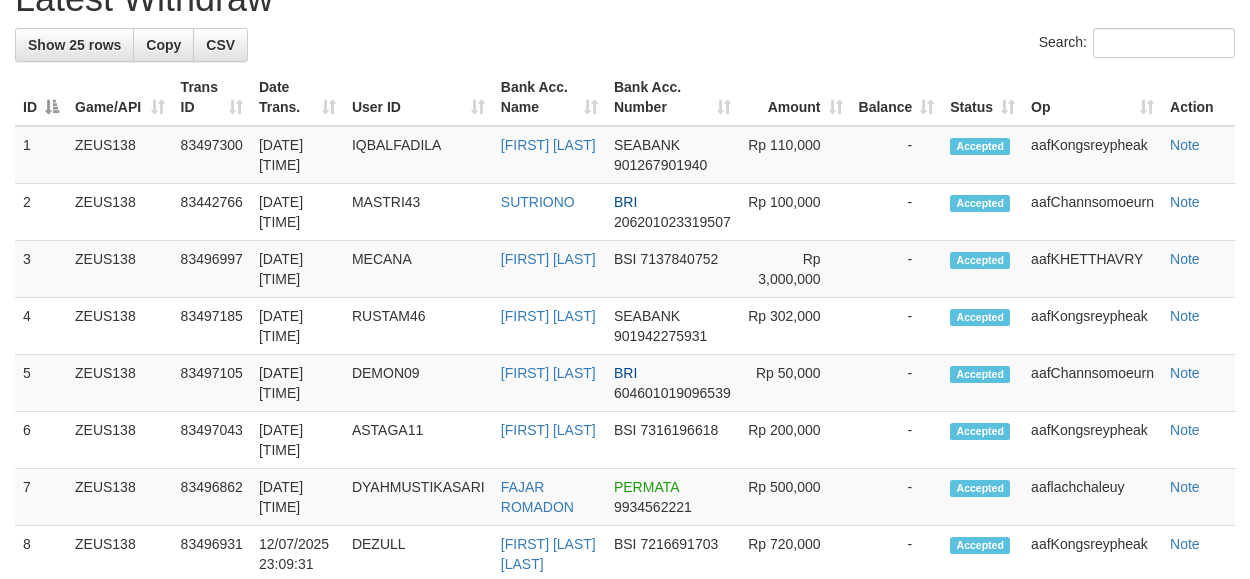 scroll, scrollTop: 1003, scrollLeft: 0, axis: vertical 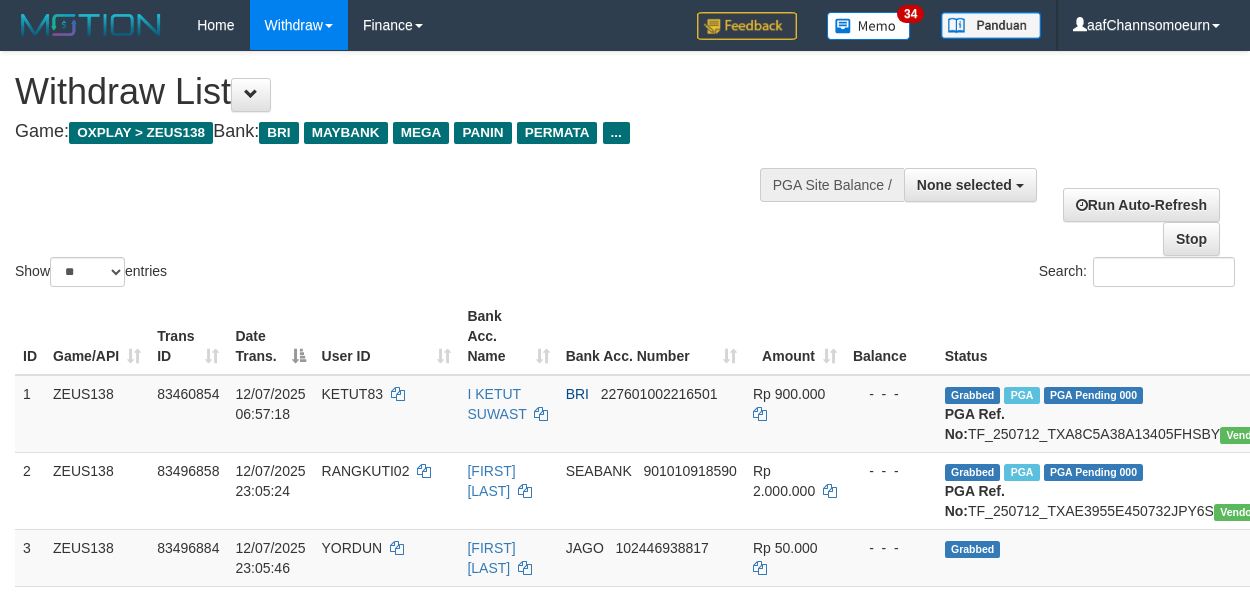 select 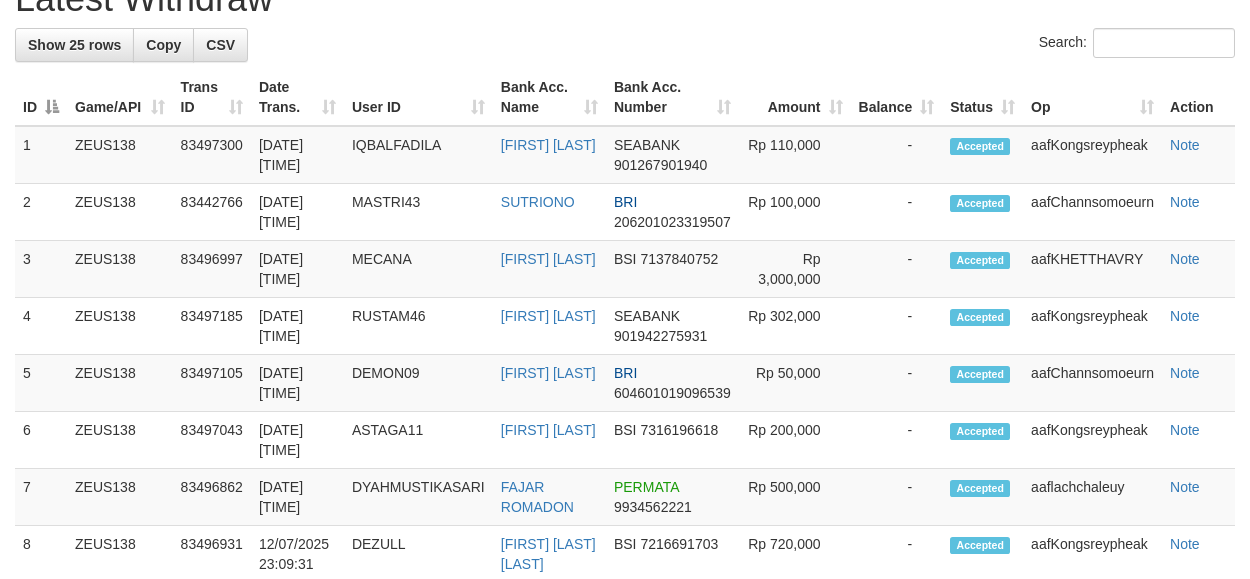 scroll, scrollTop: 1003, scrollLeft: 0, axis: vertical 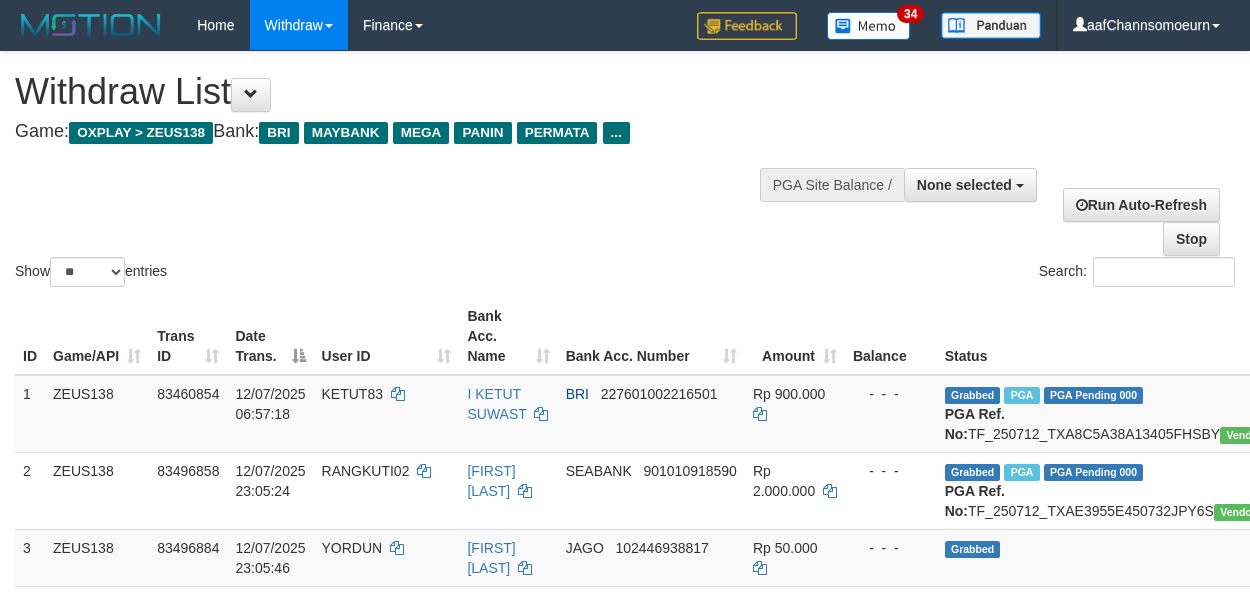 select 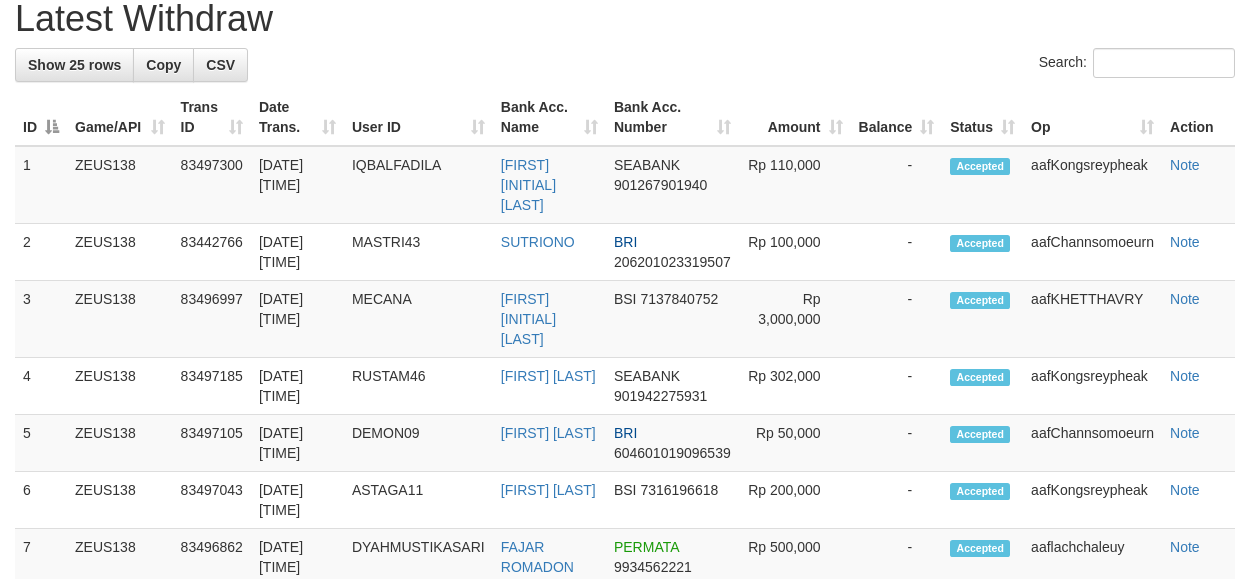 scroll, scrollTop: 1003, scrollLeft: 0, axis: vertical 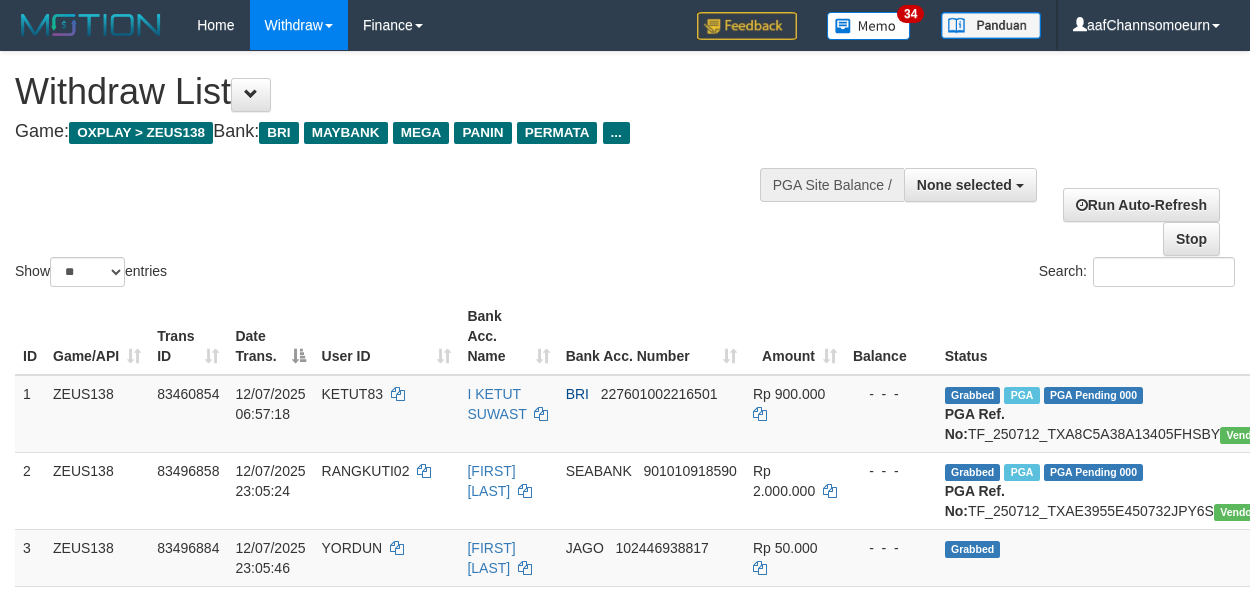 select 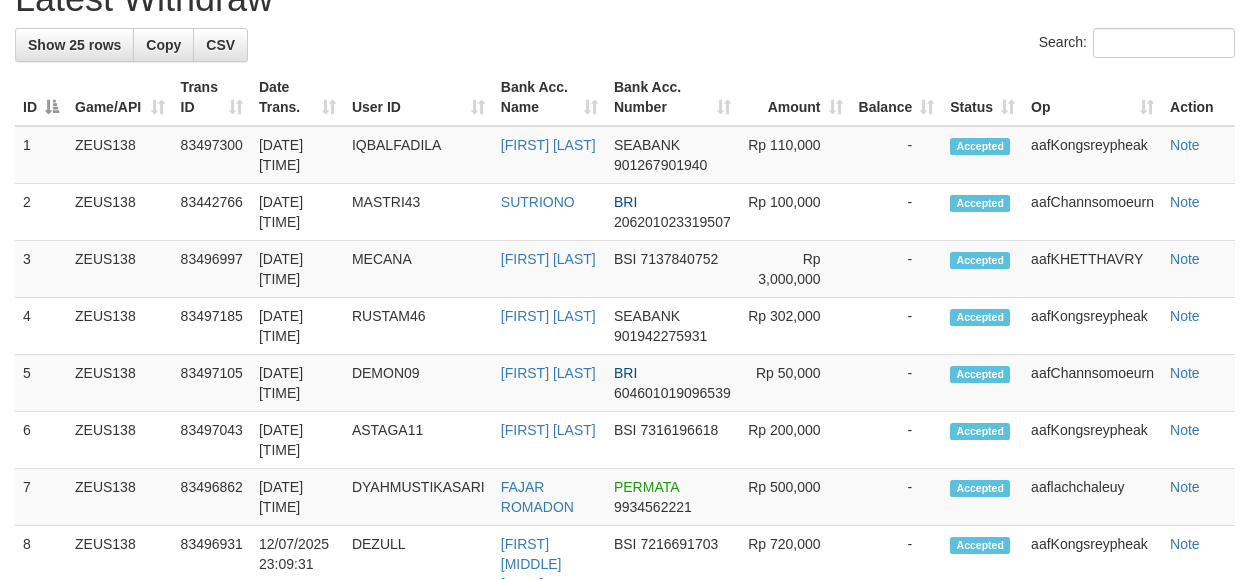 scroll, scrollTop: 1003, scrollLeft: 0, axis: vertical 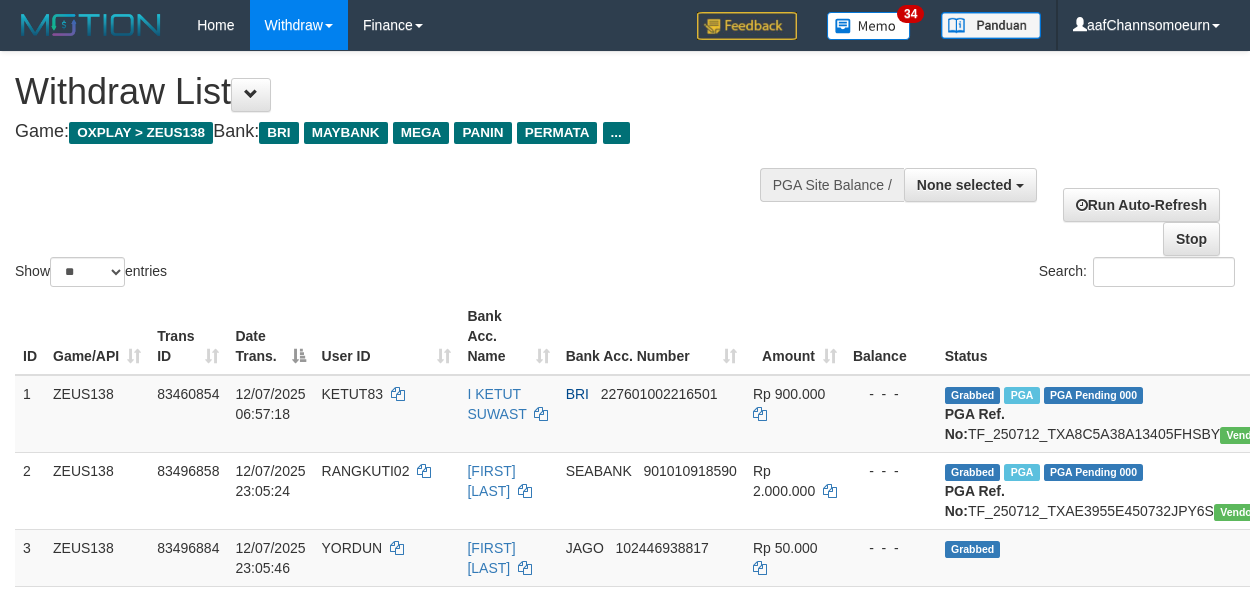 select 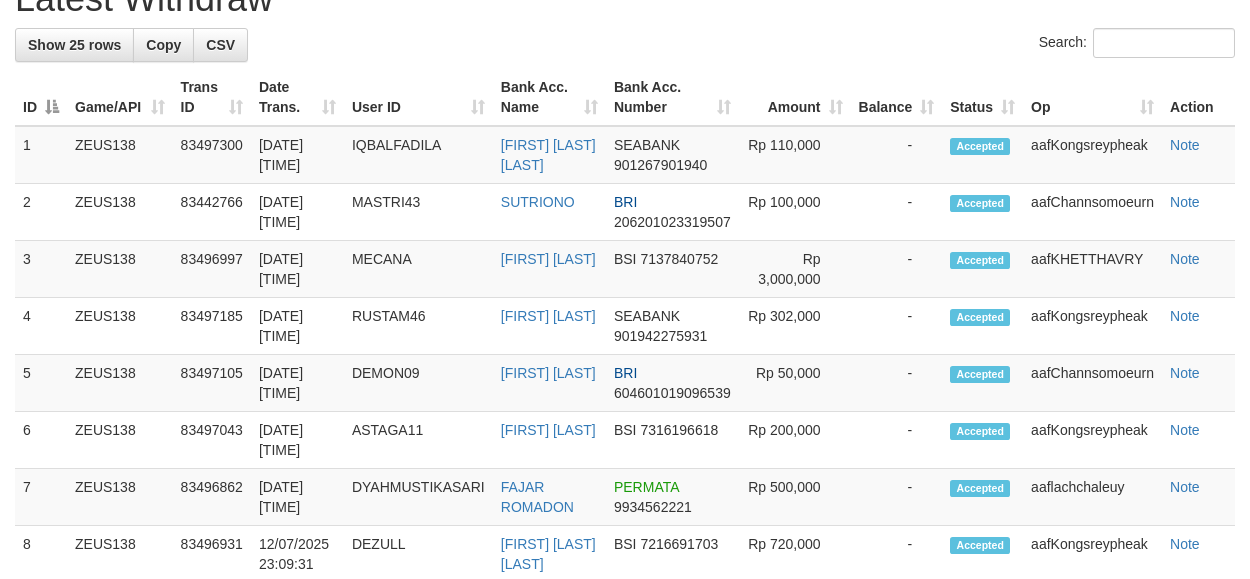 scroll, scrollTop: 1003, scrollLeft: 0, axis: vertical 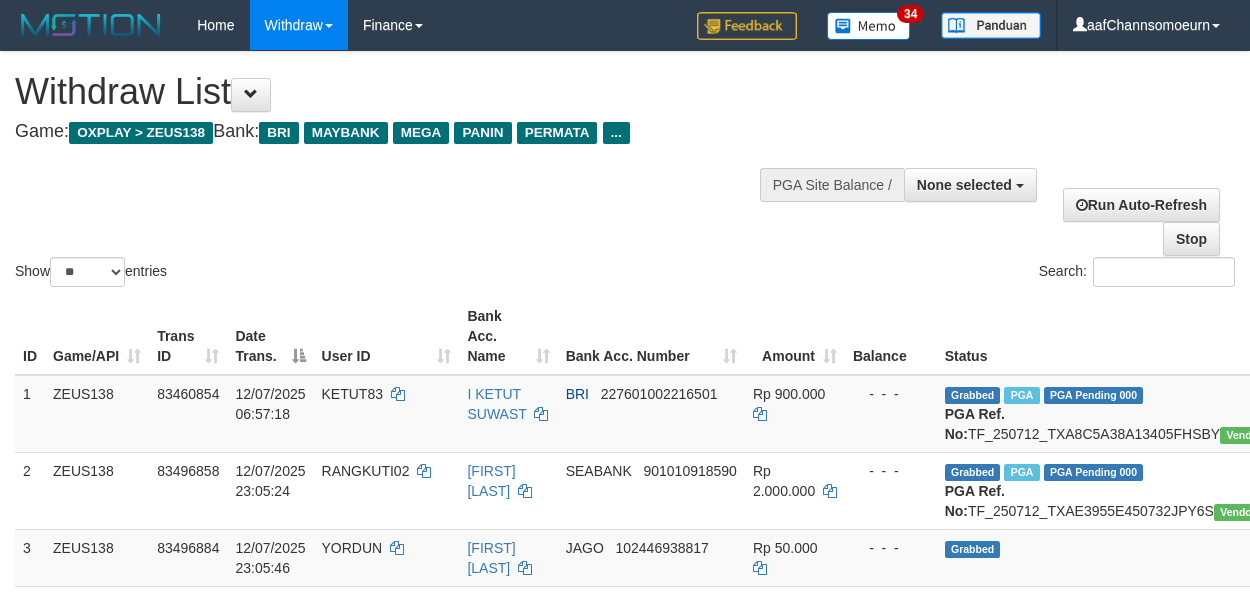select 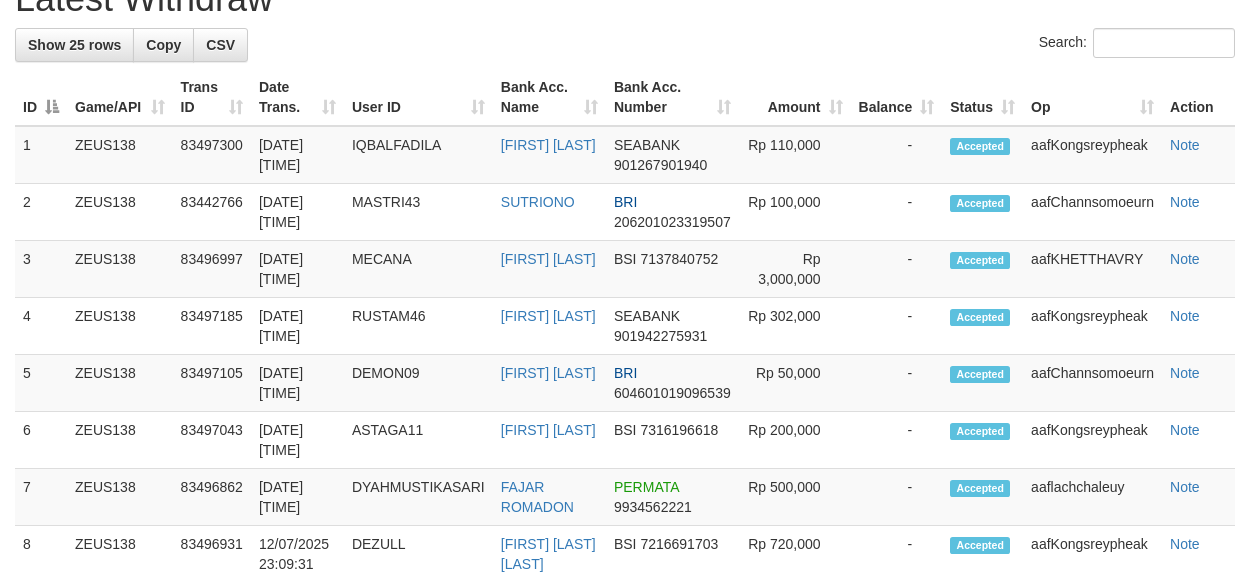 scroll, scrollTop: 1003, scrollLeft: 0, axis: vertical 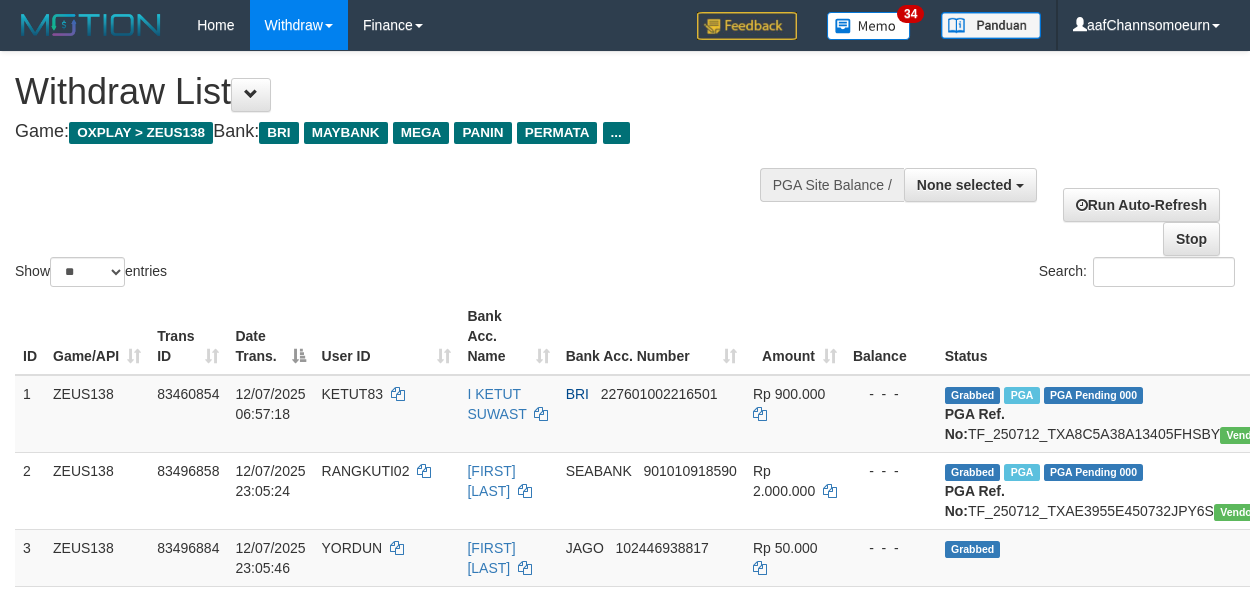 select 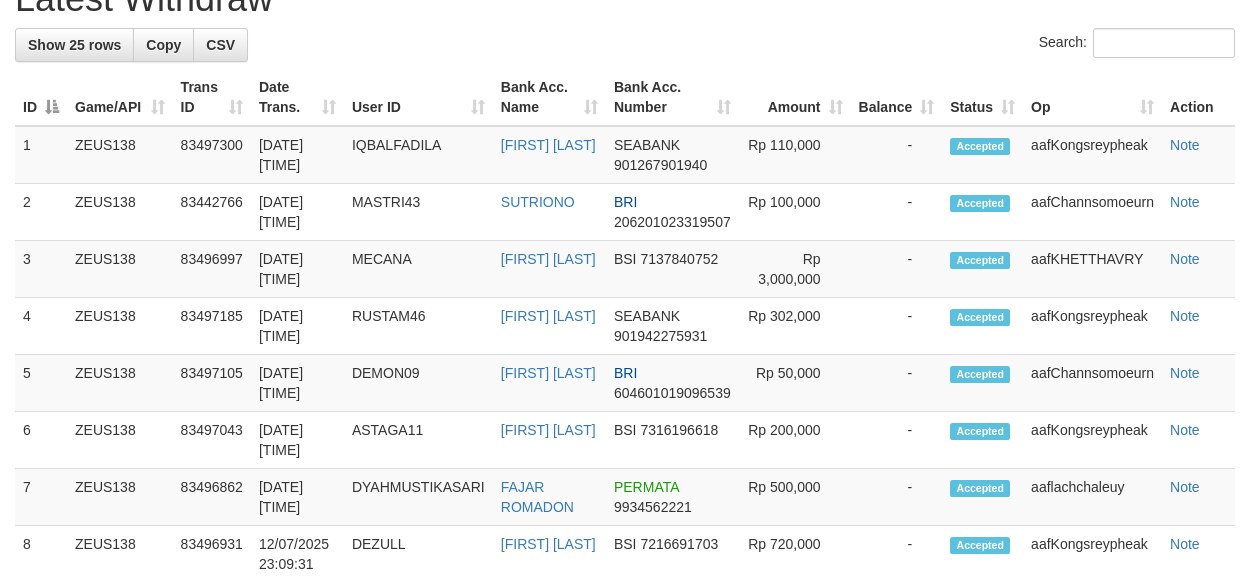 scroll, scrollTop: 1003, scrollLeft: 0, axis: vertical 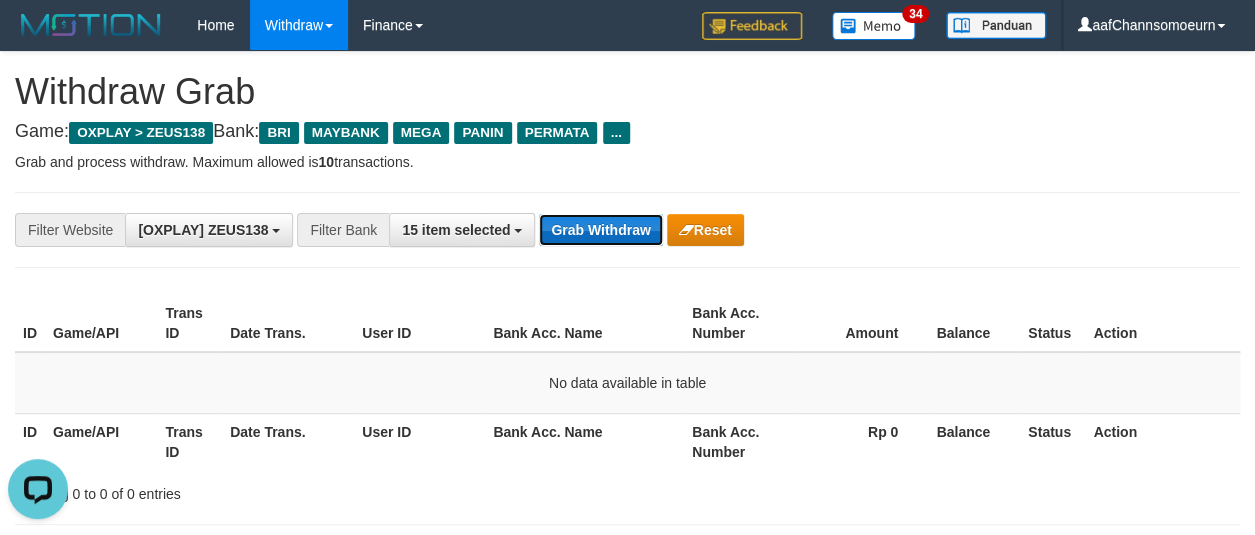 click on "Grab Withdraw" at bounding box center [600, 230] 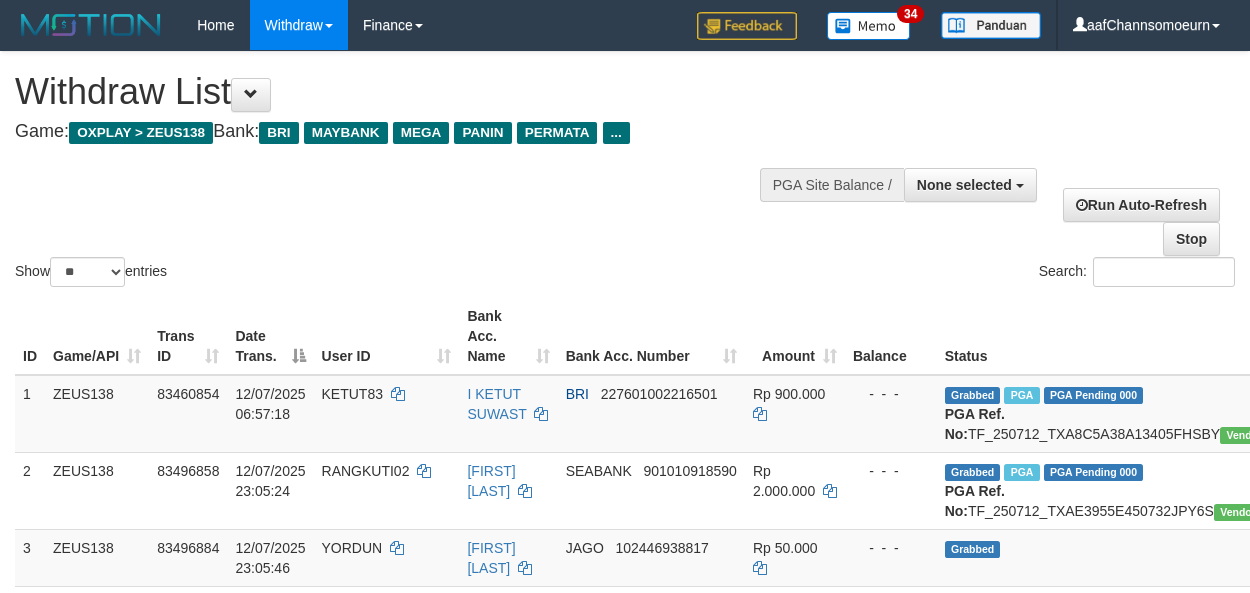 select 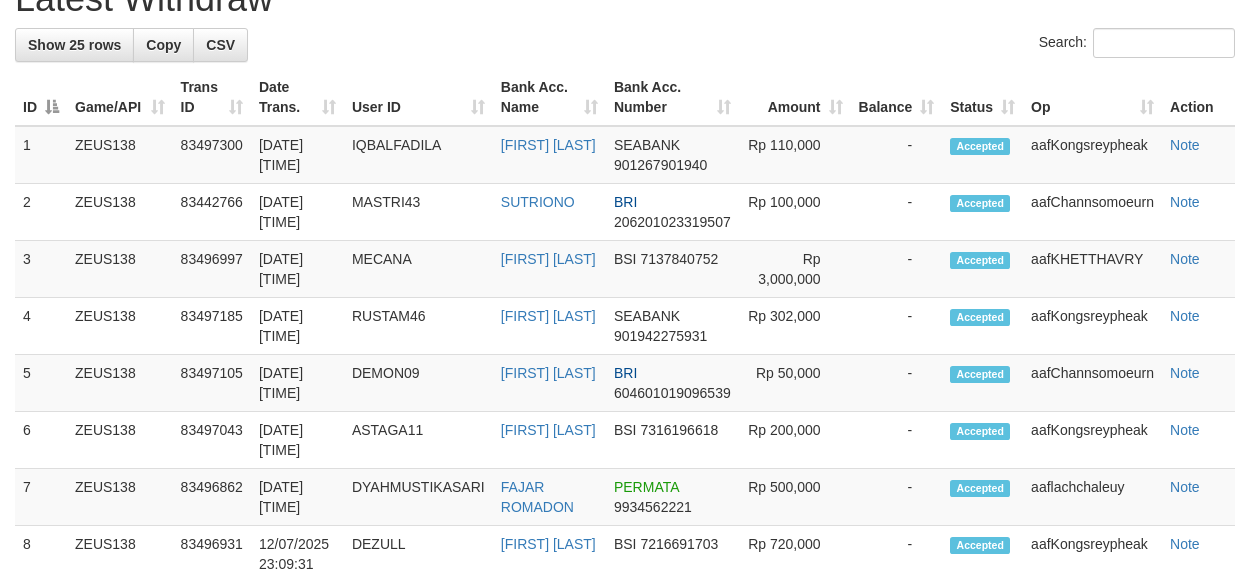 scroll, scrollTop: 1003, scrollLeft: 0, axis: vertical 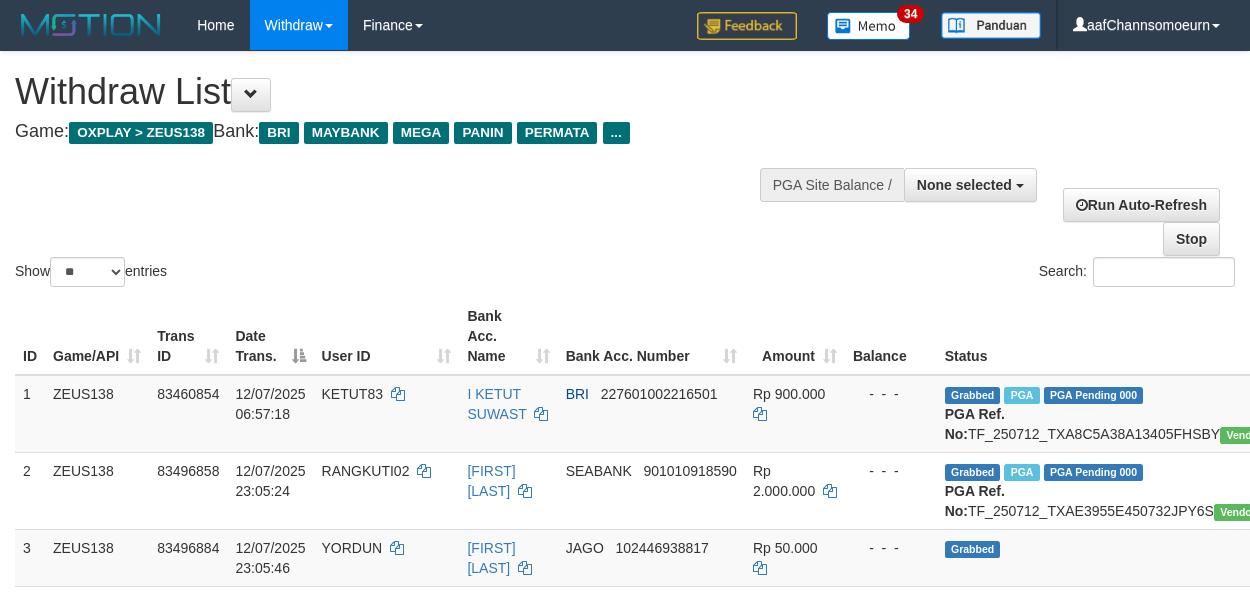 select 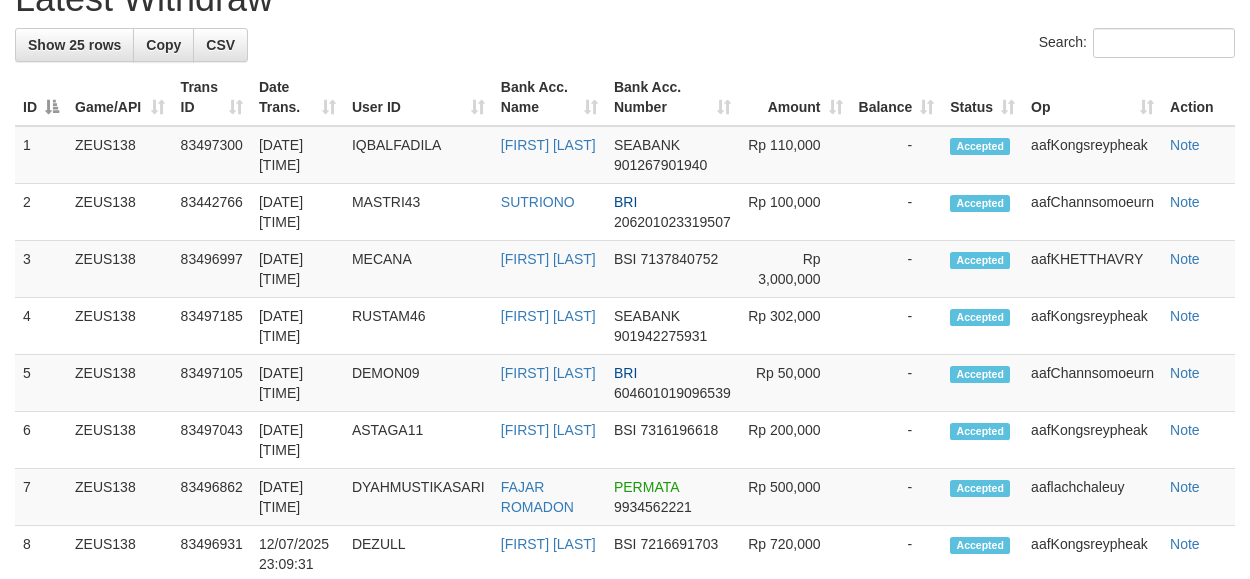 scroll, scrollTop: 1003, scrollLeft: 0, axis: vertical 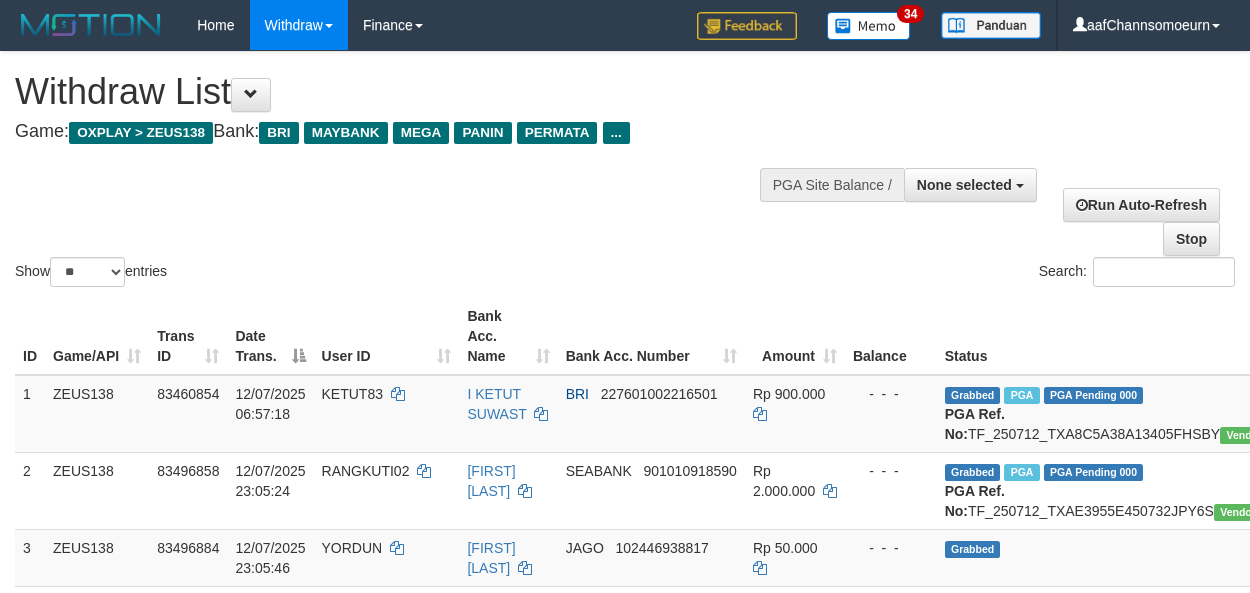 select 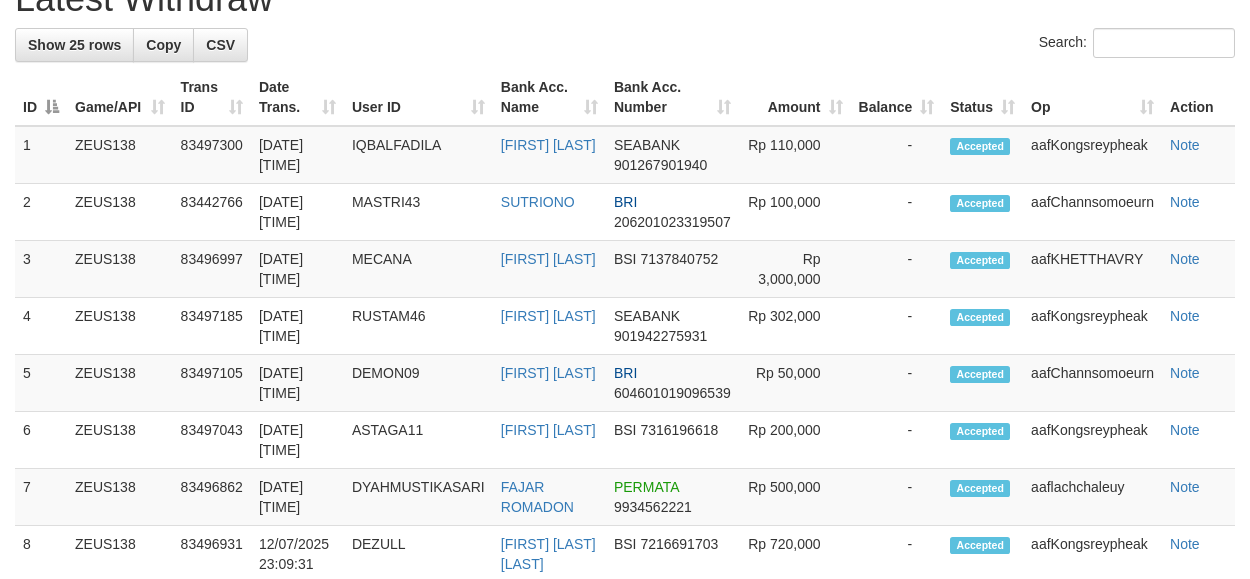 scroll, scrollTop: 1003, scrollLeft: 0, axis: vertical 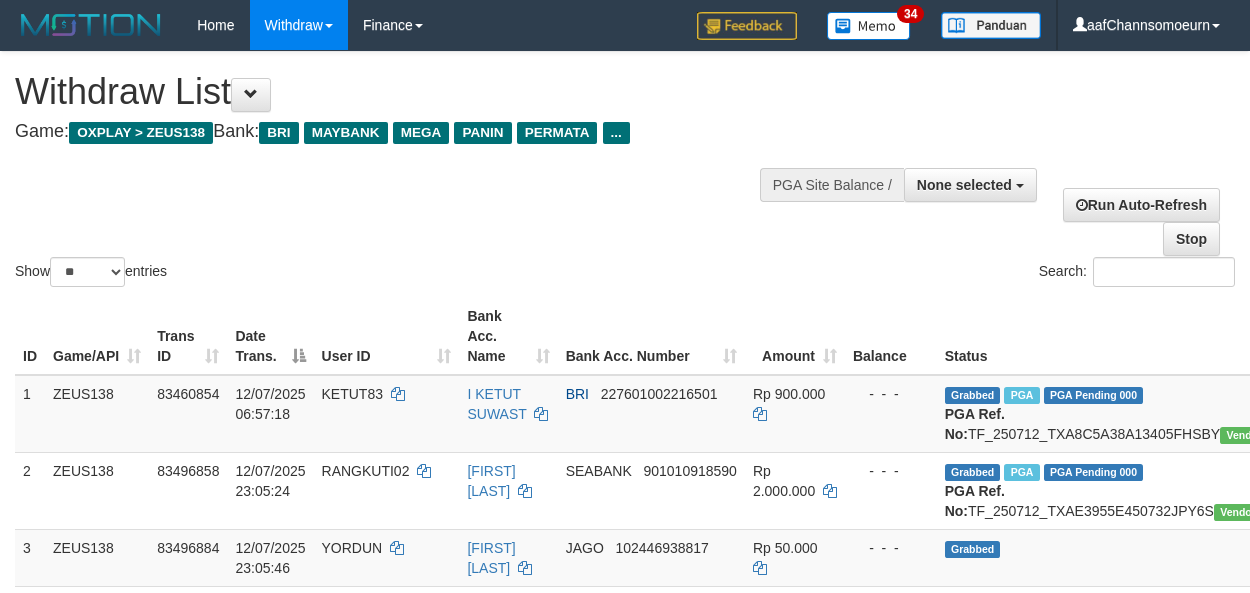 select 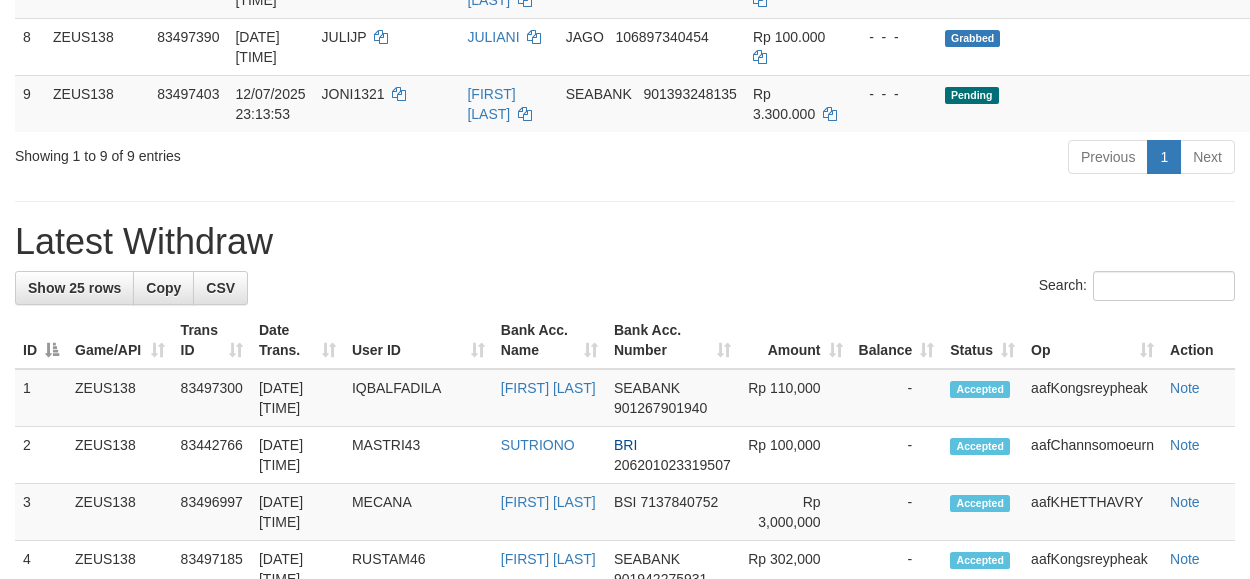 scroll, scrollTop: 661, scrollLeft: 0, axis: vertical 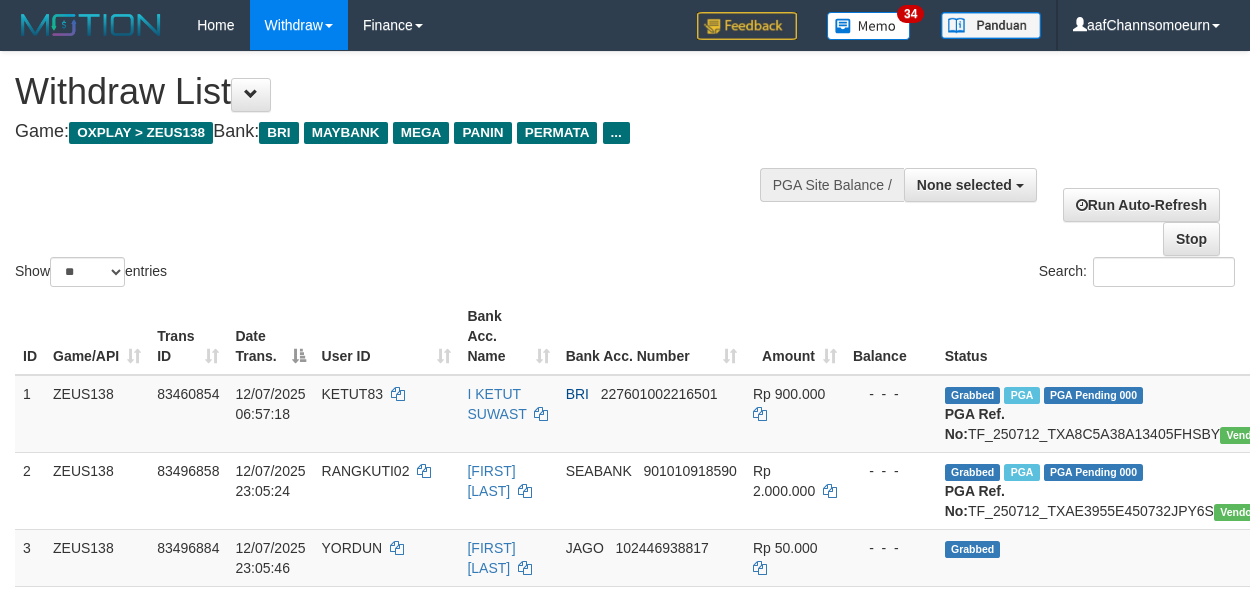 select 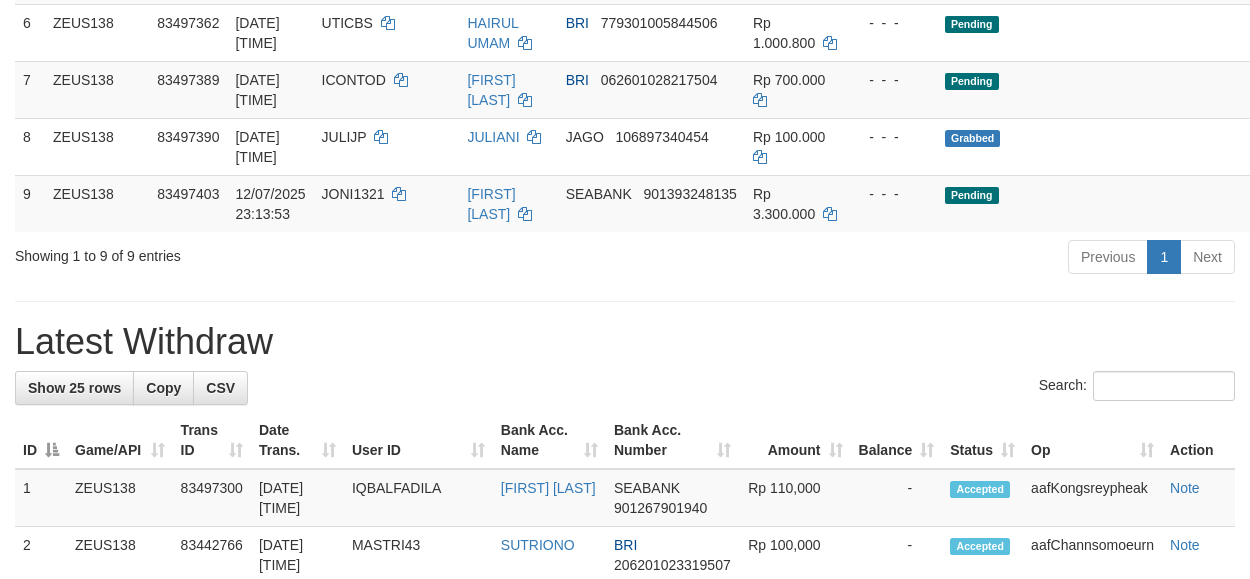 scroll, scrollTop: 661, scrollLeft: 0, axis: vertical 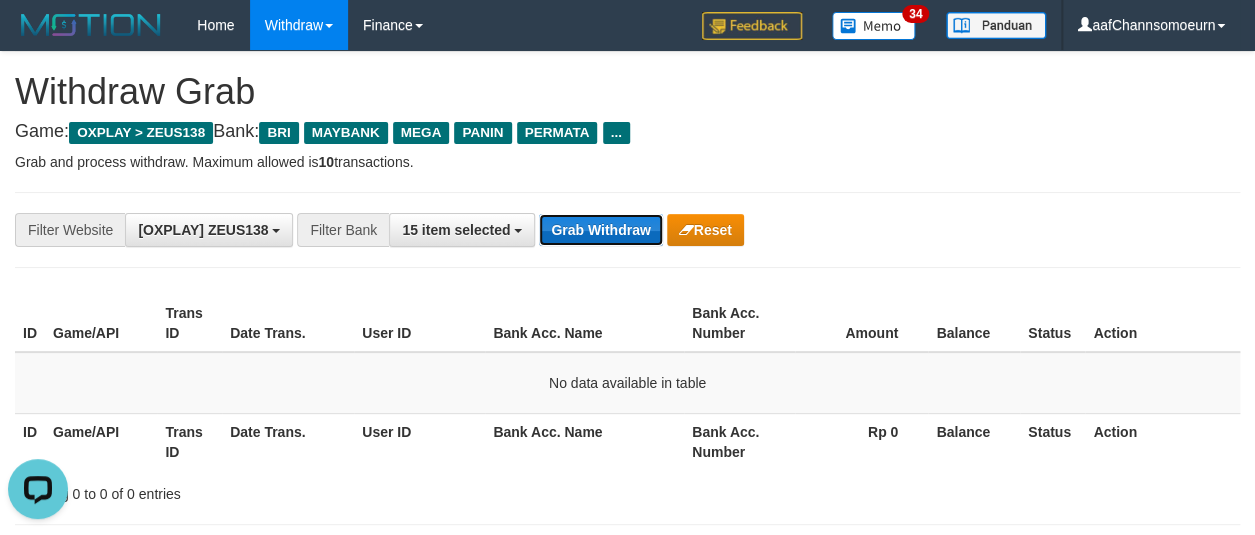 click on "Grab Withdraw" at bounding box center (600, 230) 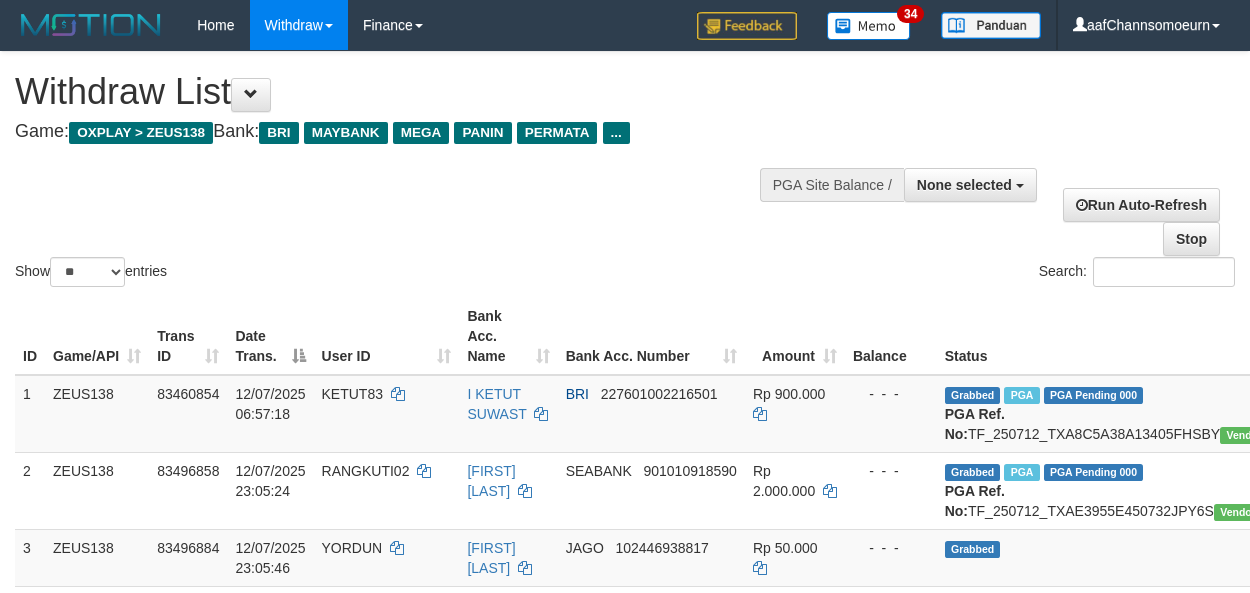 select 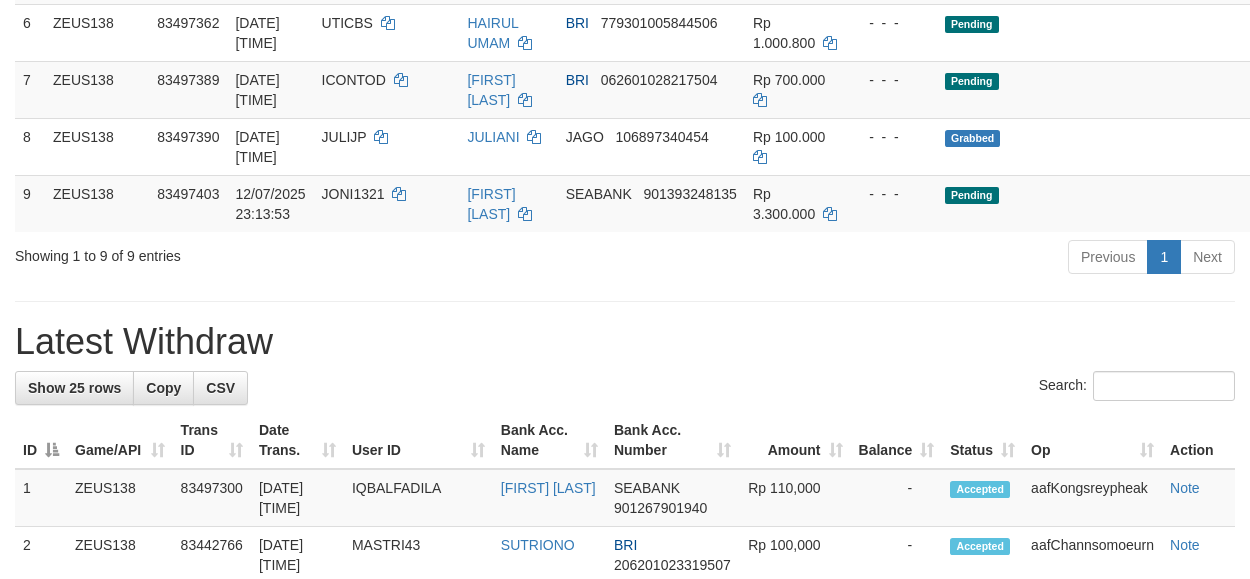 scroll, scrollTop: 661, scrollLeft: 0, axis: vertical 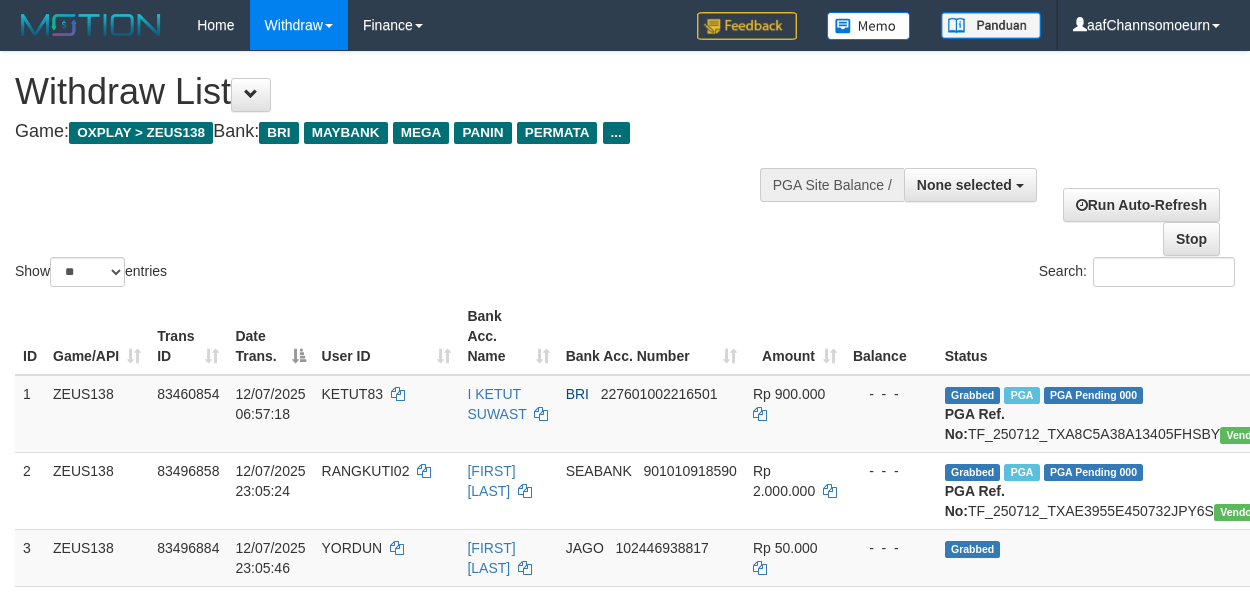 select 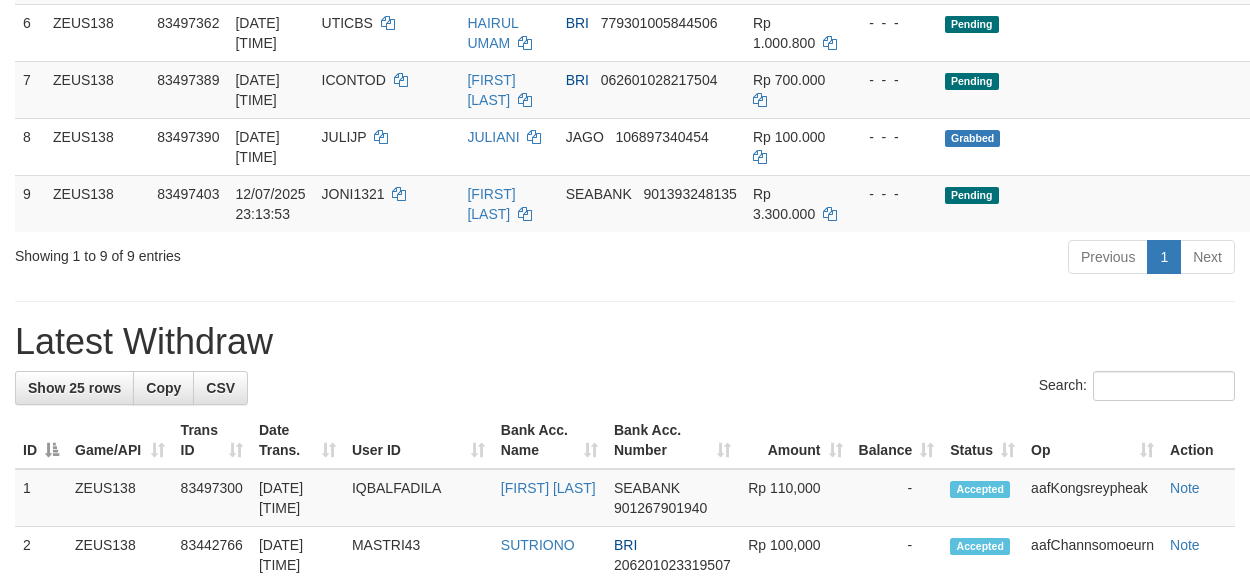 scroll, scrollTop: 661, scrollLeft: 0, axis: vertical 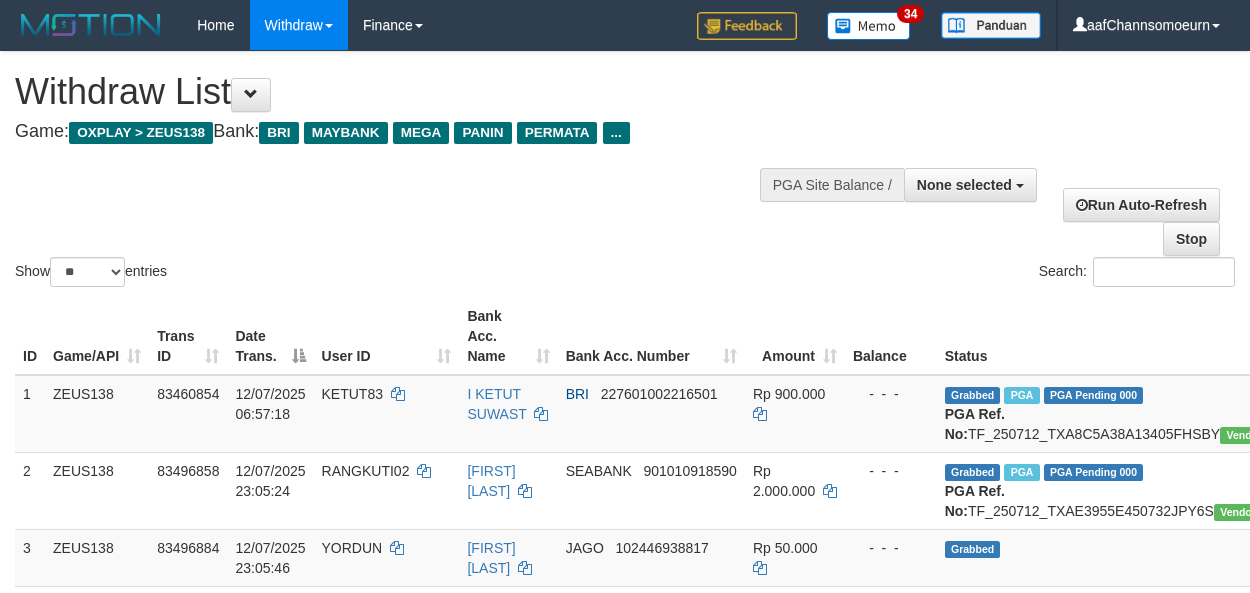 select 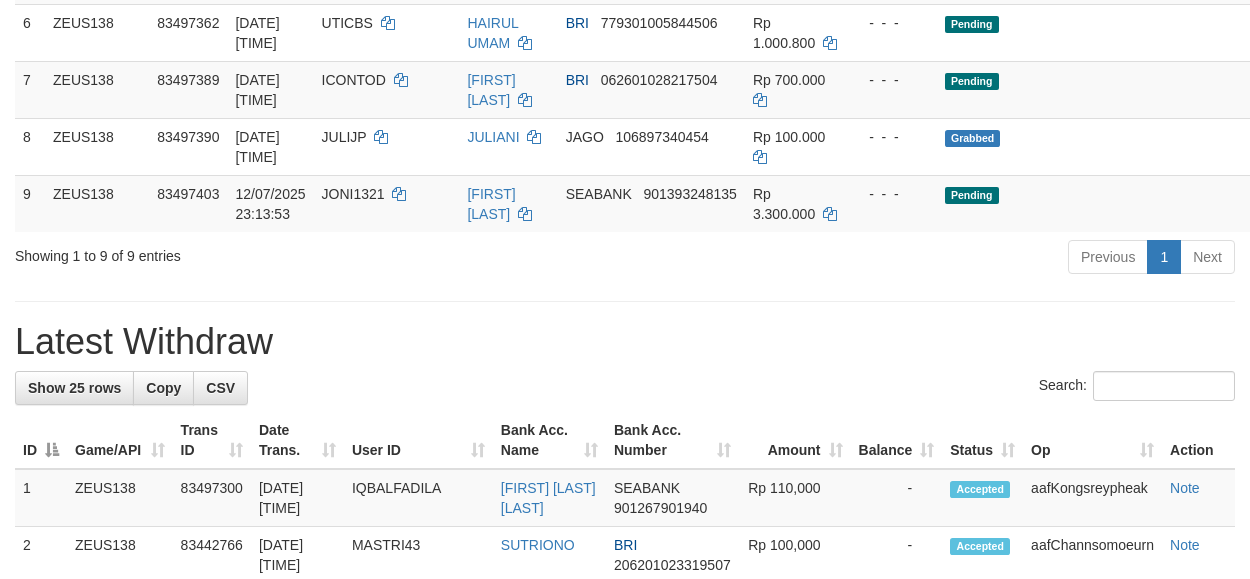 scroll, scrollTop: 661, scrollLeft: 0, axis: vertical 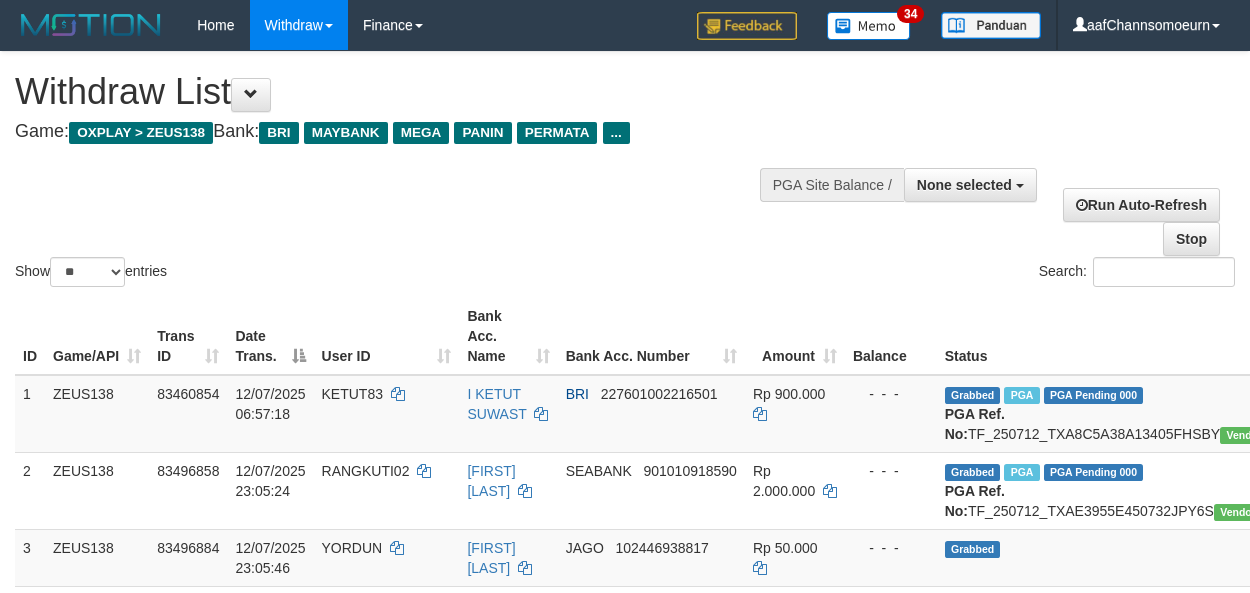 select 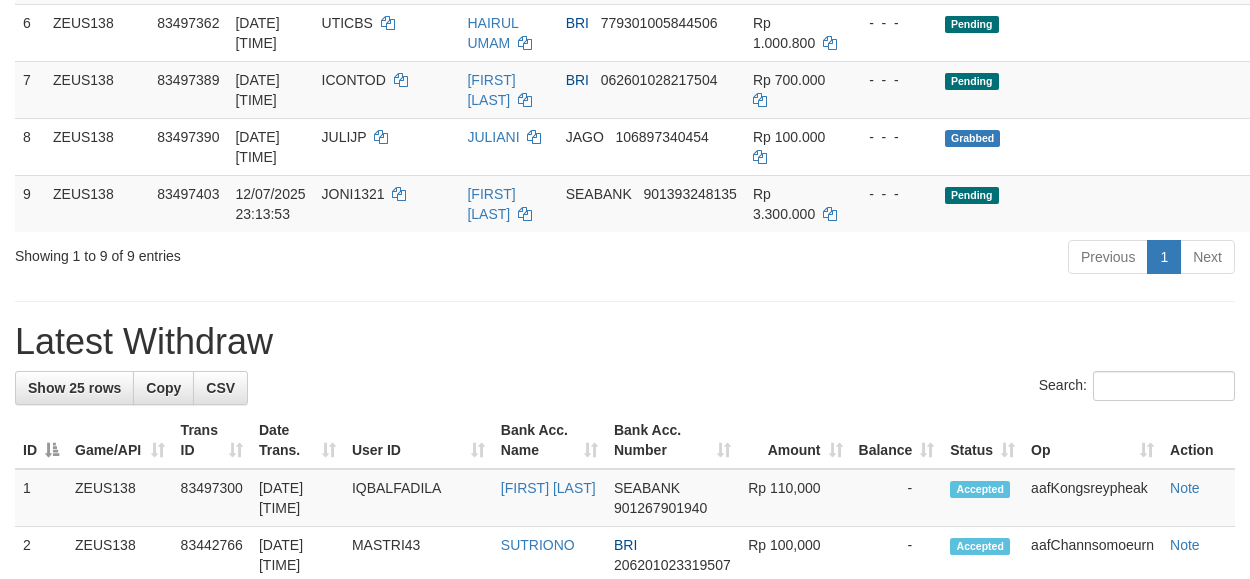 scroll, scrollTop: 661, scrollLeft: 0, axis: vertical 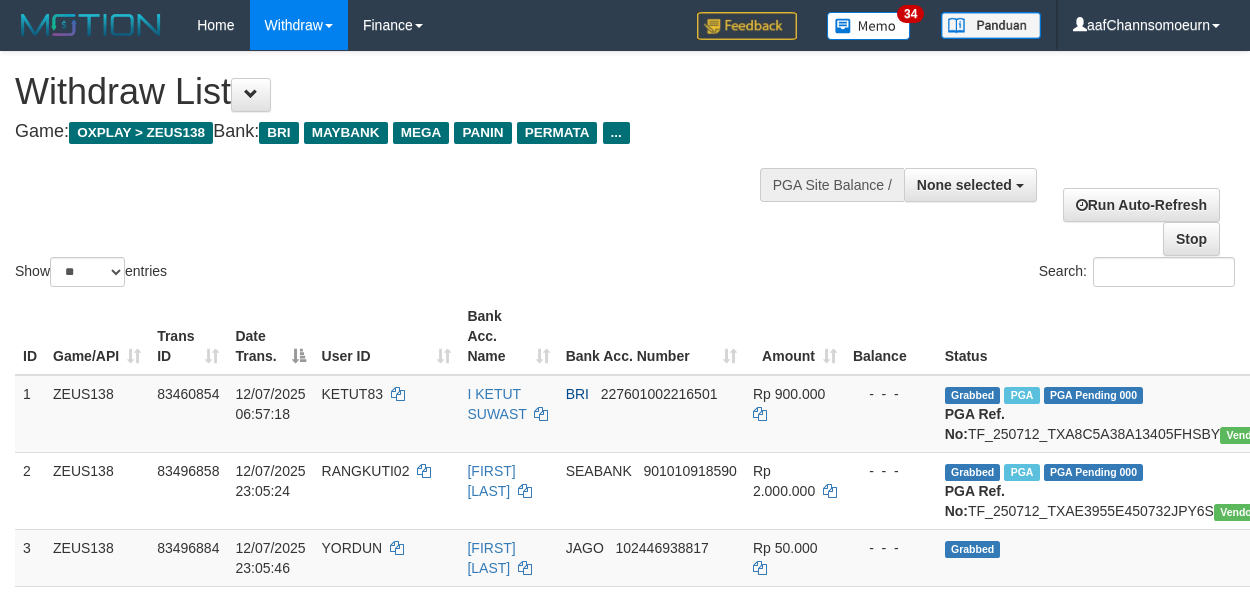 select 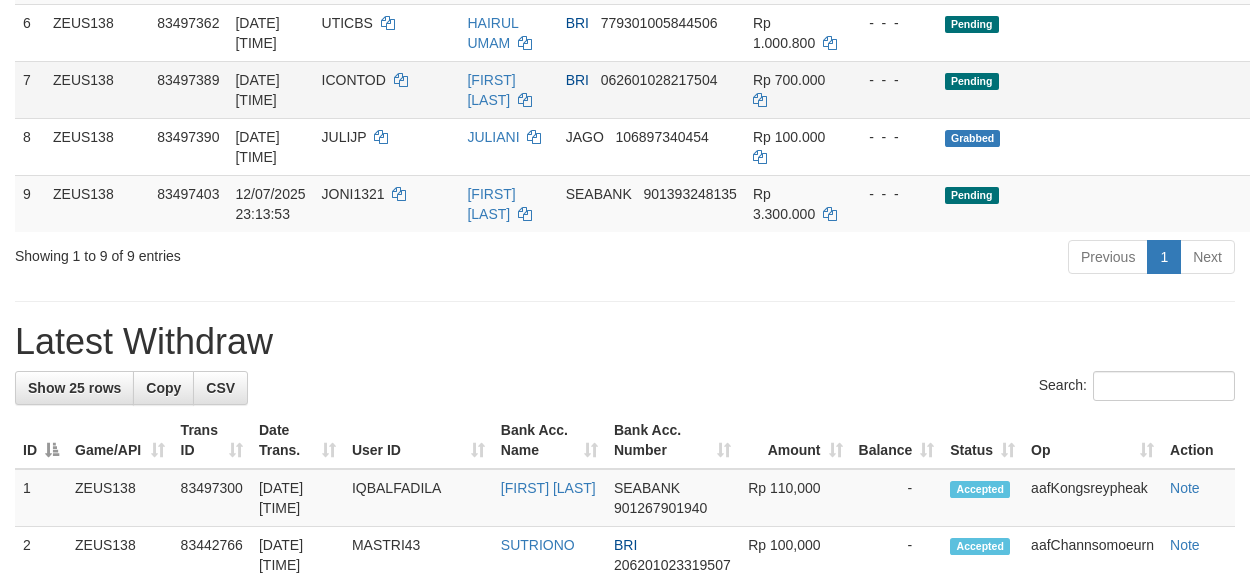 scroll, scrollTop: 661, scrollLeft: 0, axis: vertical 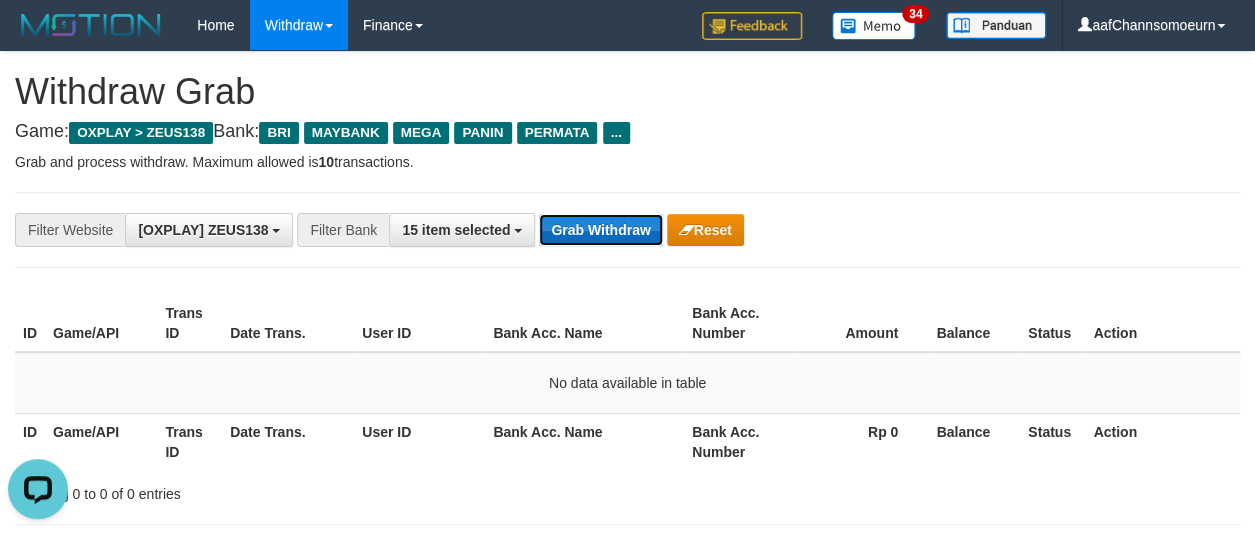click on "Grab Withdraw" at bounding box center [600, 230] 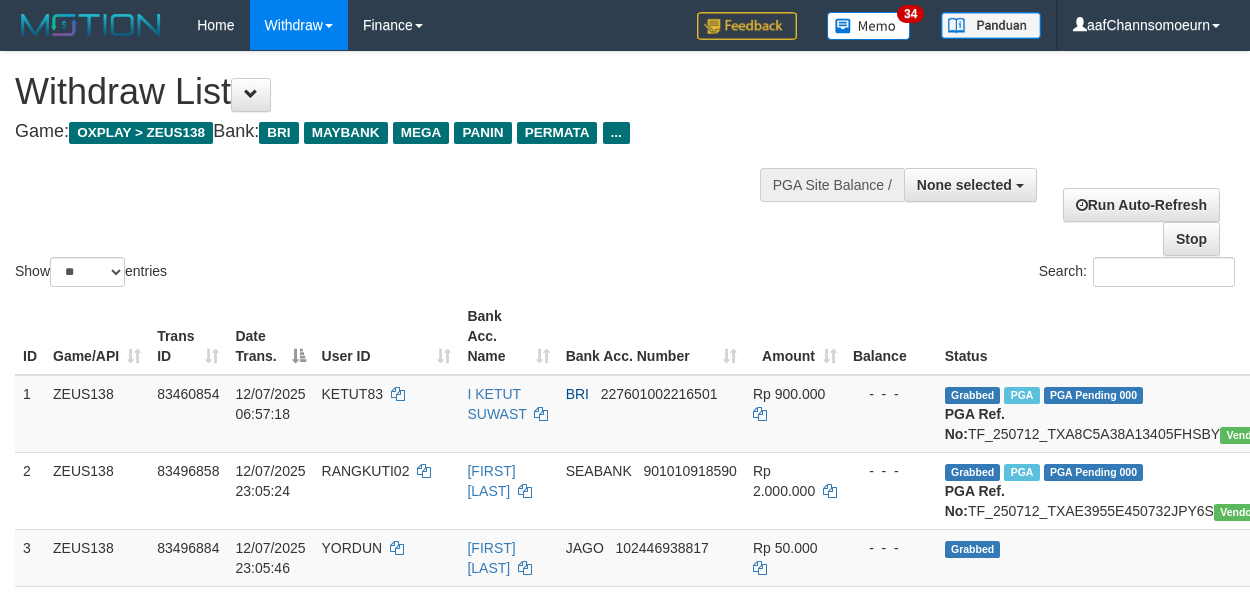 select 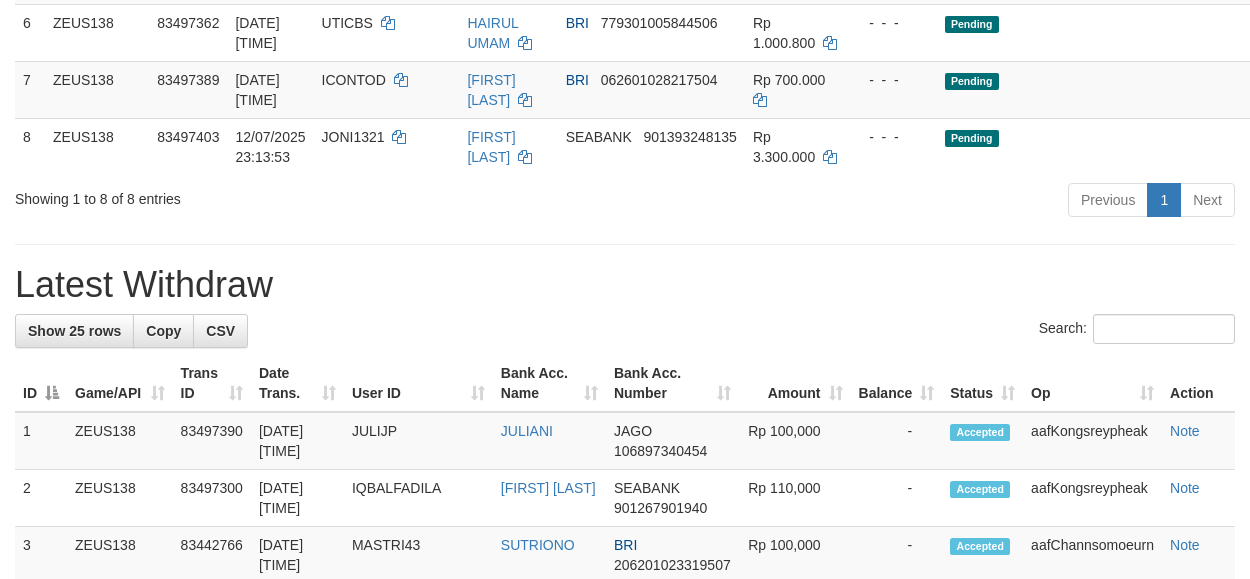 scroll, scrollTop: 661, scrollLeft: 0, axis: vertical 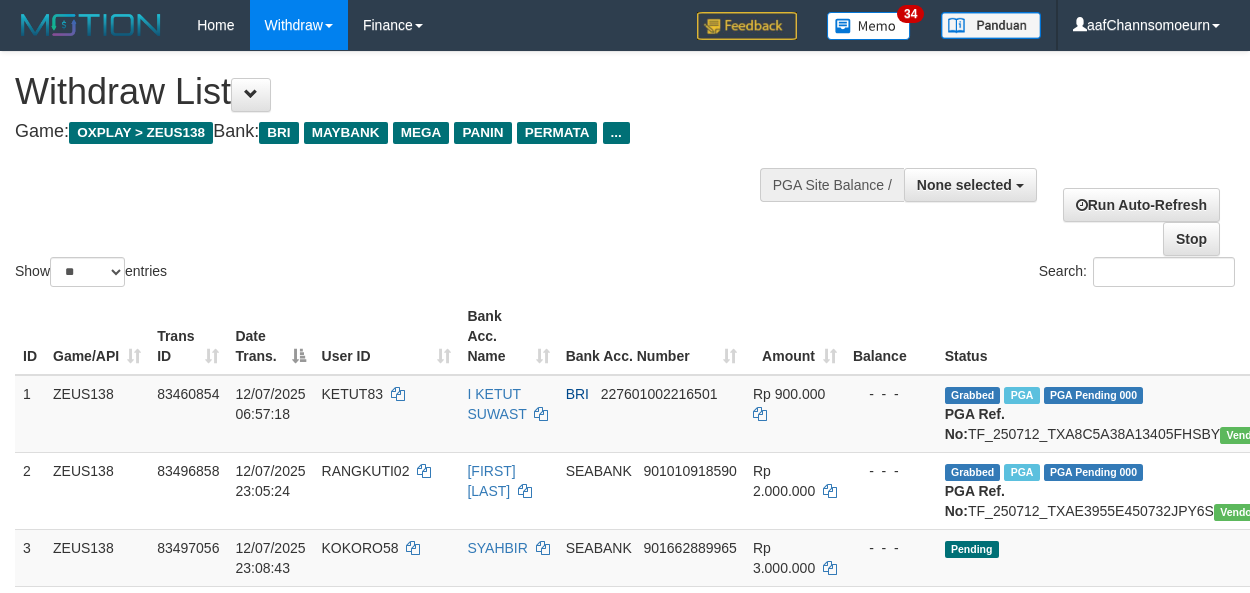 select 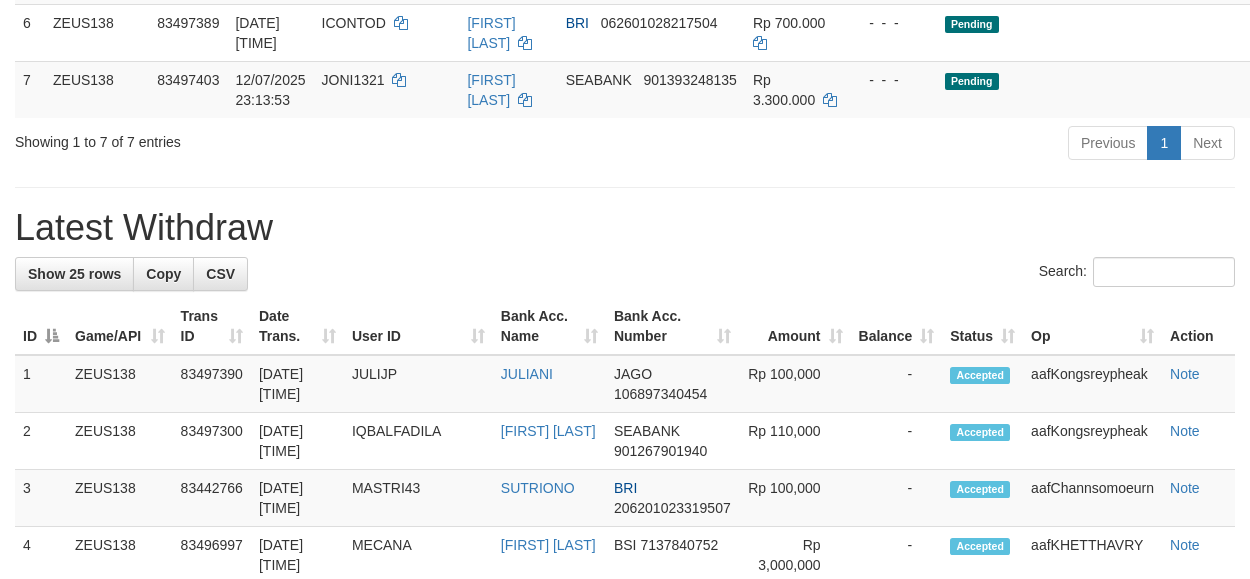 scroll, scrollTop: 661, scrollLeft: 0, axis: vertical 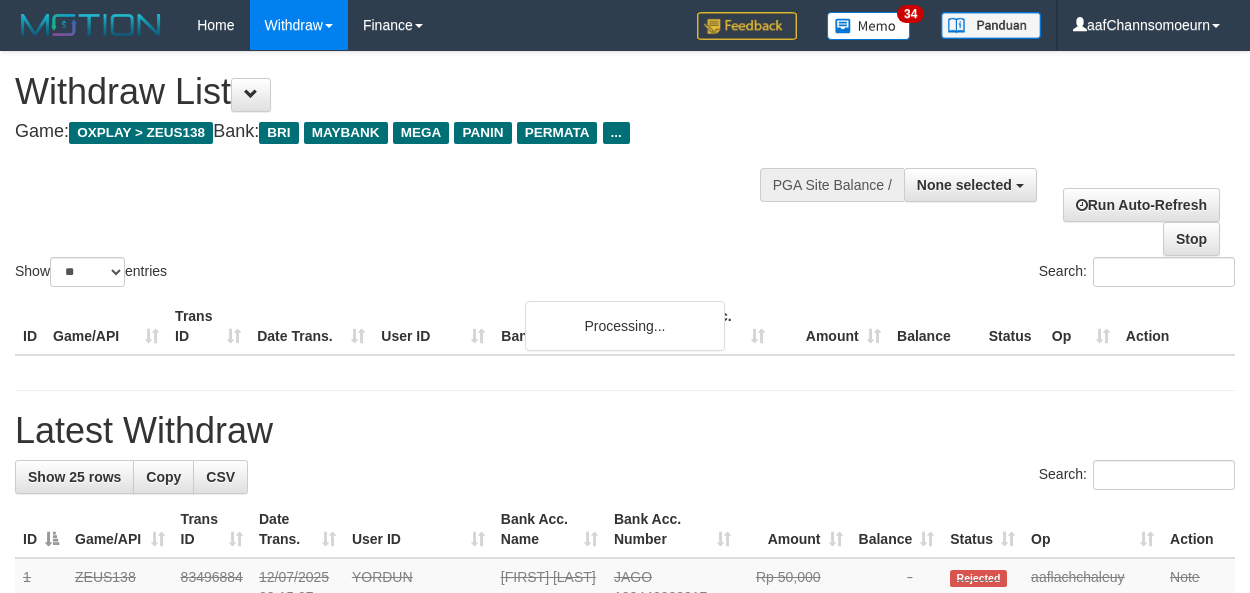 select 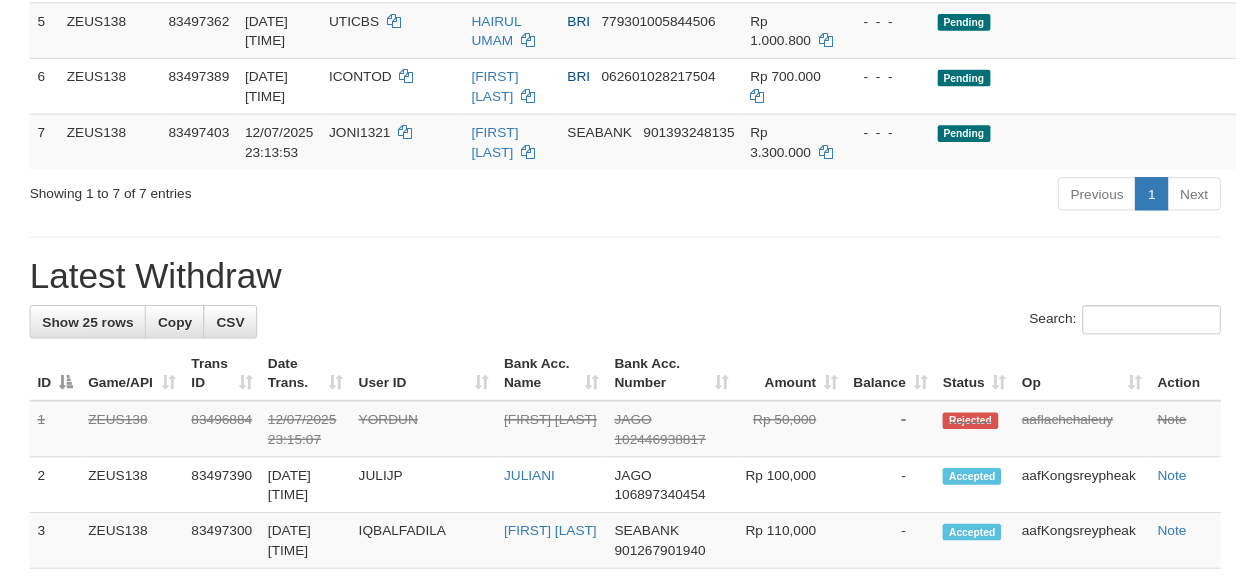 scroll, scrollTop: 1194, scrollLeft: 0, axis: vertical 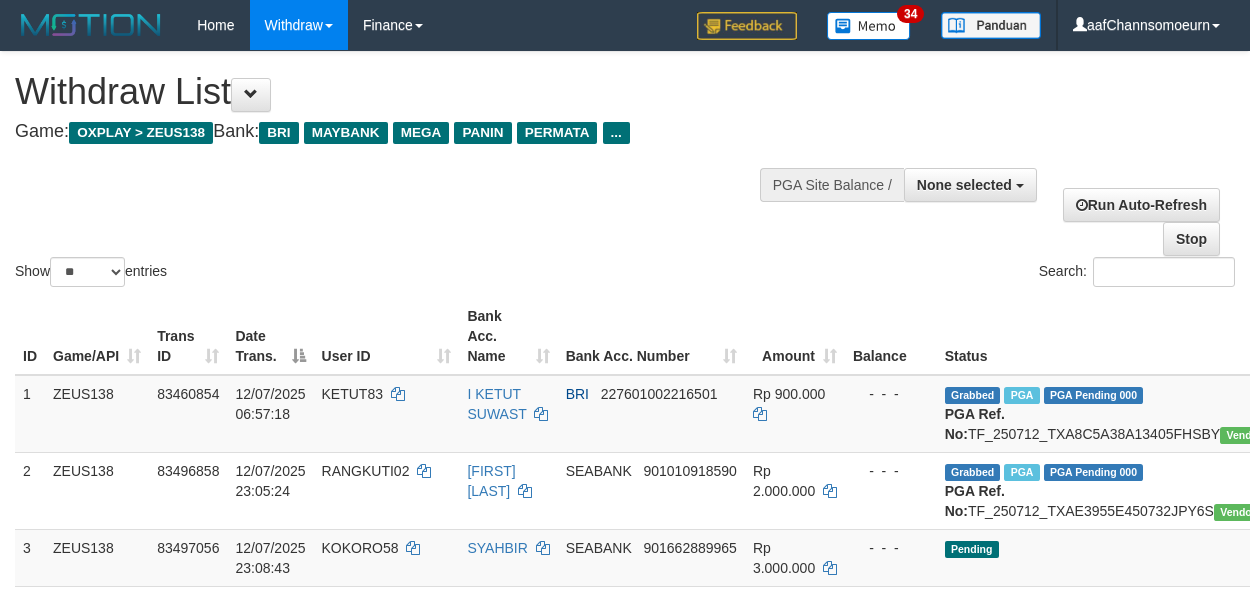select 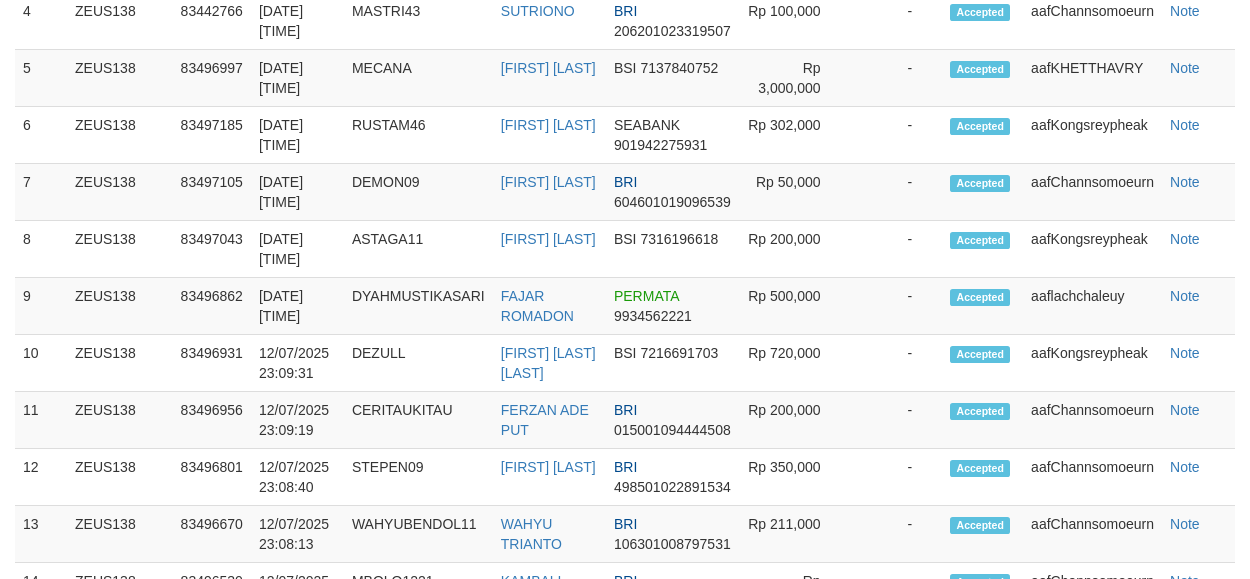 scroll, scrollTop: 1194, scrollLeft: 0, axis: vertical 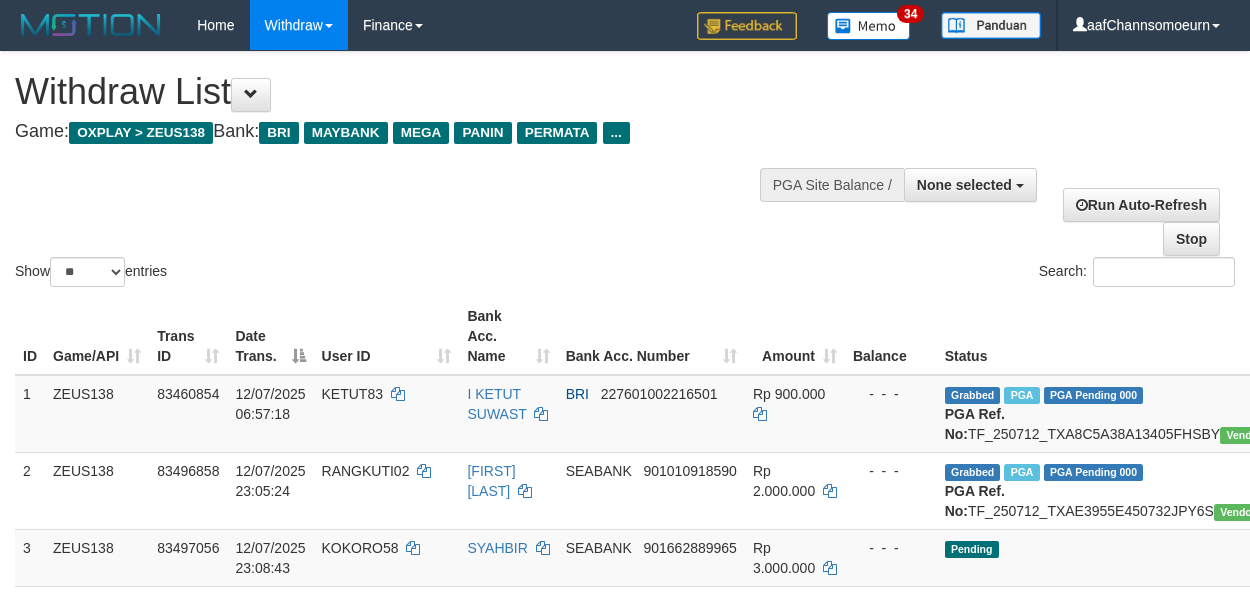 select 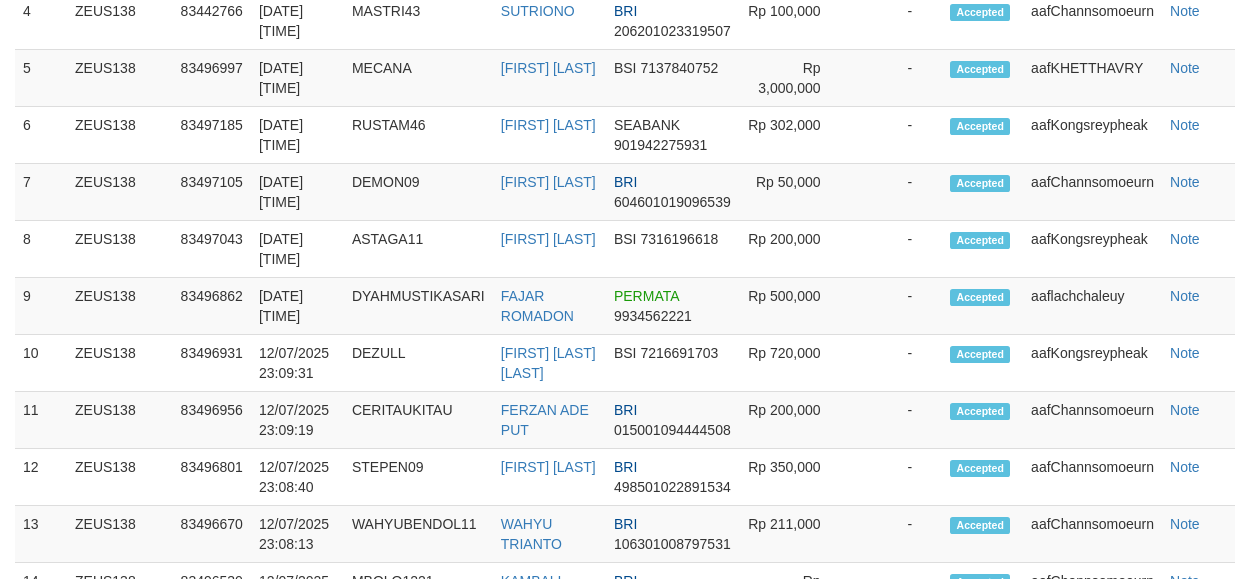scroll, scrollTop: 1194, scrollLeft: 0, axis: vertical 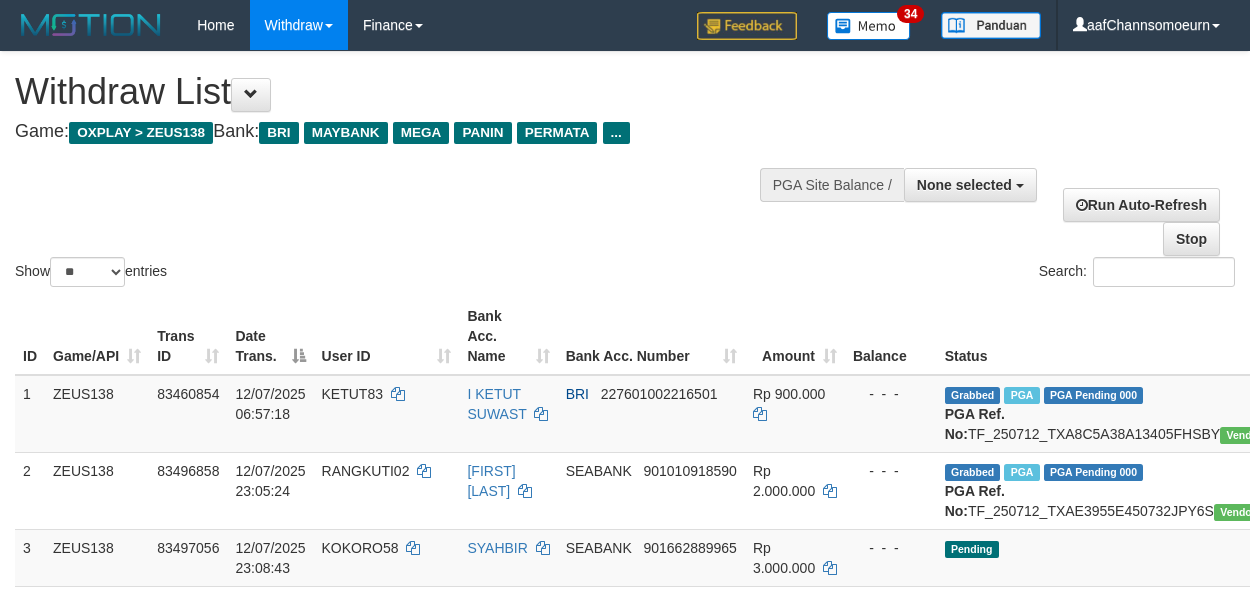 select 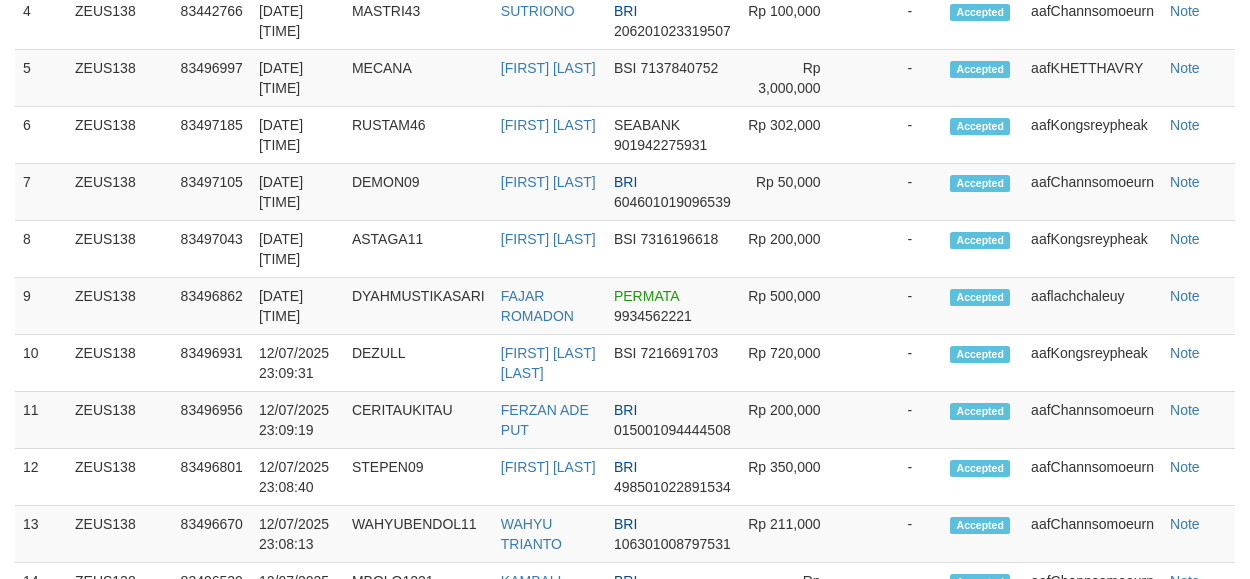 scroll, scrollTop: 1194, scrollLeft: 0, axis: vertical 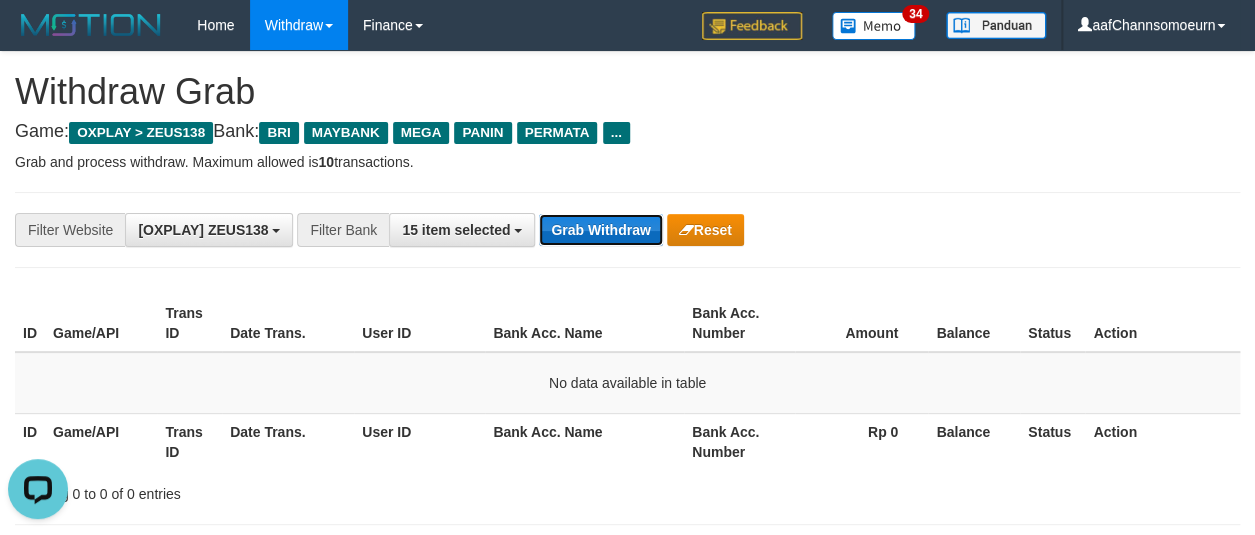 click on "Grab Withdraw" at bounding box center [600, 230] 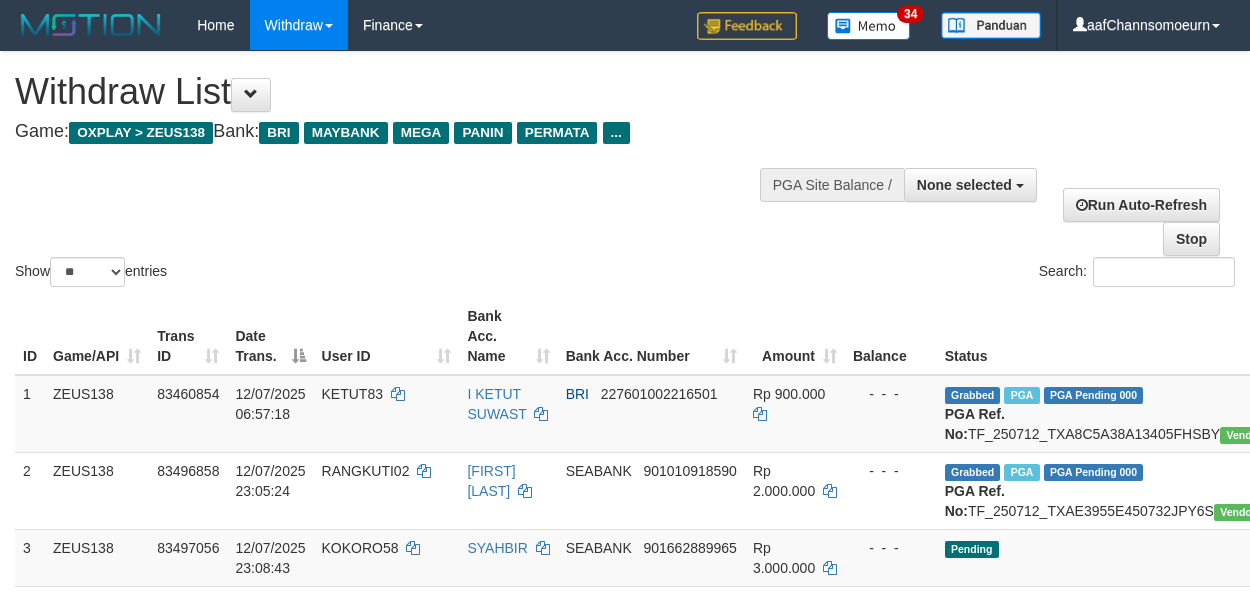 select 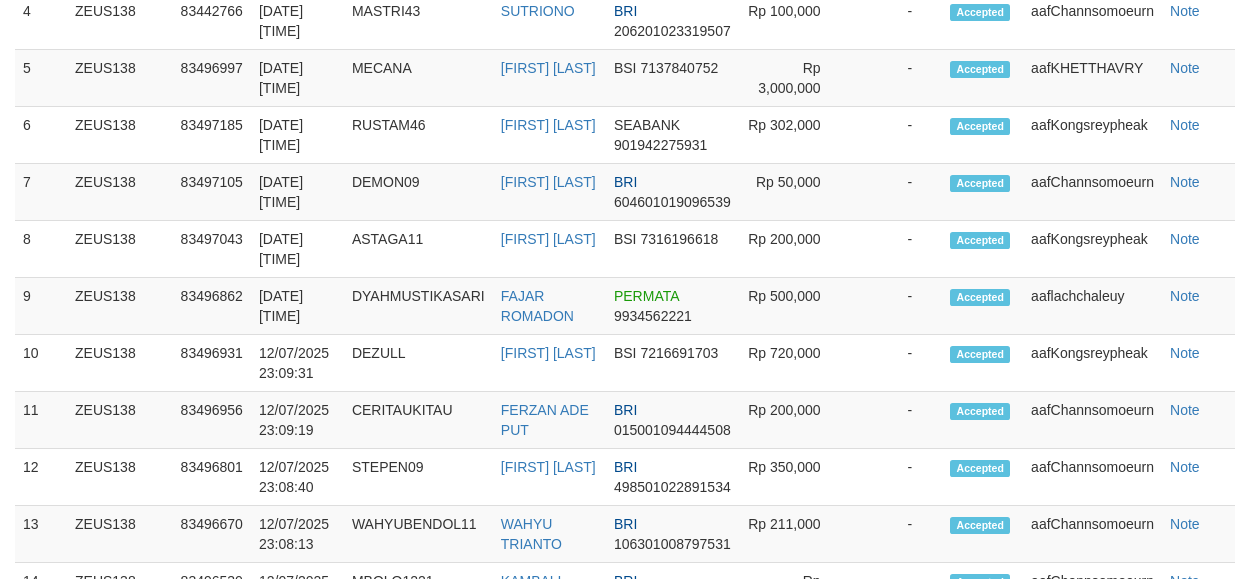 scroll, scrollTop: 1194, scrollLeft: 0, axis: vertical 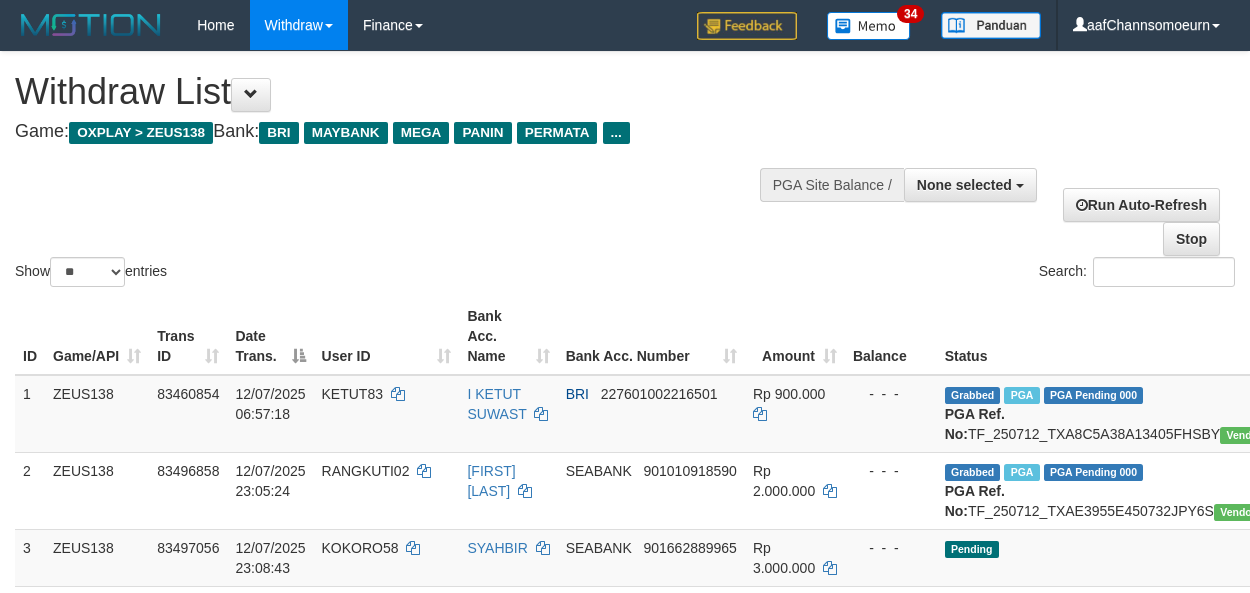 select 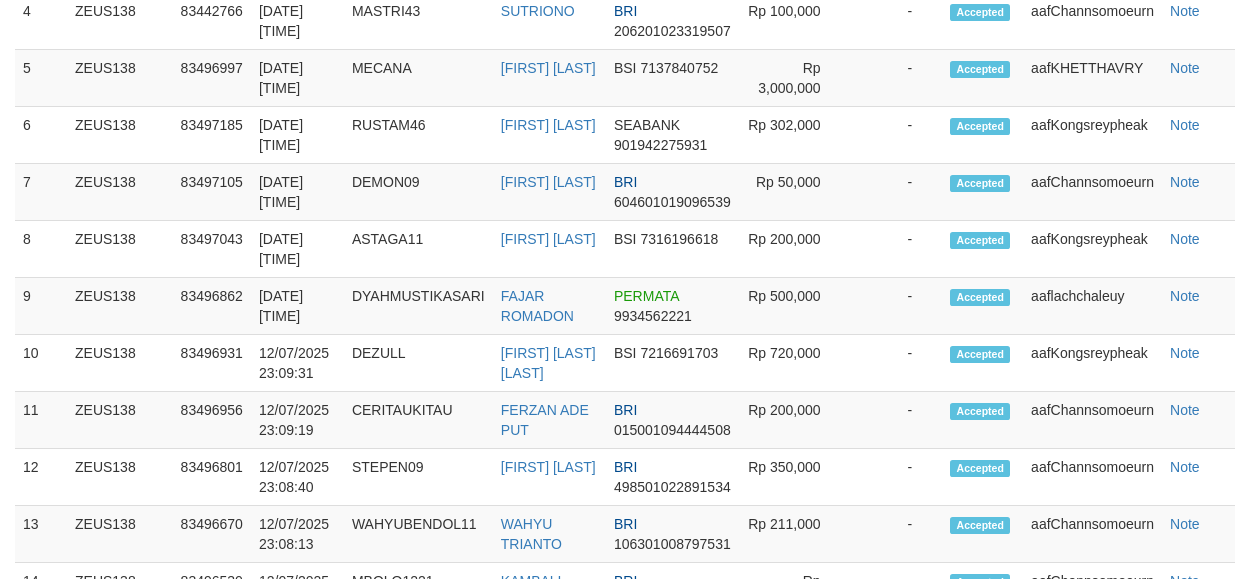 scroll, scrollTop: 1194, scrollLeft: 0, axis: vertical 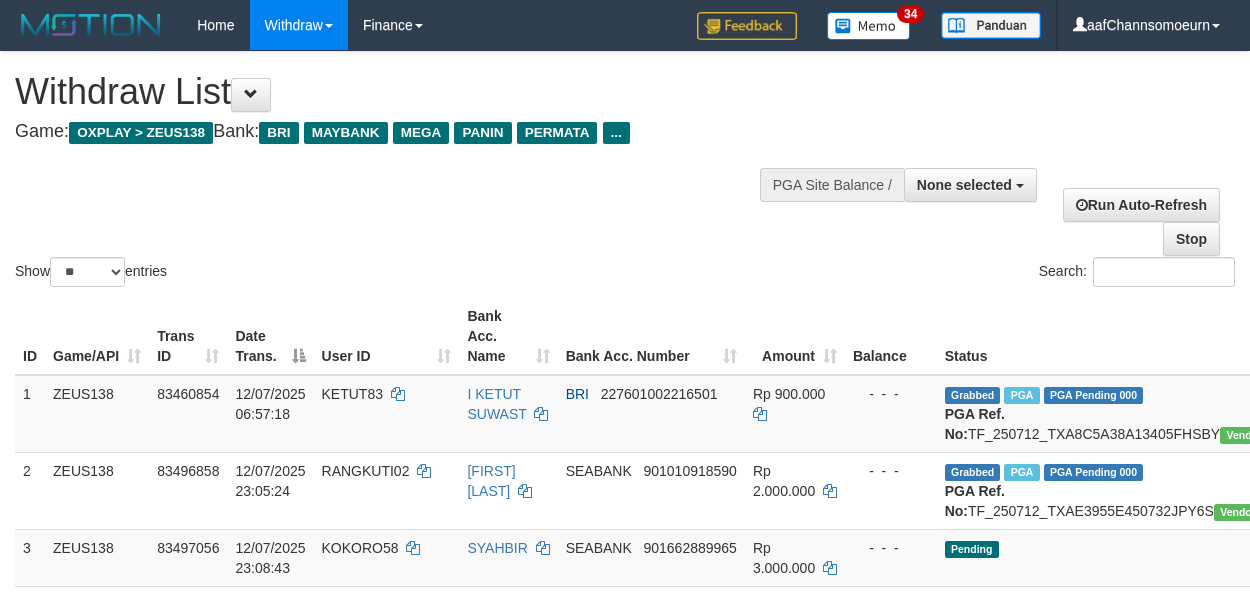 select 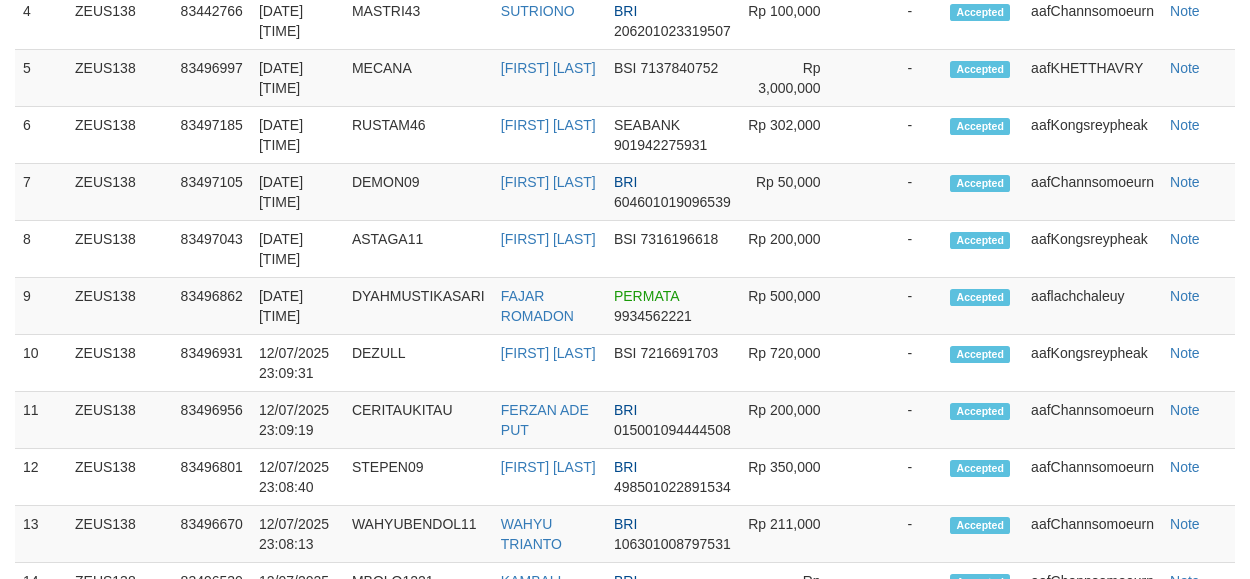 scroll, scrollTop: 1194, scrollLeft: 0, axis: vertical 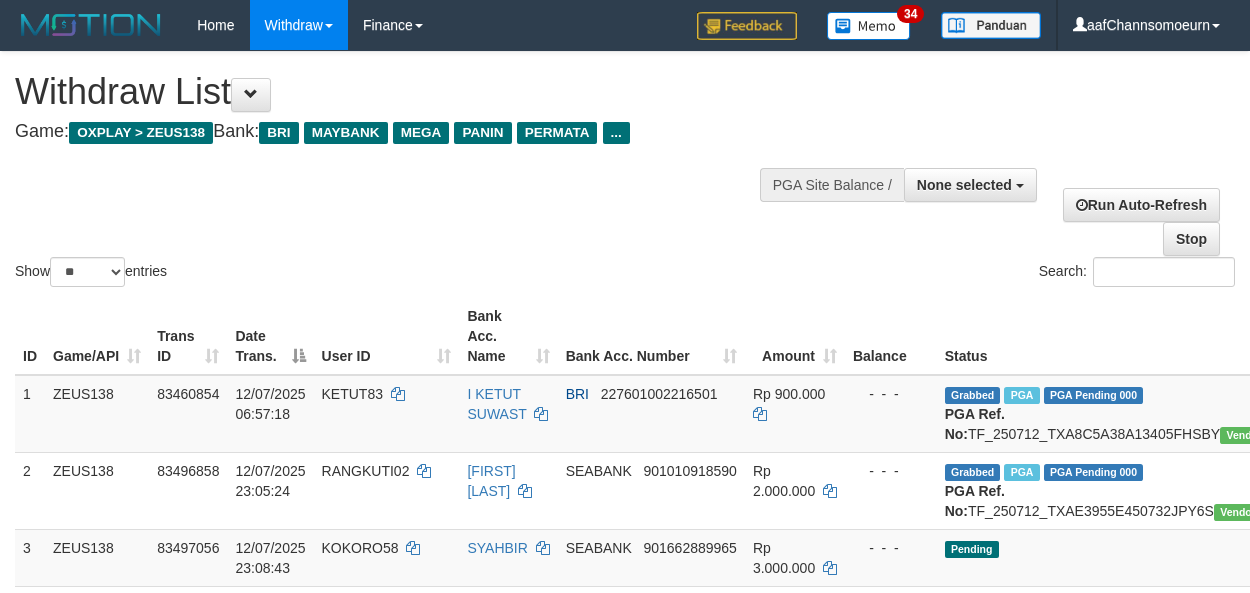 select 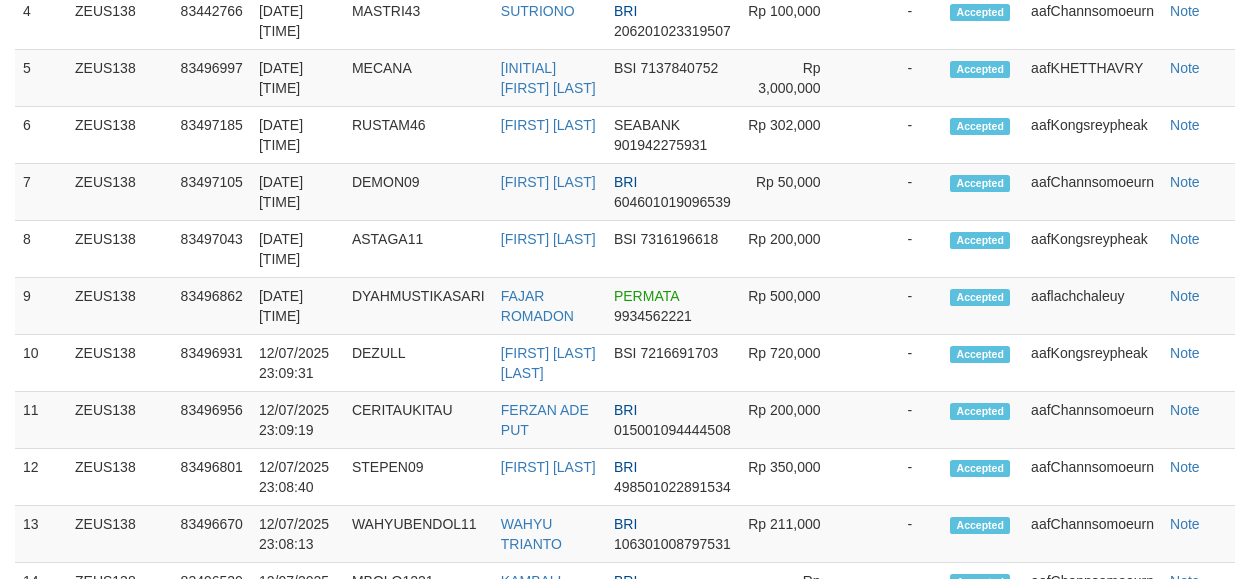scroll, scrollTop: 1194, scrollLeft: 0, axis: vertical 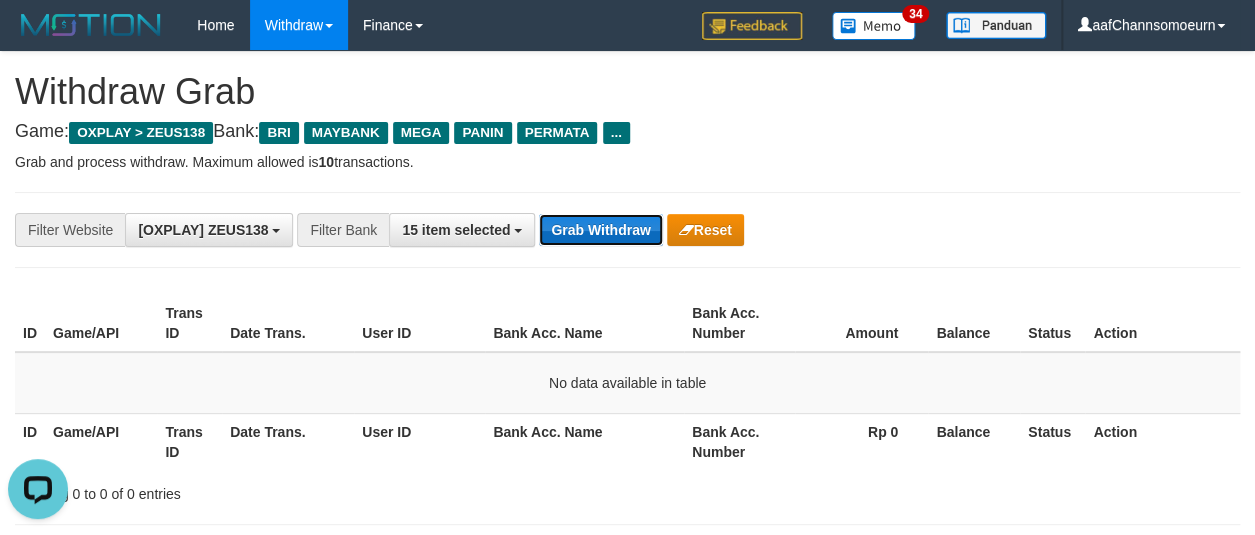 click on "Grab Withdraw" at bounding box center (600, 230) 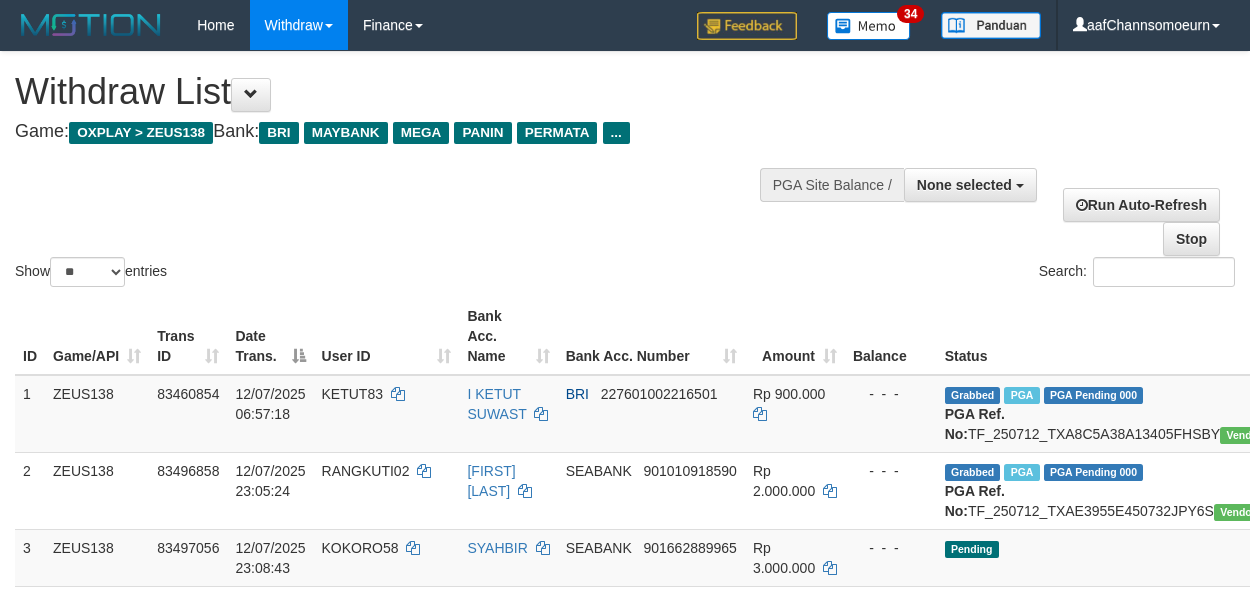 select 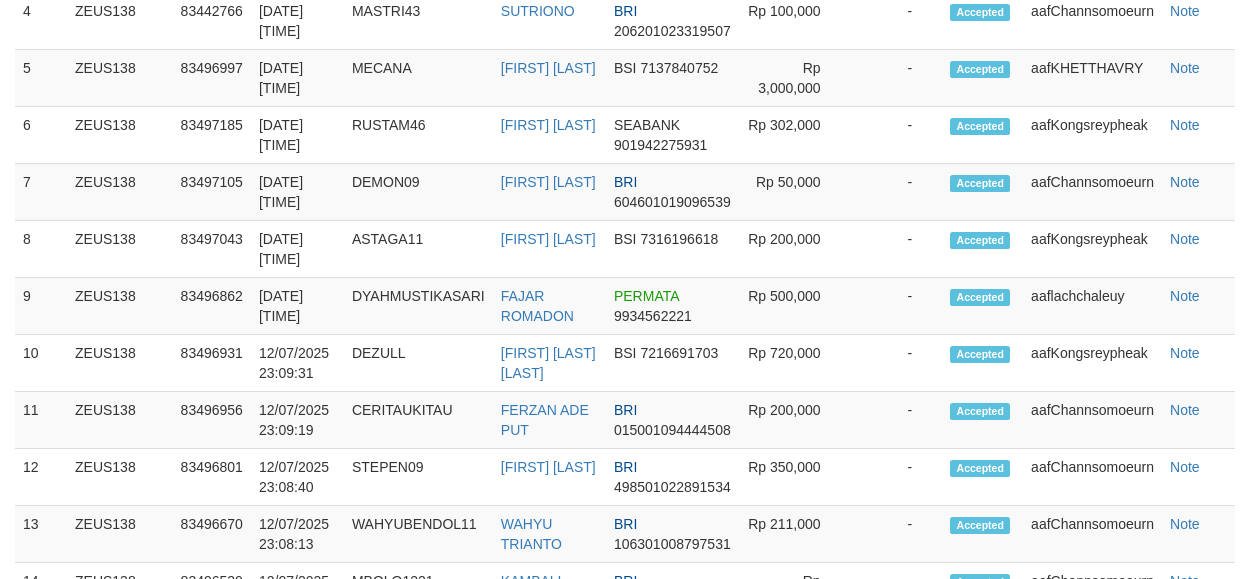 scroll, scrollTop: 1194, scrollLeft: 0, axis: vertical 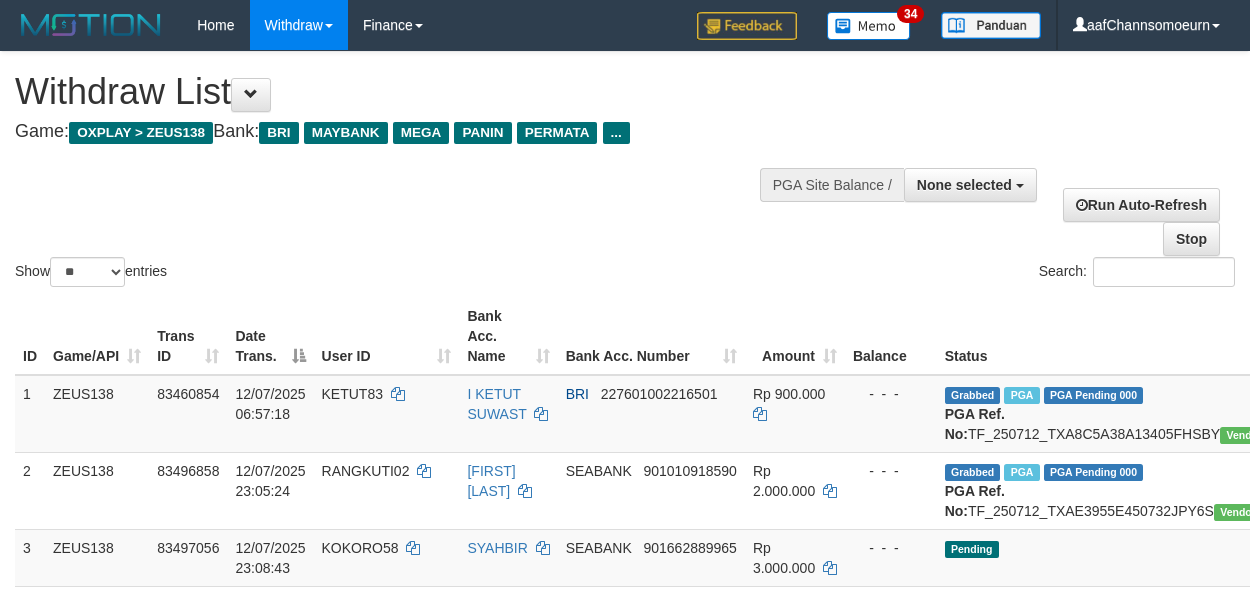 select 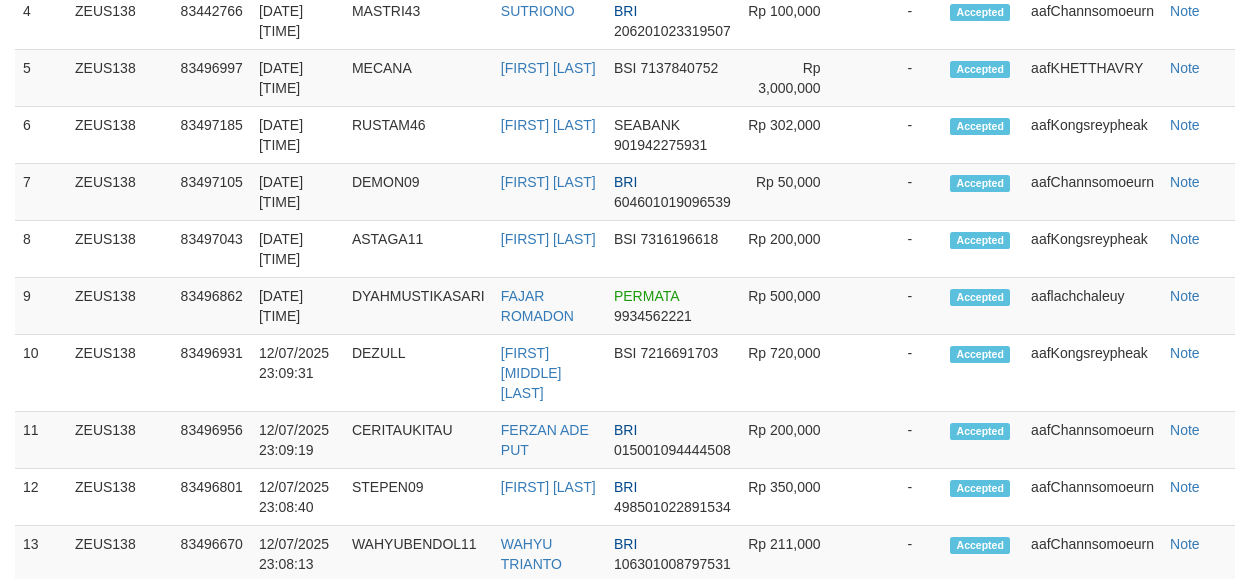 scroll, scrollTop: 1194, scrollLeft: 0, axis: vertical 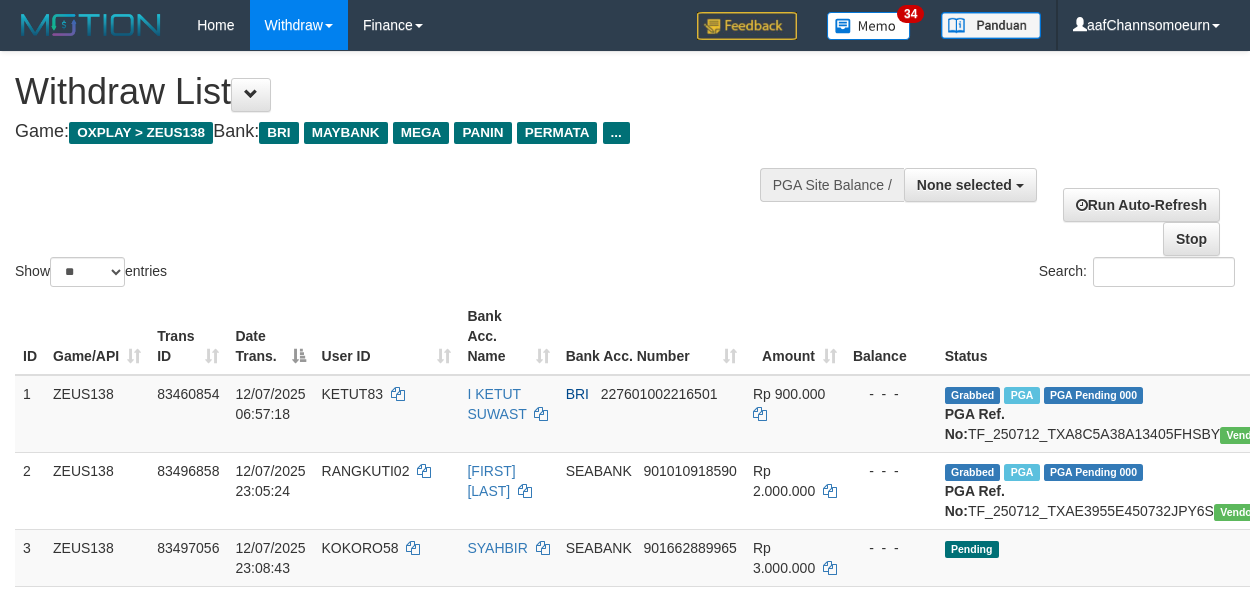 select 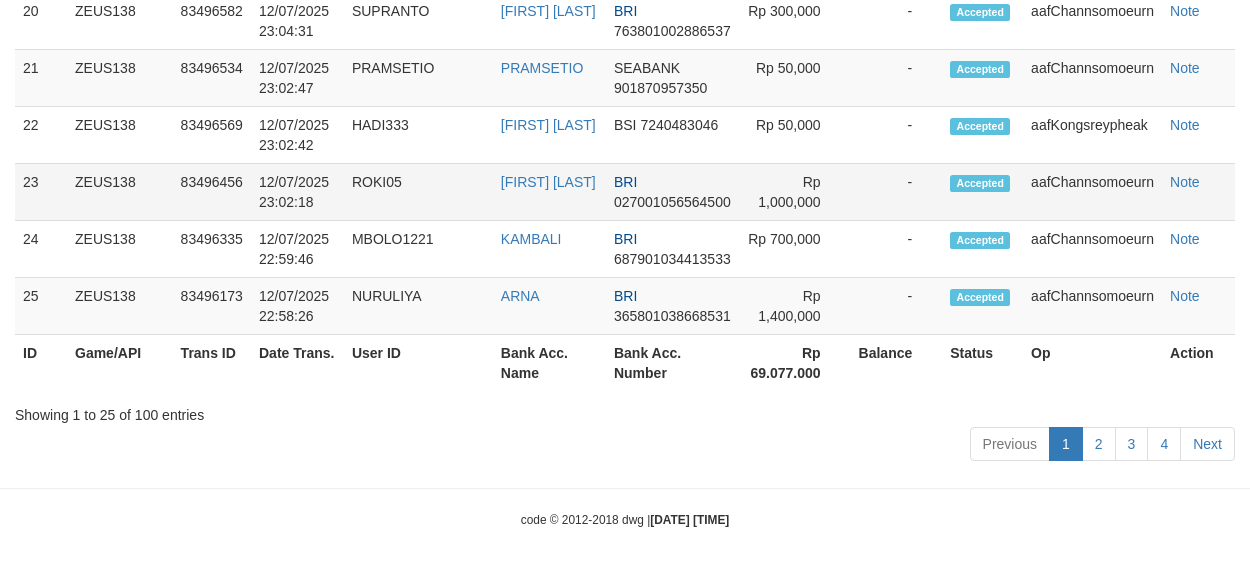scroll, scrollTop: 1184, scrollLeft: 0, axis: vertical 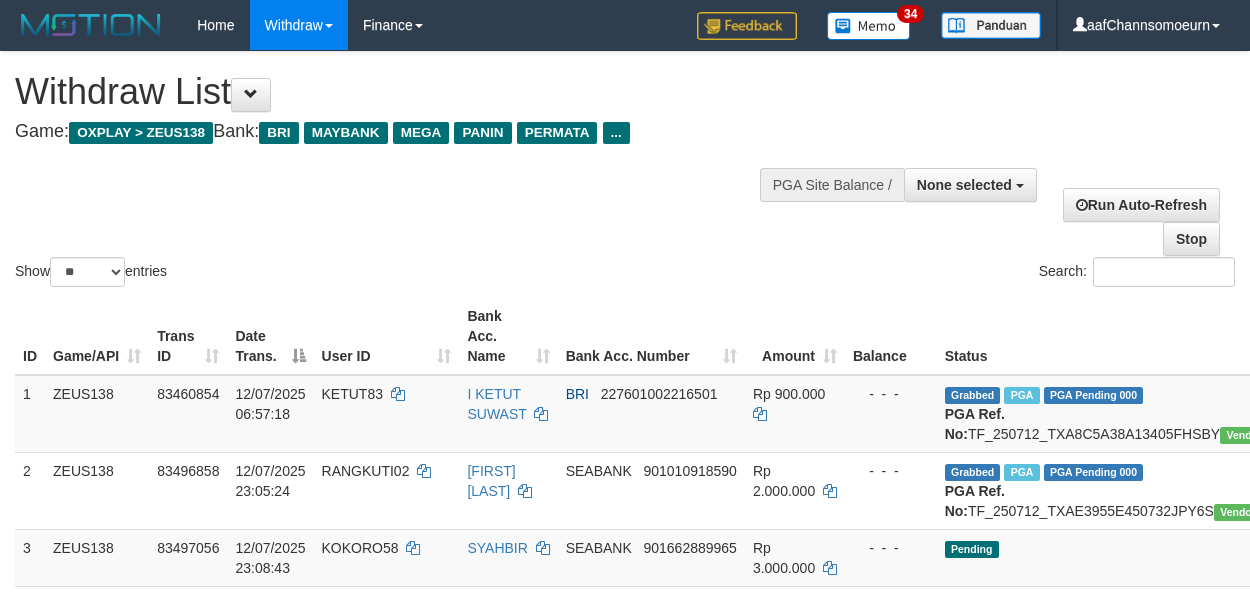 select 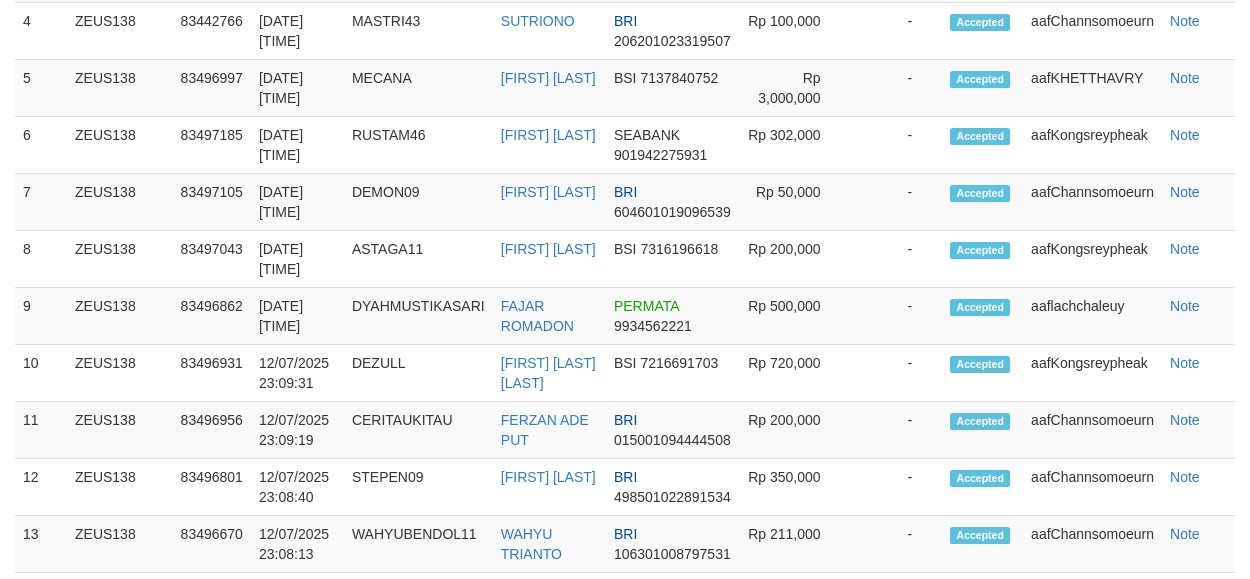 scroll, scrollTop: 1184, scrollLeft: 0, axis: vertical 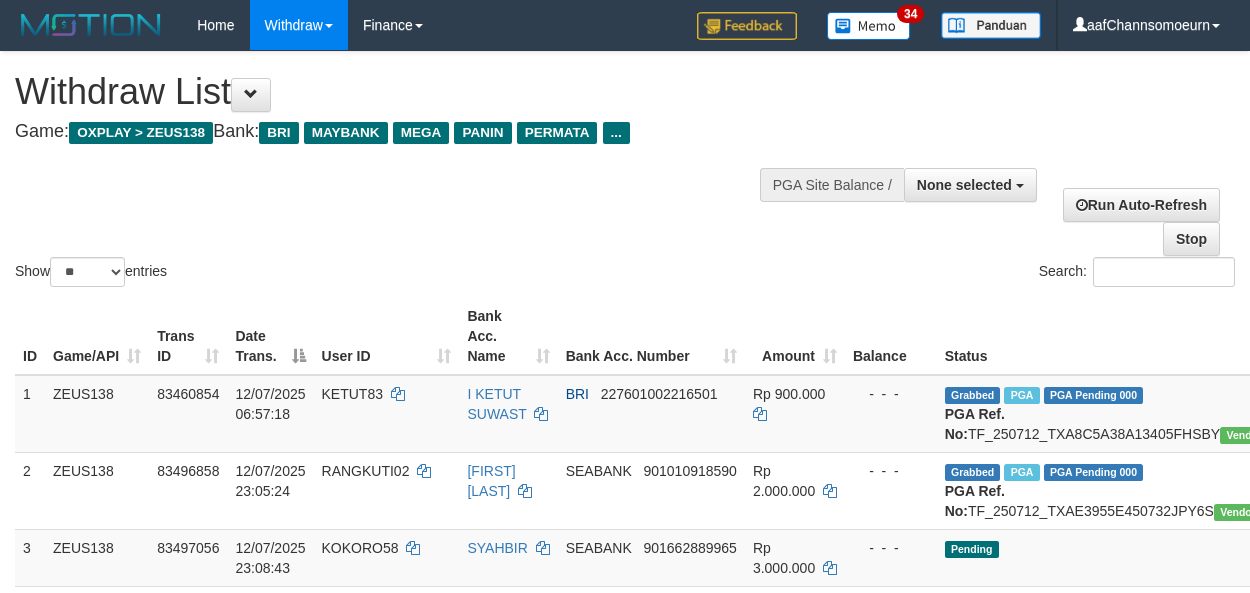 select 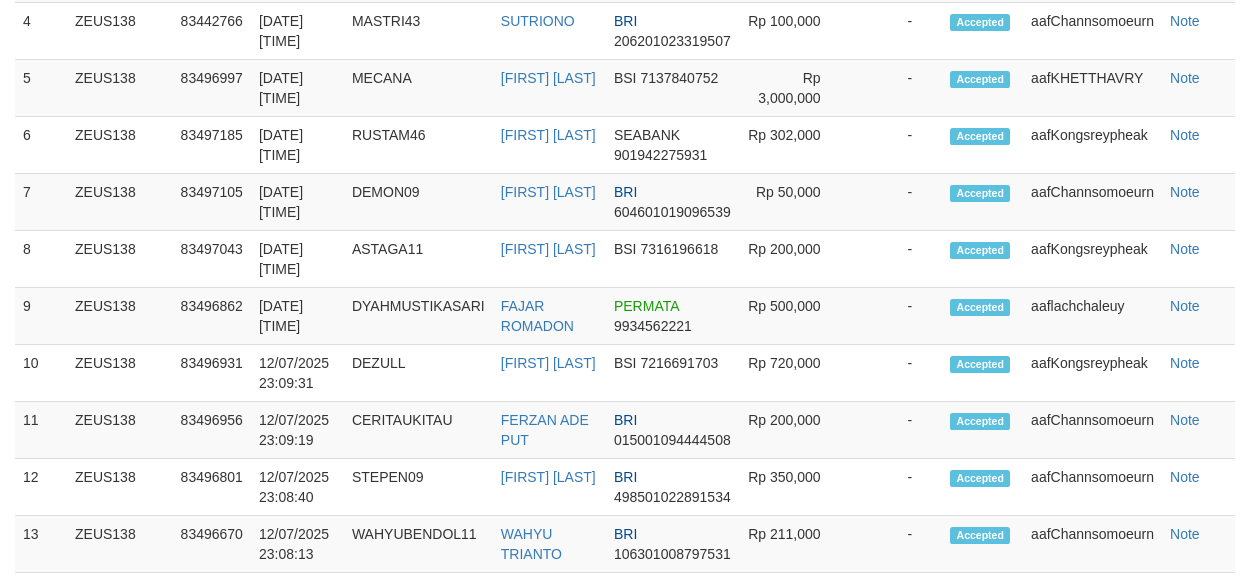 scroll, scrollTop: 1184, scrollLeft: 0, axis: vertical 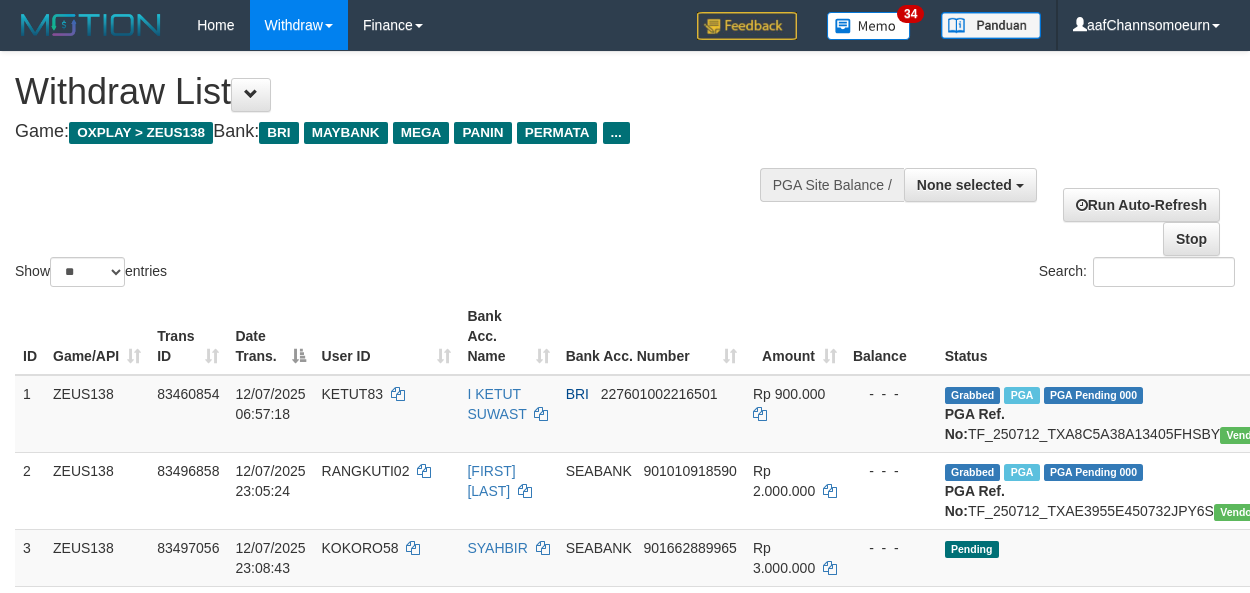 select 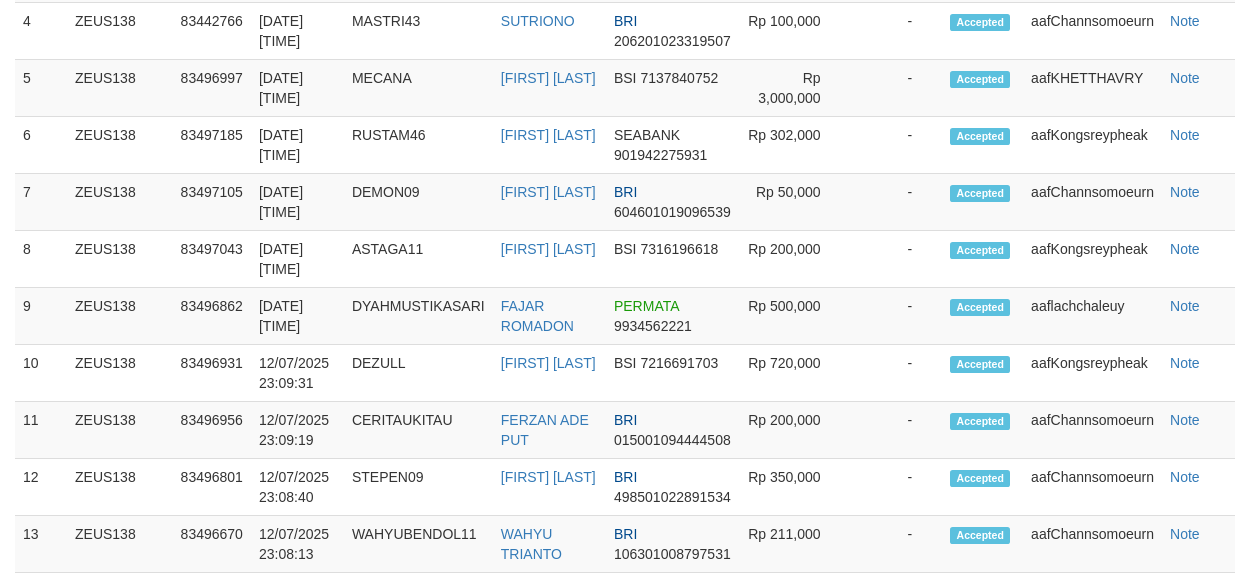 scroll, scrollTop: 1184, scrollLeft: 0, axis: vertical 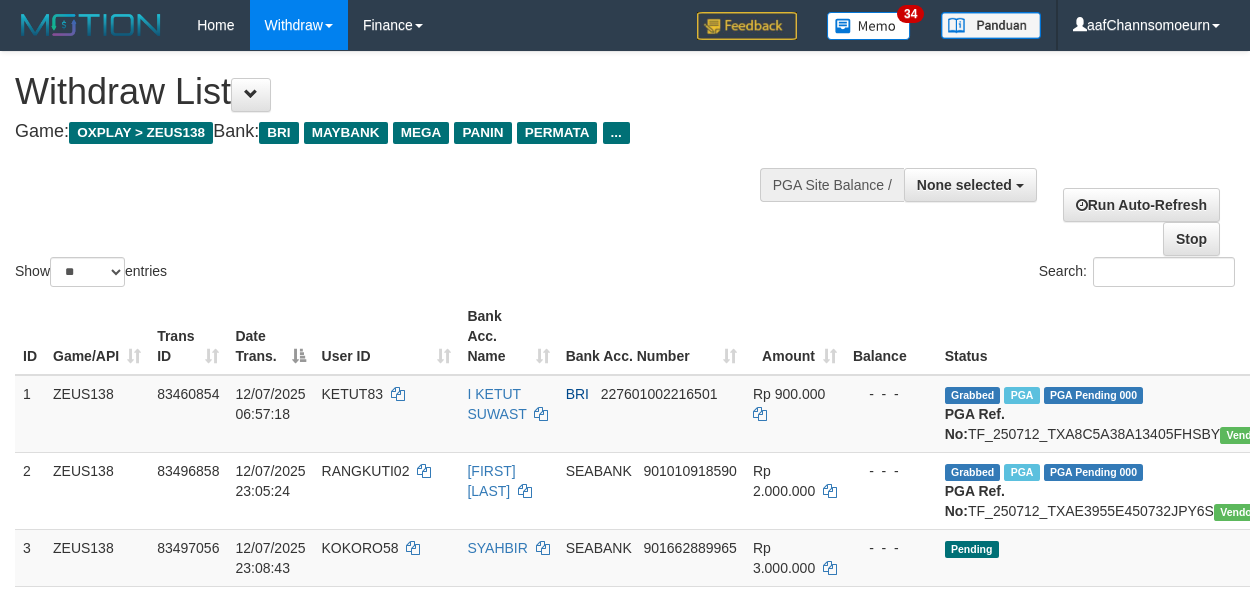 select 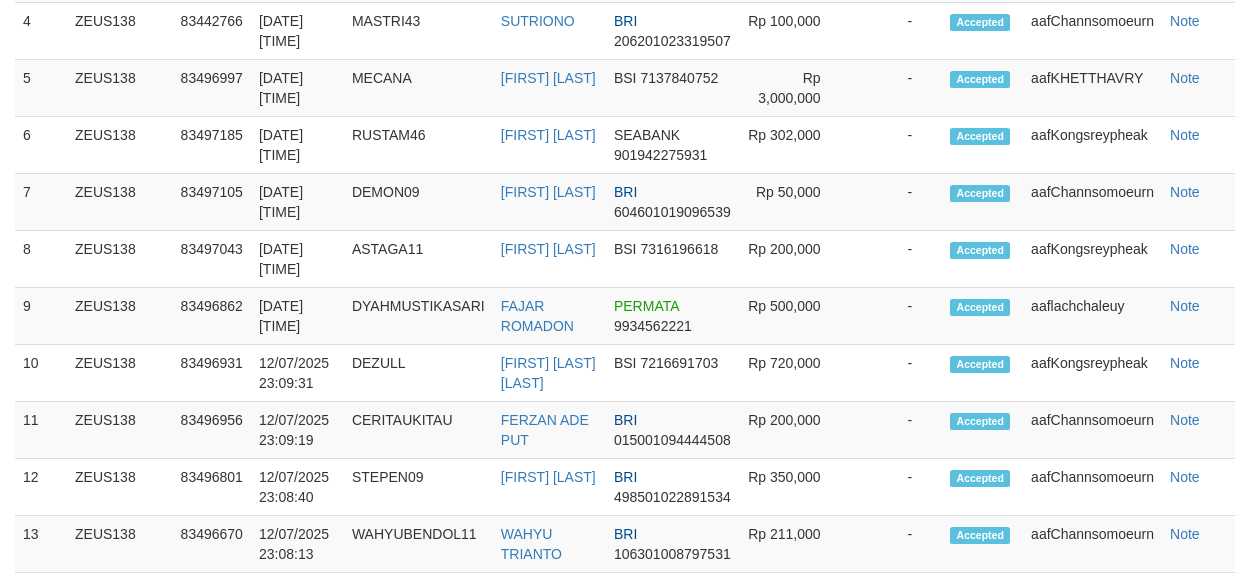 scroll, scrollTop: 1184, scrollLeft: 0, axis: vertical 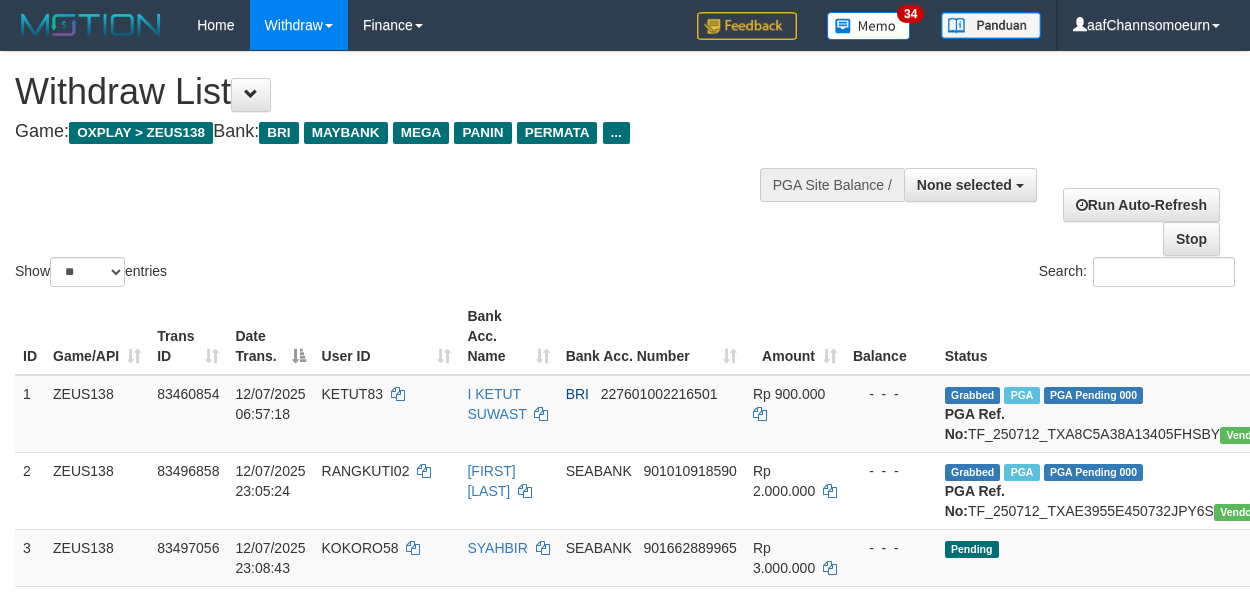 select 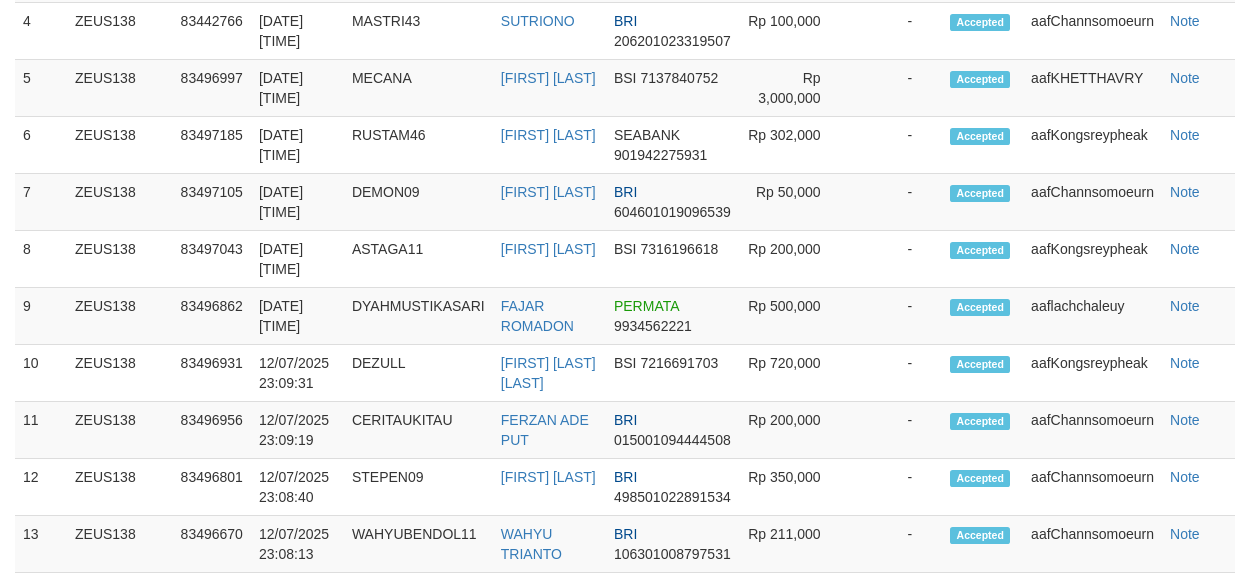scroll, scrollTop: 1184, scrollLeft: 0, axis: vertical 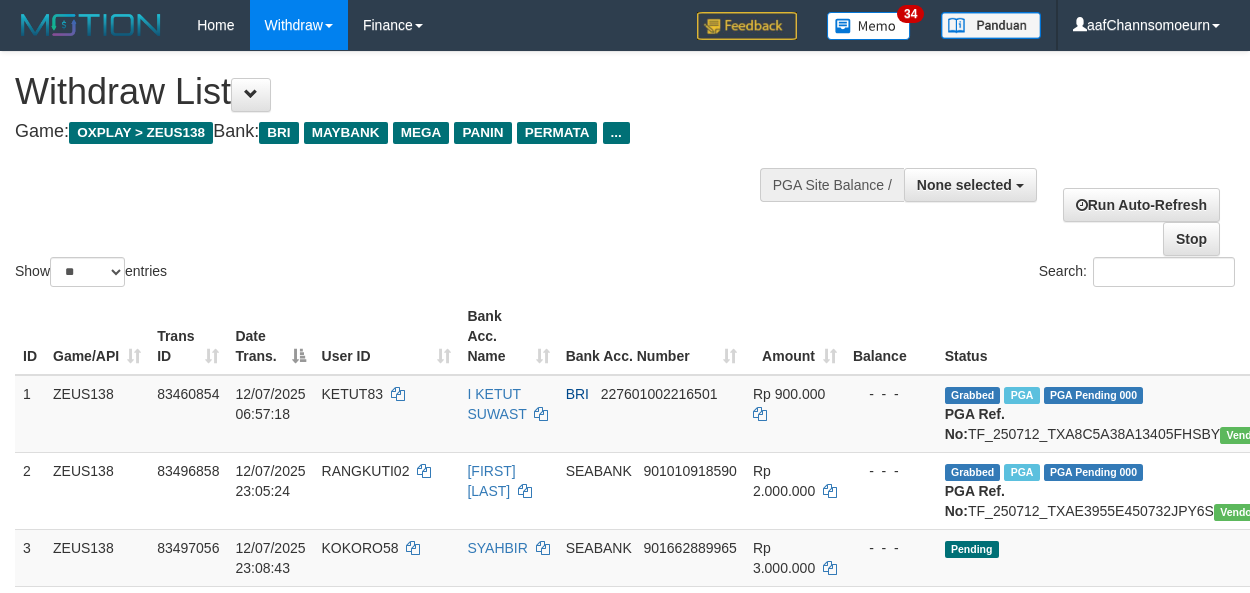 select 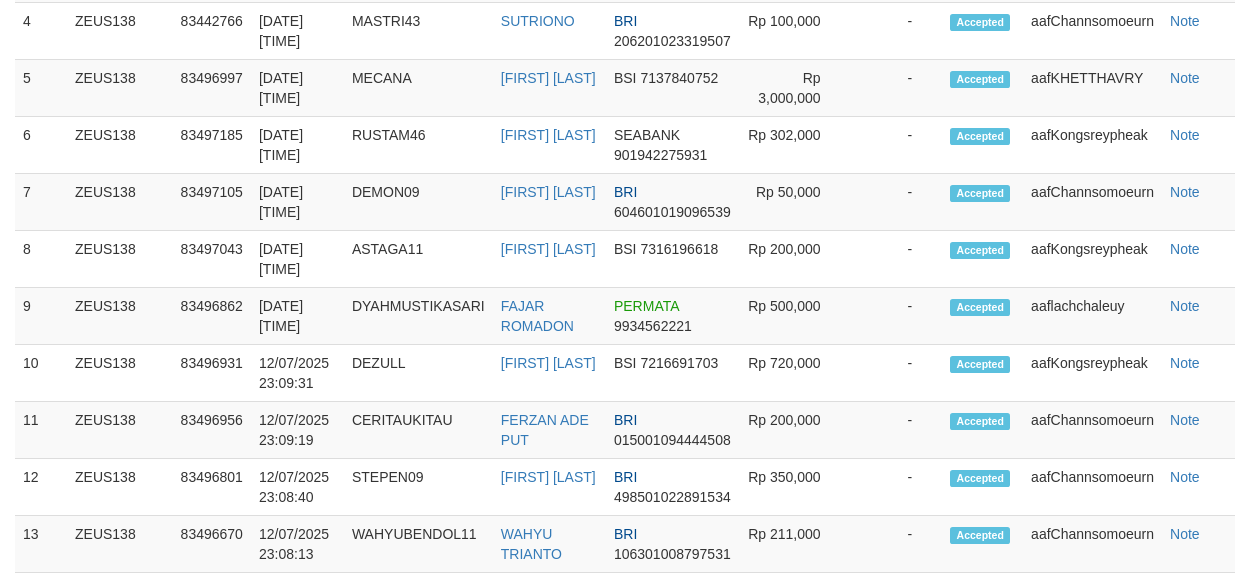 scroll, scrollTop: 1184, scrollLeft: 0, axis: vertical 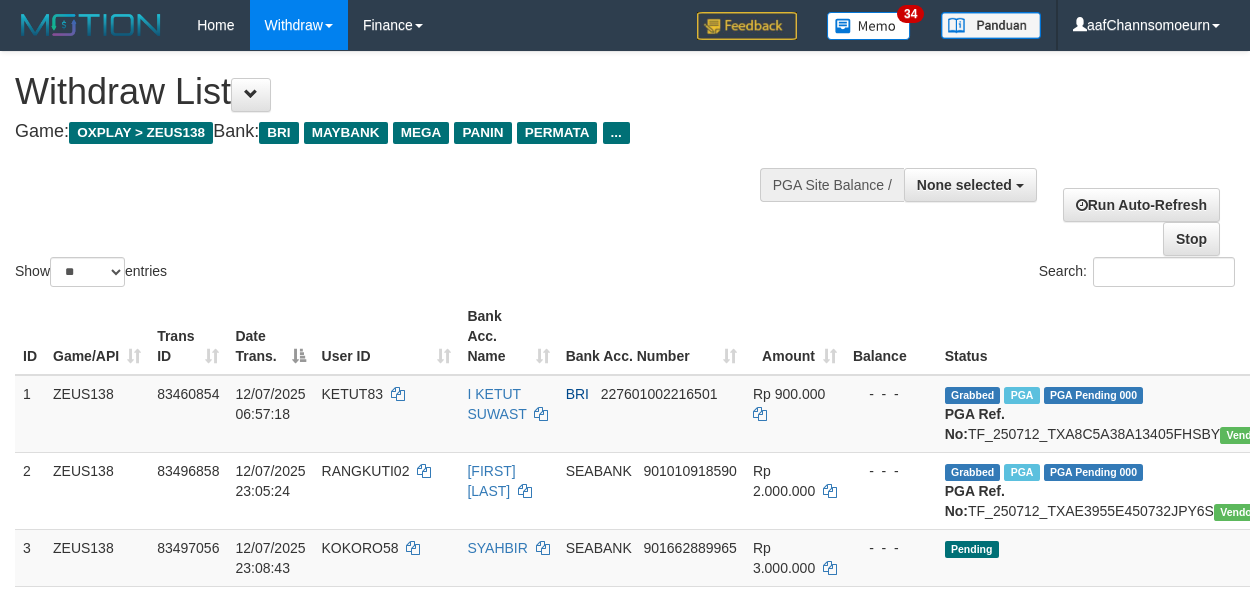 select 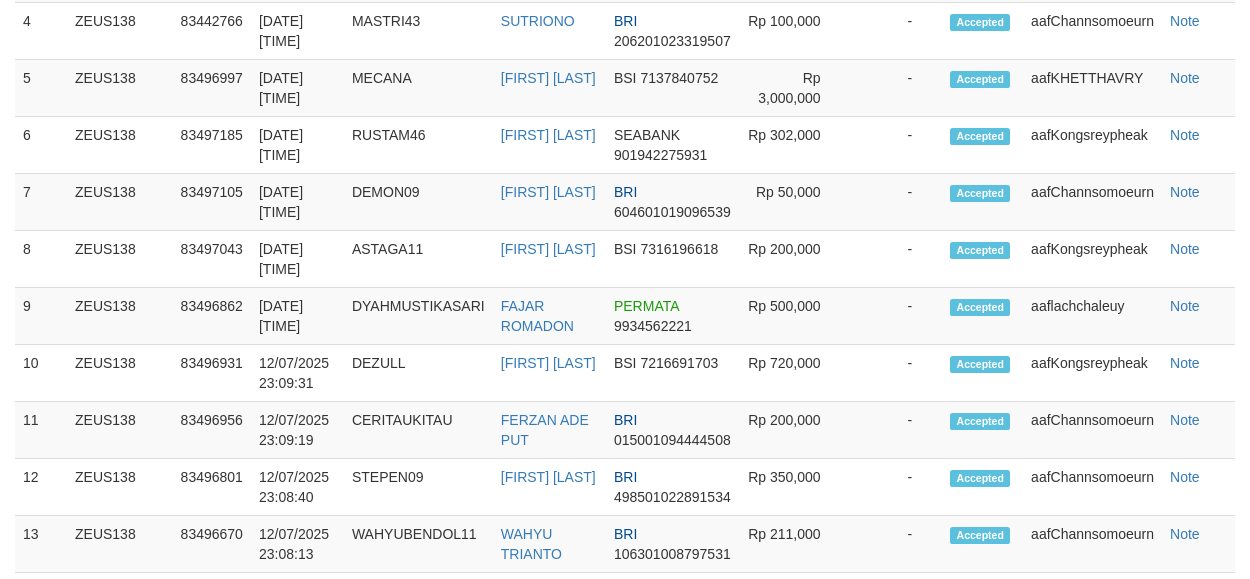 scroll, scrollTop: 1184, scrollLeft: 0, axis: vertical 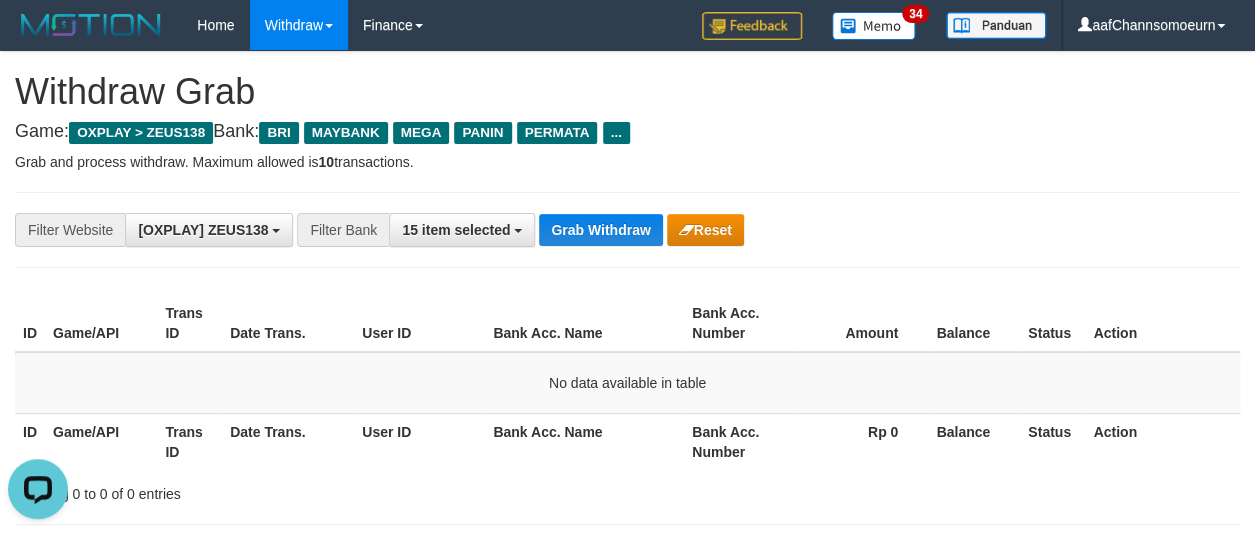 click on "**********" at bounding box center [523, 230] 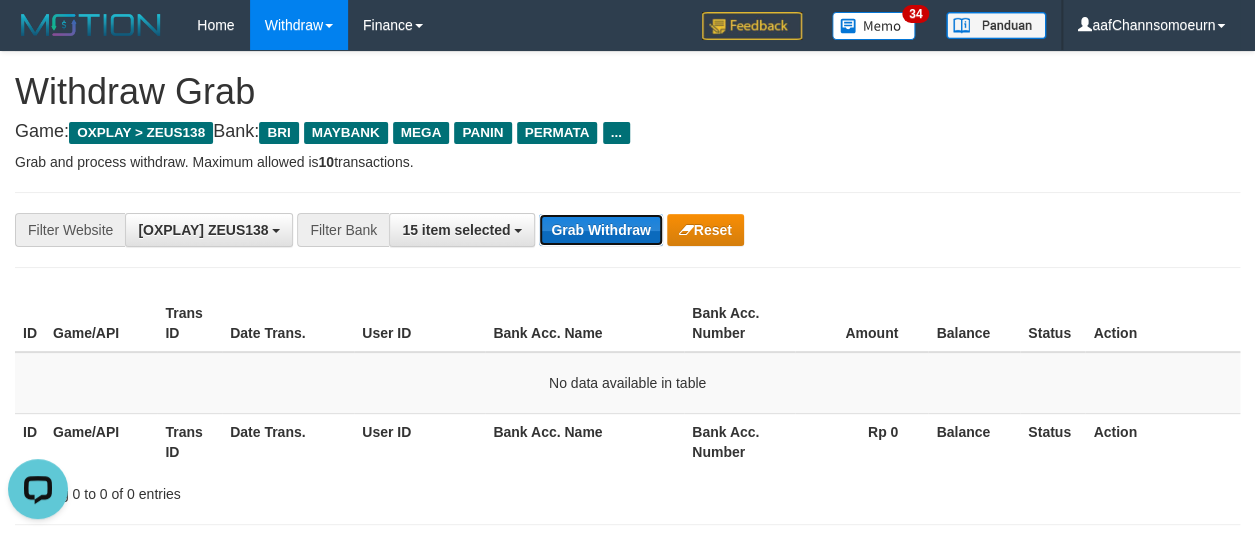 click on "Grab Withdraw" at bounding box center [600, 230] 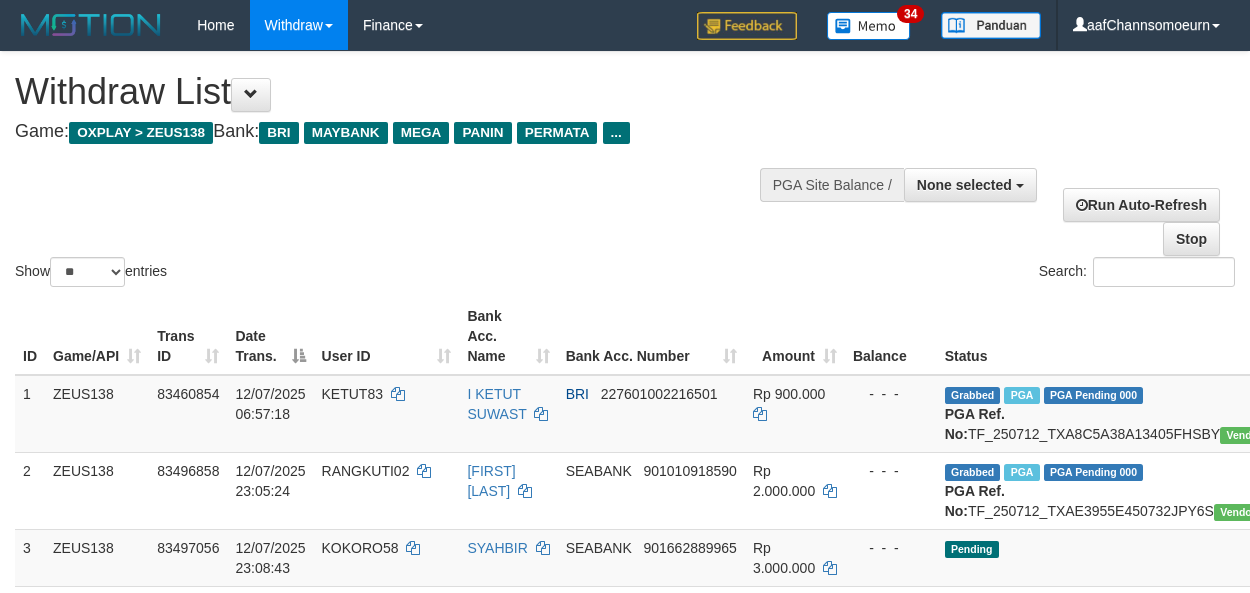 select 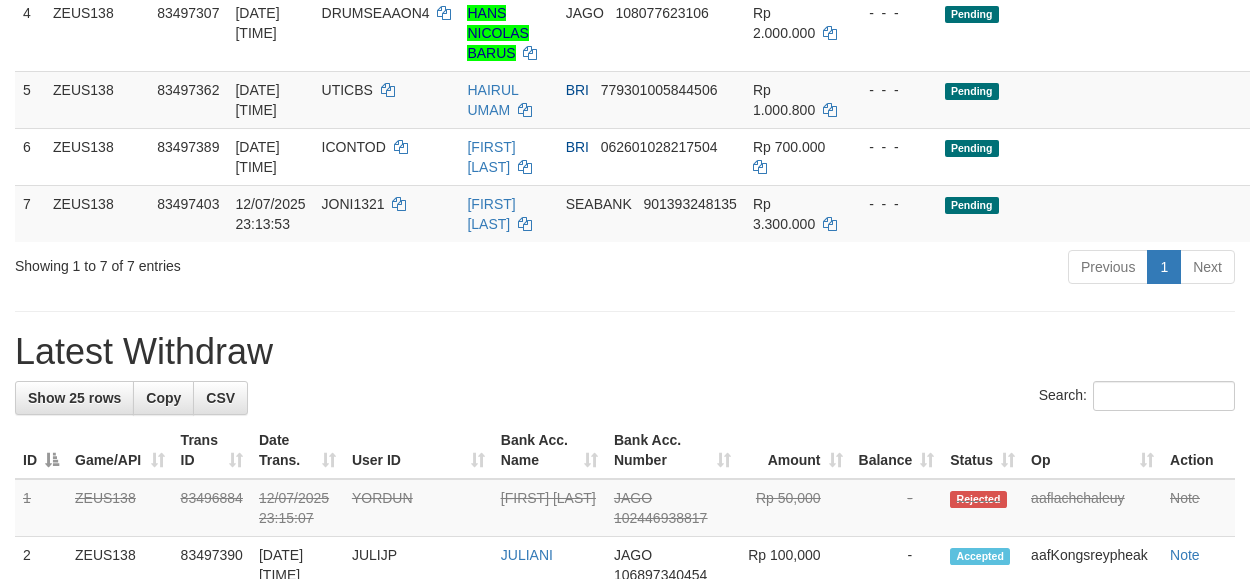 scroll, scrollTop: 538, scrollLeft: 0, axis: vertical 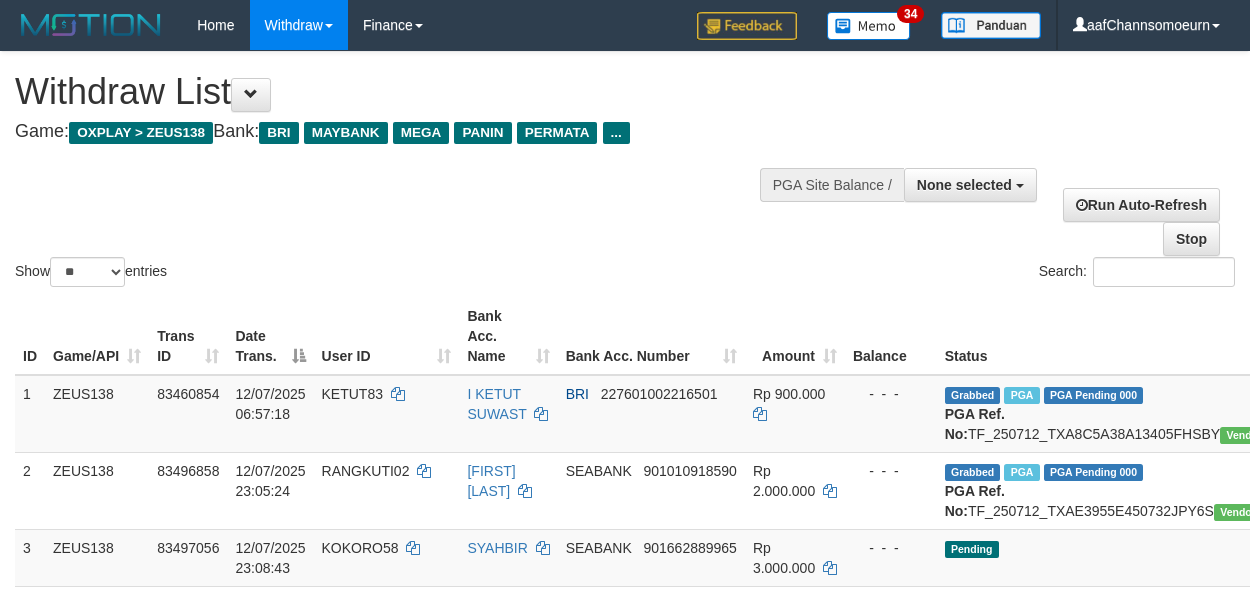 select 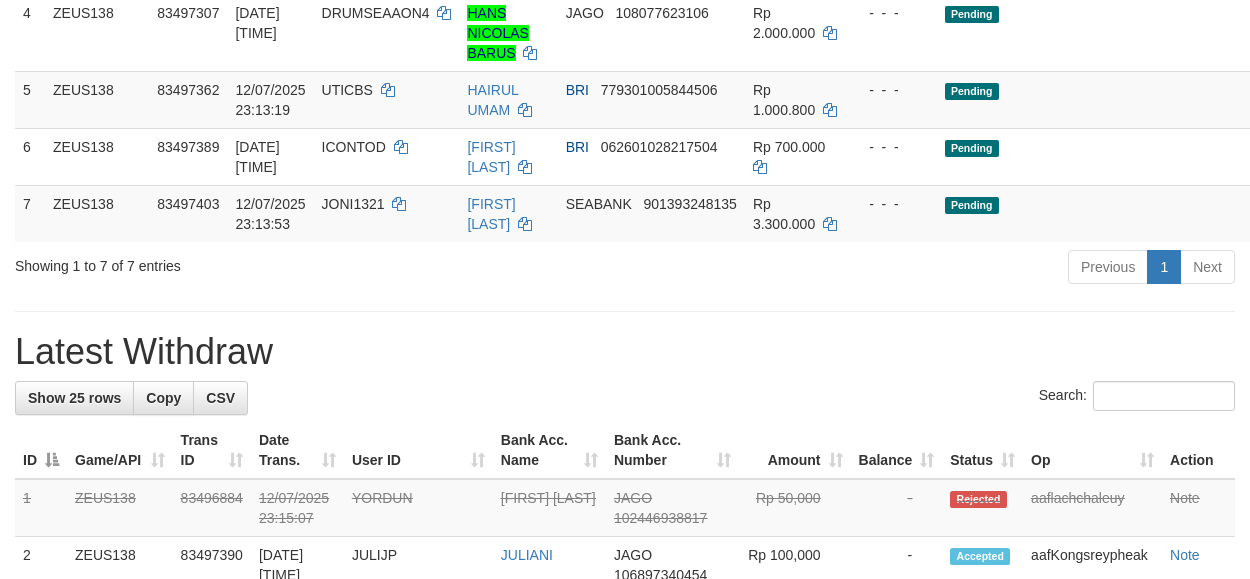 scroll, scrollTop: 538, scrollLeft: 0, axis: vertical 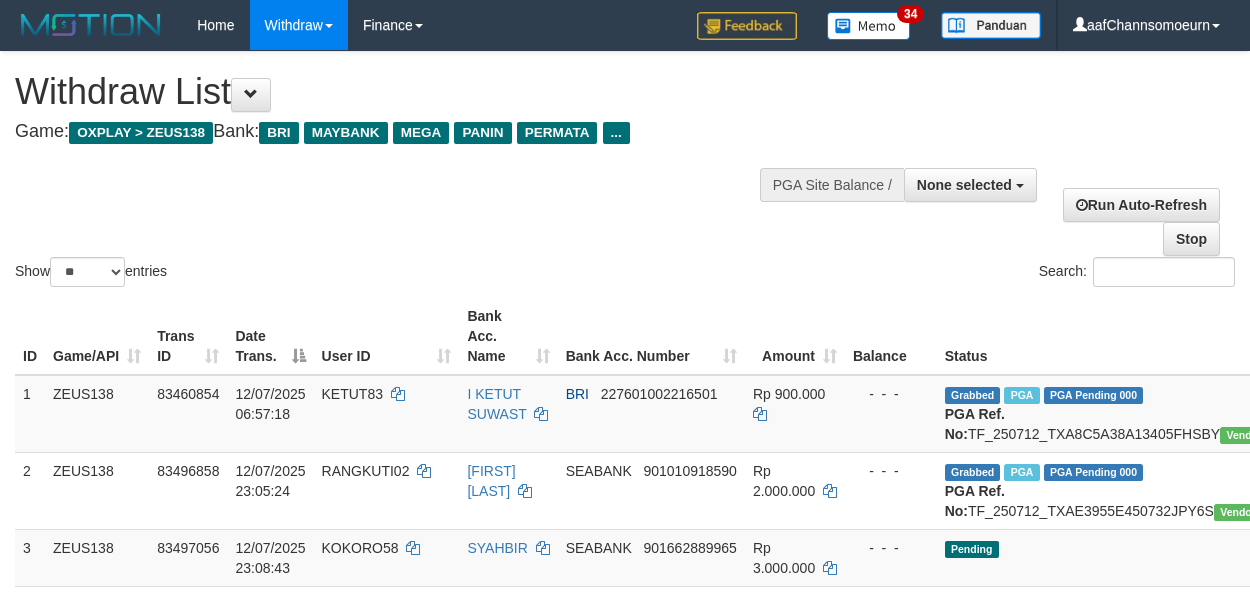select 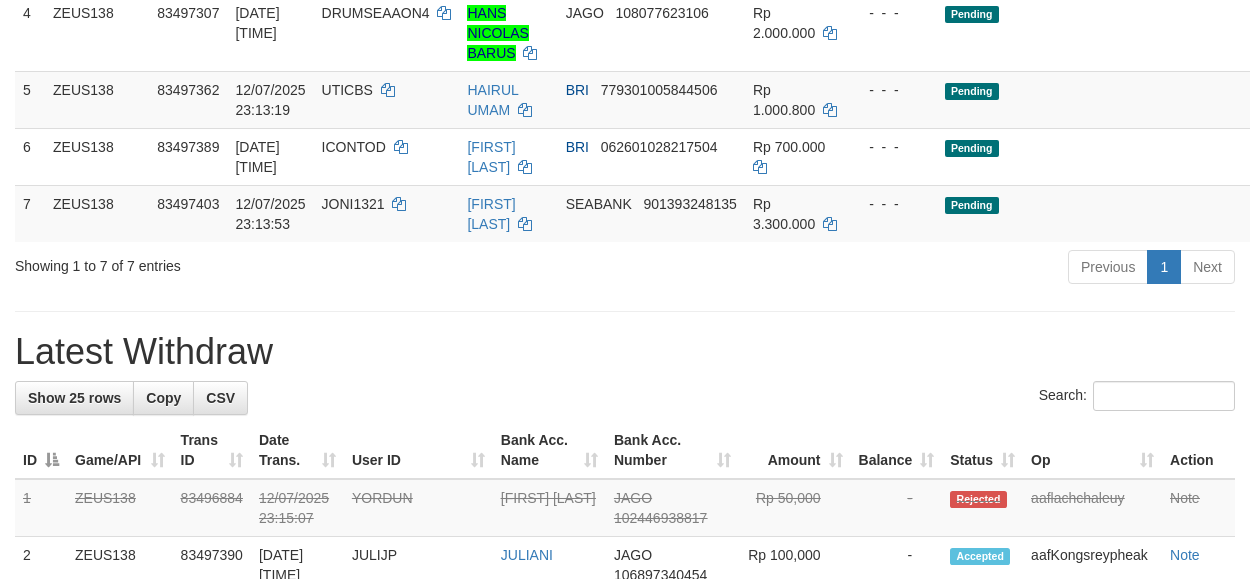 scroll, scrollTop: 538, scrollLeft: 0, axis: vertical 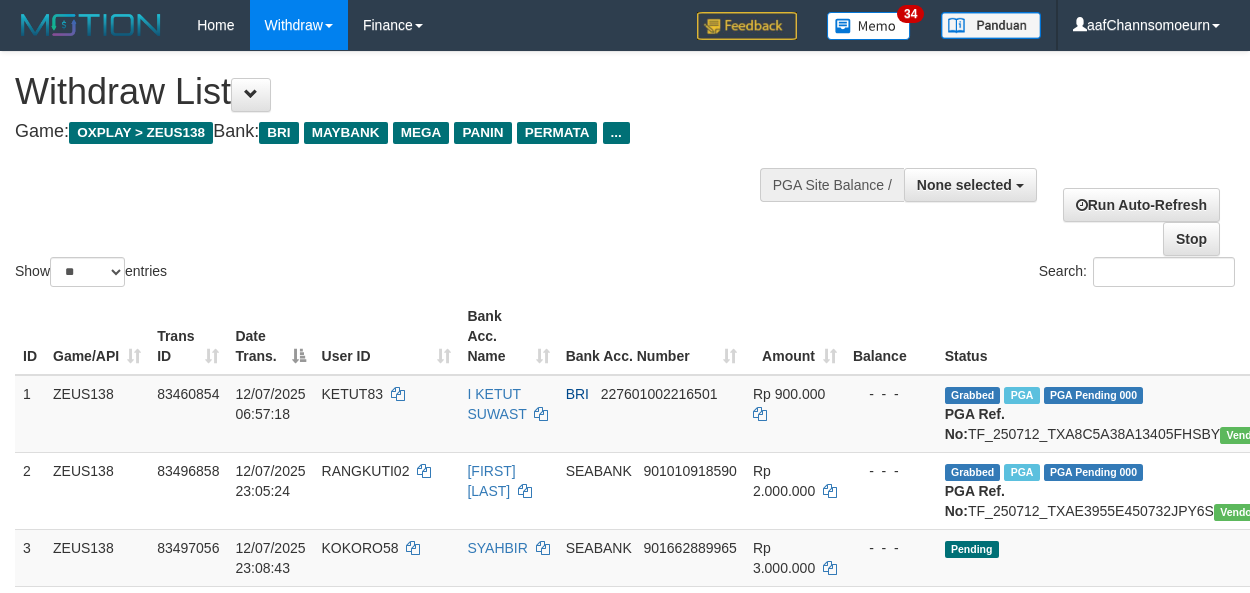 select 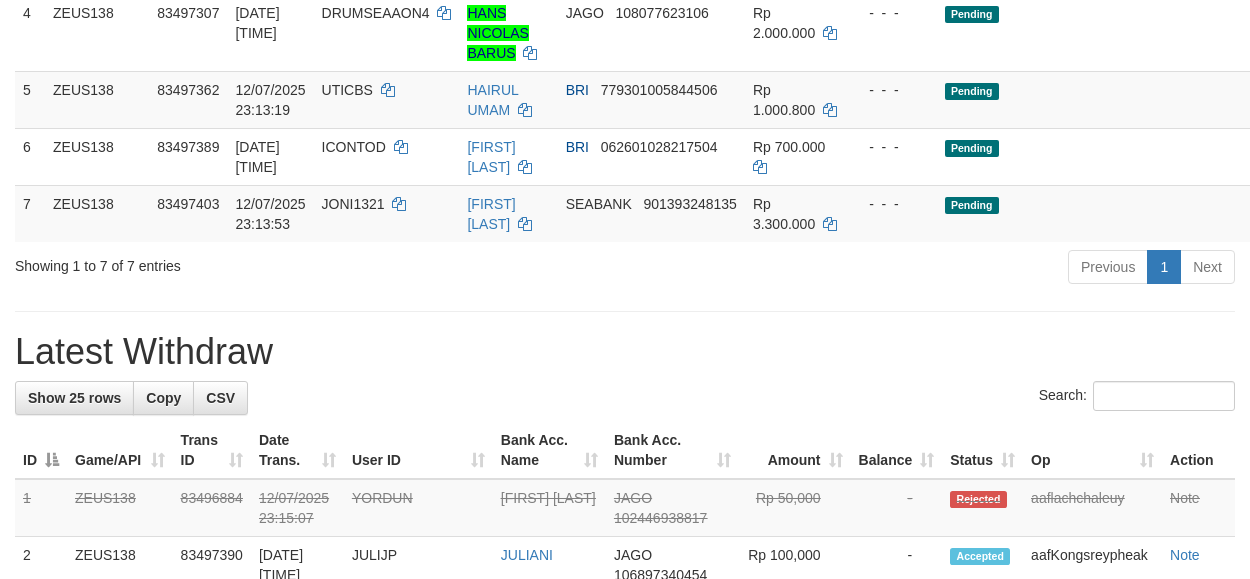 scroll, scrollTop: 538, scrollLeft: 0, axis: vertical 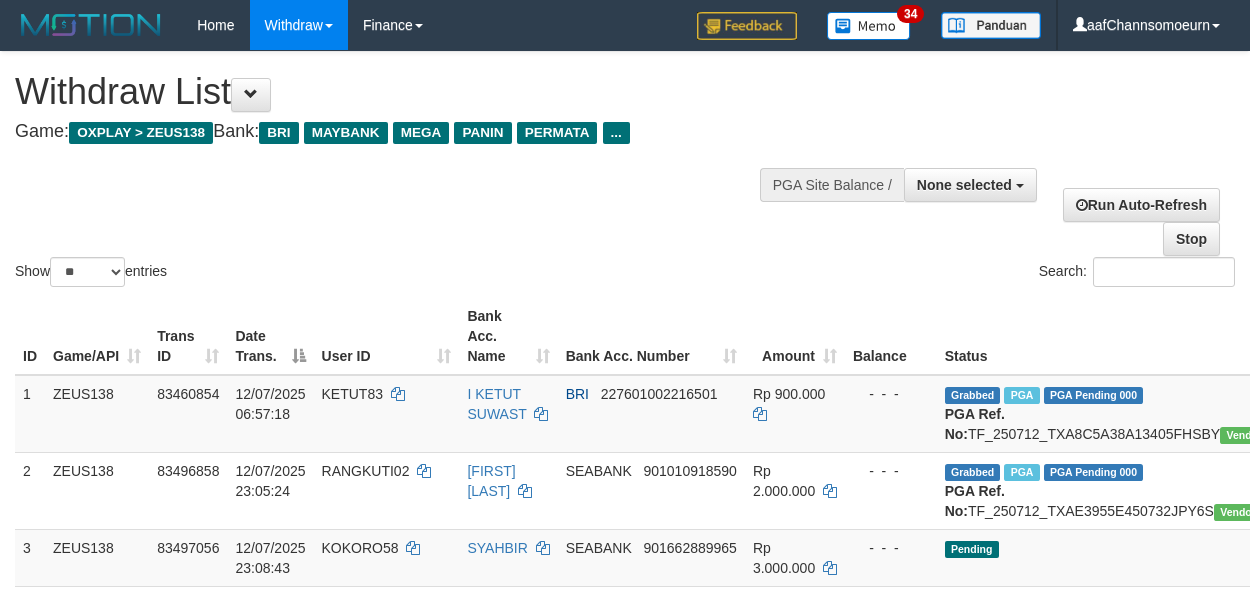 select 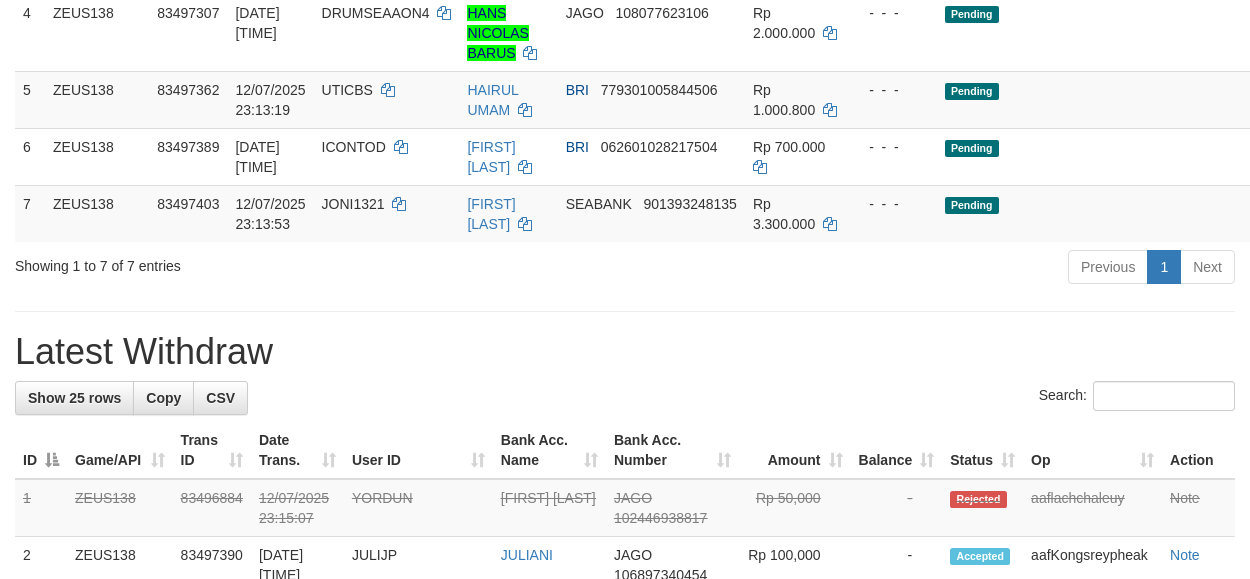 scroll, scrollTop: 538, scrollLeft: 0, axis: vertical 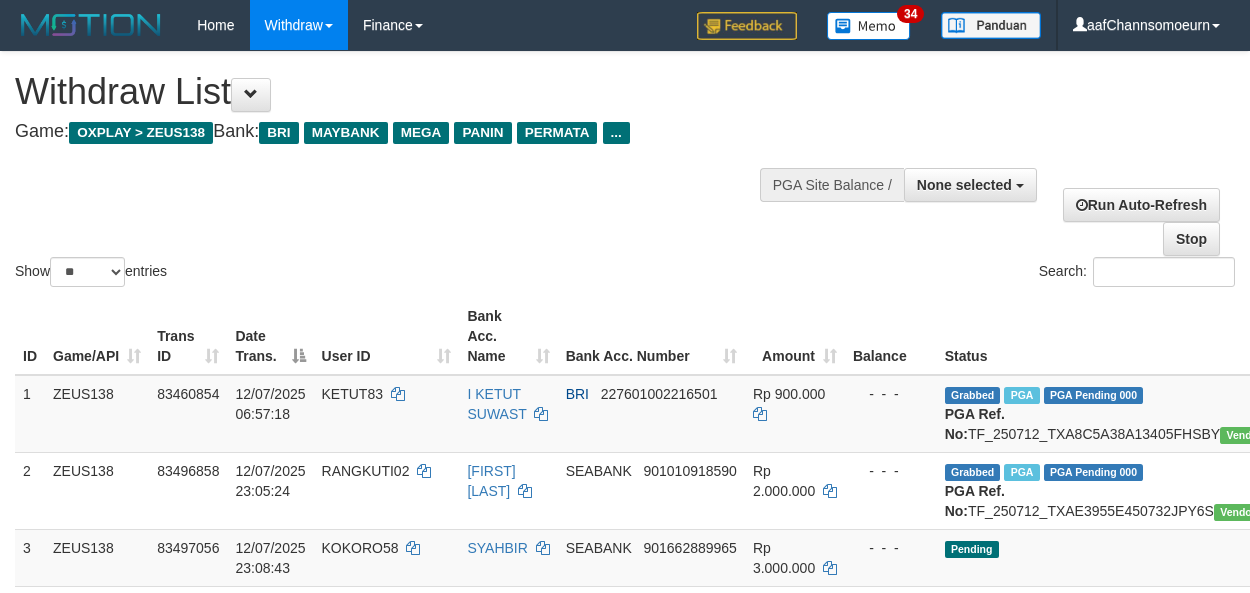 select 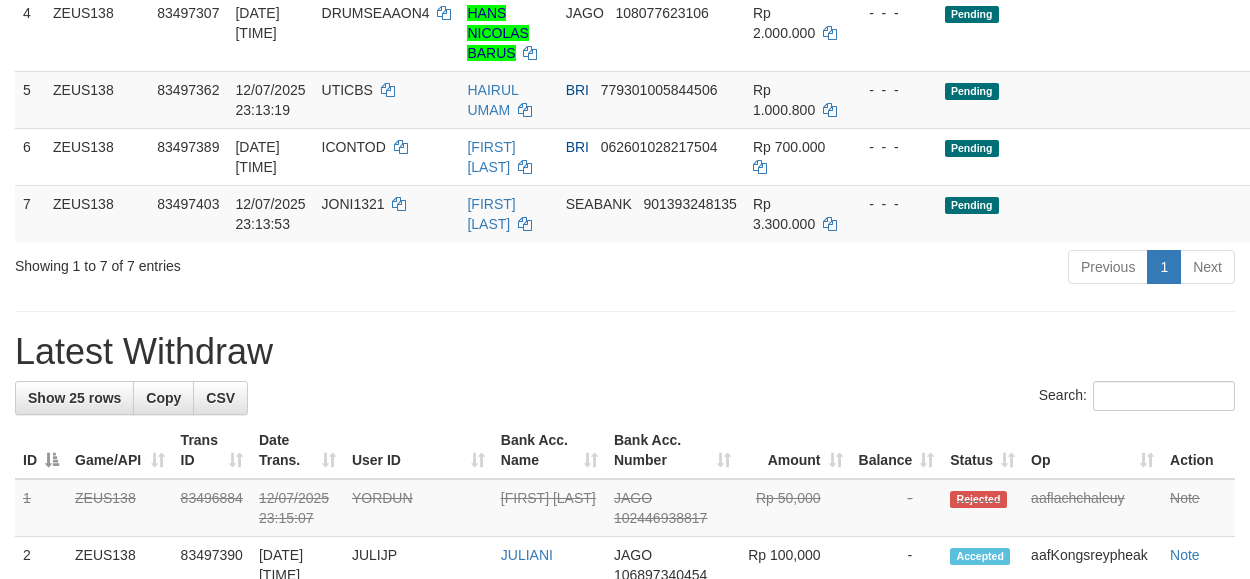 scroll, scrollTop: 538, scrollLeft: 0, axis: vertical 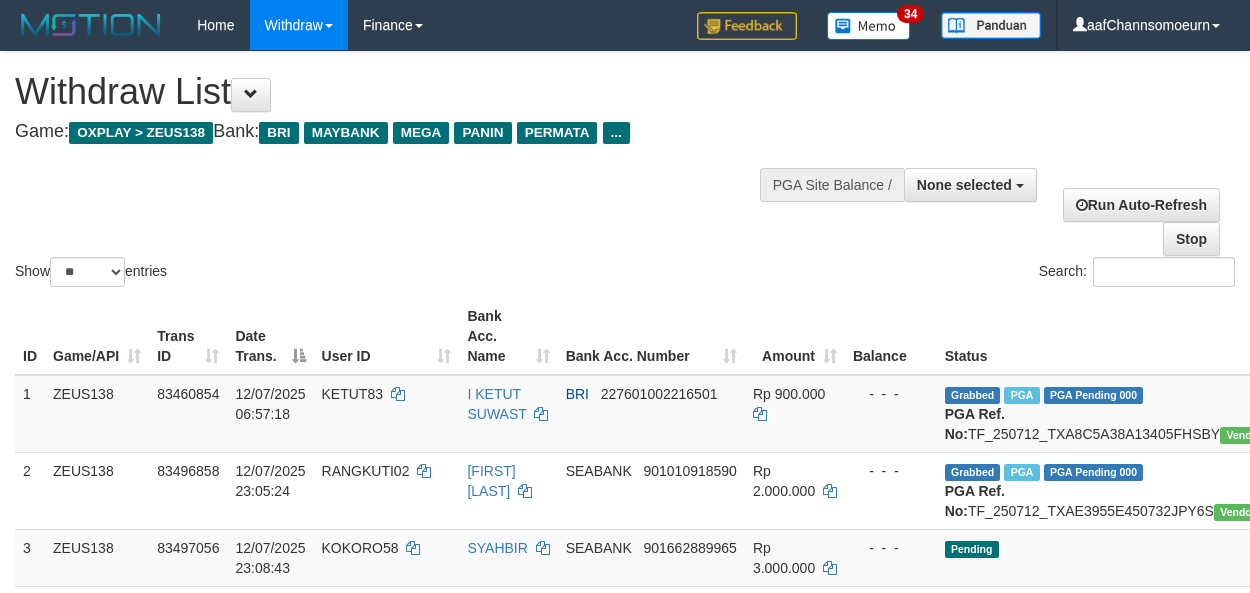 select 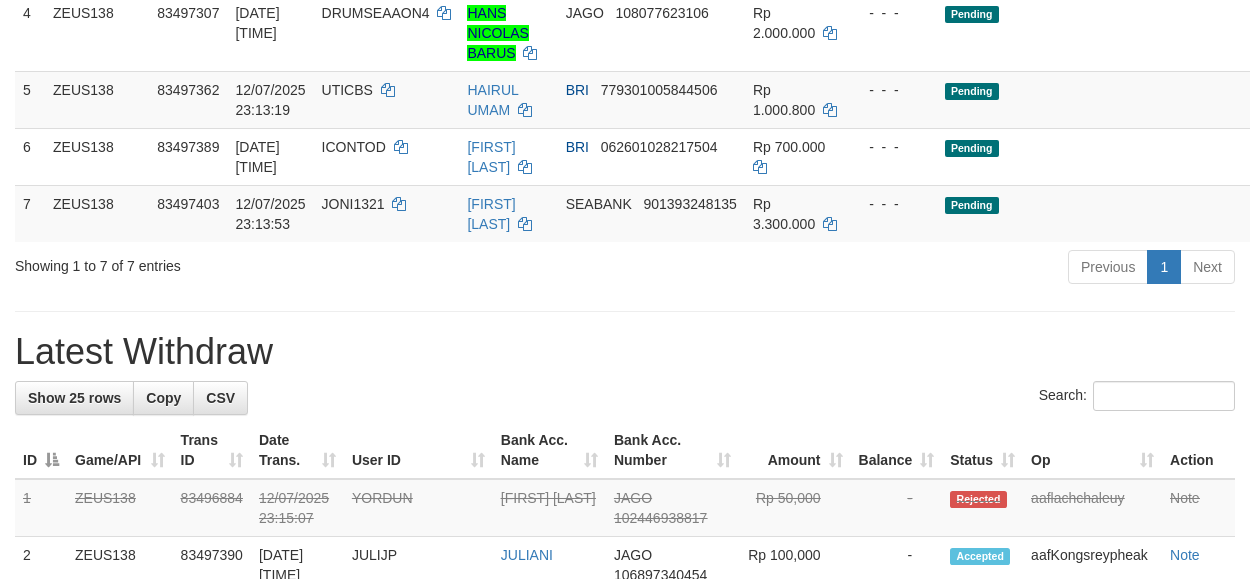 scroll, scrollTop: 538, scrollLeft: 0, axis: vertical 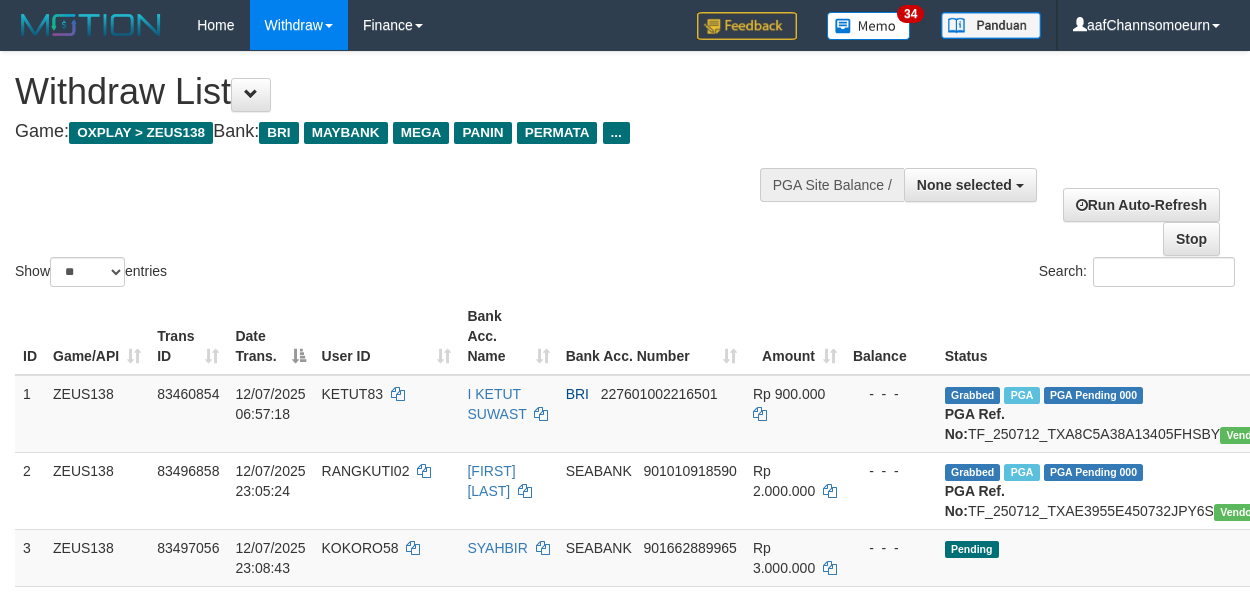 select 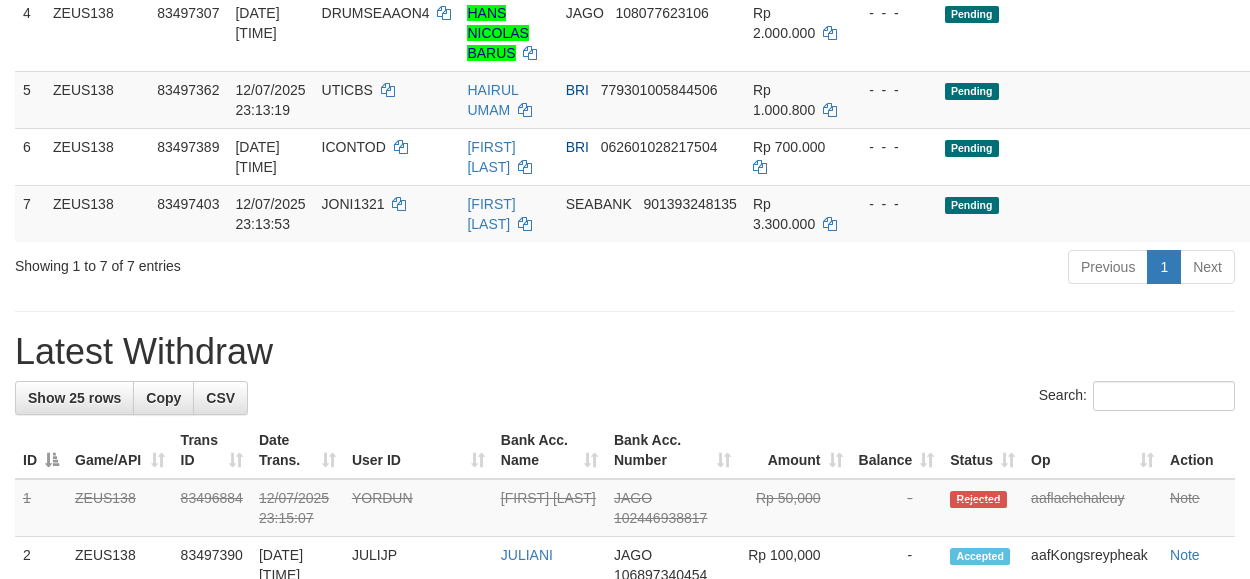 scroll, scrollTop: 538, scrollLeft: 0, axis: vertical 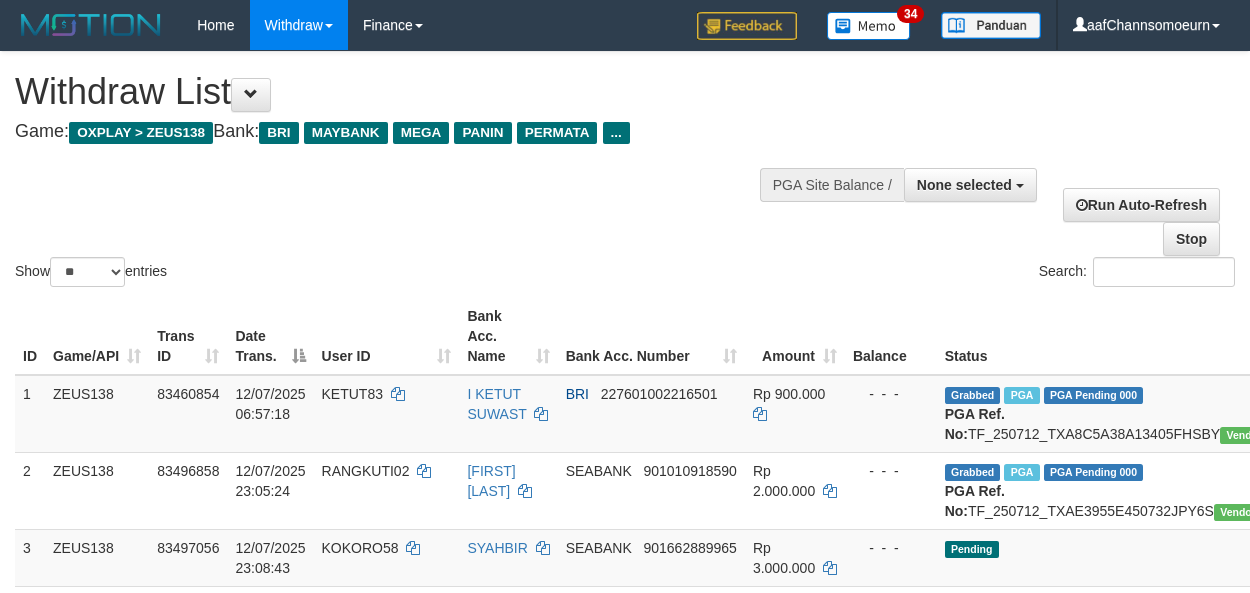 select 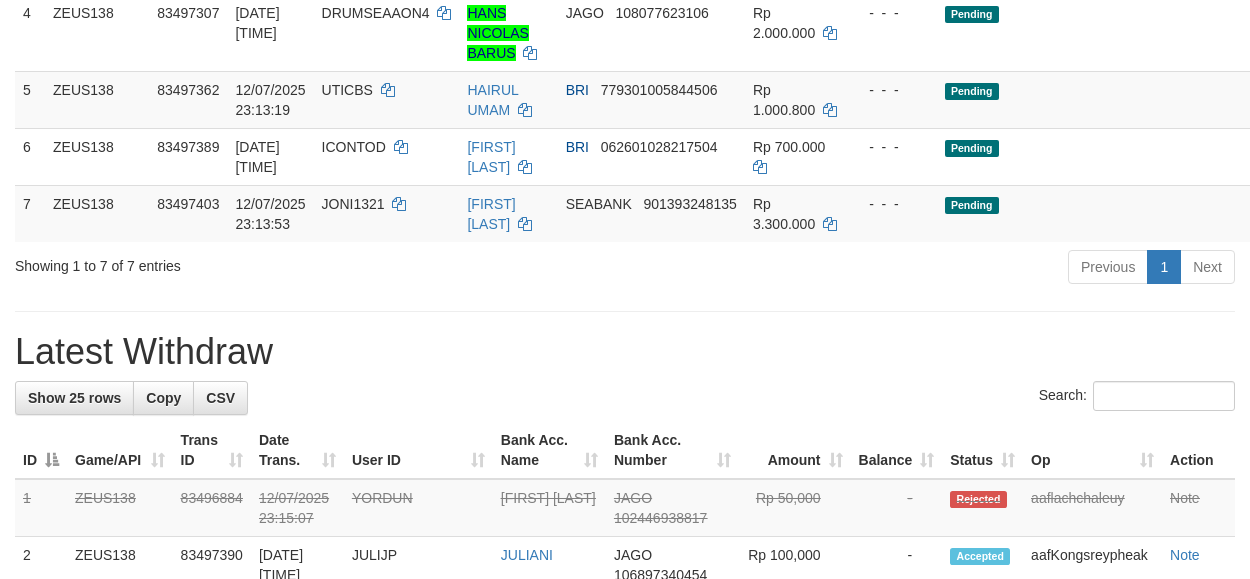 scroll, scrollTop: 538, scrollLeft: 0, axis: vertical 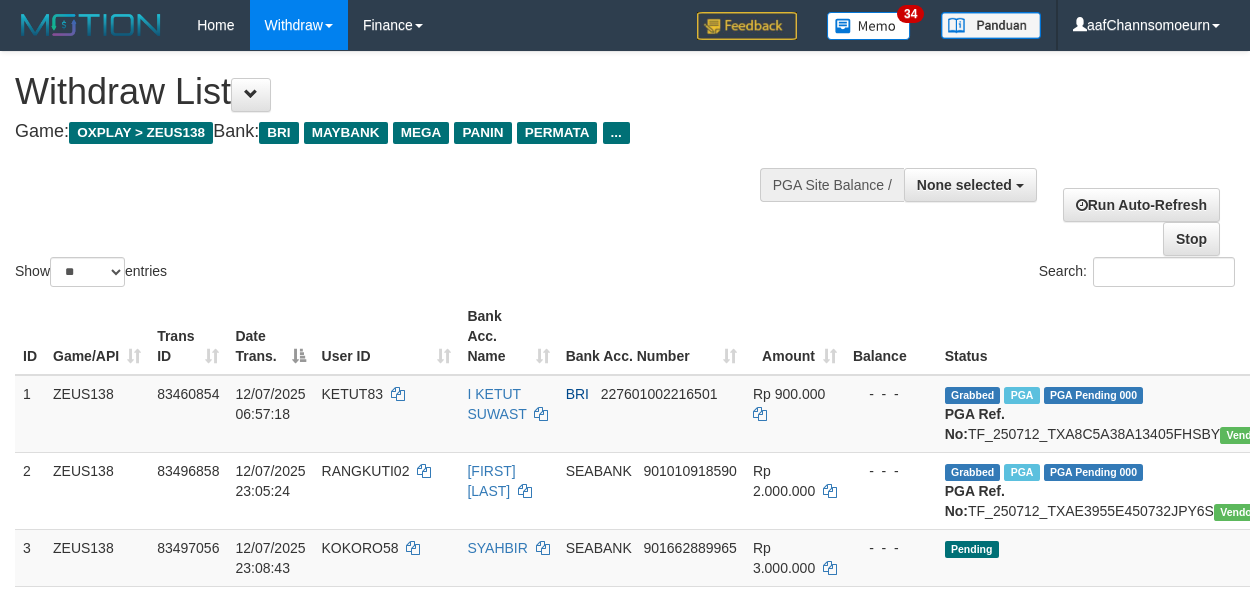 select 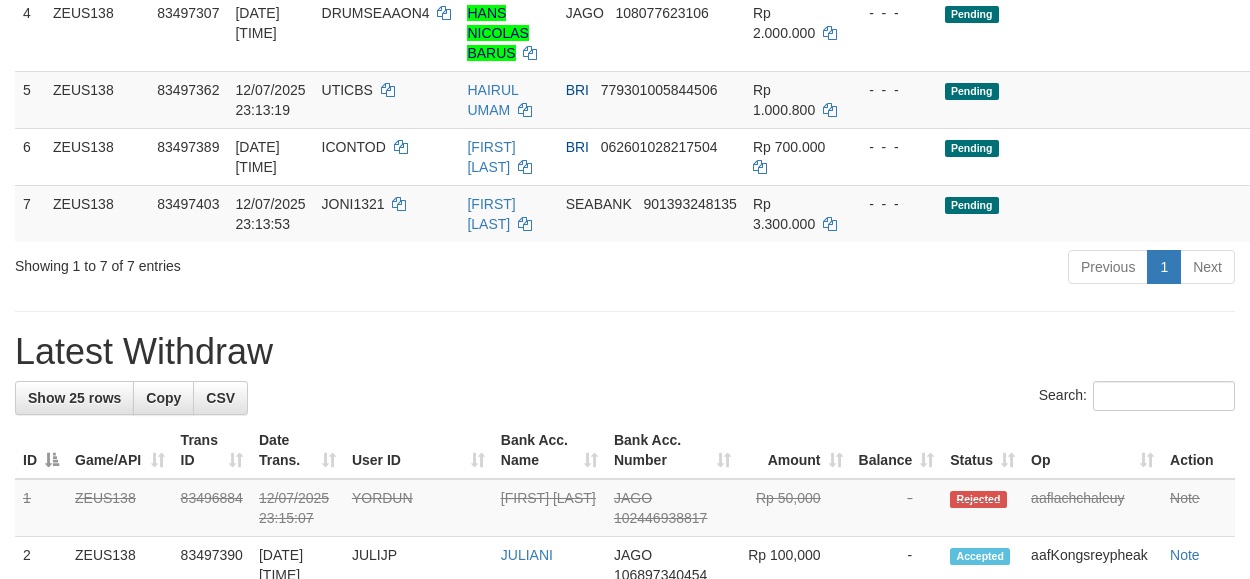 scroll, scrollTop: 538, scrollLeft: 0, axis: vertical 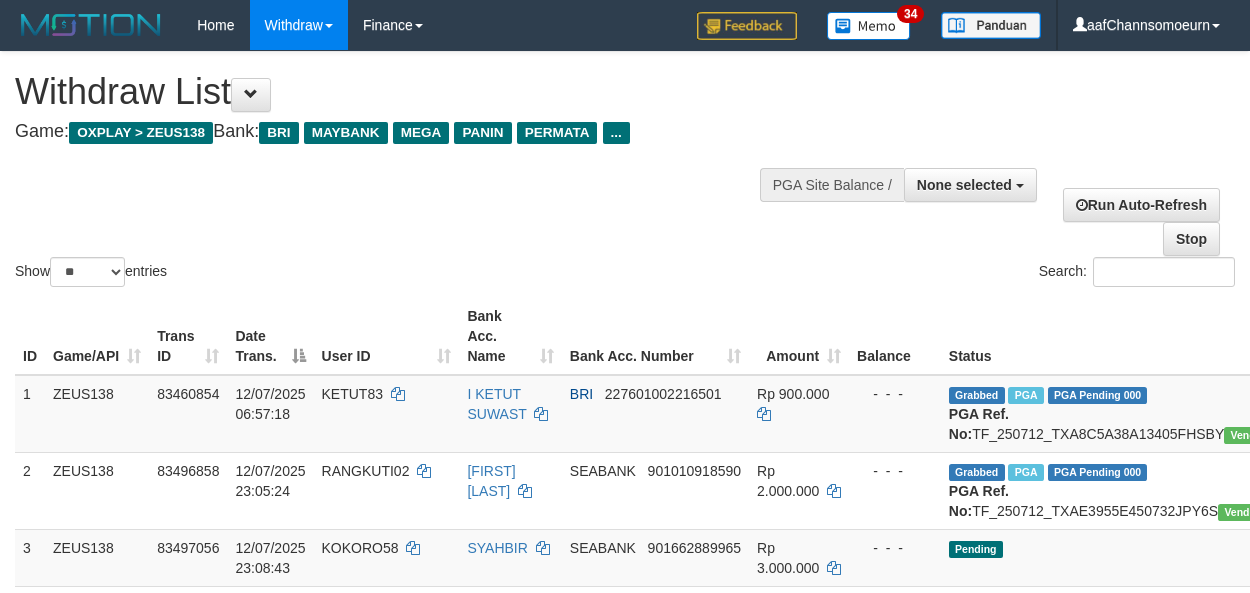 select 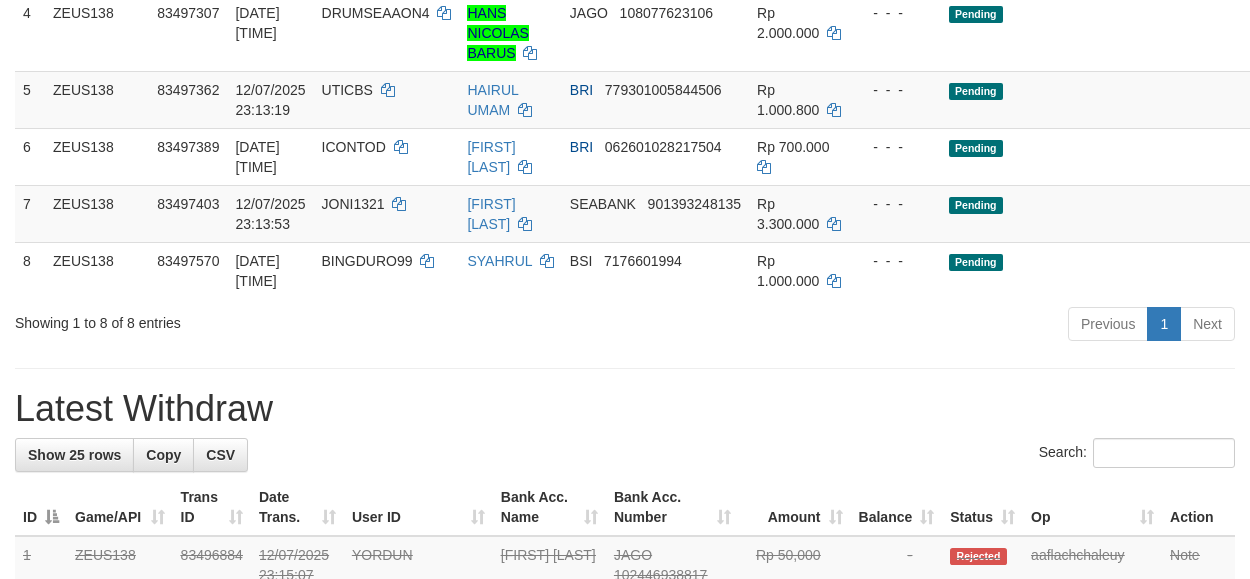 scroll, scrollTop: 538, scrollLeft: 0, axis: vertical 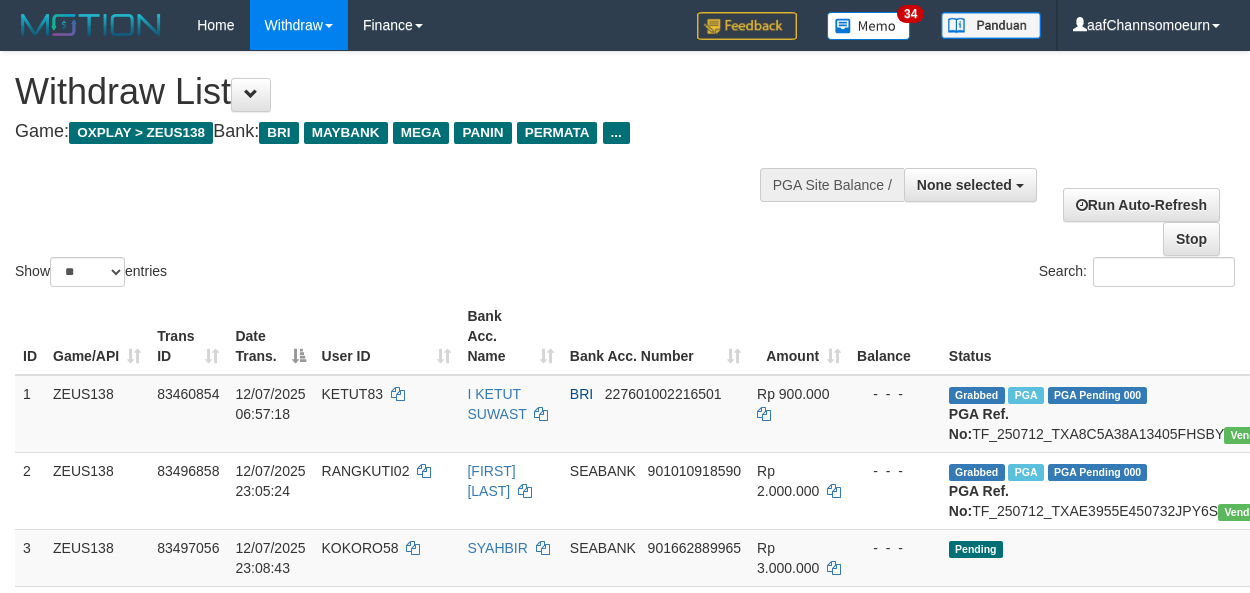 select 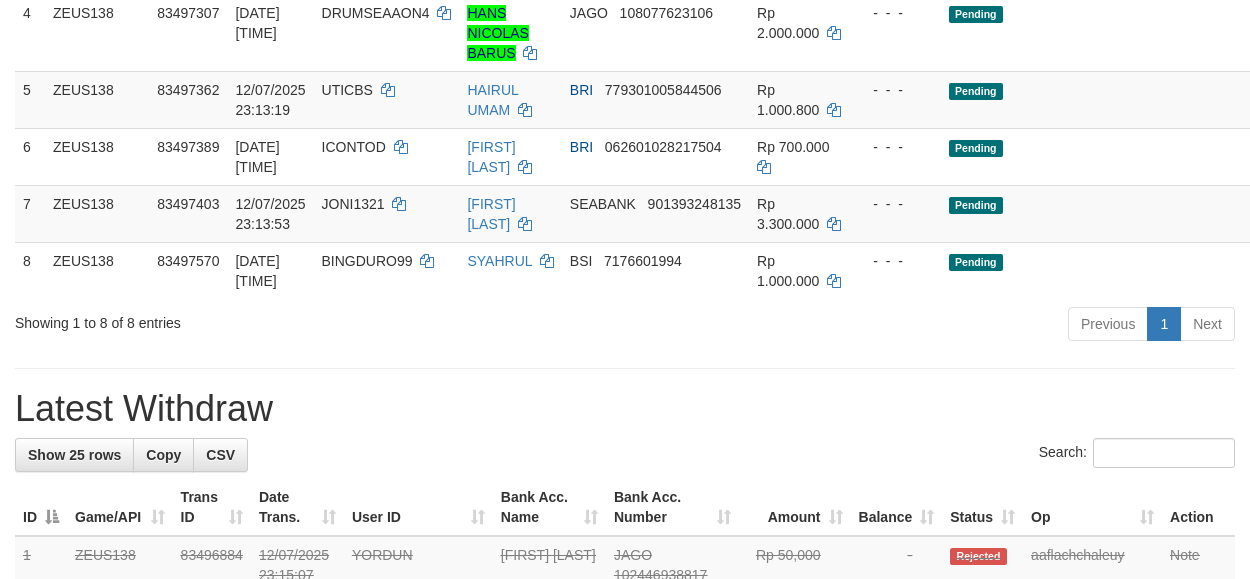 scroll, scrollTop: 538, scrollLeft: 0, axis: vertical 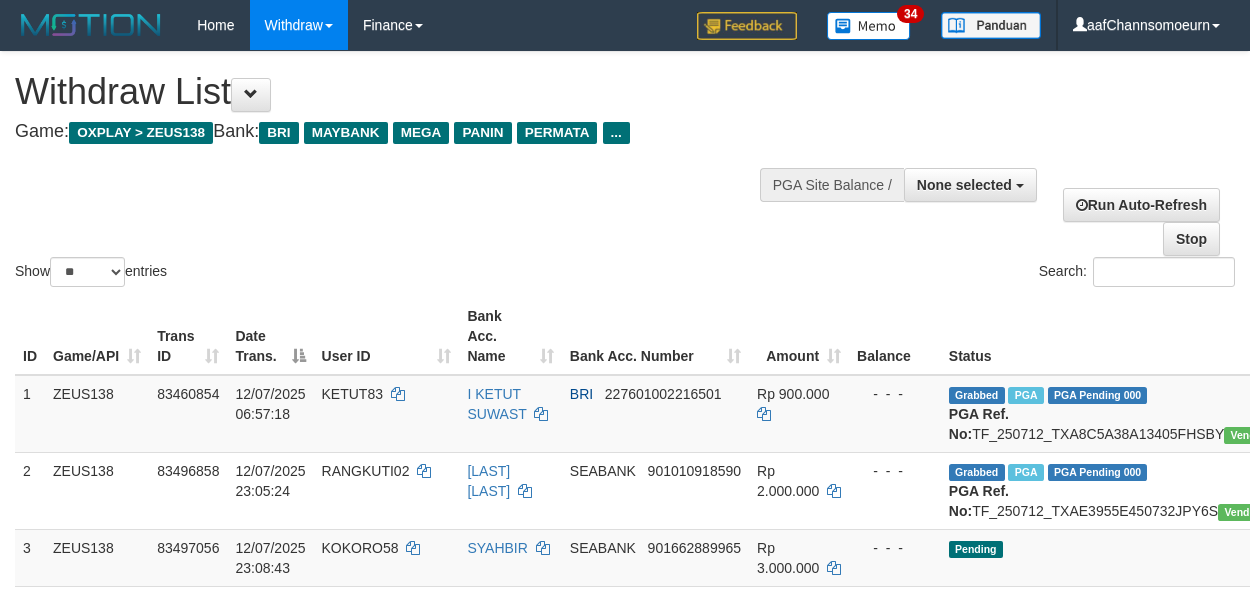 select 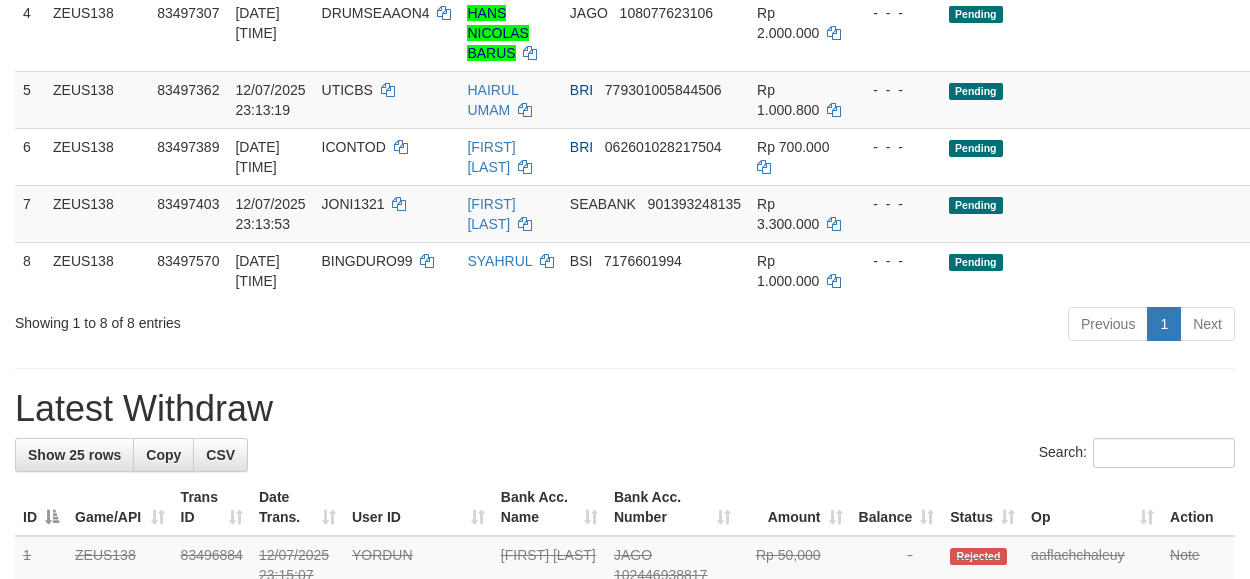 scroll, scrollTop: 538, scrollLeft: 0, axis: vertical 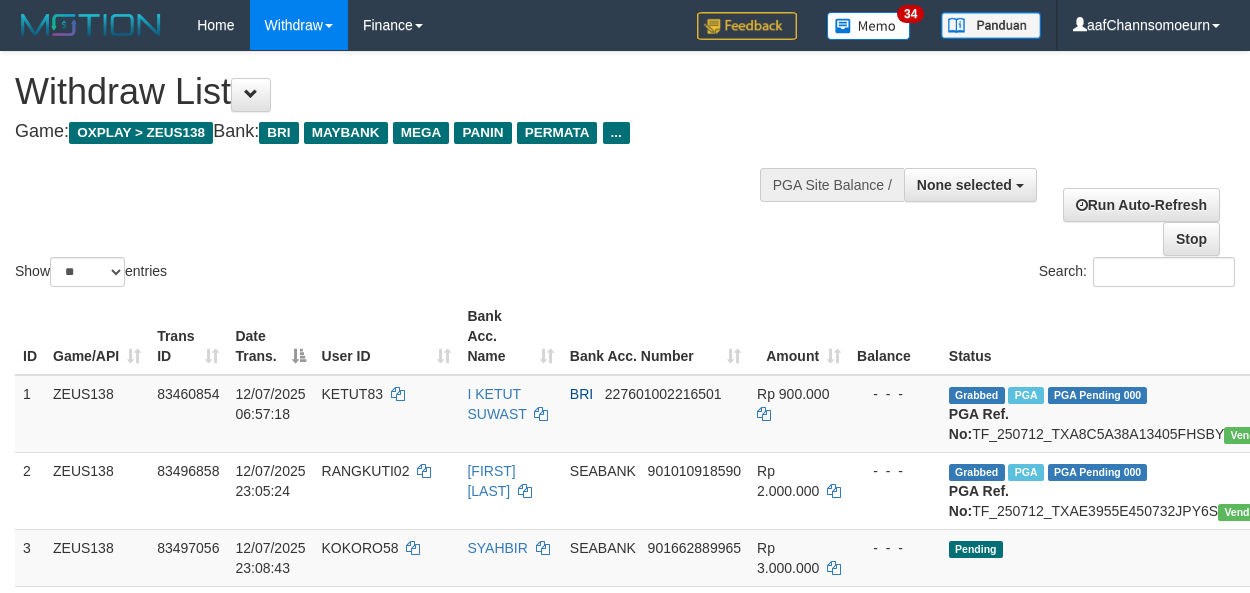 select 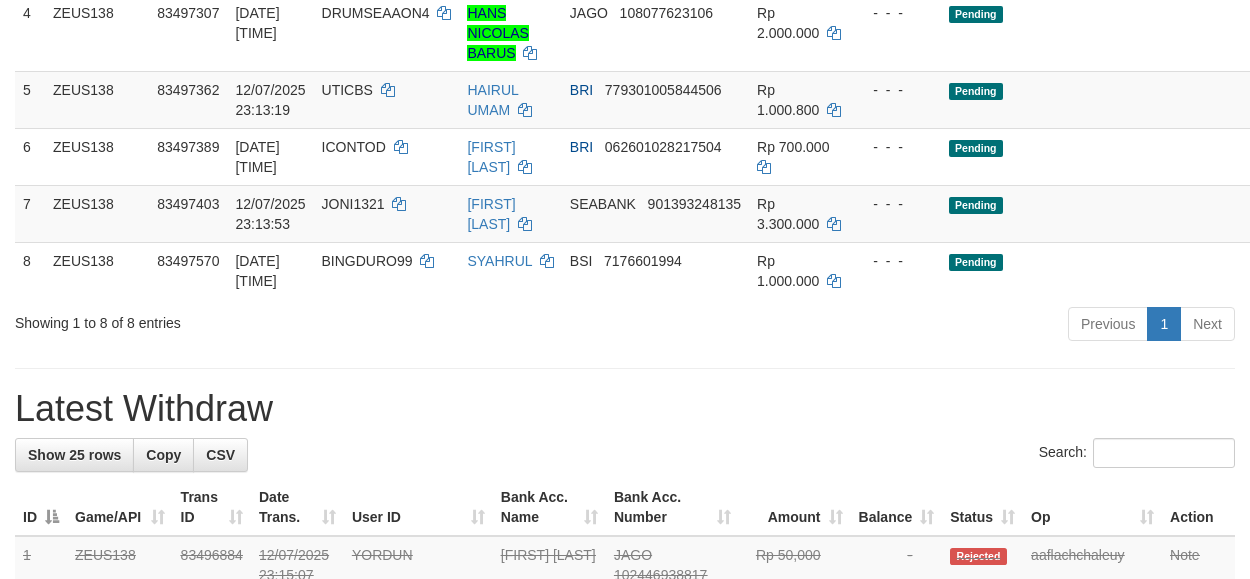 scroll, scrollTop: 538, scrollLeft: 0, axis: vertical 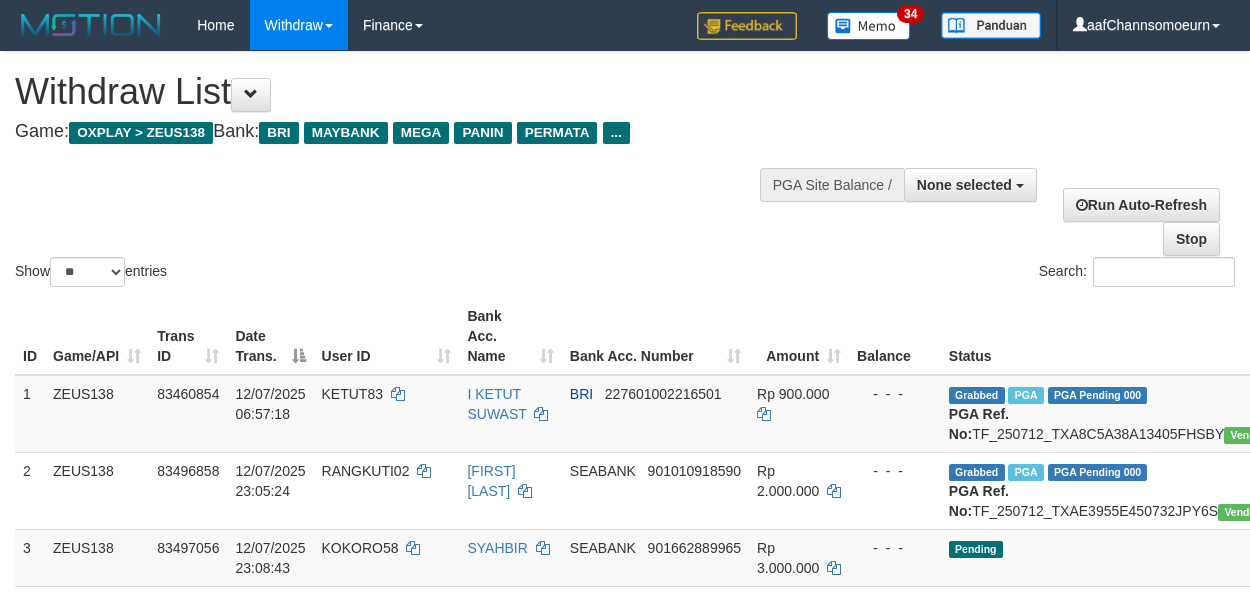 select 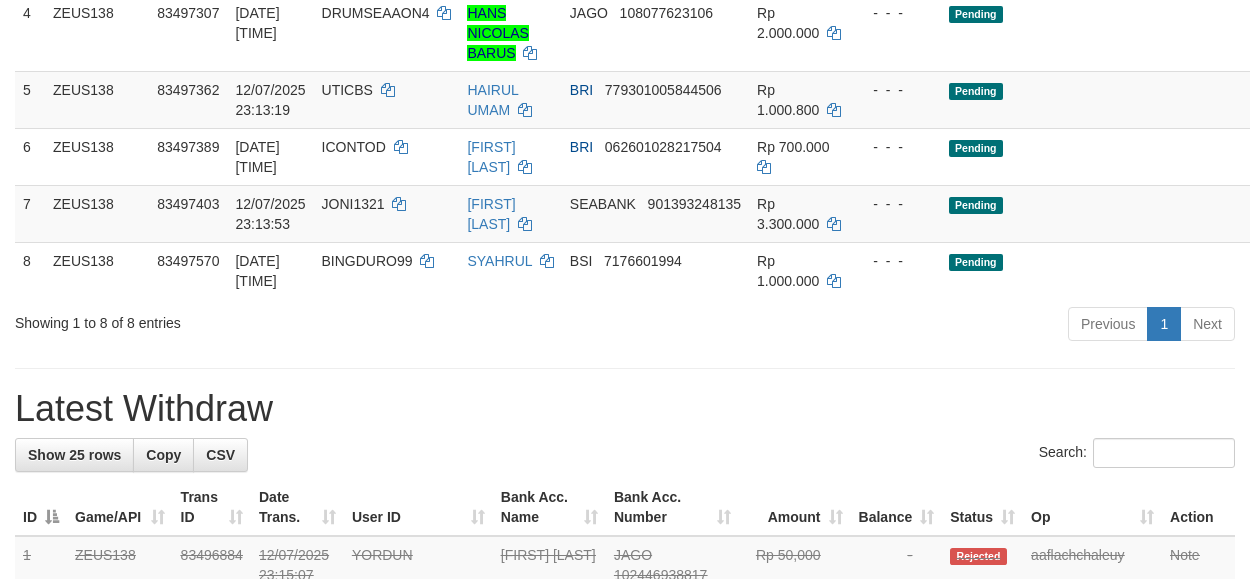 scroll, scrollTop: 538, scrollLeft: 0, axis: vertical 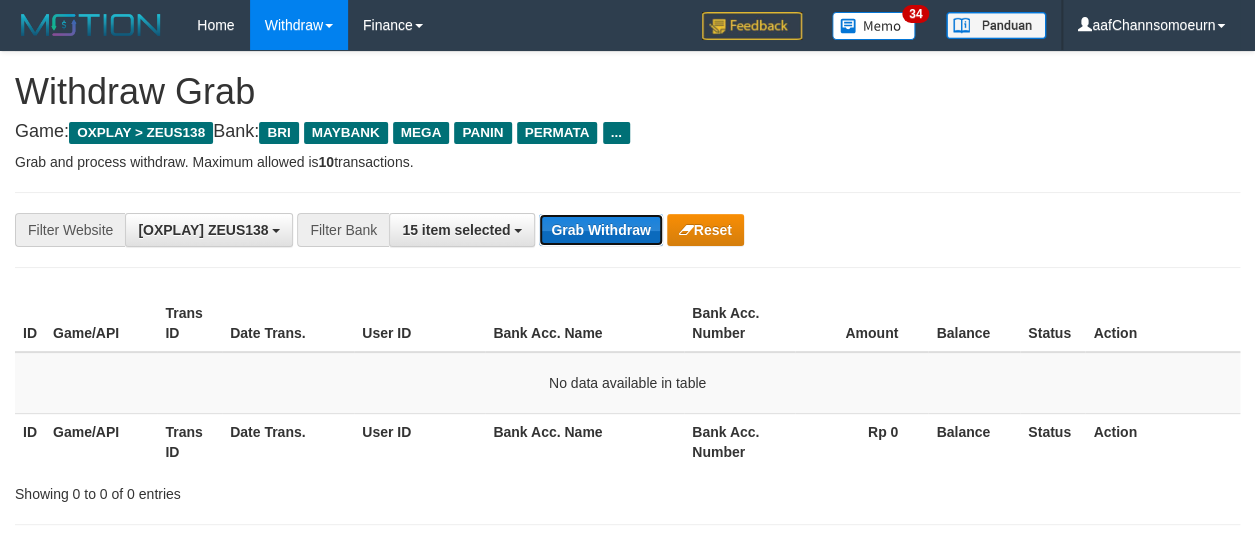 drag, startPoint x: 566, startPoint y: 221, endPoint x: 596, endPoint y: 239, distance: 34.98571 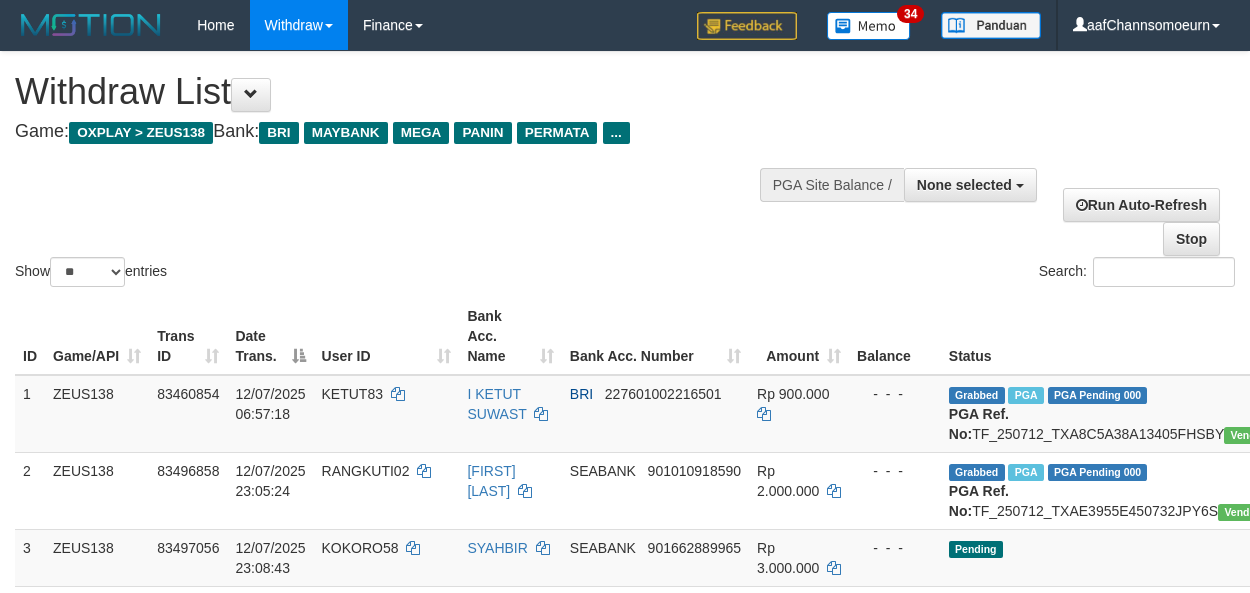 select 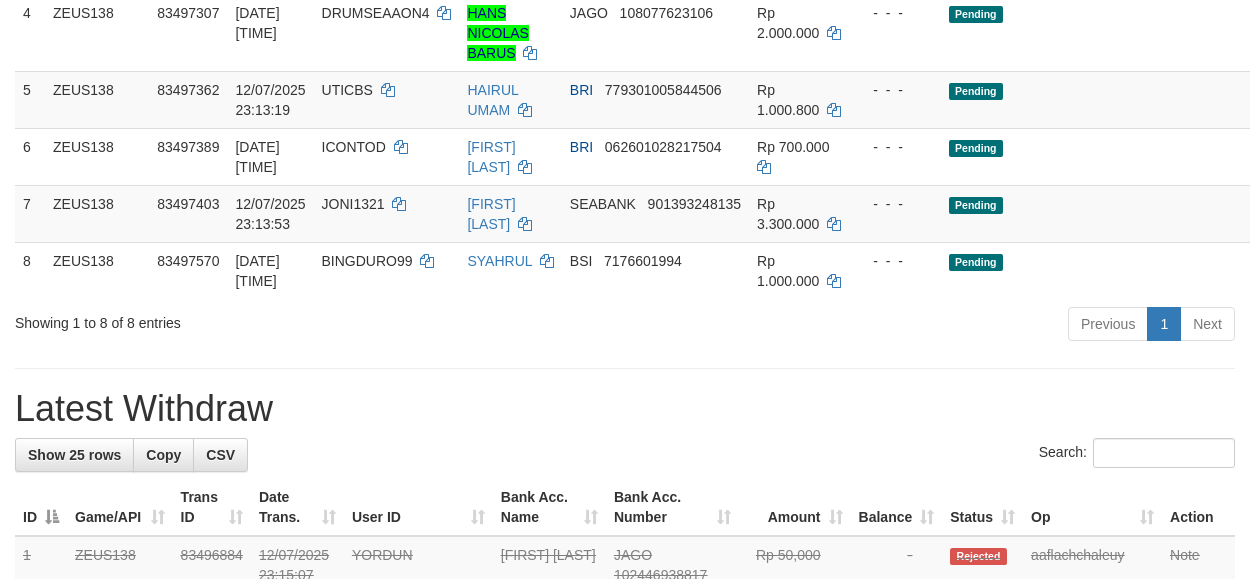 scroll, scrollTop: 538, scrollLeft: 0, axis: vertical 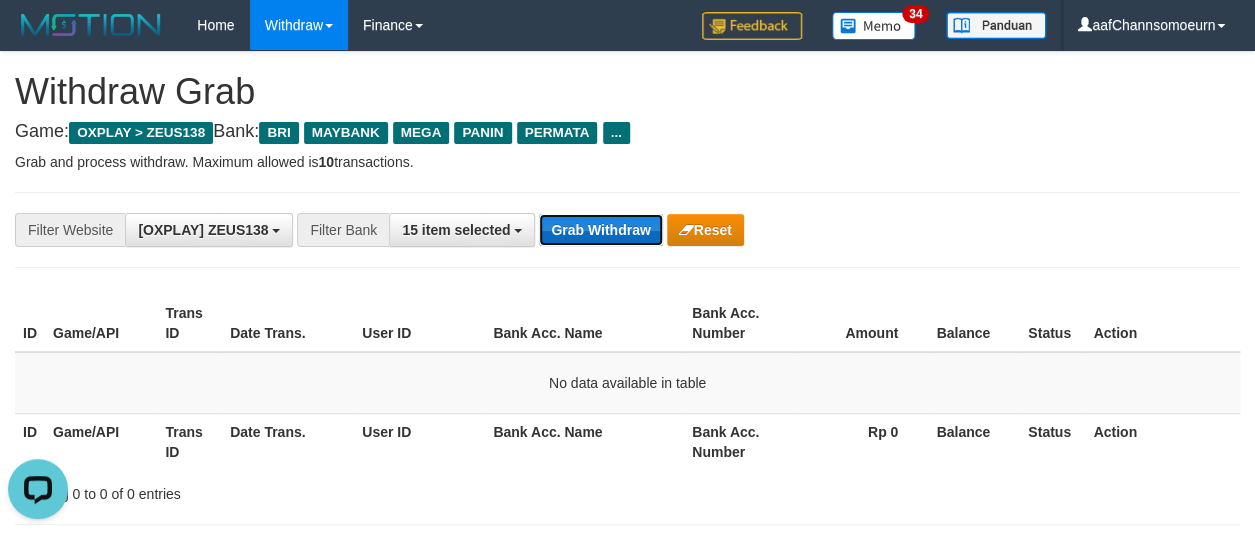 click on "Grab Withdraw" at bounding box center [600, 230] 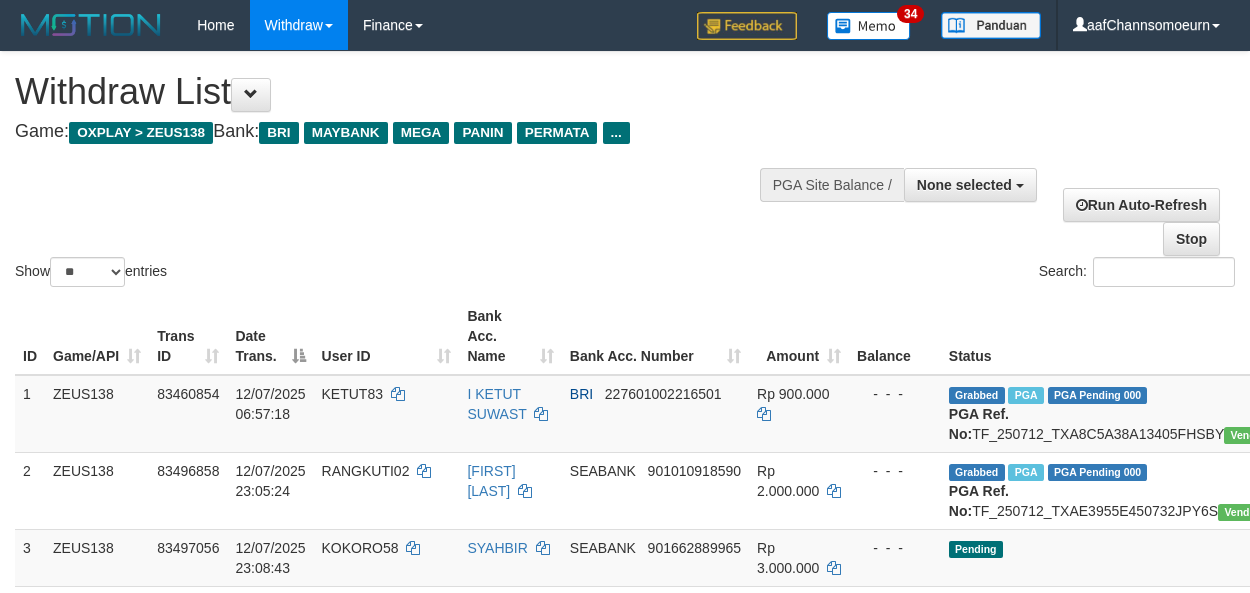 select 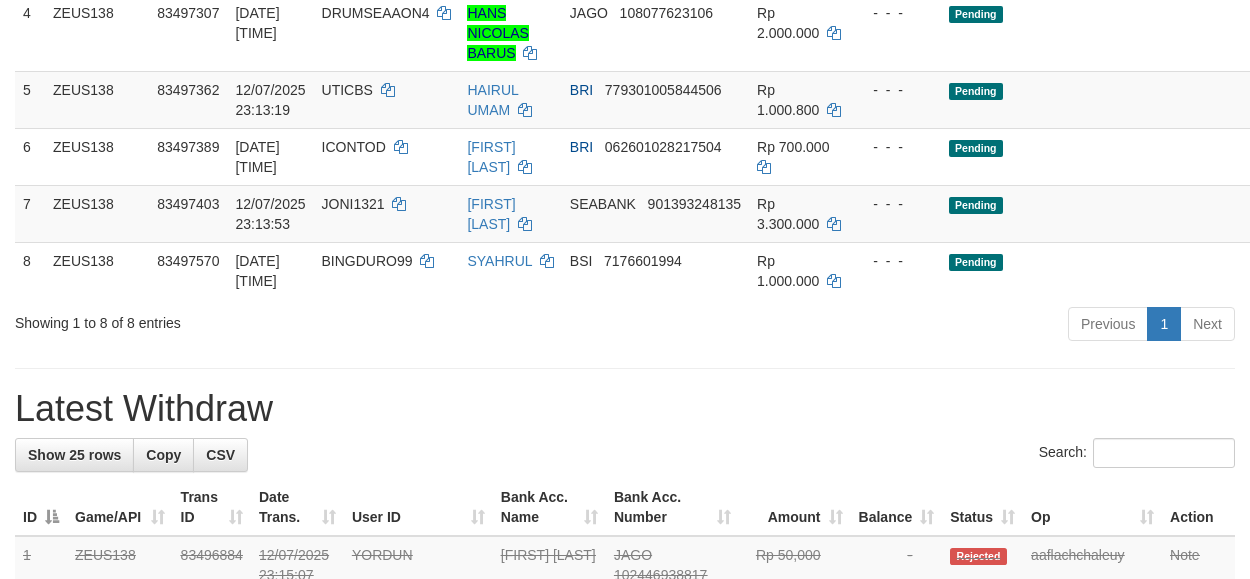 scroll, scrollTop: 538, scrollLeft: 0, axis: vertical 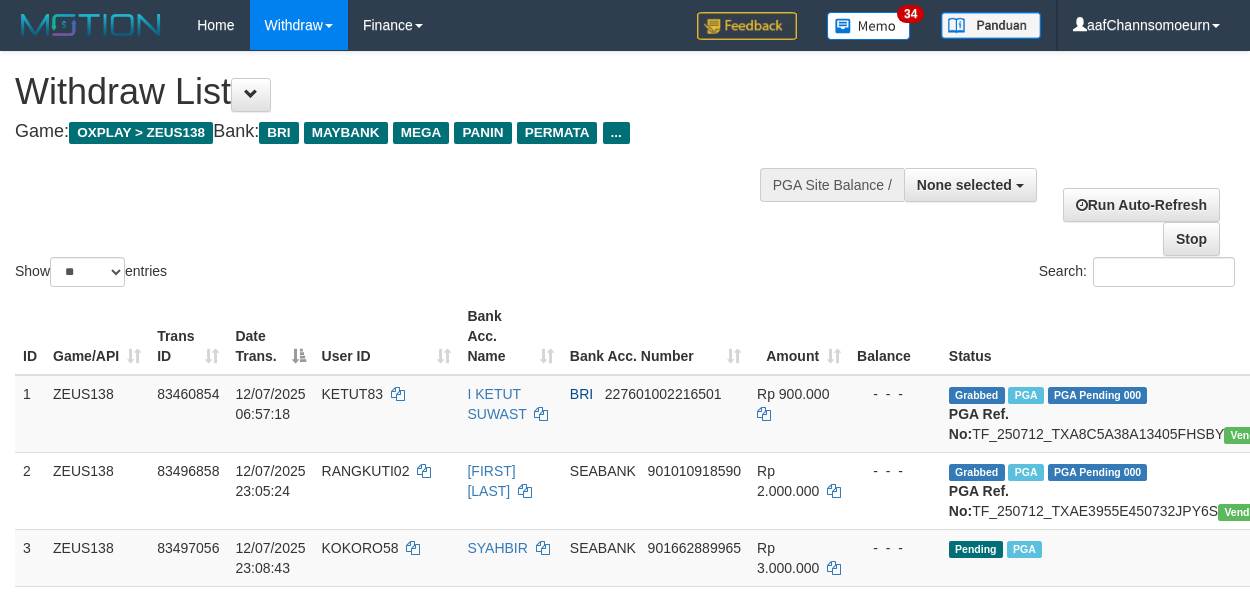 select 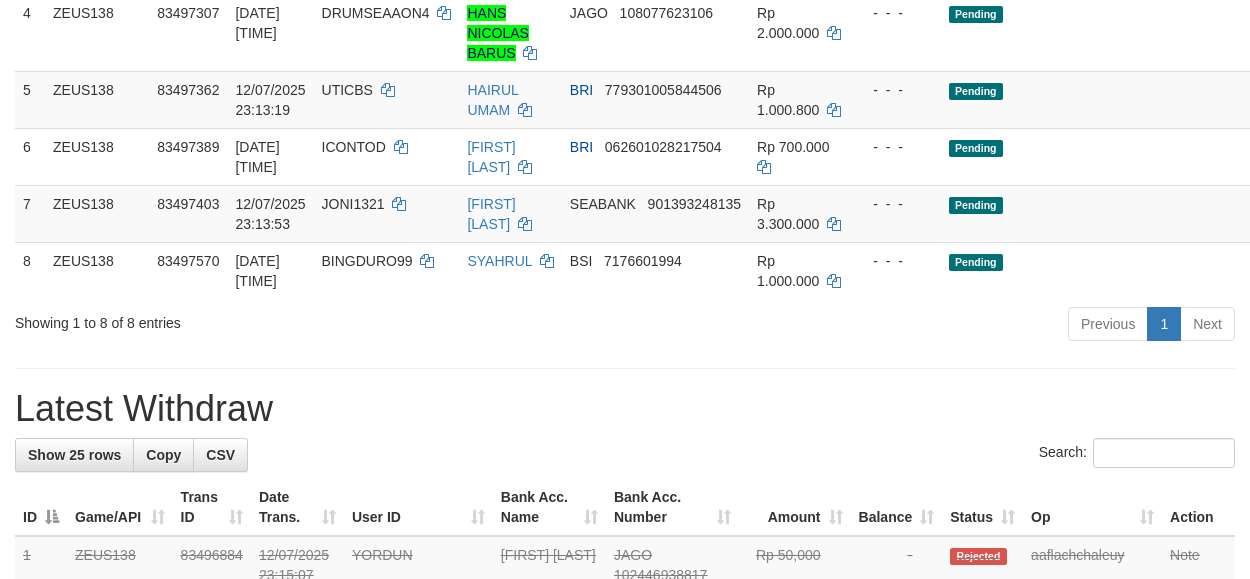 scroll, scrollTop: 538, scrollLeft: 0, axis: vertical 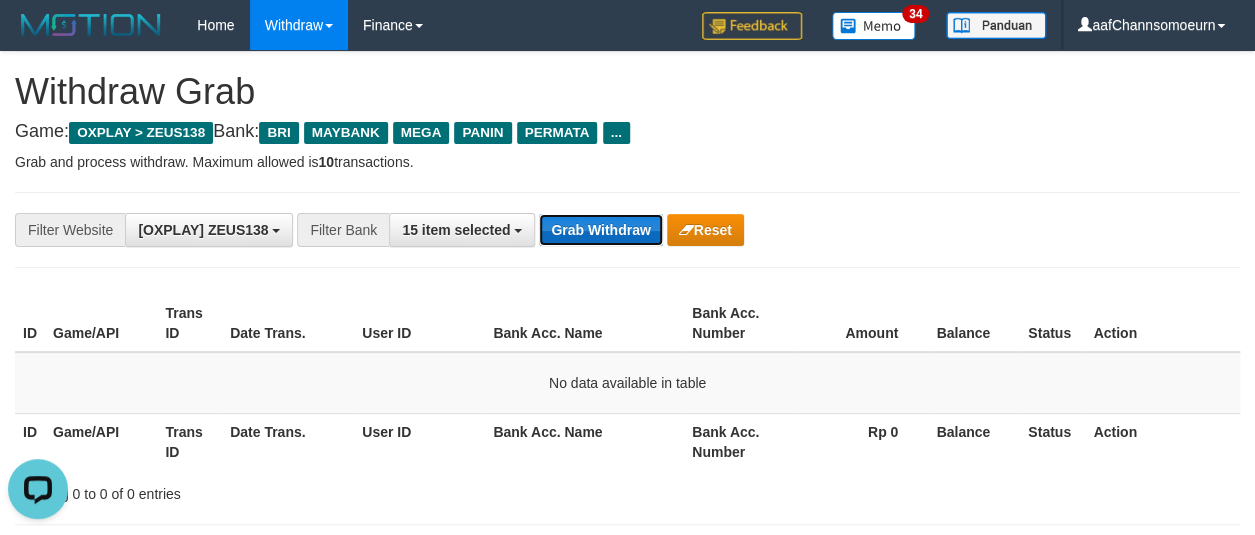 click on "Grab Withdraw" at bounding box center (600, 230) 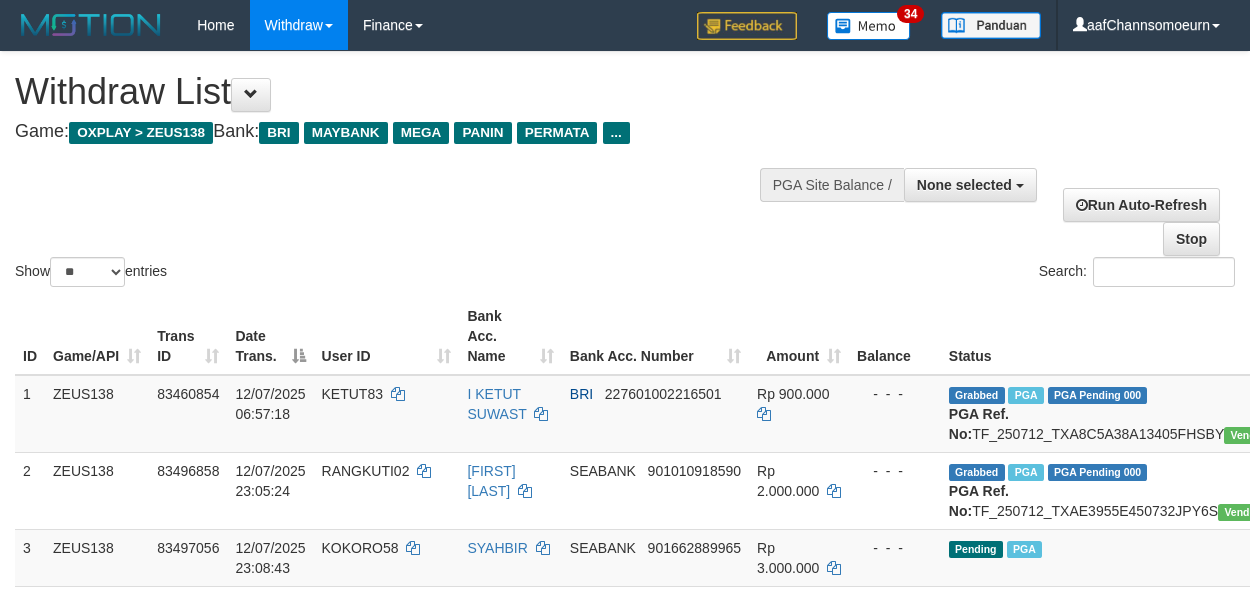select 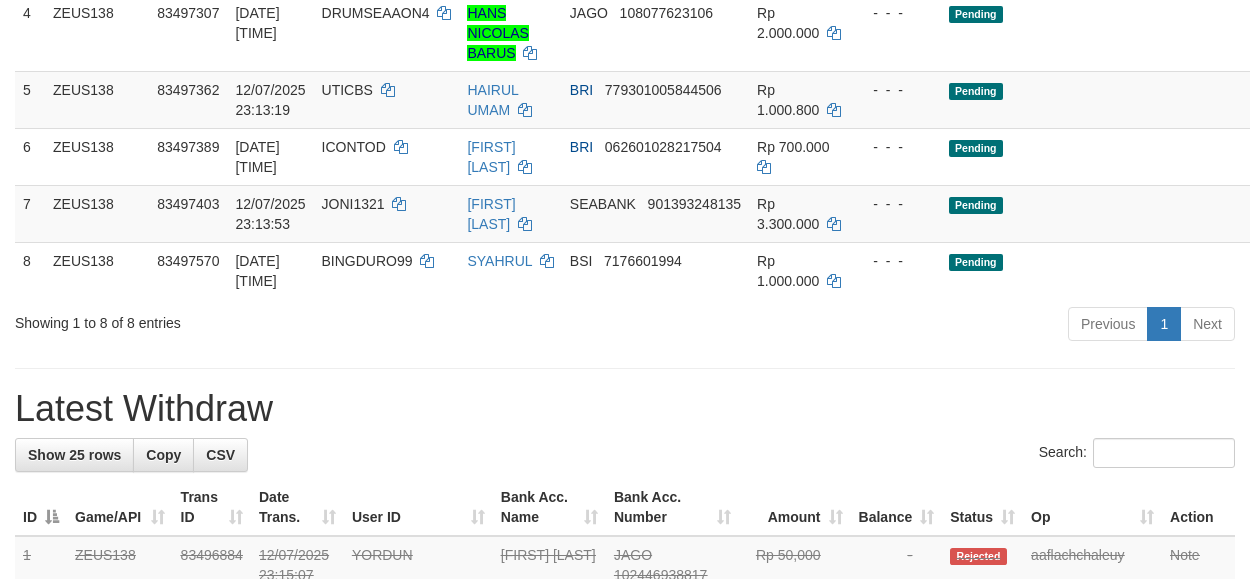 scroll, scrollTop: 538, scrollLeft: 0, axis: vertical 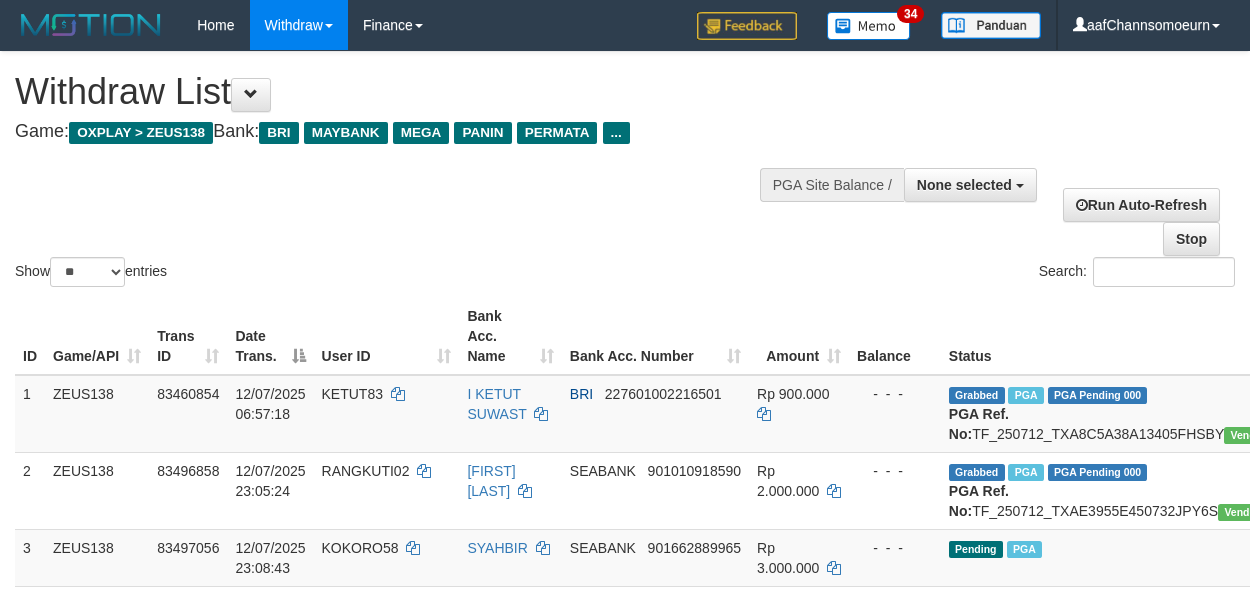 select 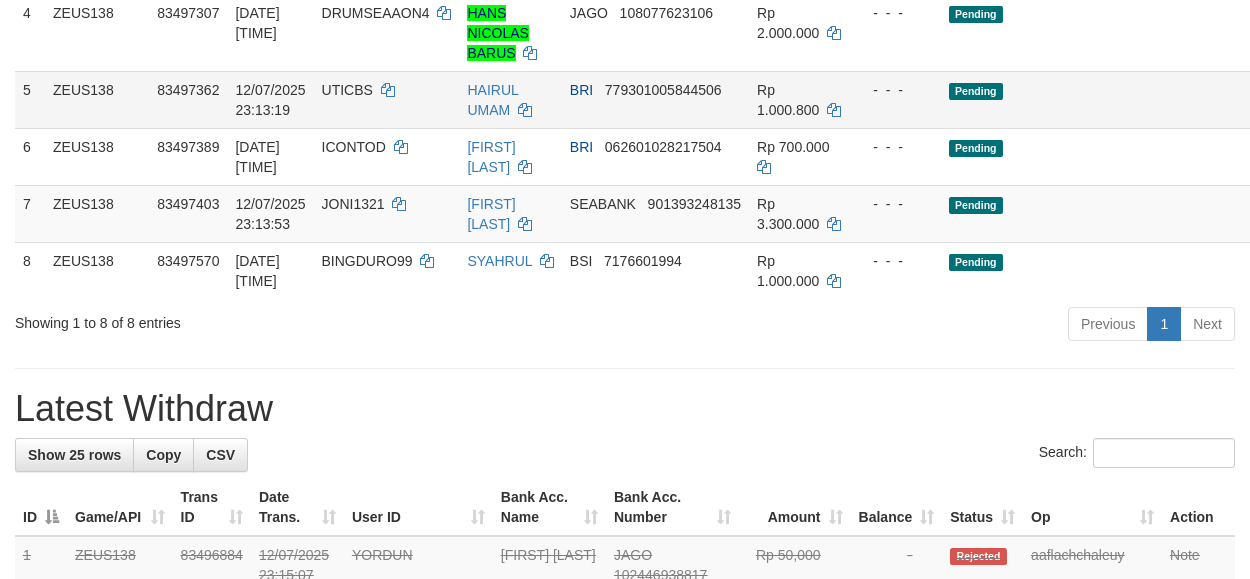 scroll, scrollTop: 538, scrollLeft: 0, axis: vertical 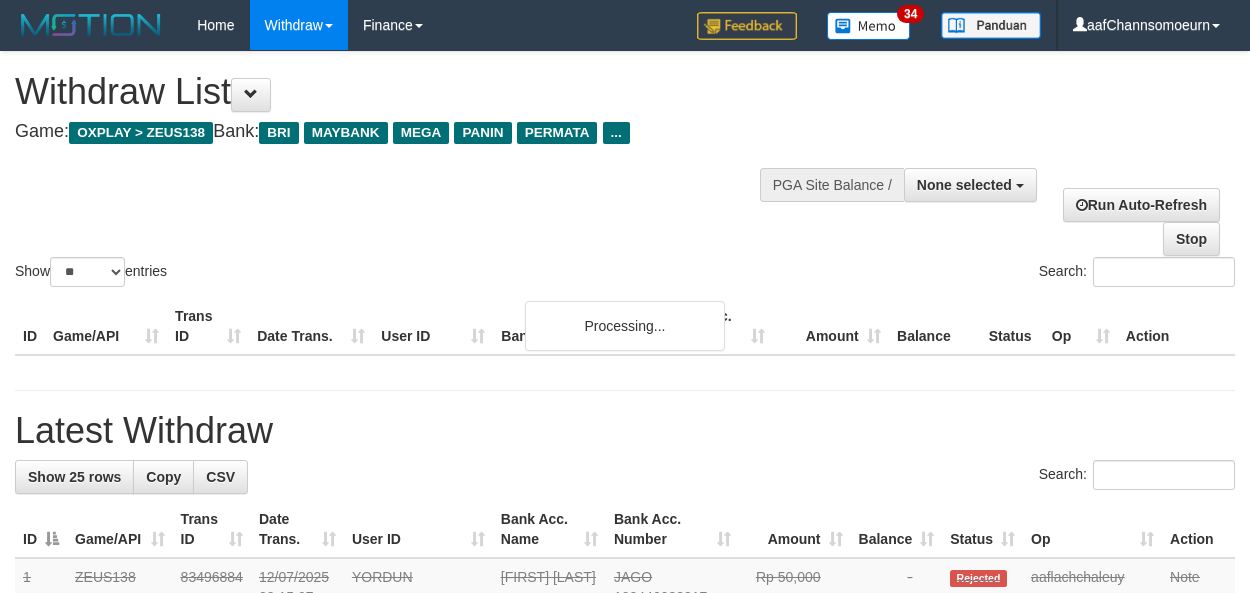 select 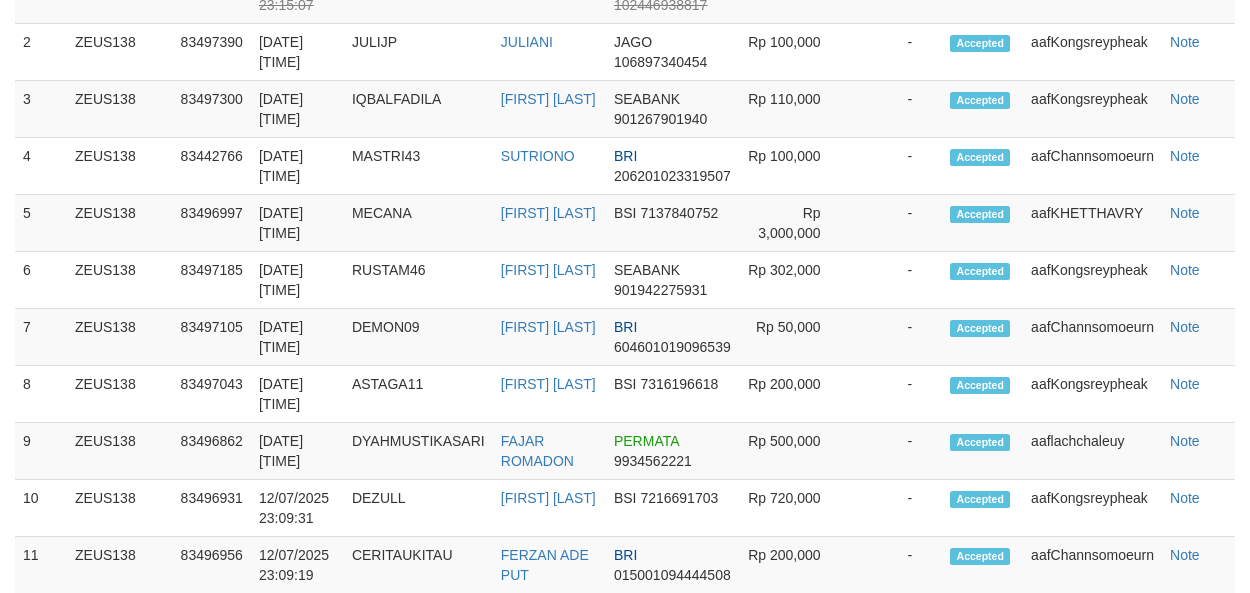 scroll, scrollTop: 538, scrollLeft: 0, axis: vertical 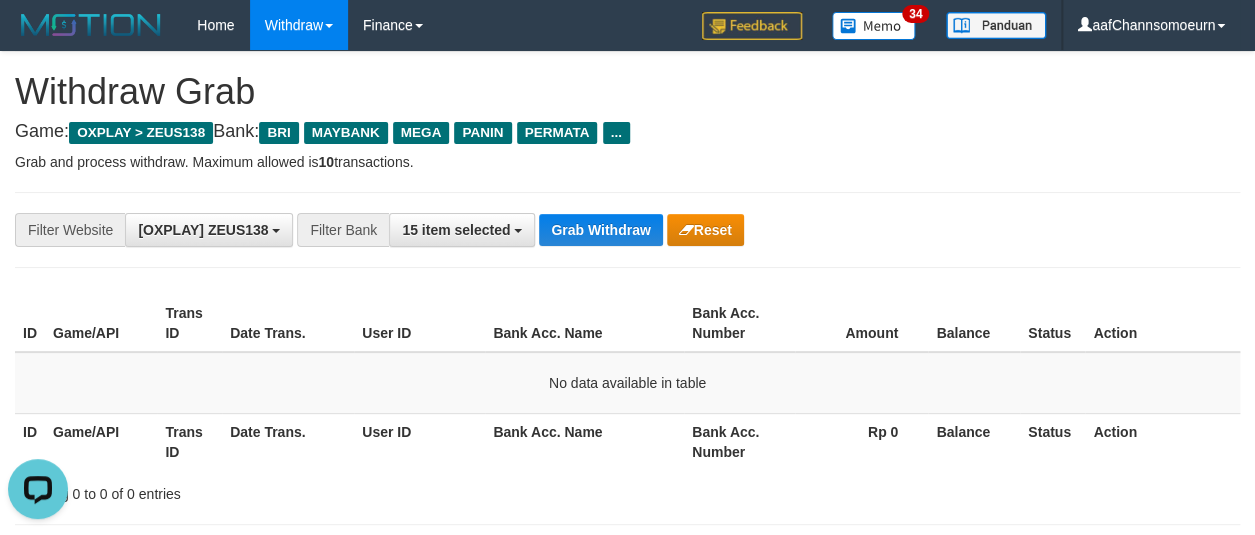 click on "**********" at bounding box center [627, 230] 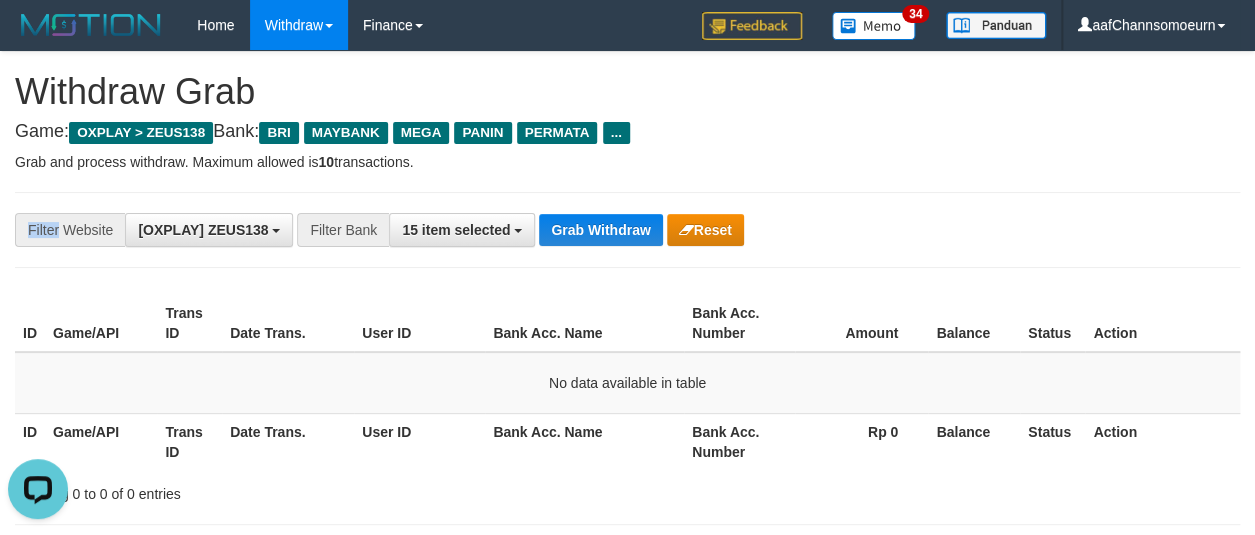 click on "**********" at bounding box center (627, 230) 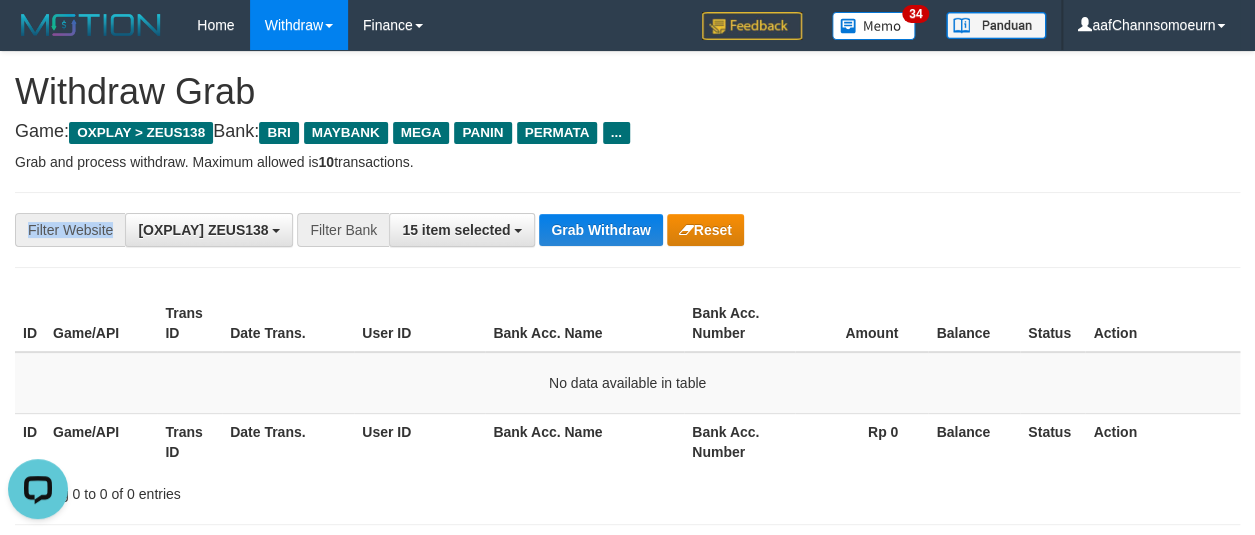 click on "**********" at bounding box center [627, 230] 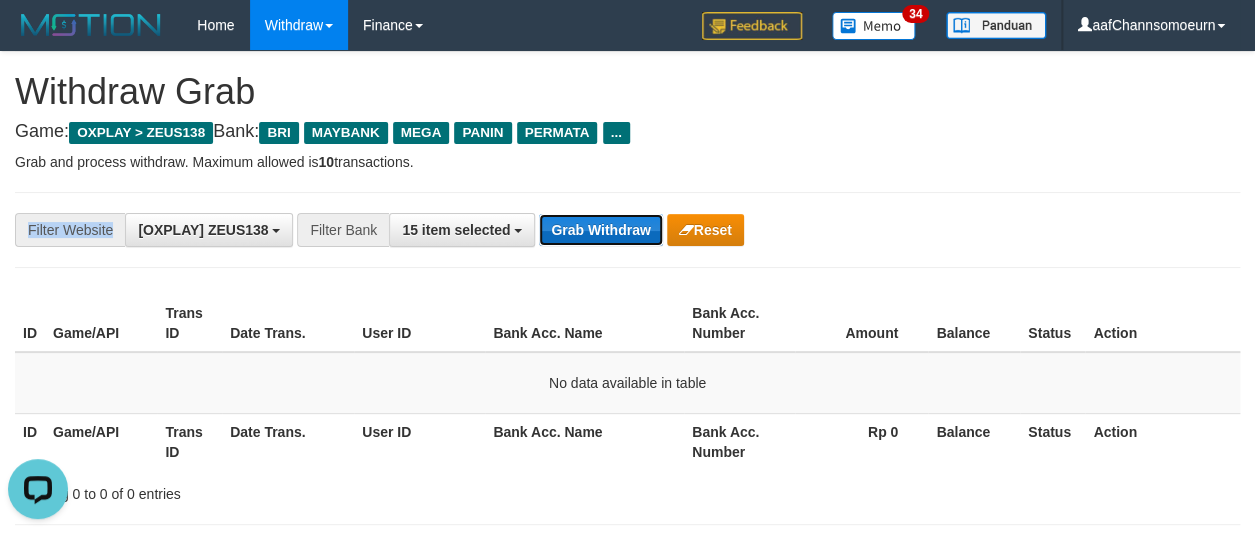 click on "Grab Withdraw" at bounding box center [600, 230] 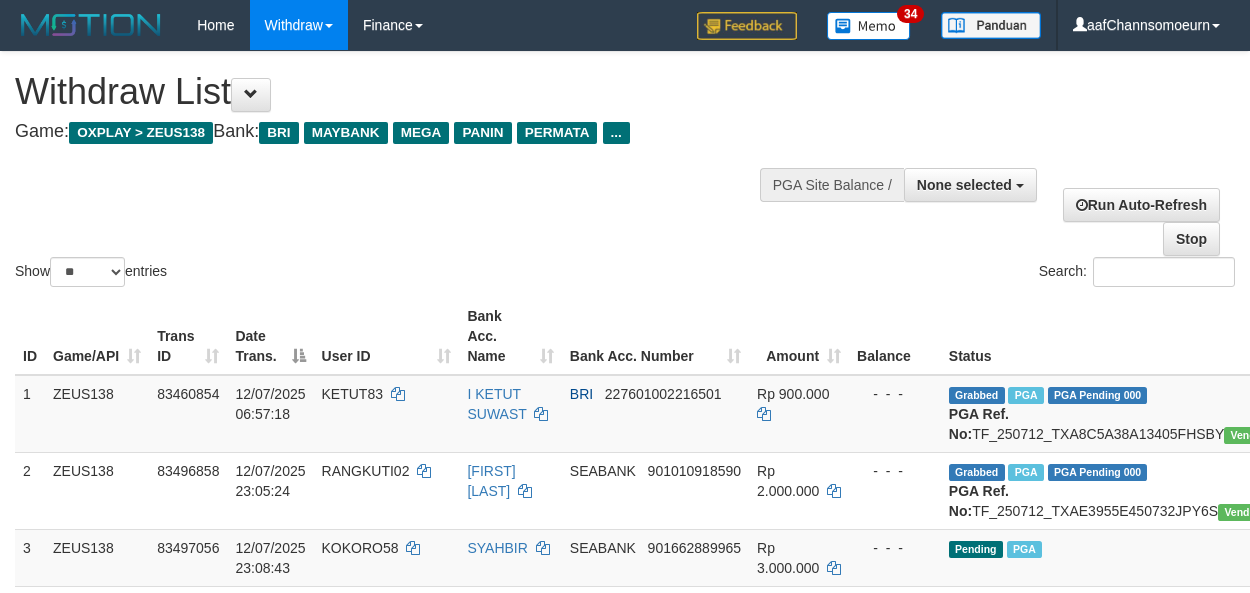 select 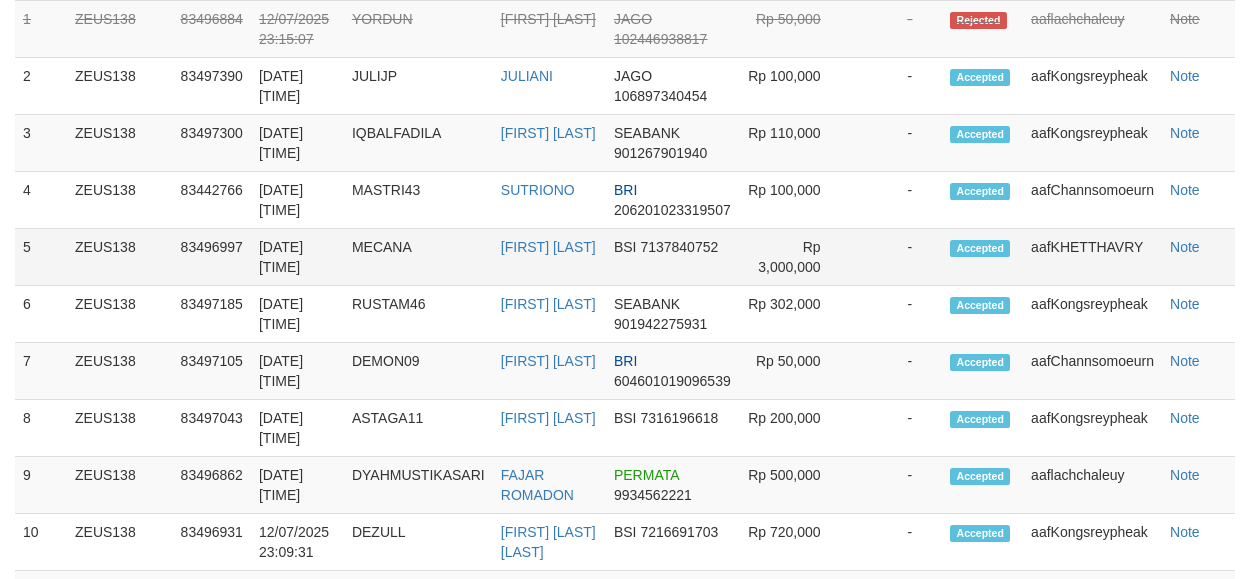 scroll, scrollTop: 621, scrollLeft: 0, axis: vertical 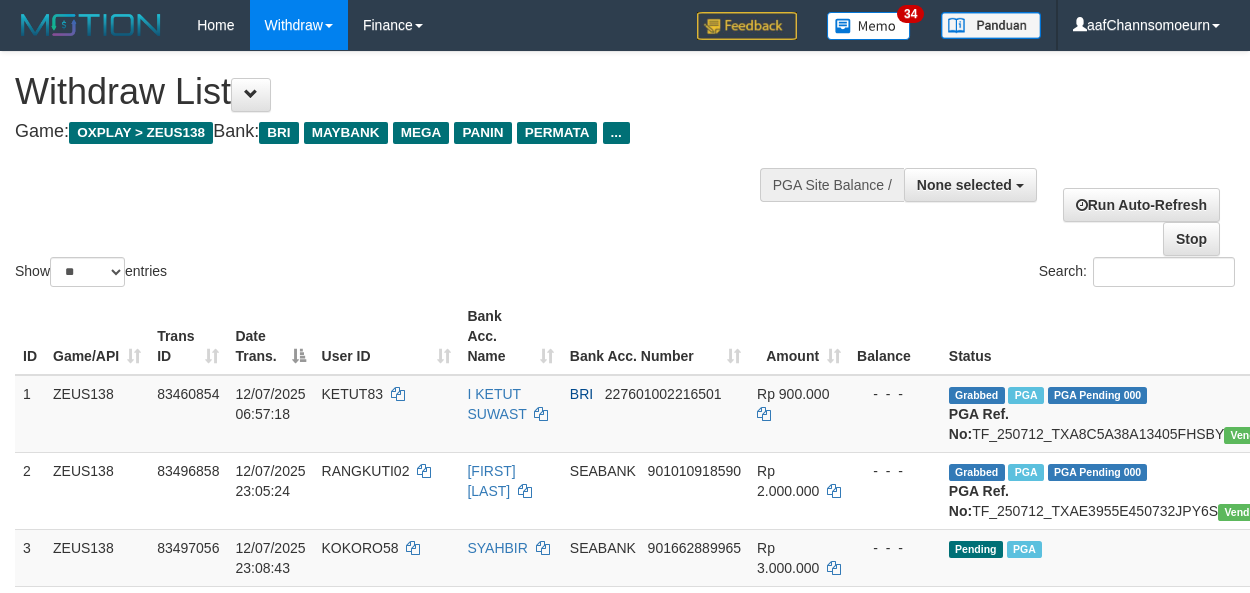 select 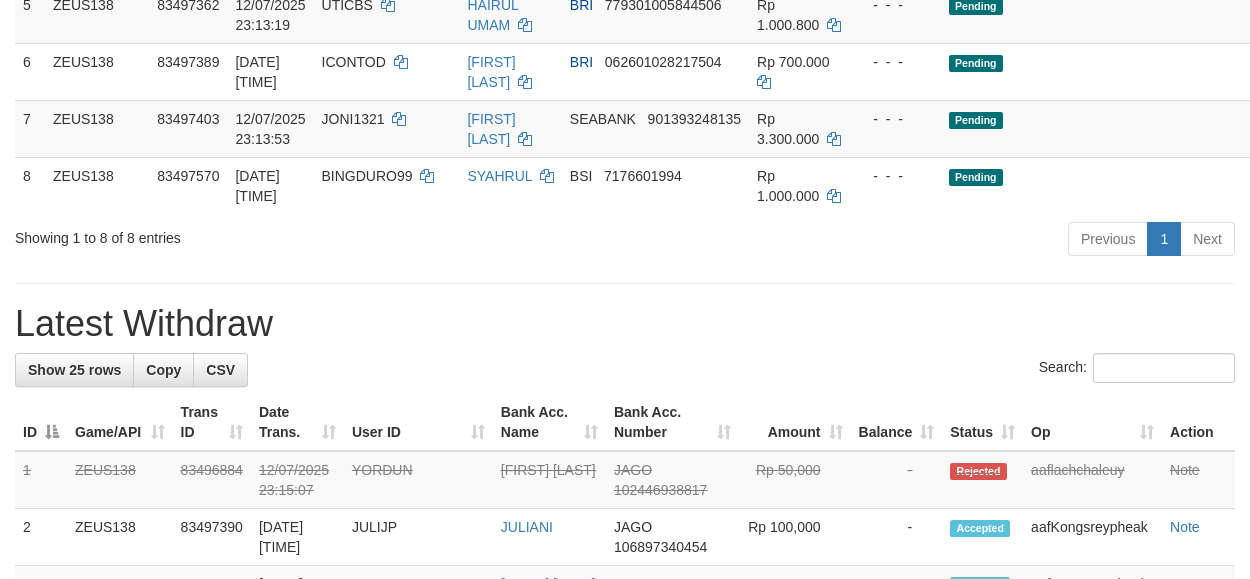 scroll, scrollTop: 621, scrollLeft: 0, axis: vertical 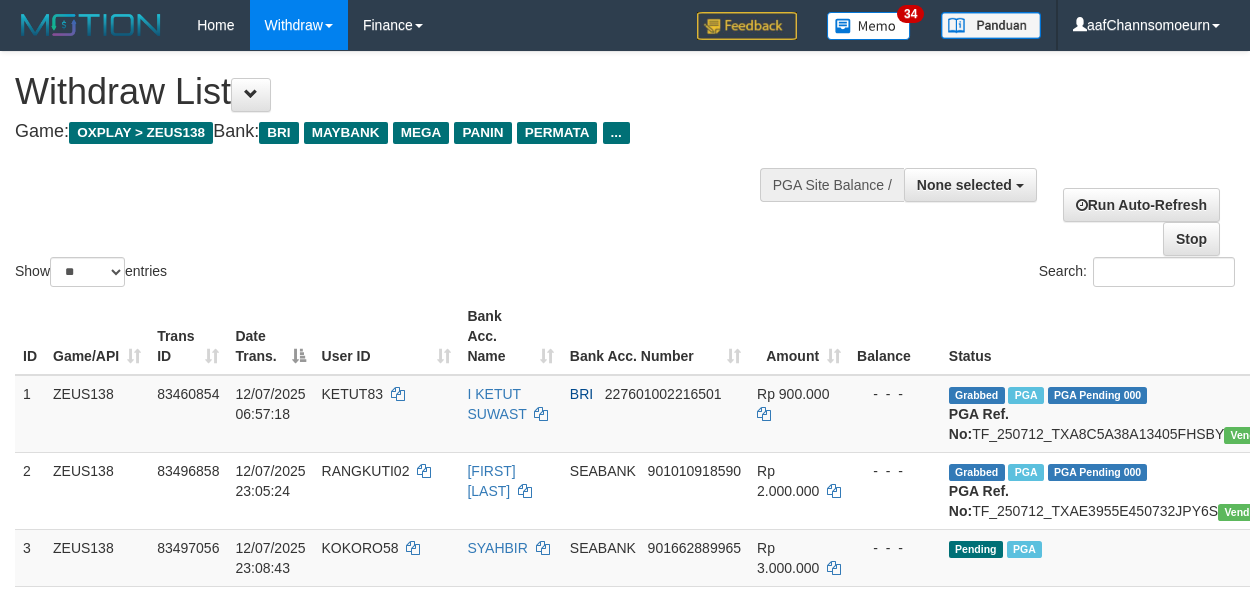 select 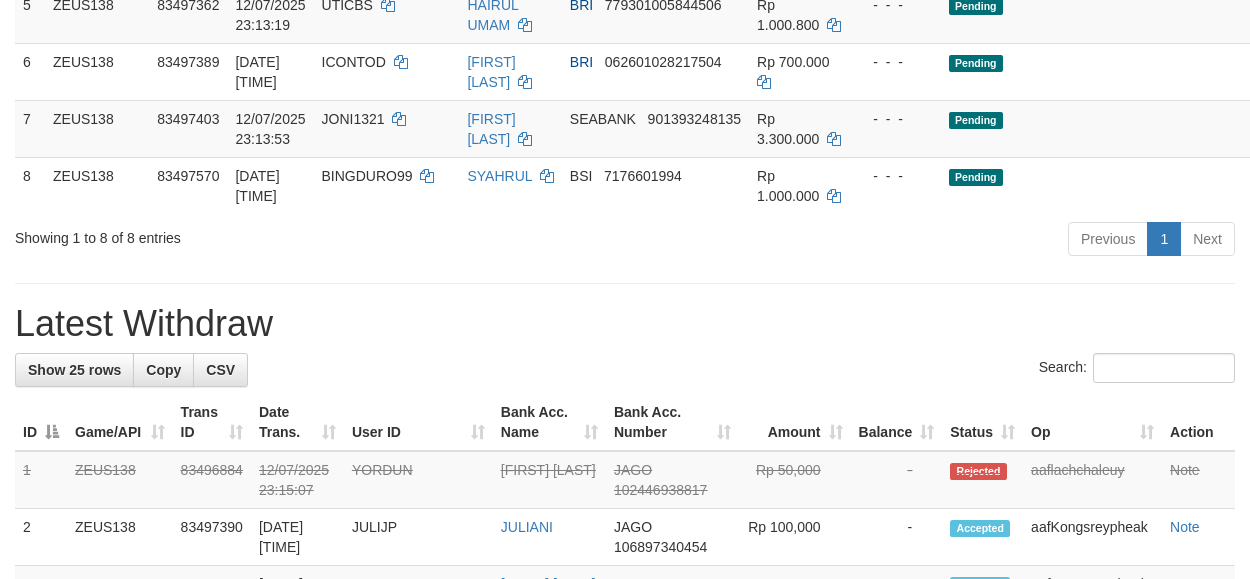 scroll, scrollTop: 621, scrollLeft: 0, axis: vertical 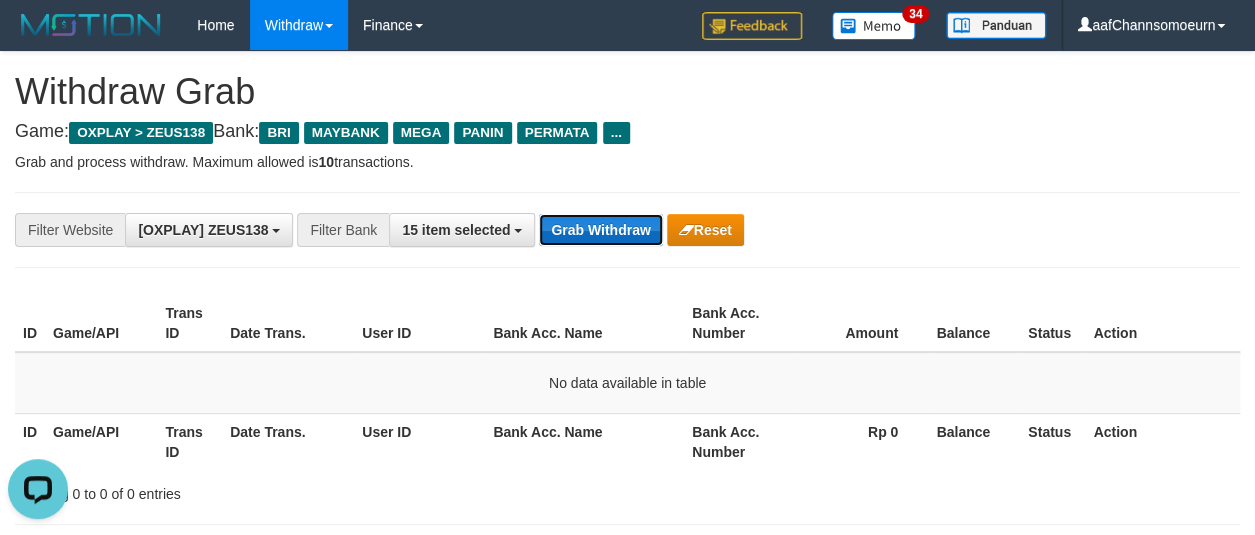 click on "Grab Withdraw" at bounding box center (600, 230) 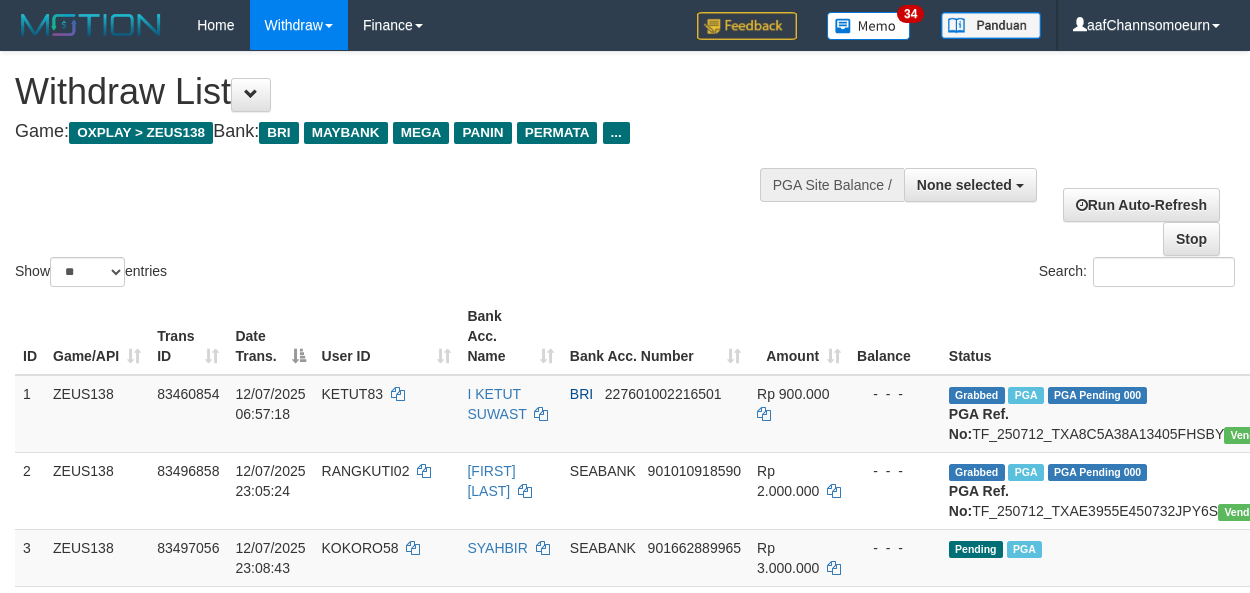 select 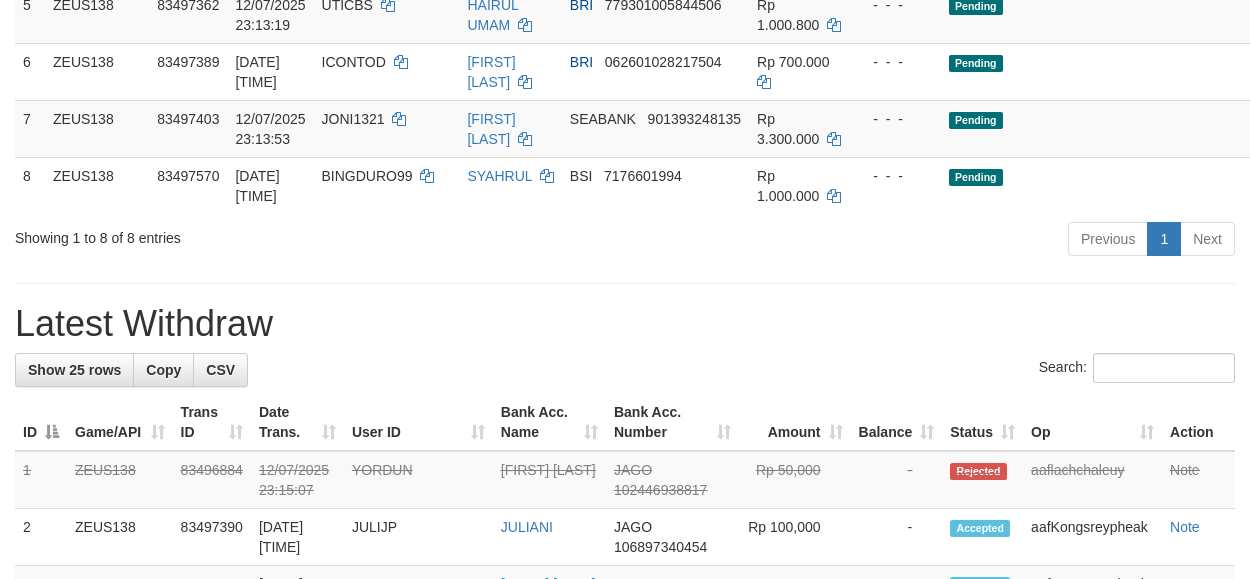 scroll, scrollTop: 621, scrollLeft: 0, axis: vertical 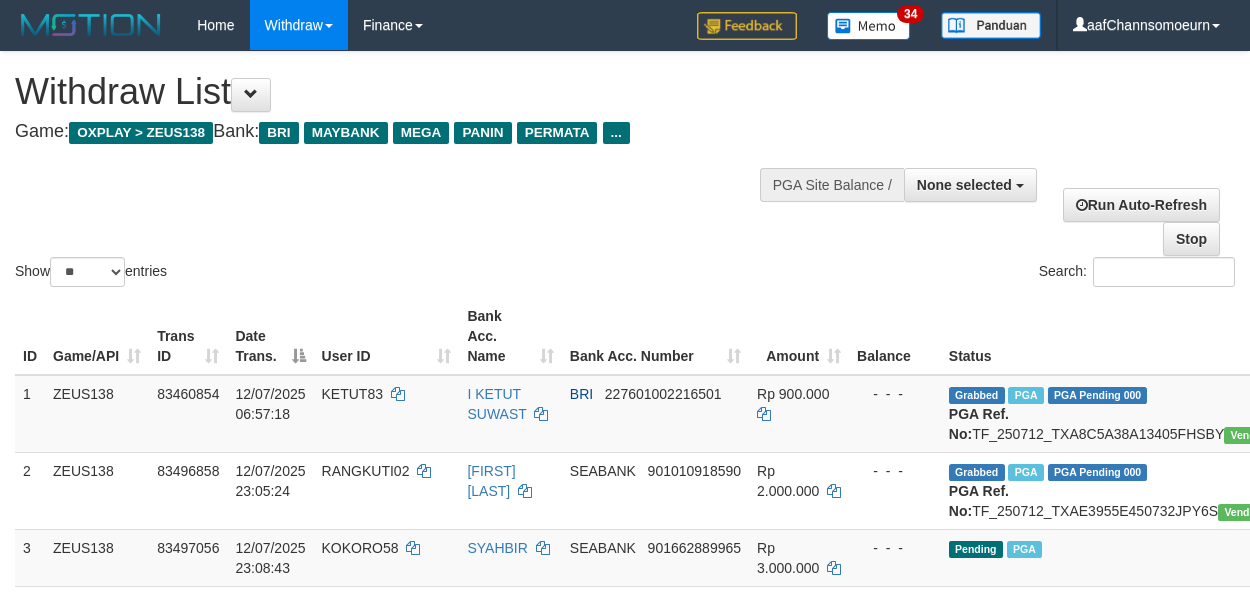 select 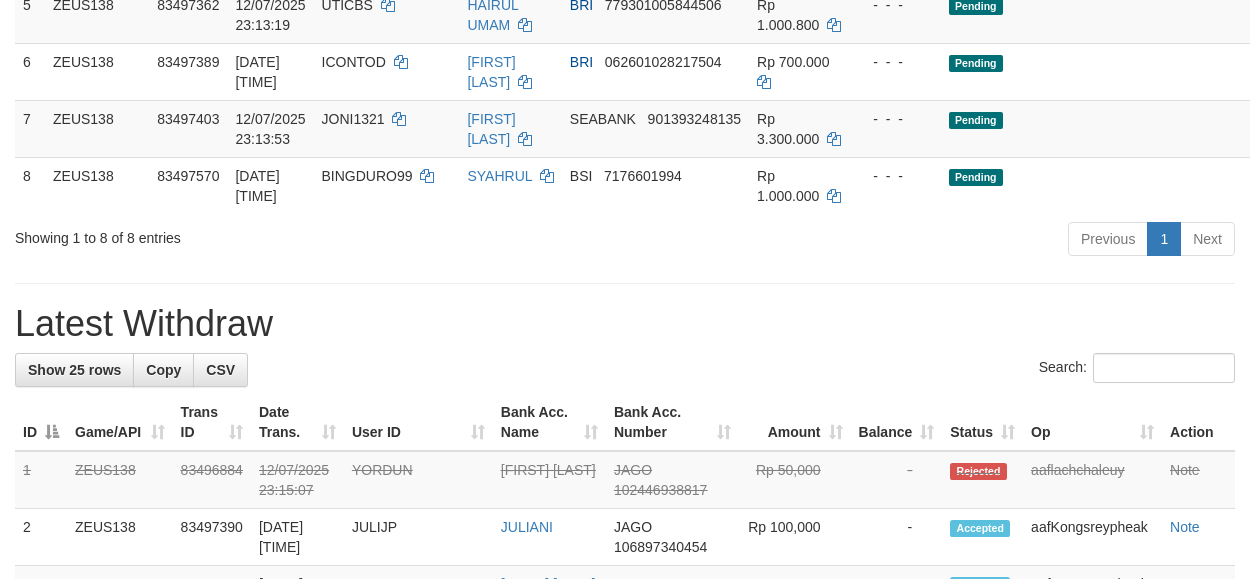 scroll, scrollTop: 621, scrollLeft: 0, axis: vertical 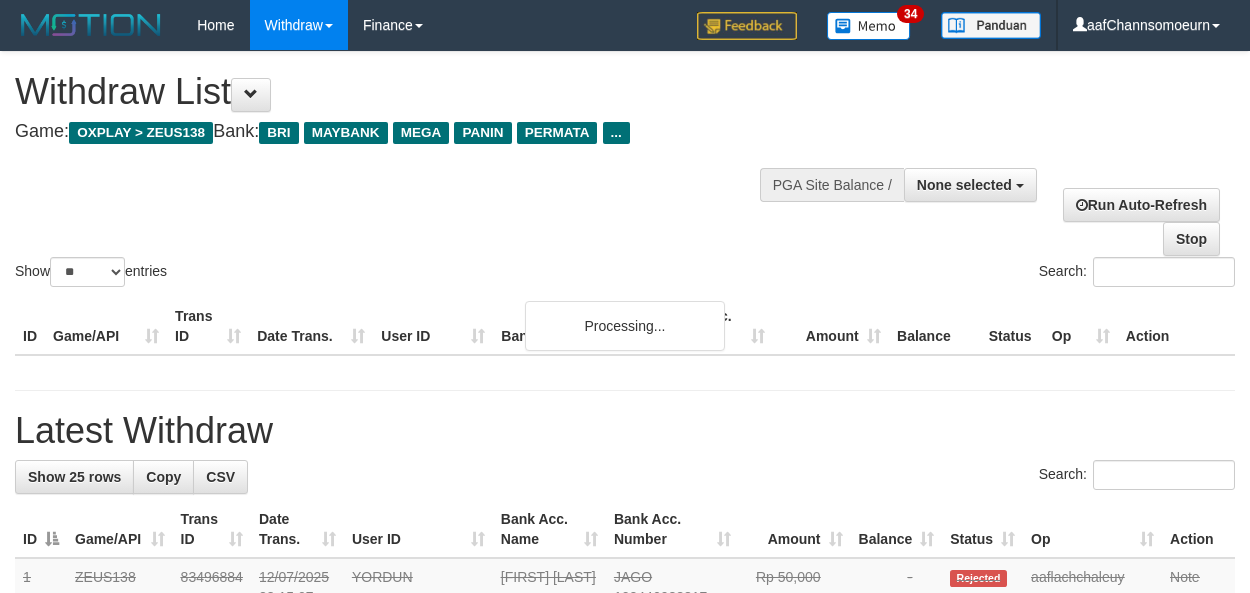 select 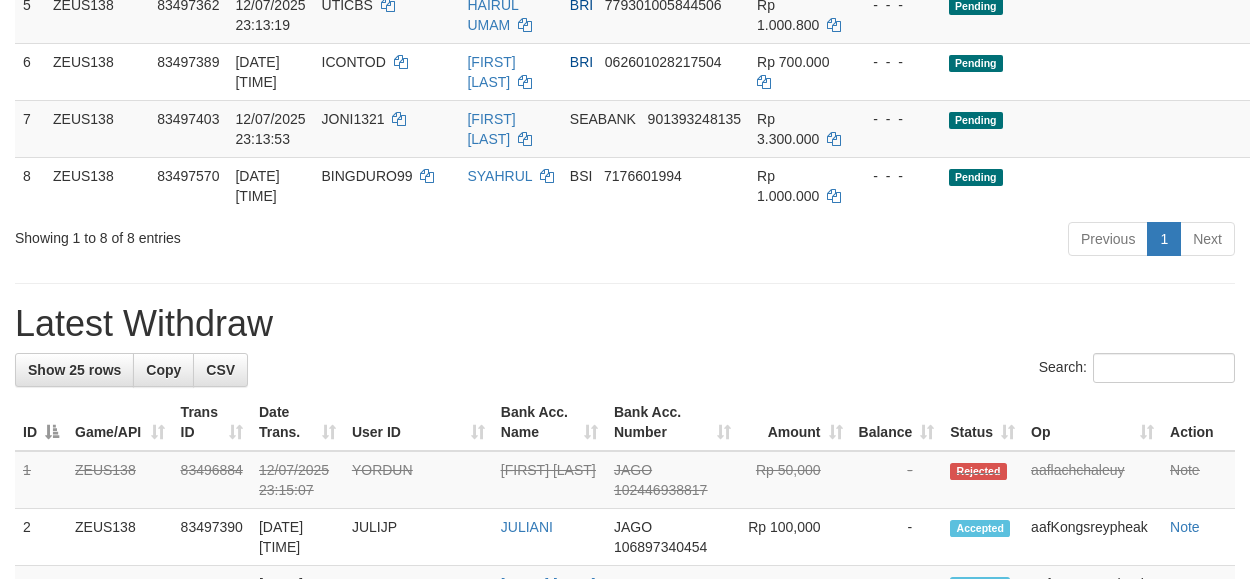 scroll, scrollTop: 621, scrollLeft: 0, axis: vertical 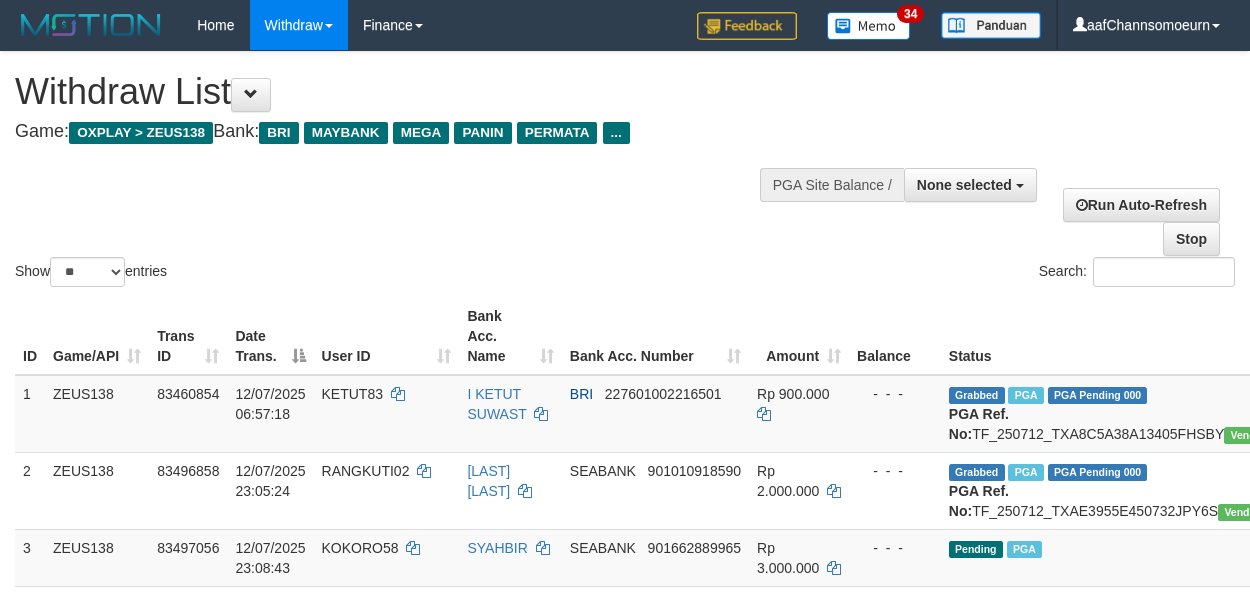 select 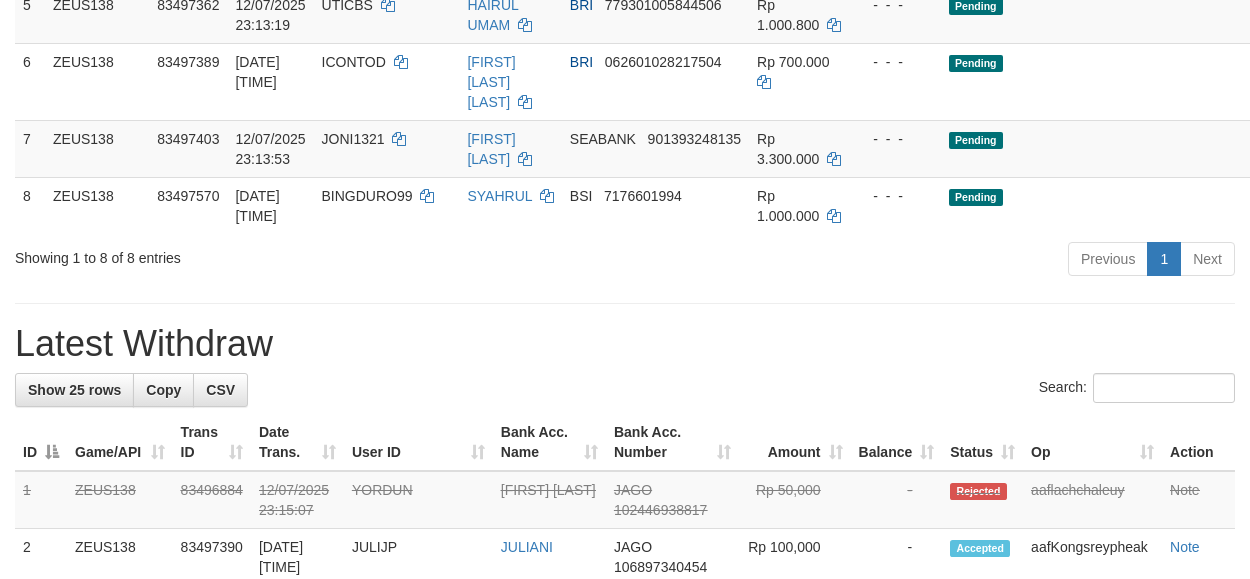 scroll, scrollTop: 621, scrollLeft: 0, axis: vertical 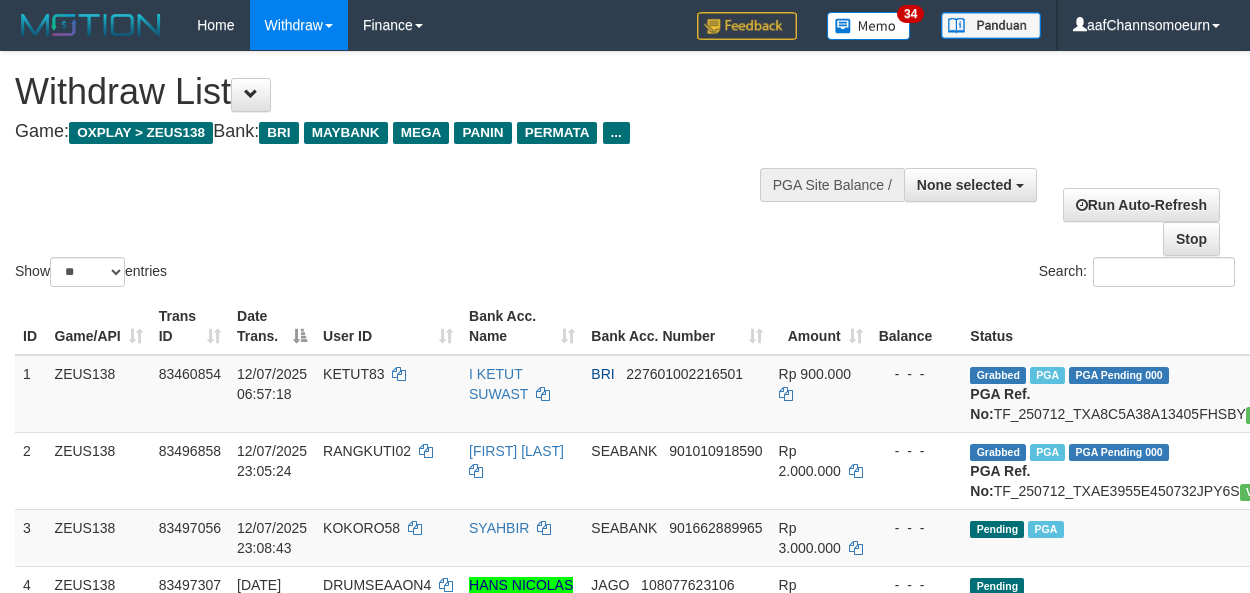 select 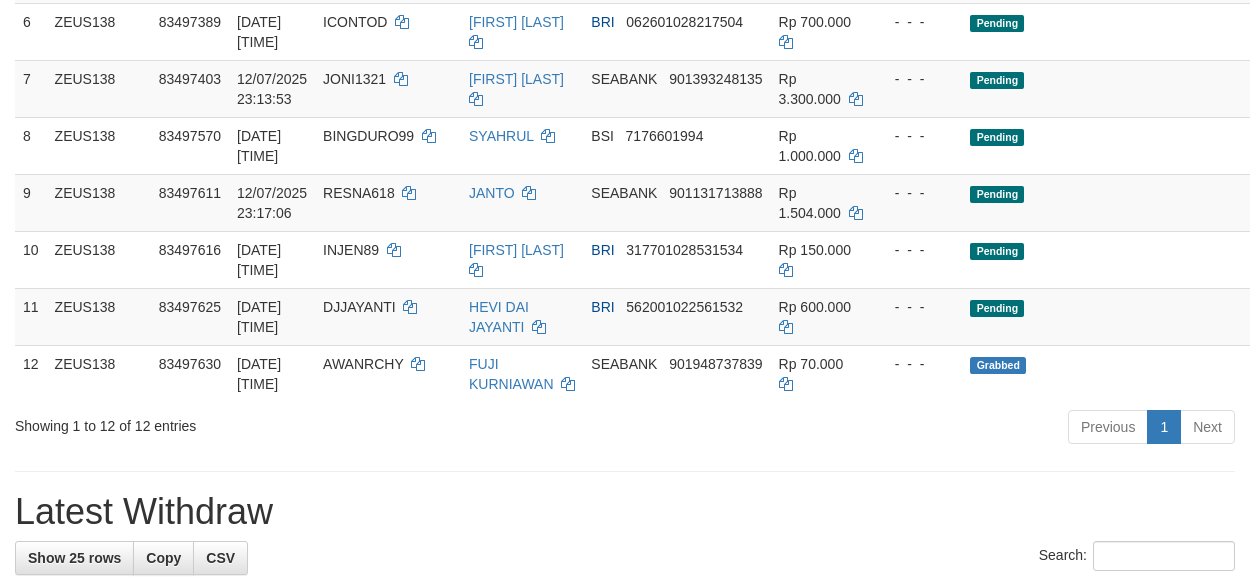 scroll, scrollTop: 621, scrollLeft: 0, axis: vertical 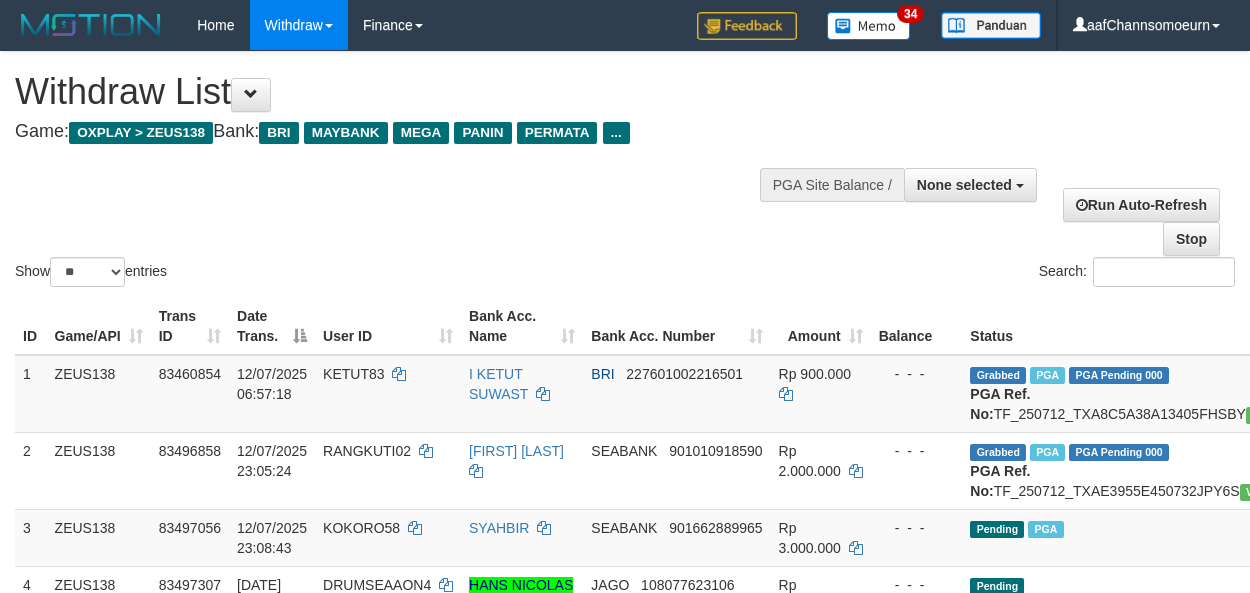 select 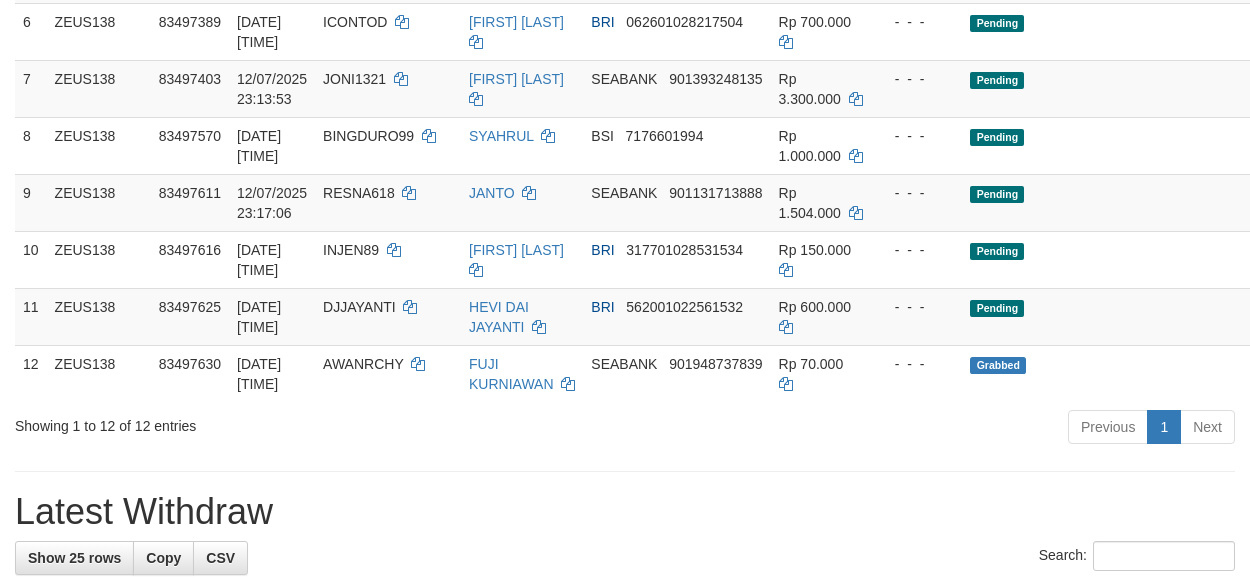 scroll, scrollTop: 621, scrollLeft: 0, axis: vertical 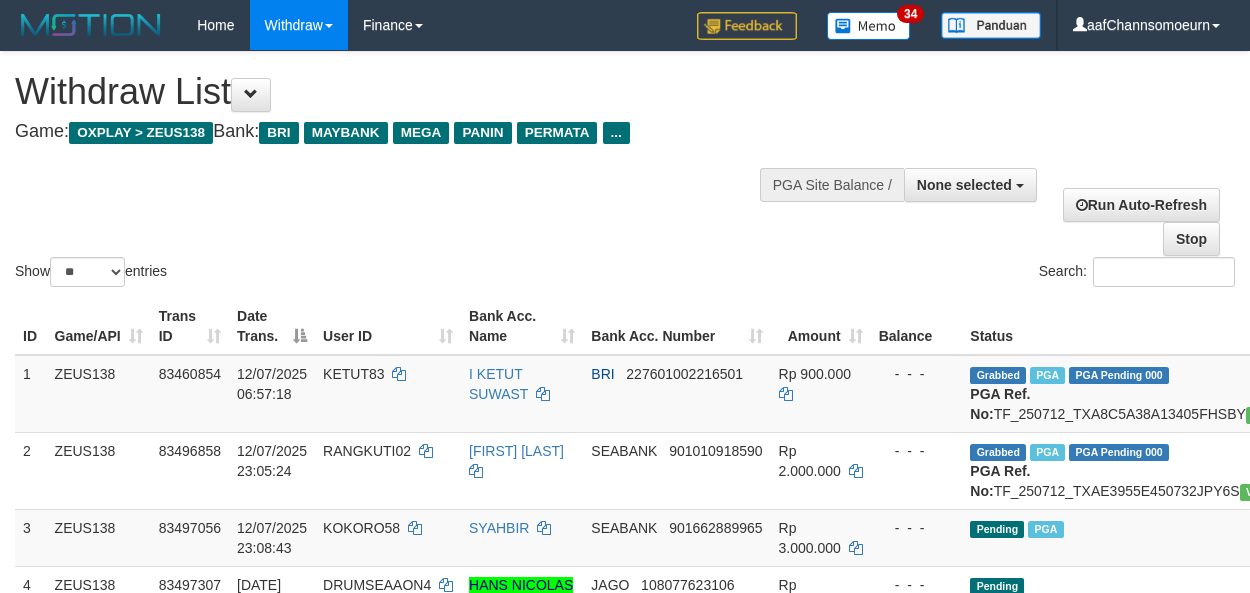 select 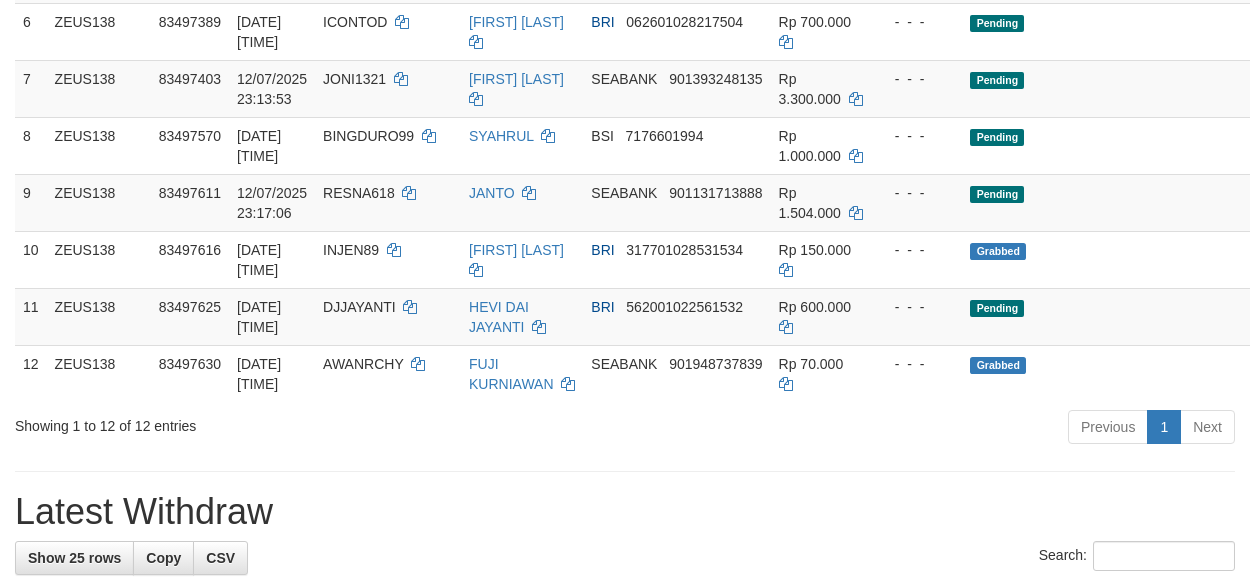 scroll, scrollTop: 621, scrollLeft: 0, axis: vertical 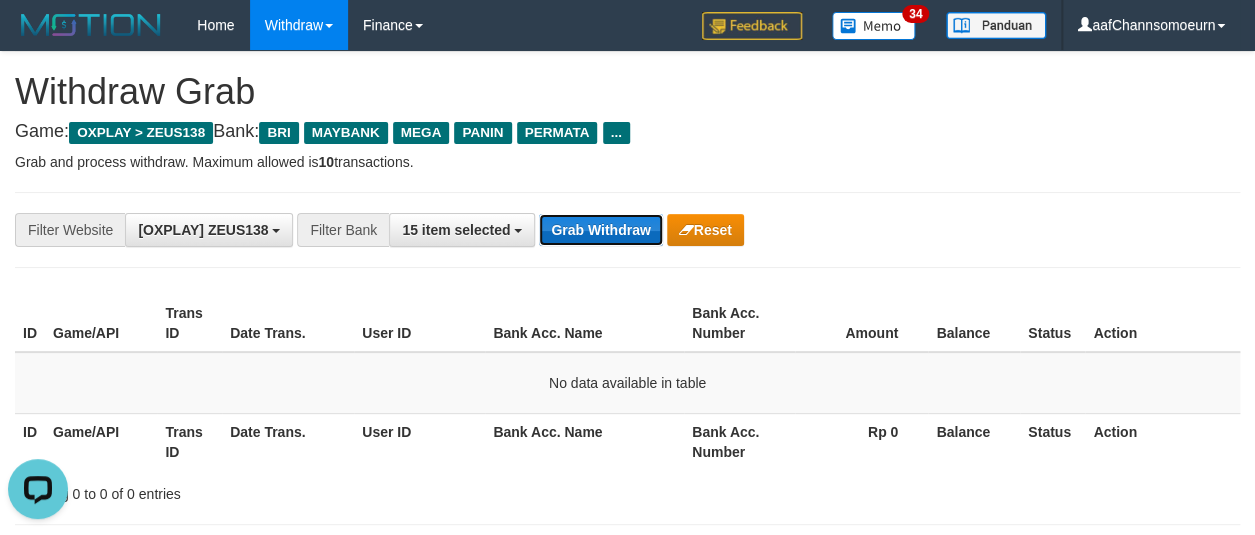 click on "Grab Withdraw" at bounding box center (600, 230) 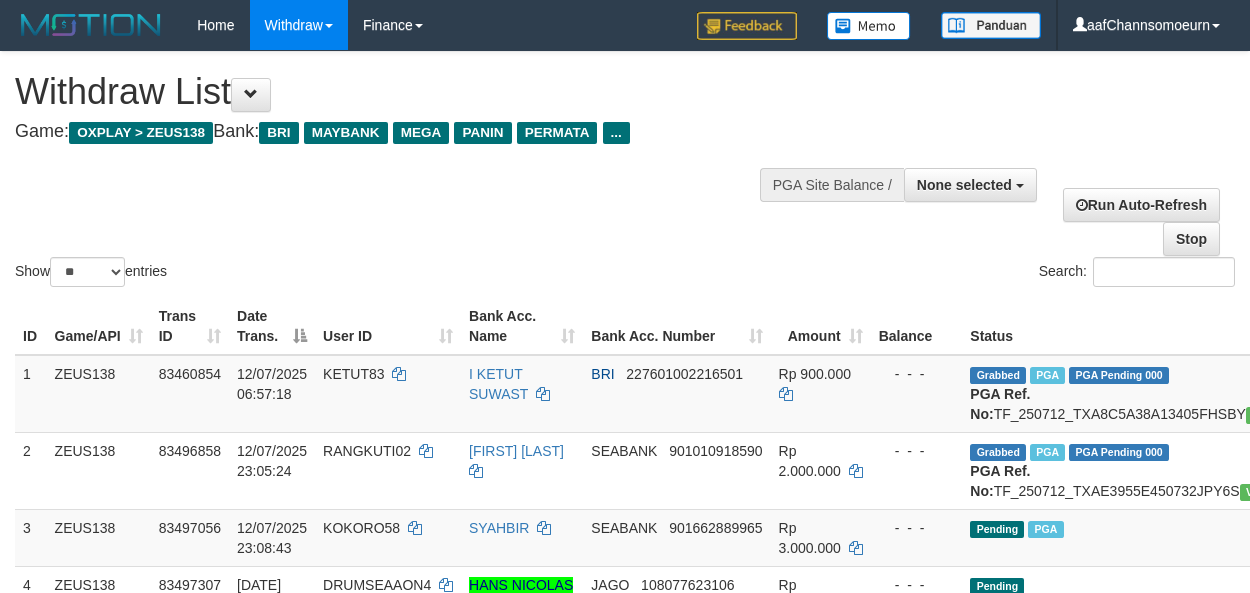 select 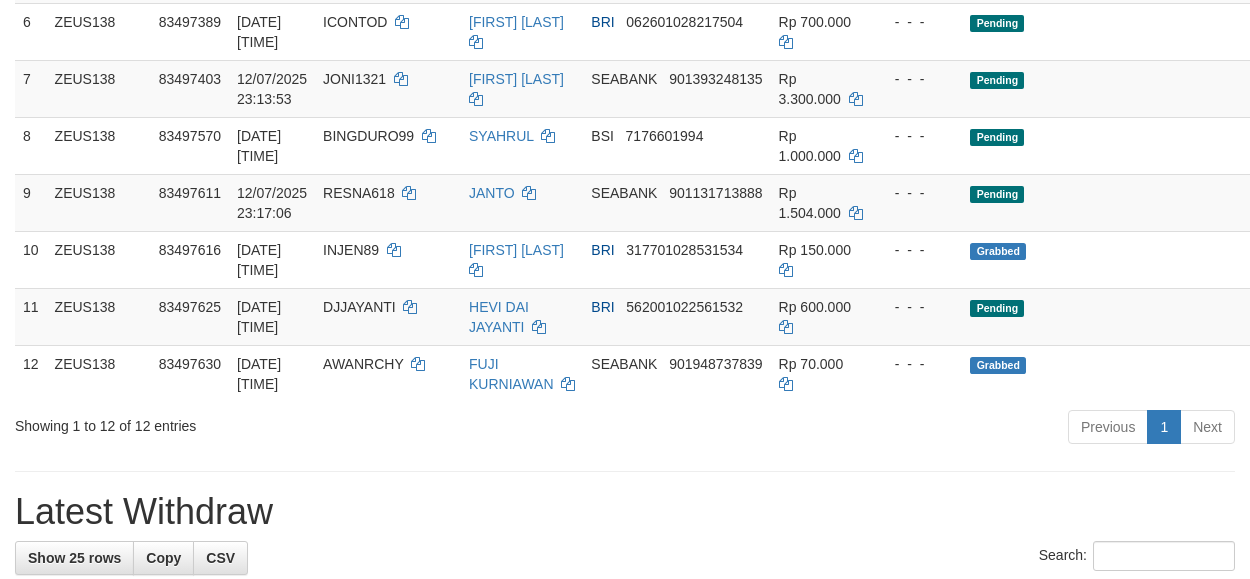 scroll, scrollTop: 621, scrollLeft: 0, axis: vertical 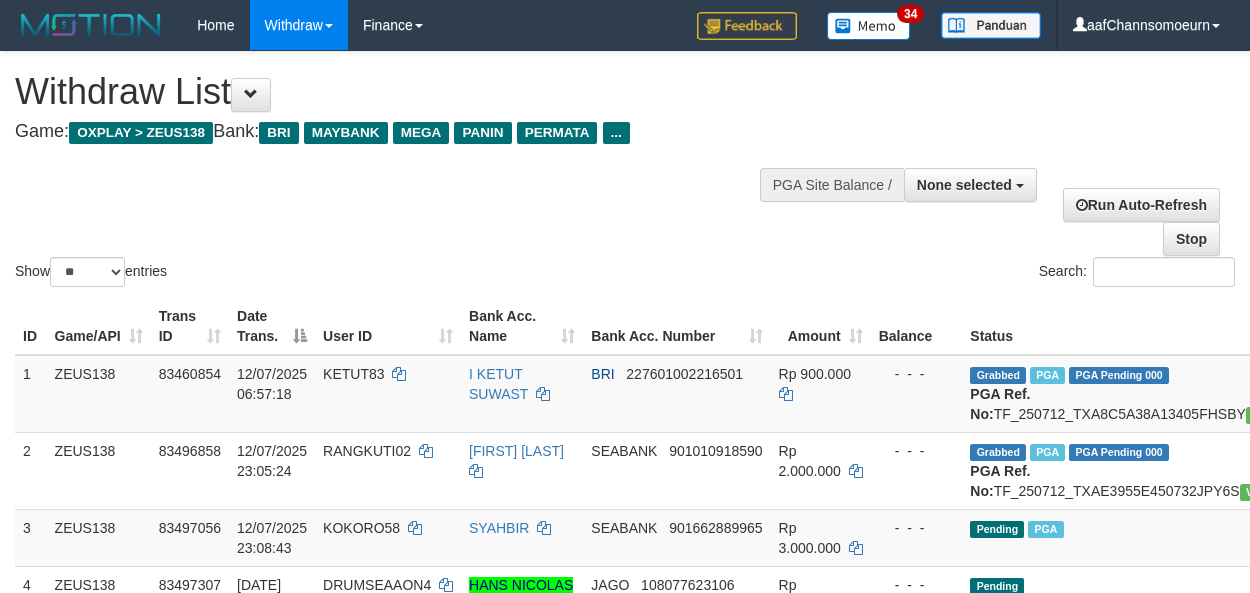 select 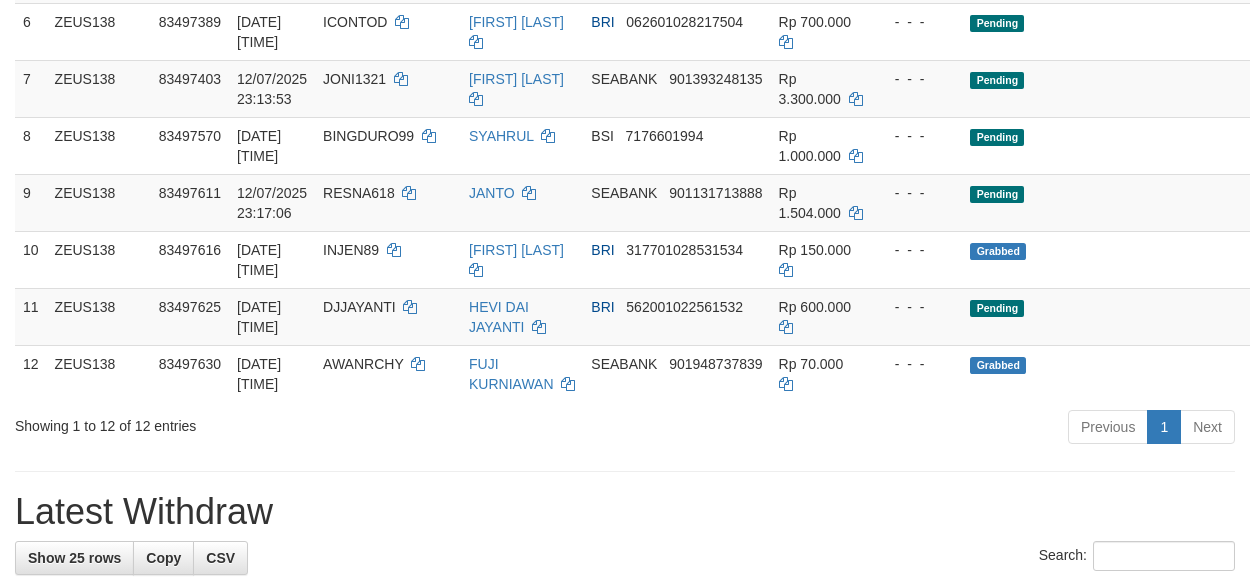 scroll, scrollTop: 621, scrollLeft: 0, axis: vertical 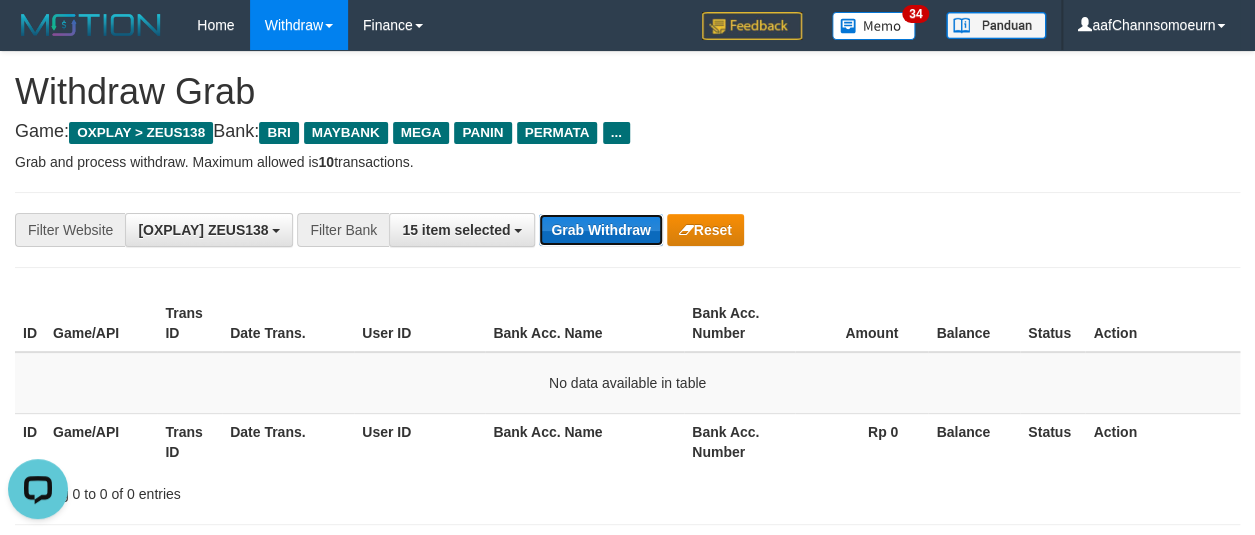 click on "Grab Withdraw" at bounding box center [600, 230] 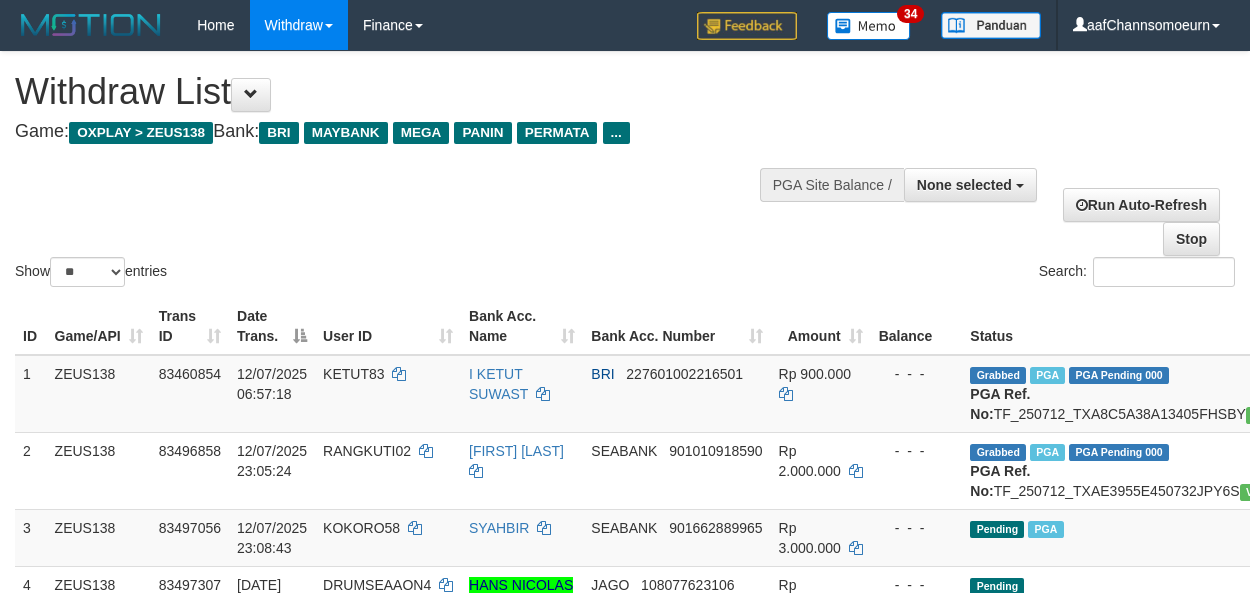 select 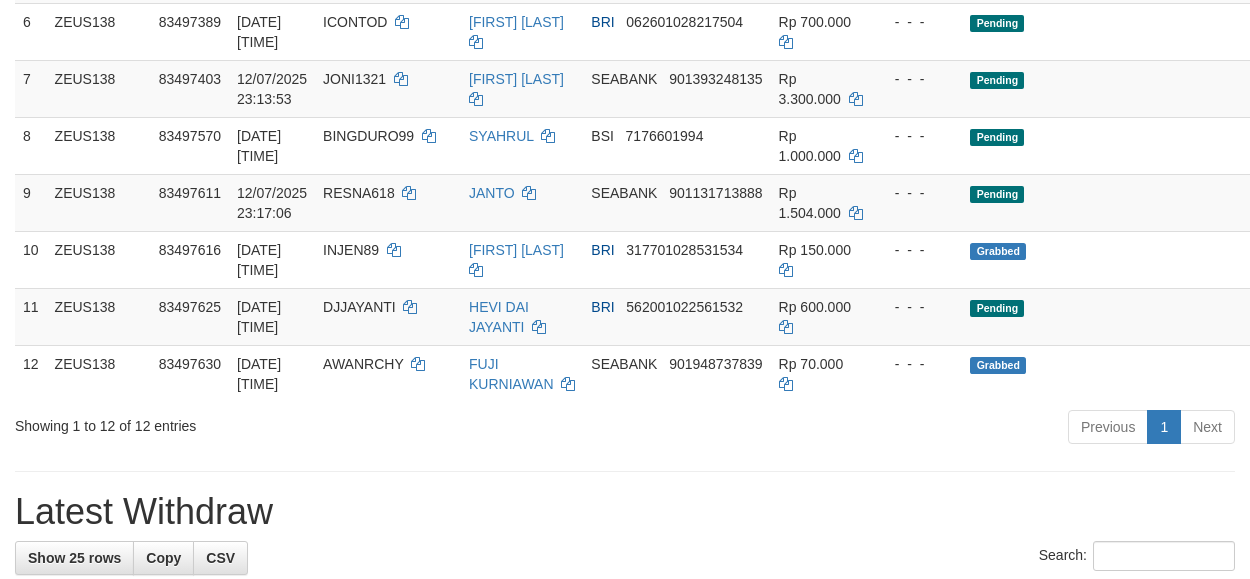 scroll, scrollTop: 621, scrollLeft: 0, axis: vertical 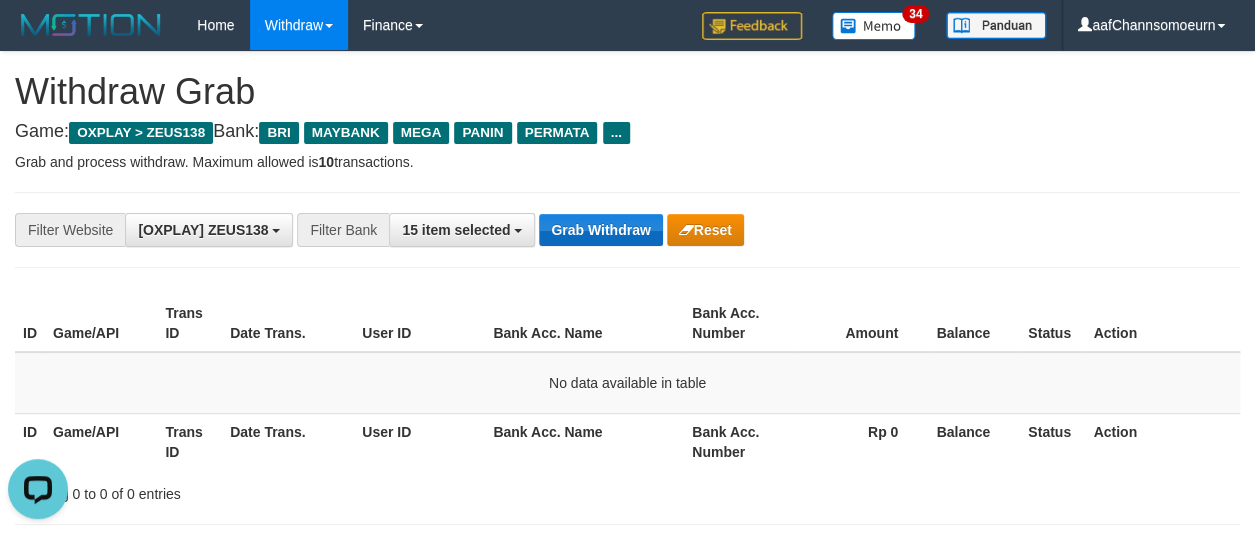 drag, startPoint x: 567, startPoint y: 251, endPoint x: 580, endPoint y: 243, distance: 15.264338 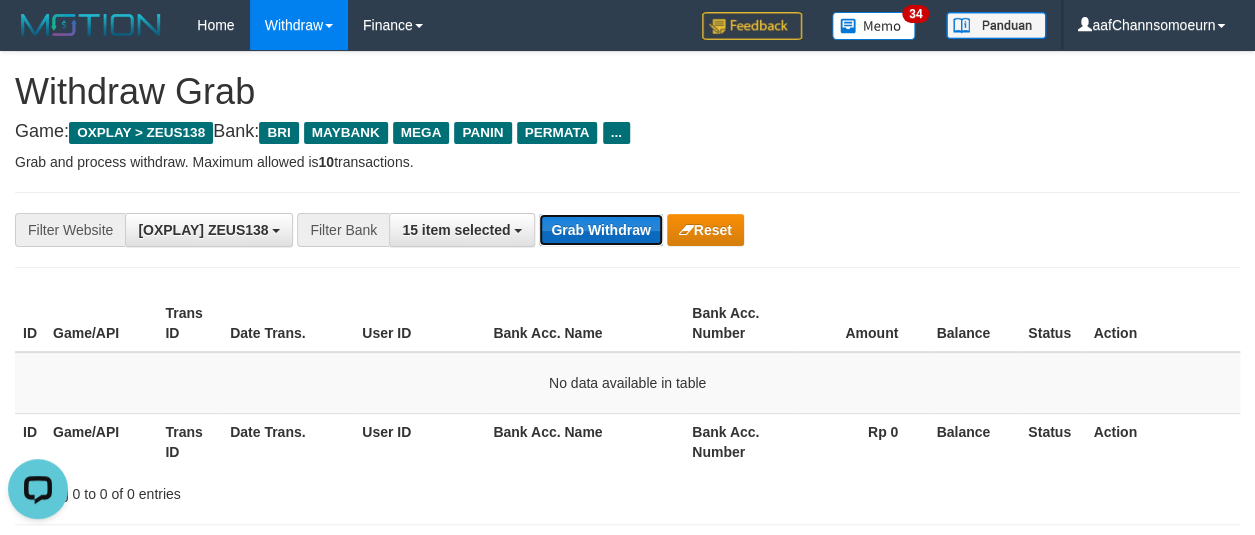 click on "Grab Withdraw" at bounding box center [600, 230] 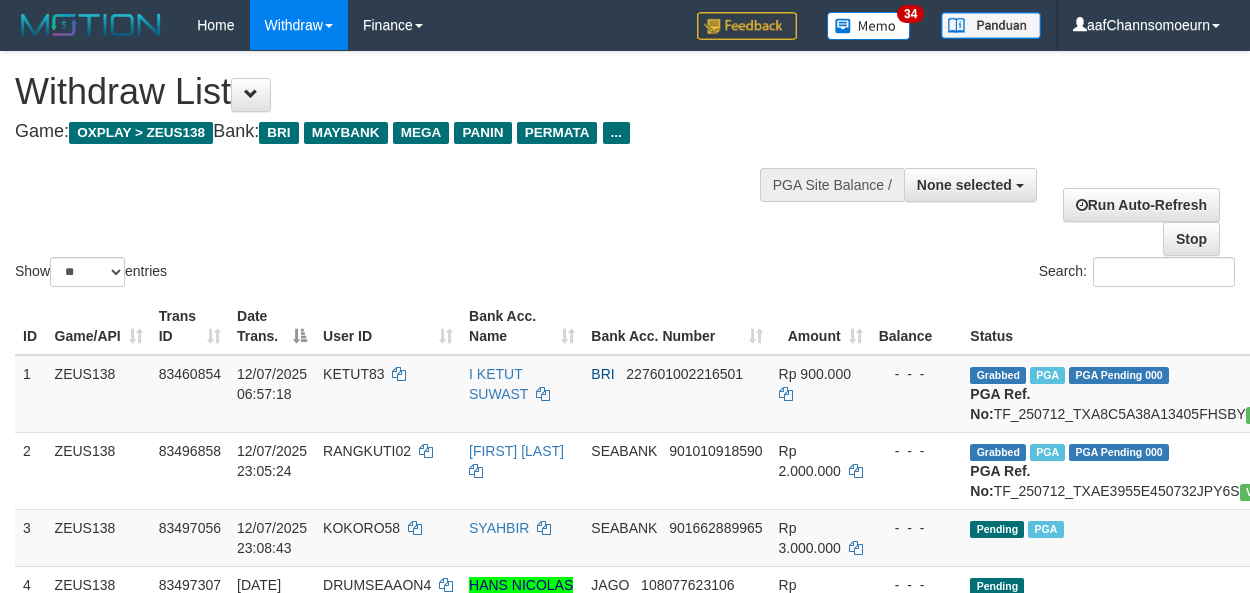 select 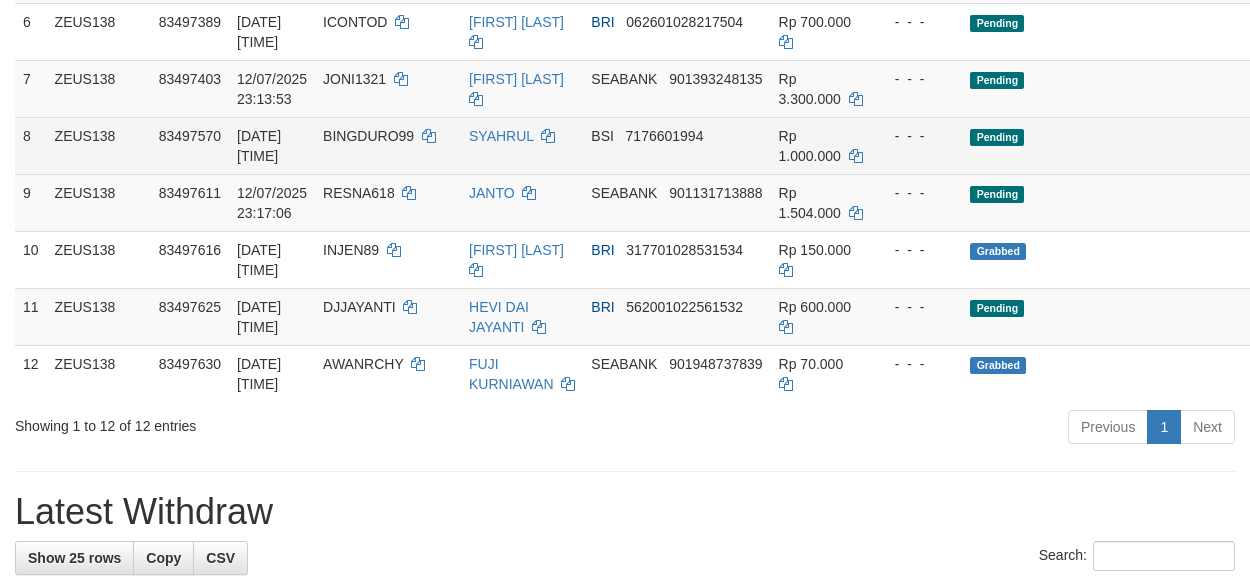scroll, scrollTop: 621, scrollLeft: 0, axis: vertical 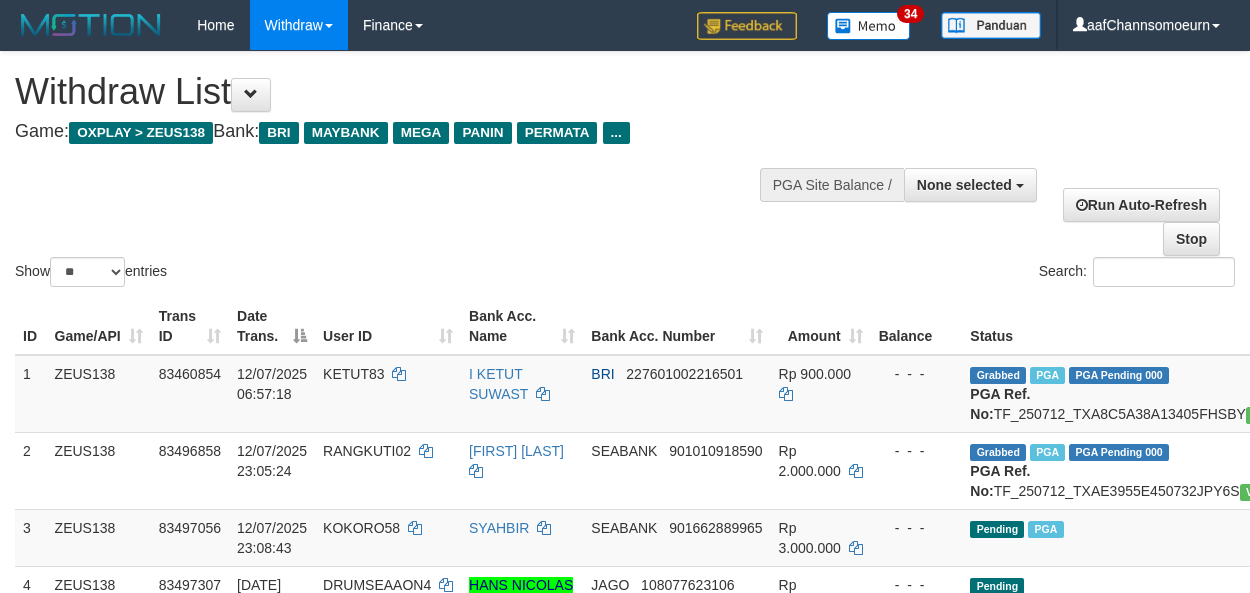 select 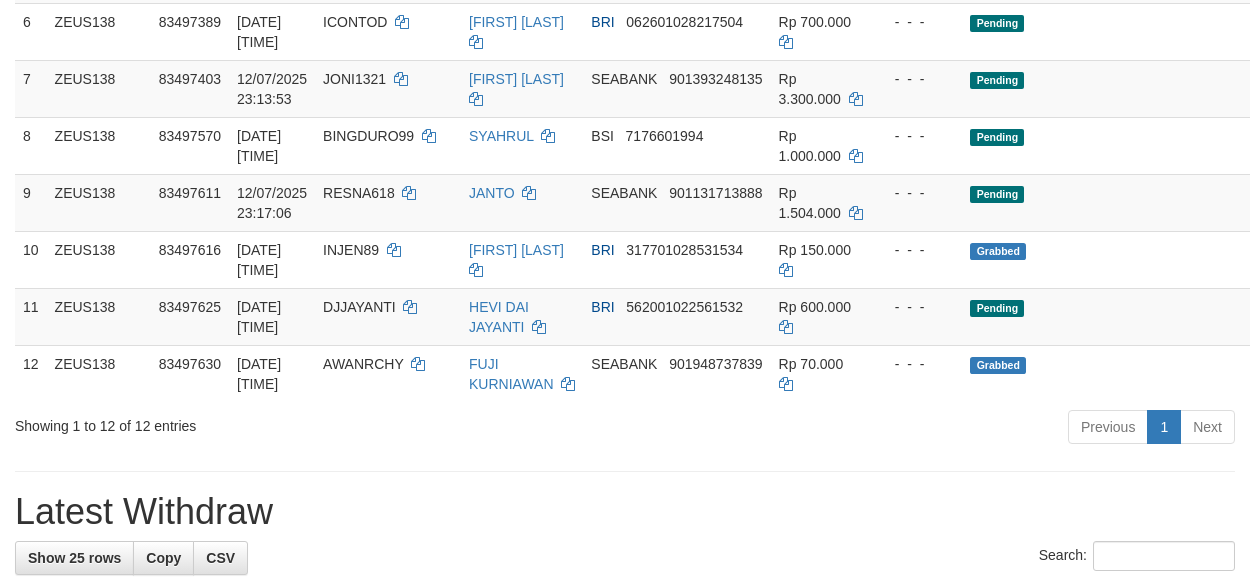 scroll, scrollTop: 621, scrollLeft: 0, axis: vertical 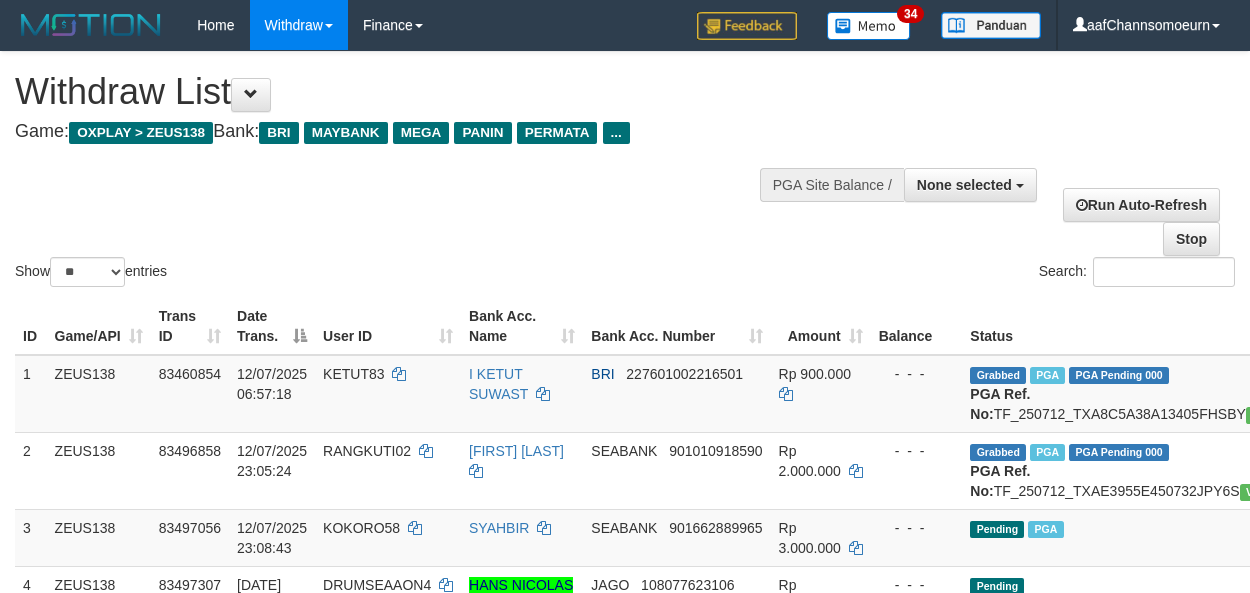 select 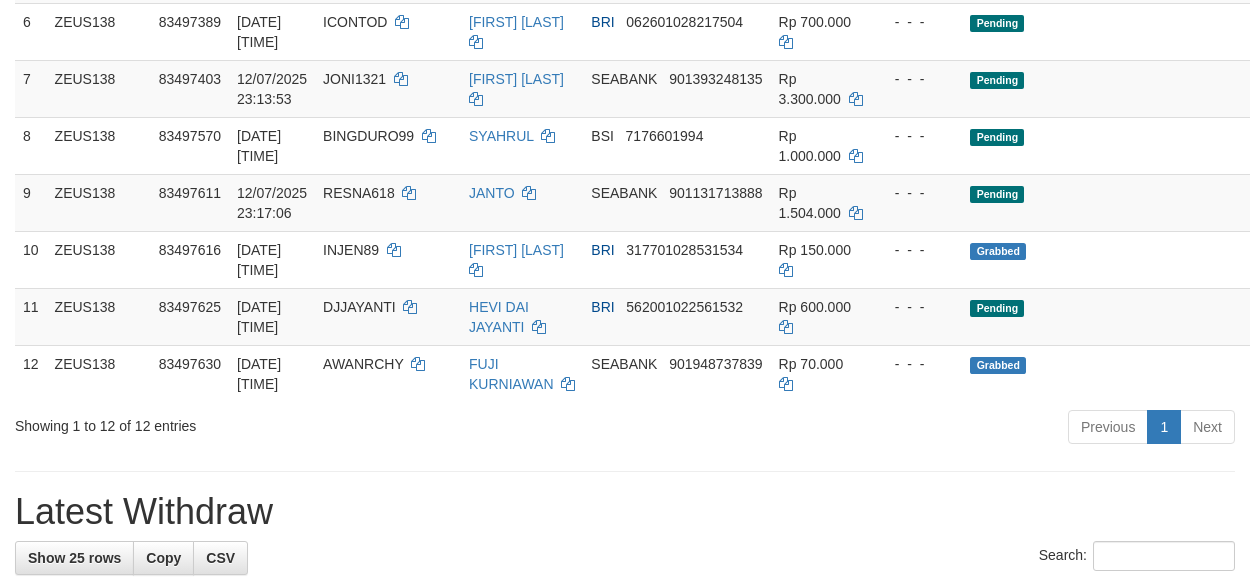 scroll, scrollTop: 621, scrollLeft: 0, axis: vertical 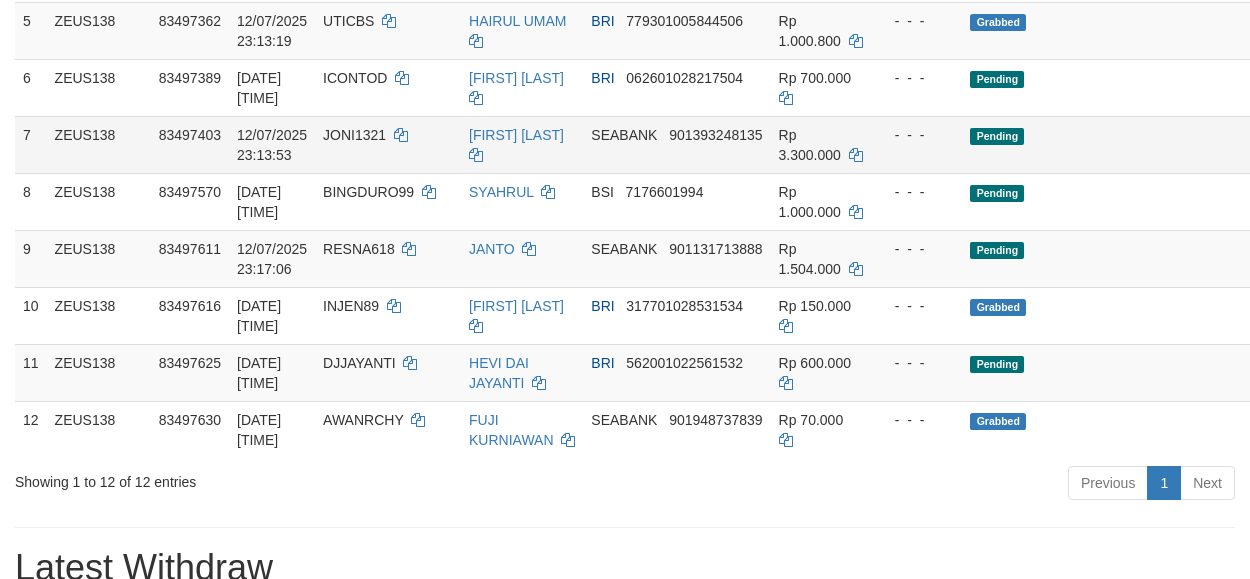 click on "Pending" at bounding box center (1149, 144) 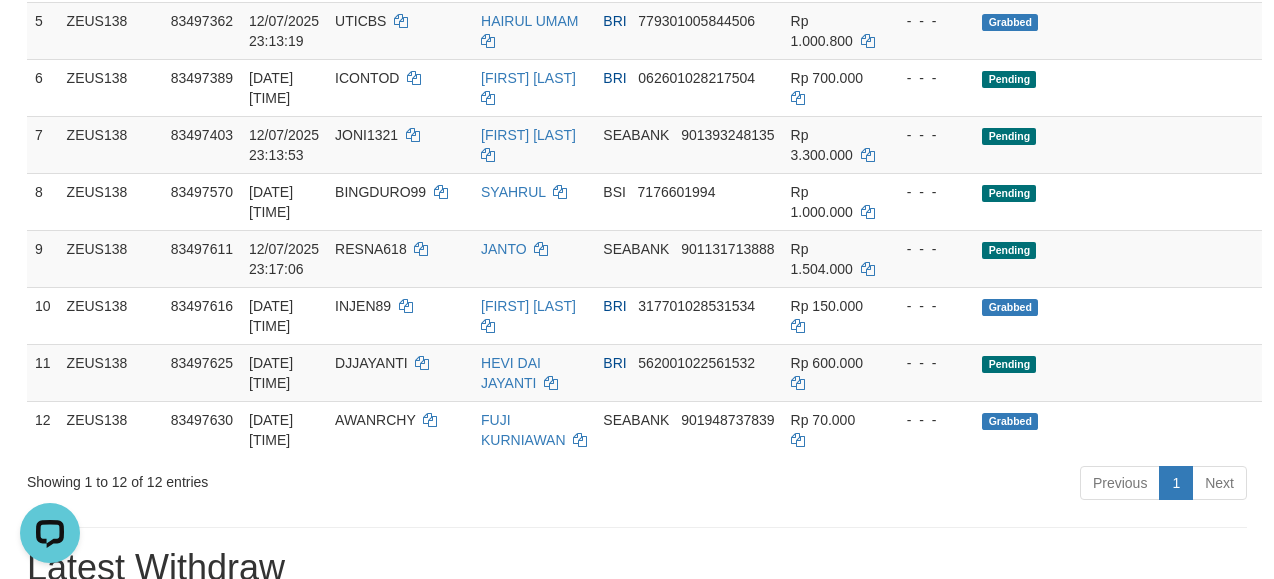 scroll, scrollTop: 0, scrollLeft: 0, axis: both 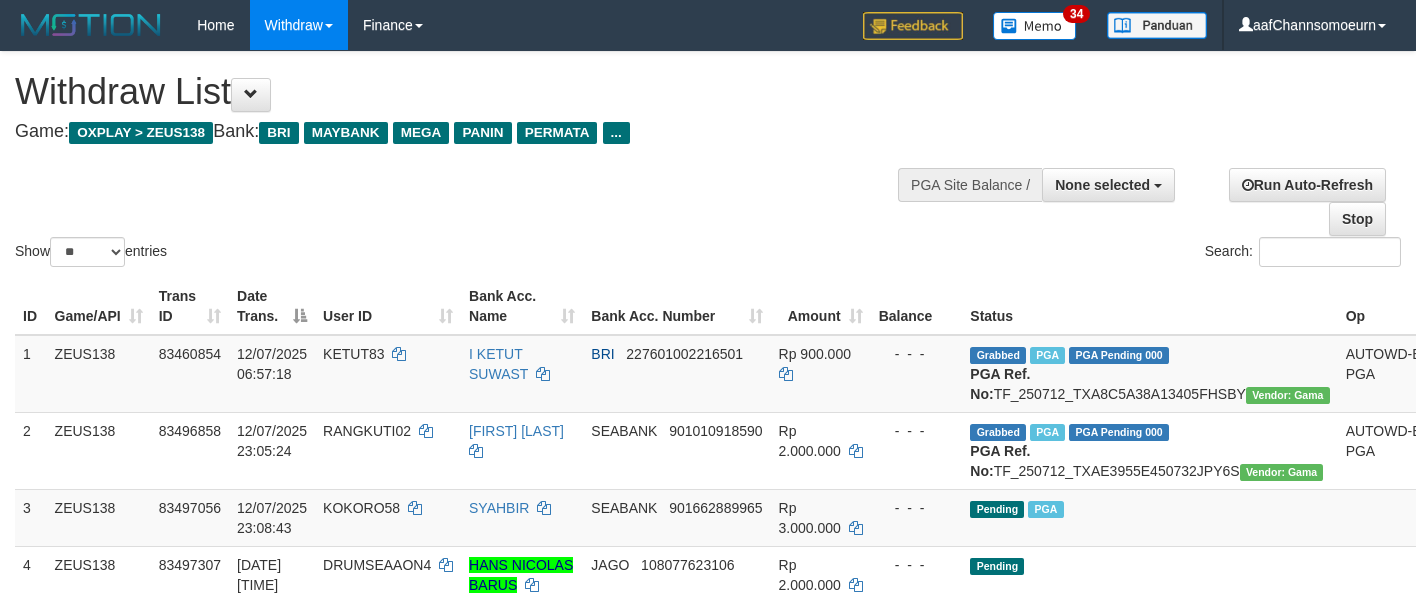 select 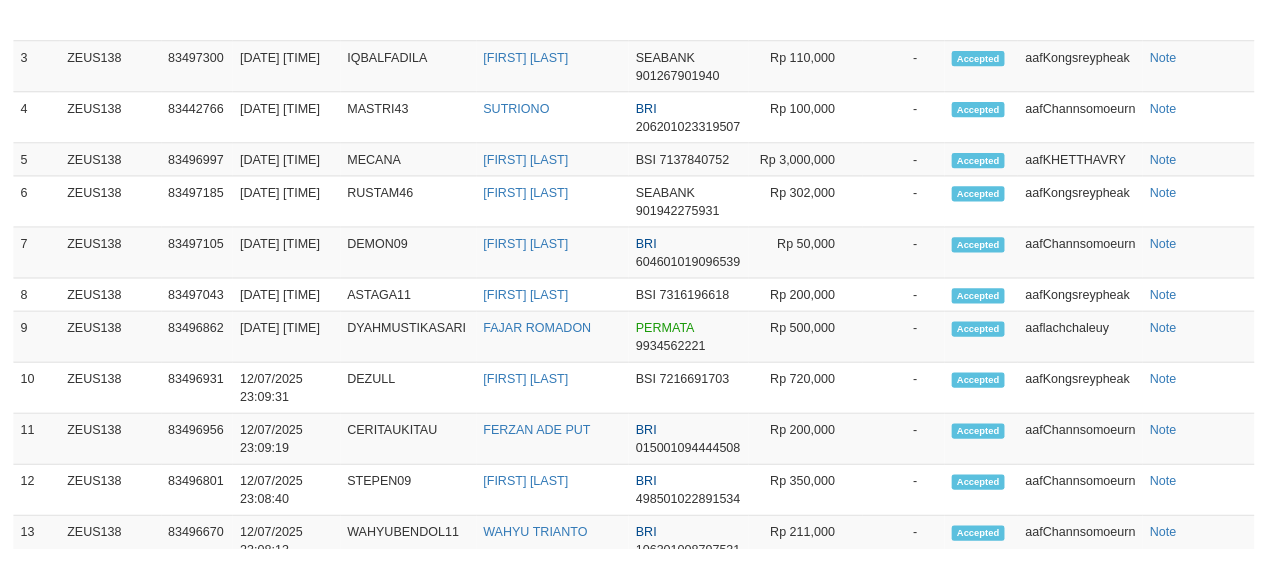 scroll, scrollTop: 601, scrollLeft: 0, axis: vertical 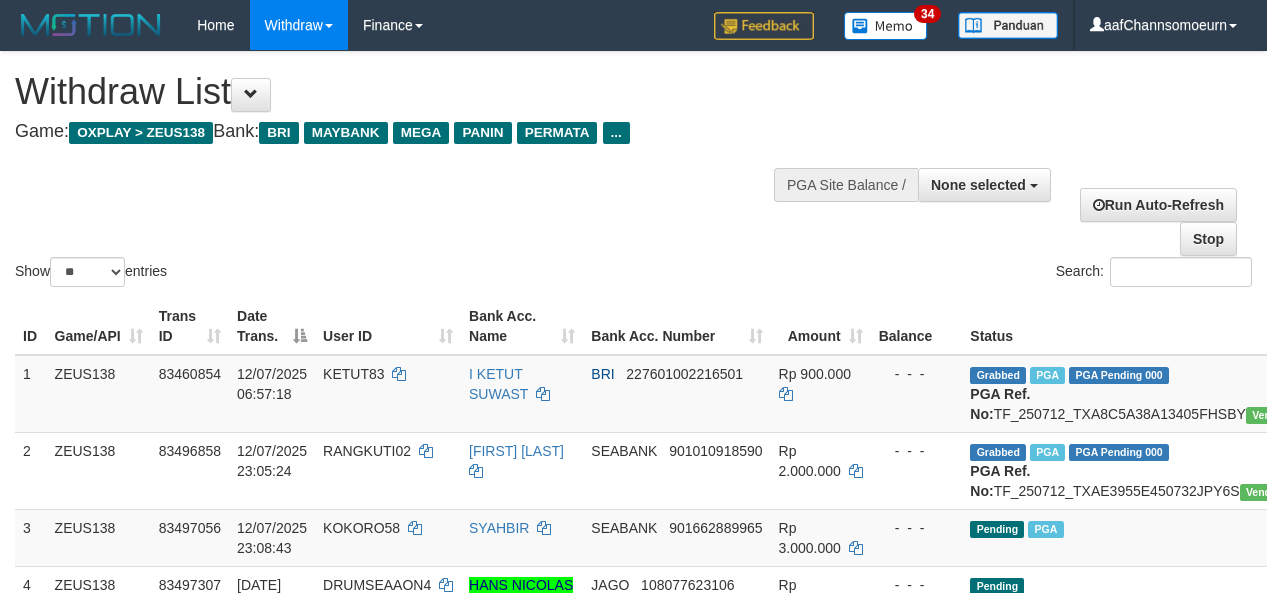 select 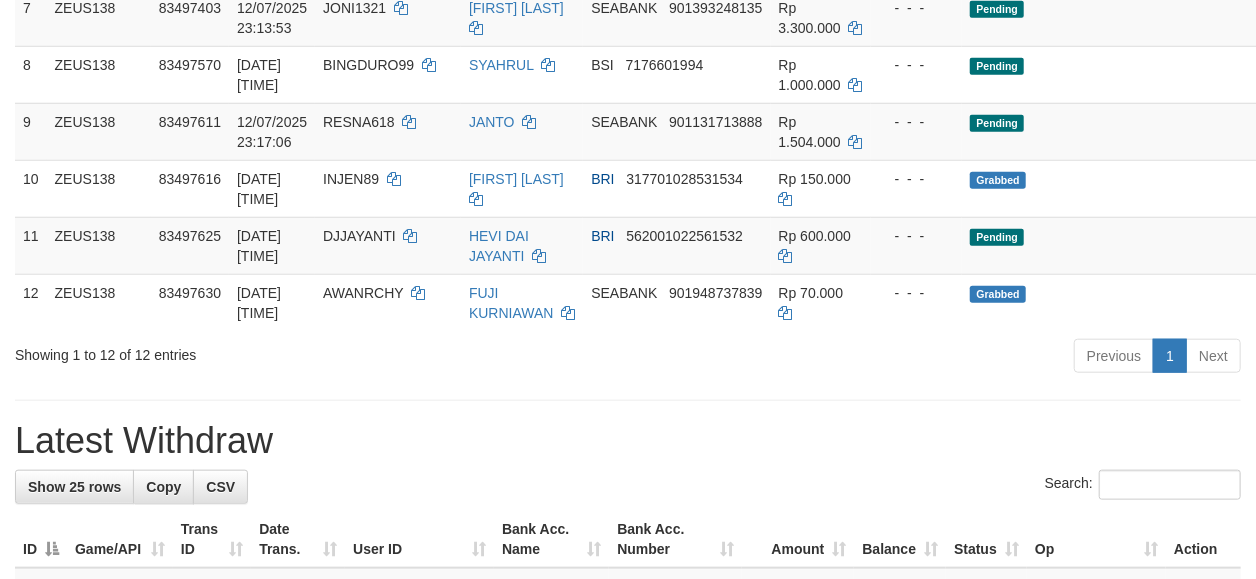 scroll, scrollTop: 834, scrollLeft: 0, axis: vertical 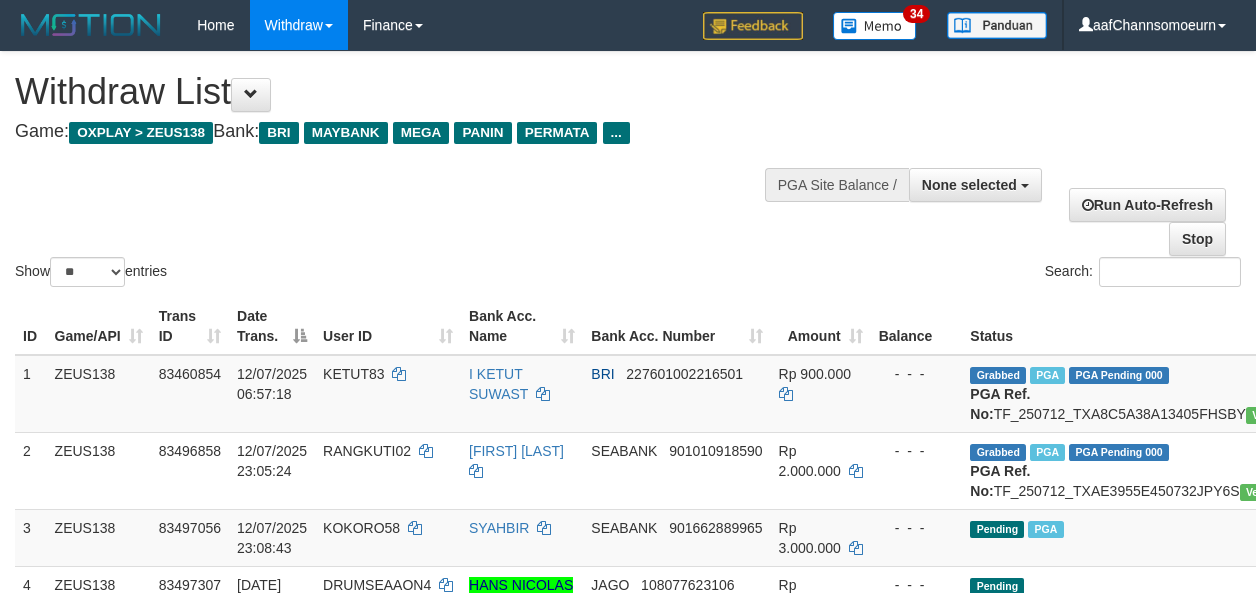 select 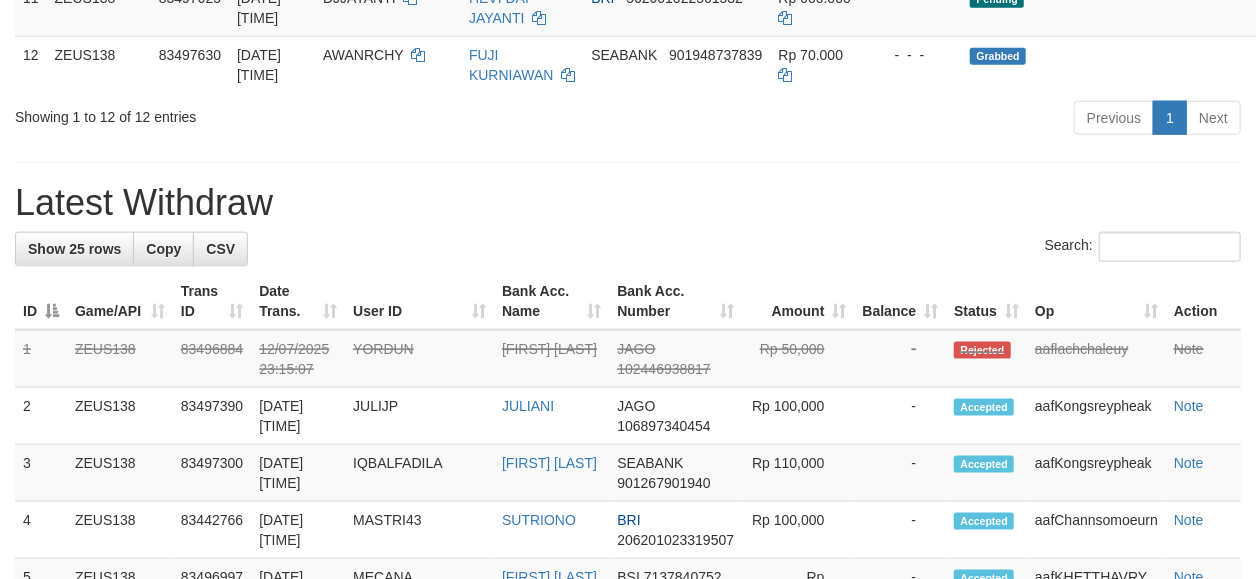 scroll, scrollTop: 930, scrollLeft: 0, axis: vertical 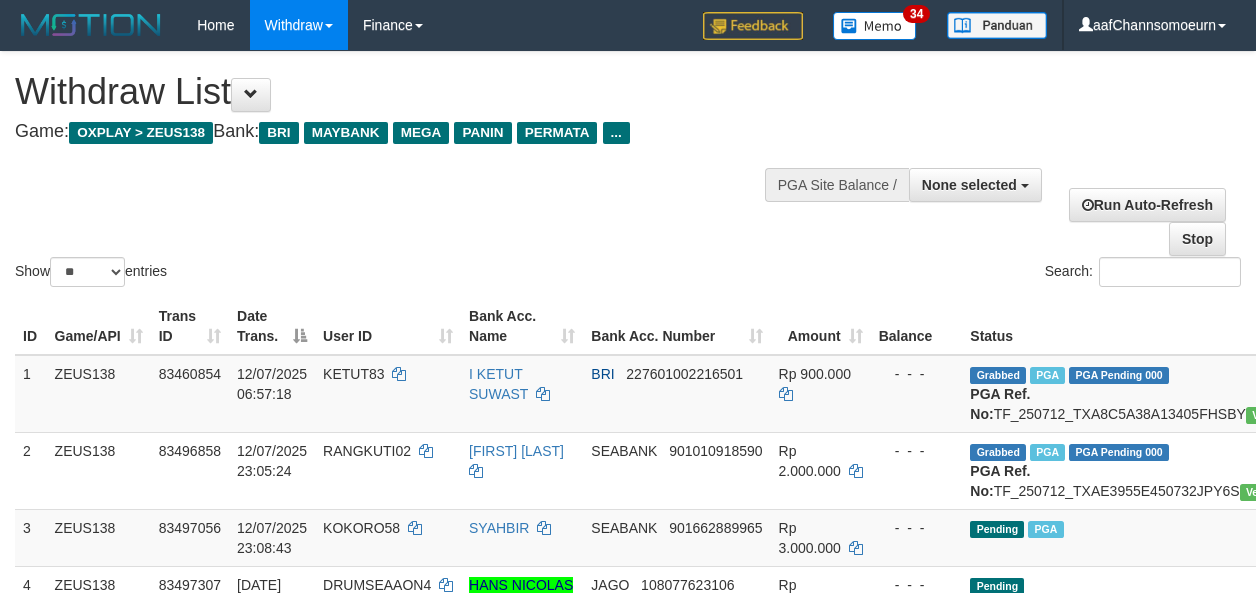 select 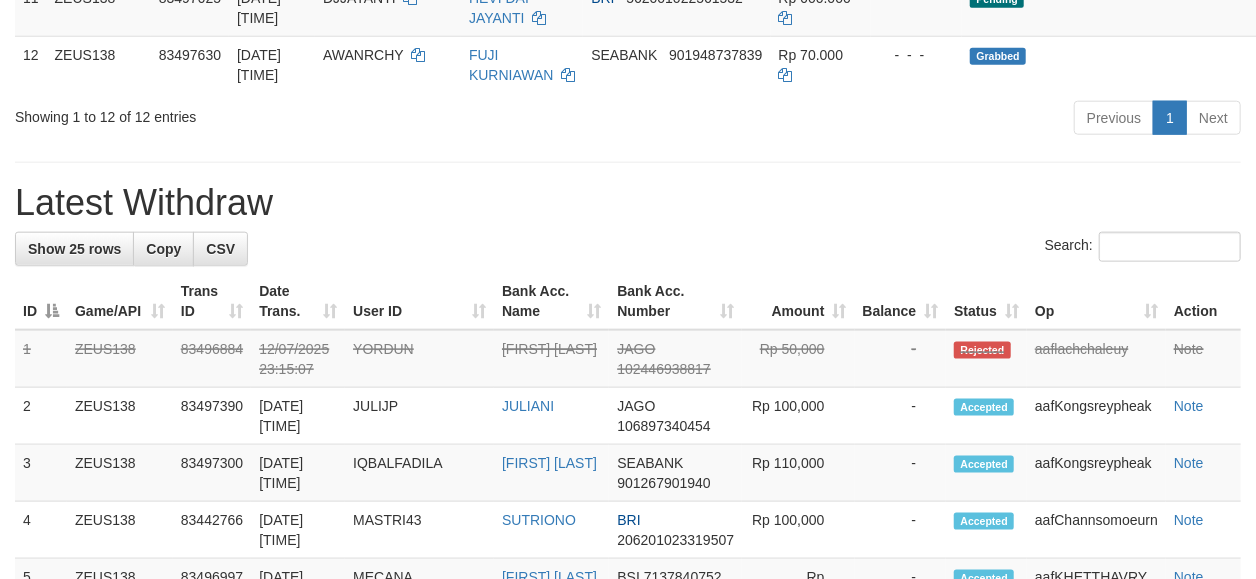 scroll, scrollTop: 930, scrollLeft: 0, axis: vertical 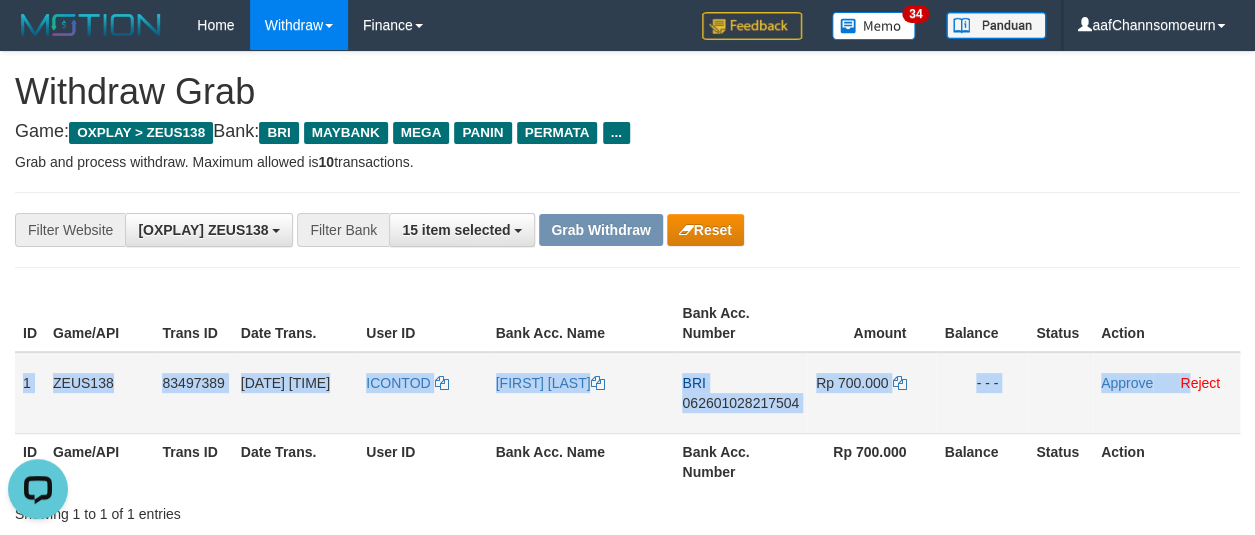 drag, startPoint x: 20, startPoint y: 370, endPoint x: 1190, endPoint y: 365, distance: 1170.0107 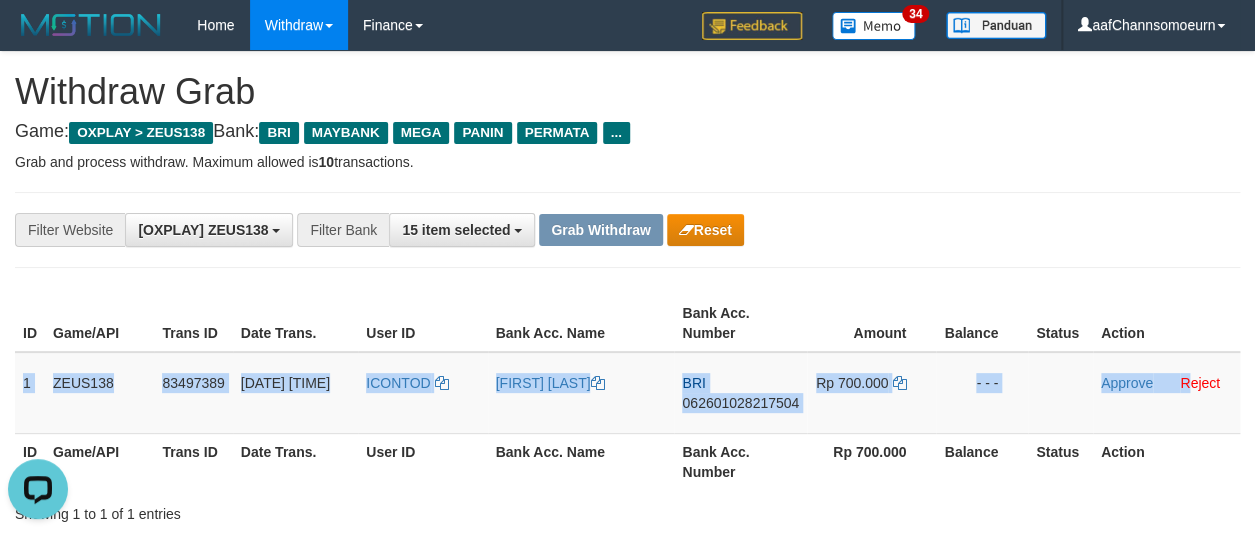 copy on "1
ZEUS138
83497389
12/07/2025 23:13:41
ICONTOD
WANDERSON MTA
BRI
062601028217504
Rp 700.000
- - -
Approve
R" 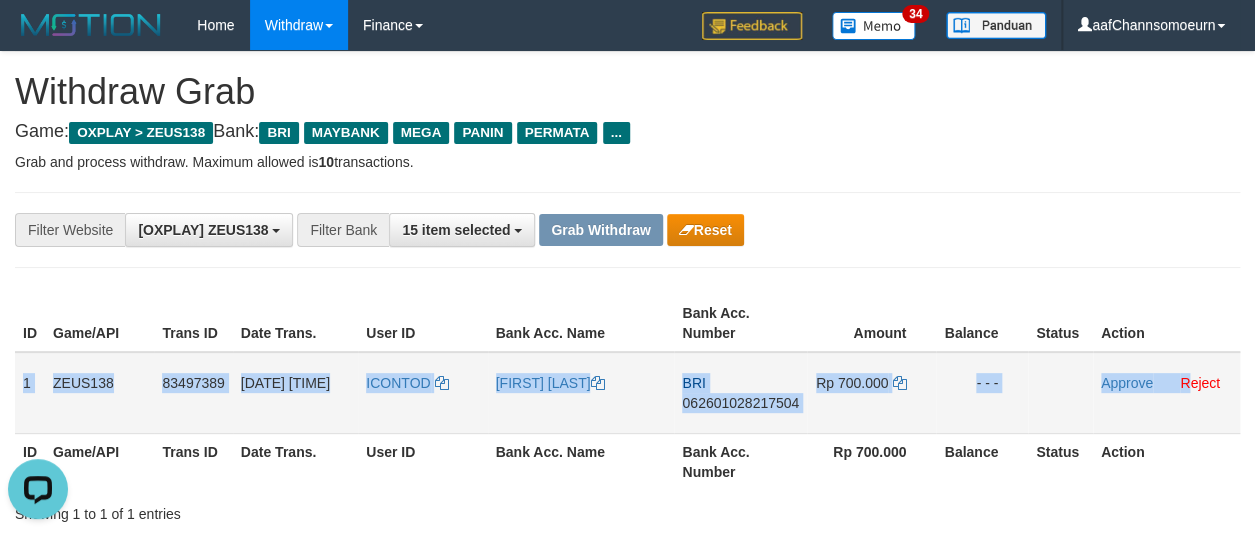 click on "062601028217504" at bounding box center [740, 403] 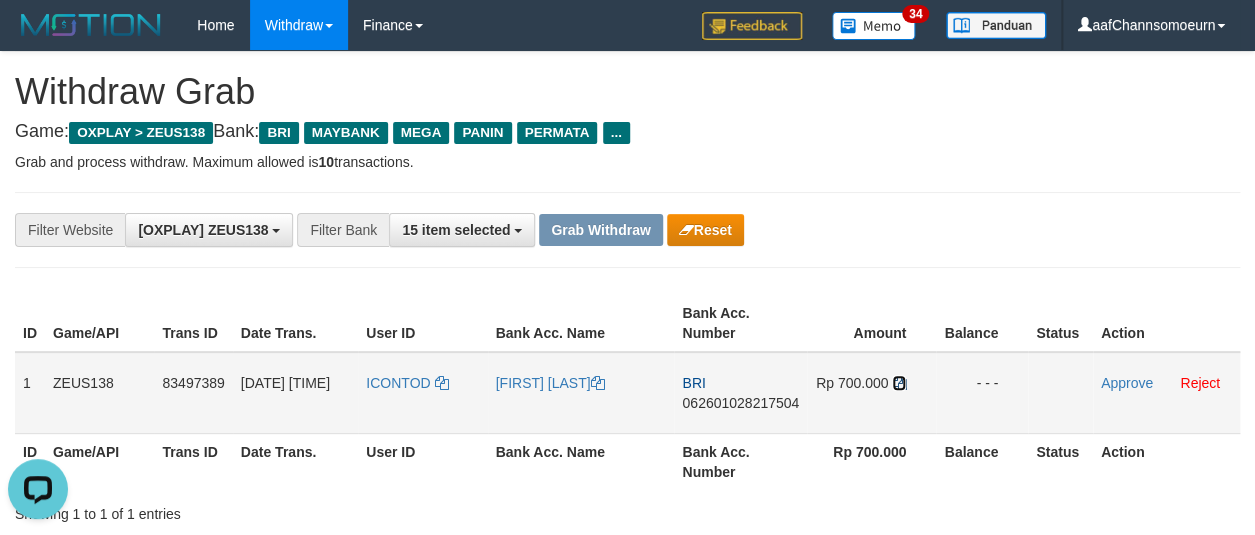 click at bounding box center [899, 383] 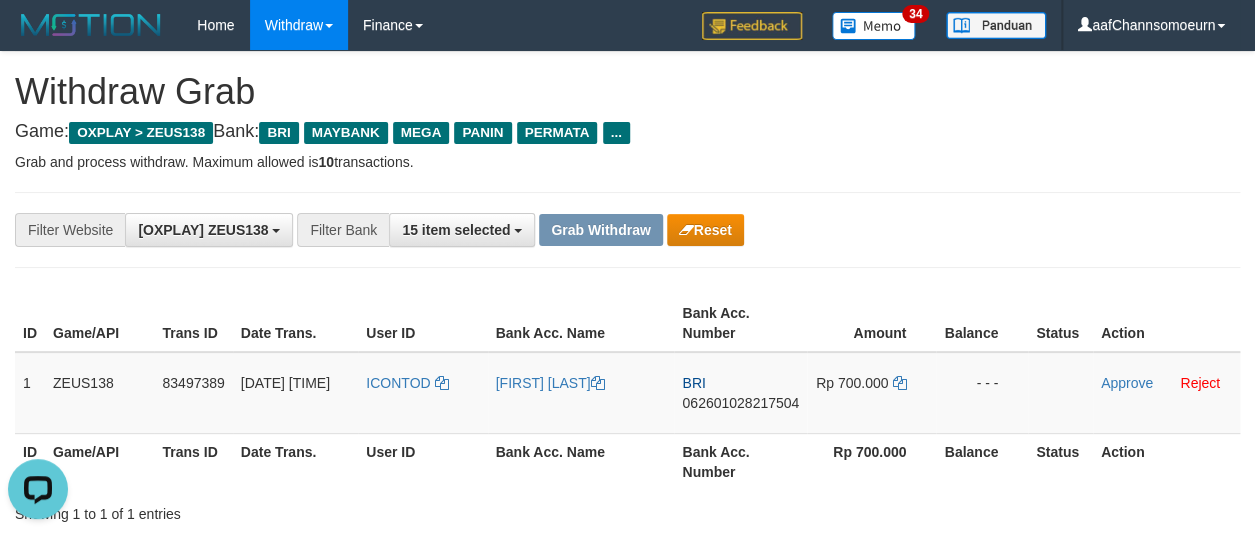 click on "Grab and process withdraw.
Maximum allowed is  10  transactions." at bounding box center [627, 162] 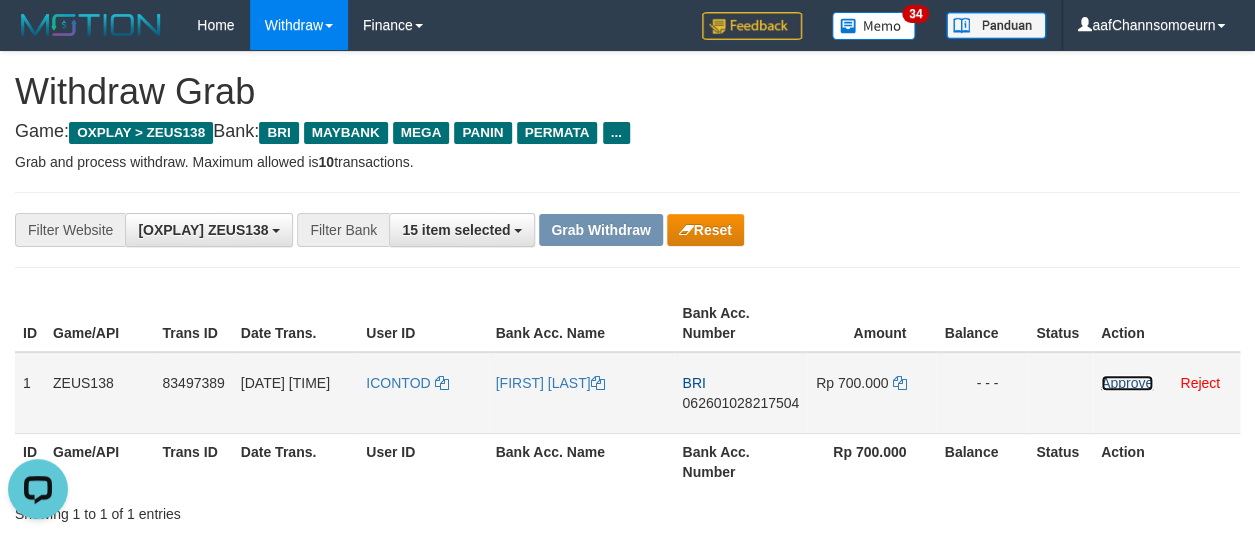 click on "Approve" at bounding box center (1127, 383) 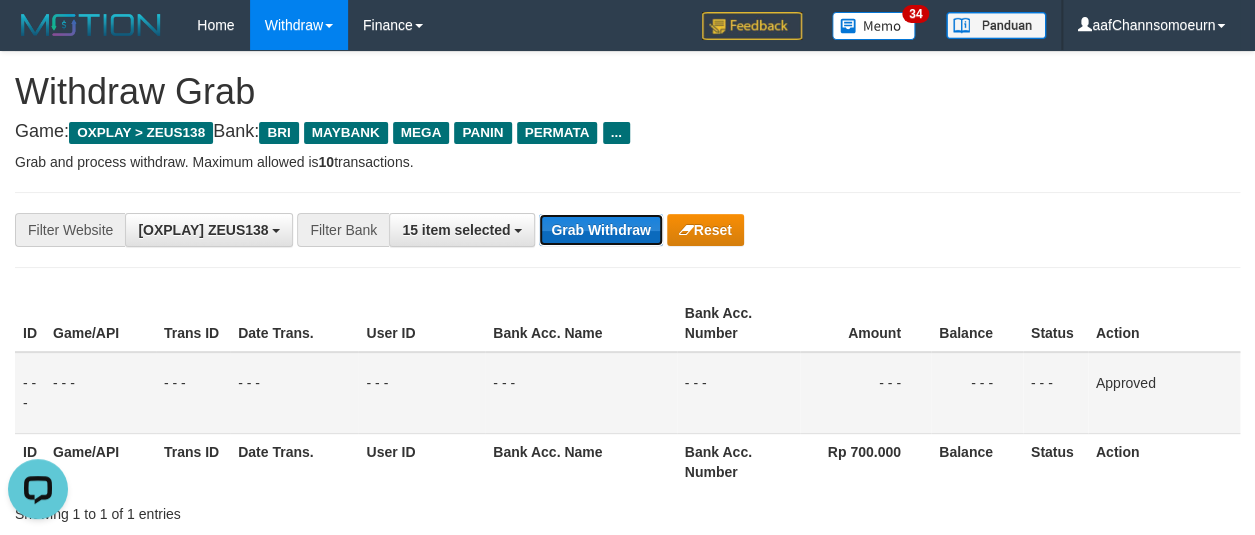 click on "Grab Withdraw" at bounding box center [600, 230] 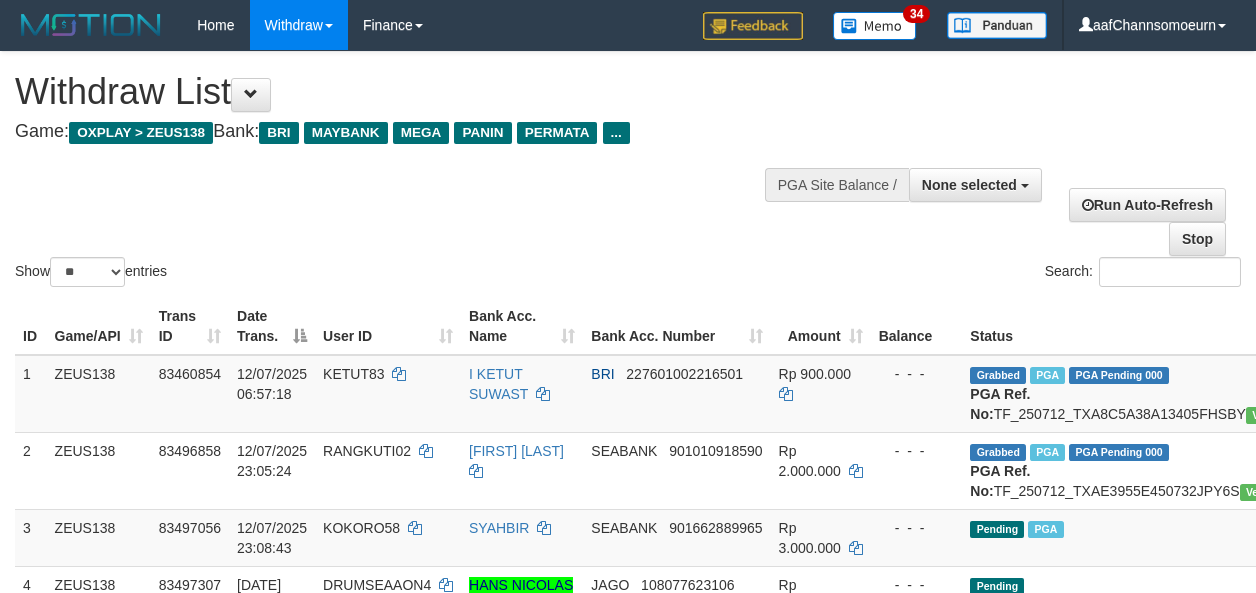 select 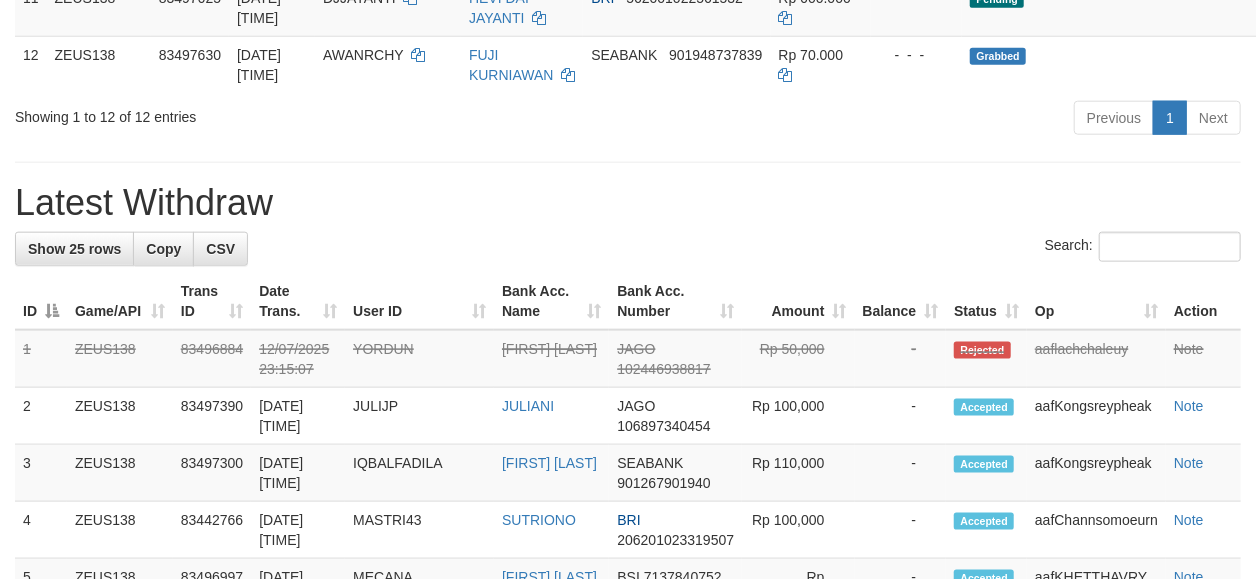 scroll, scrollTop: 930, scrollLeft: 0, axis: vertical 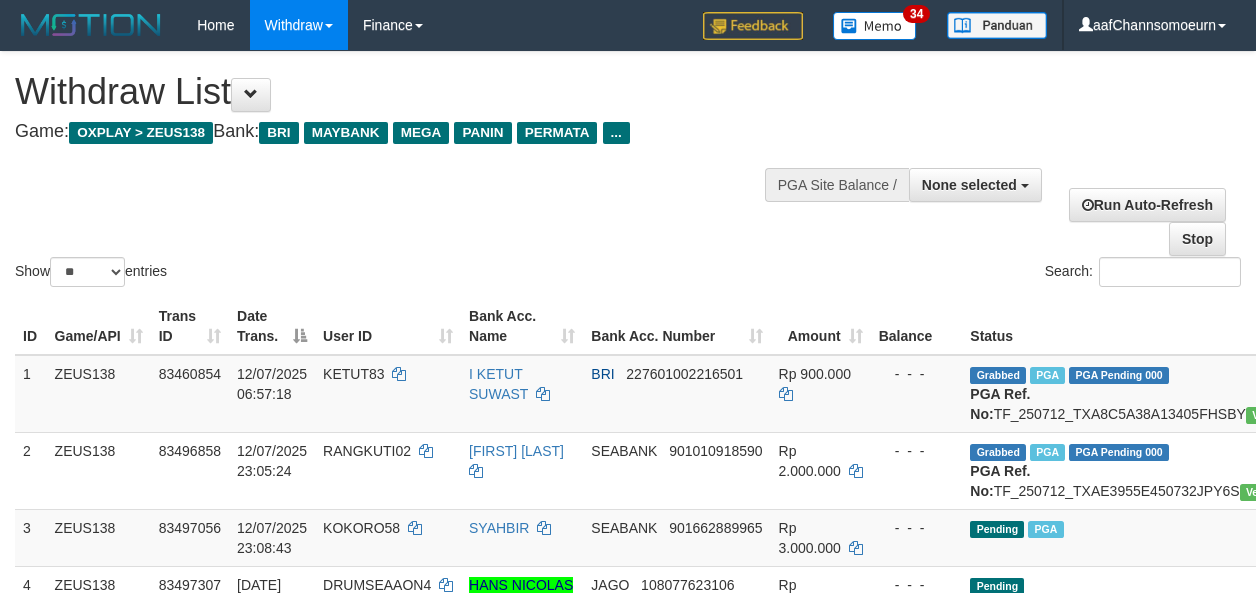 select 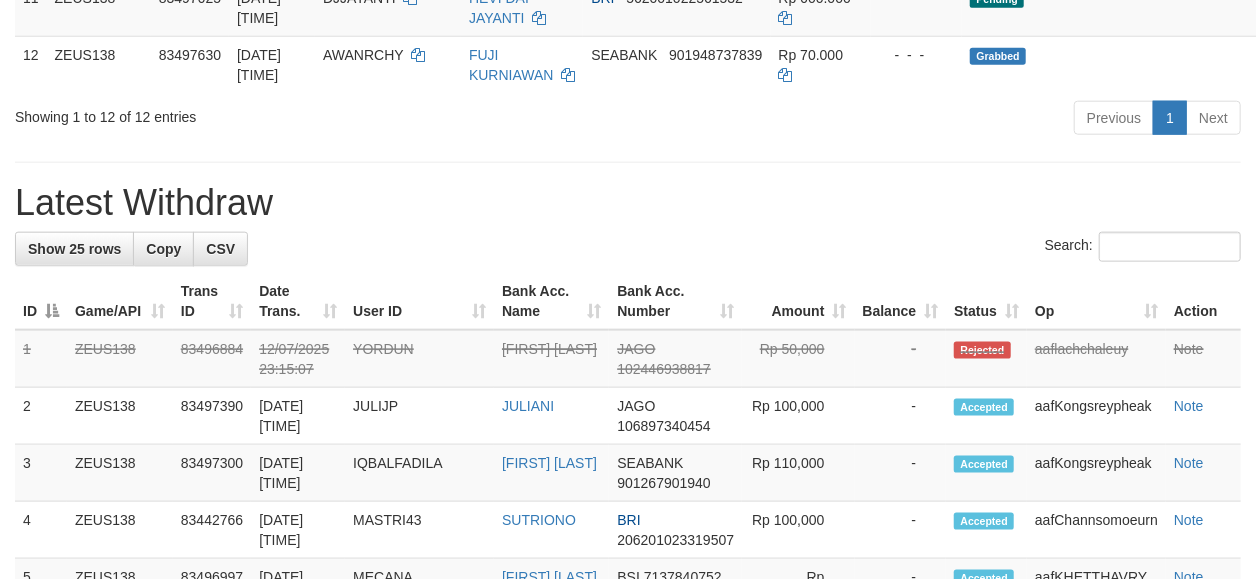 scroll, scrollTop: 930, scrollLeft: 0, axis: vertical 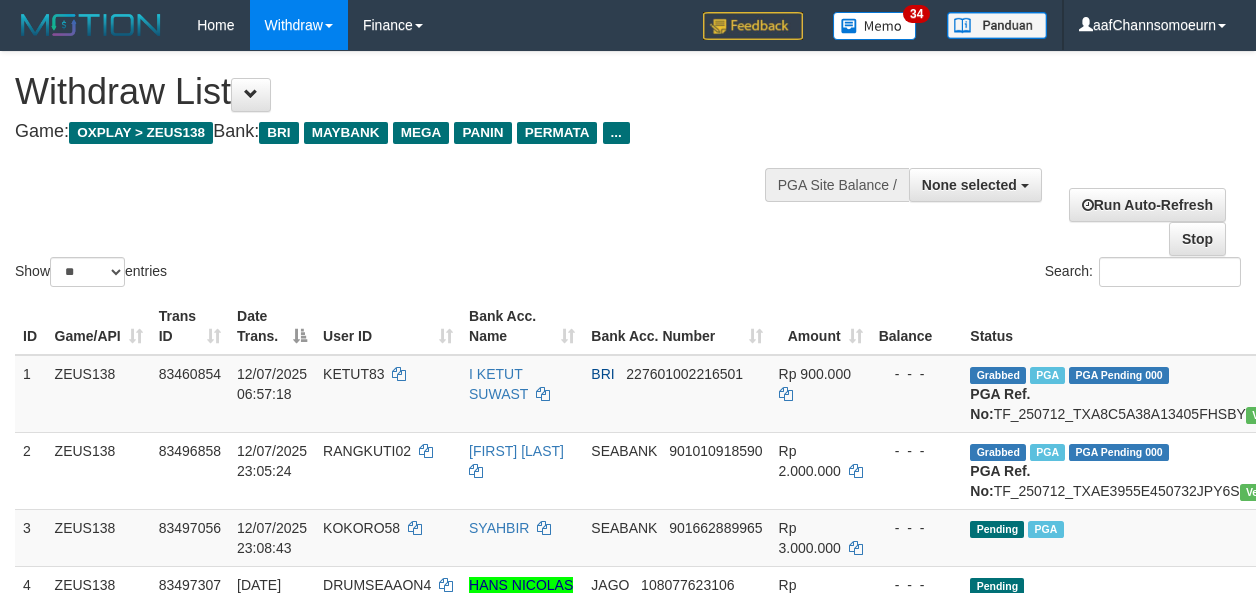 select 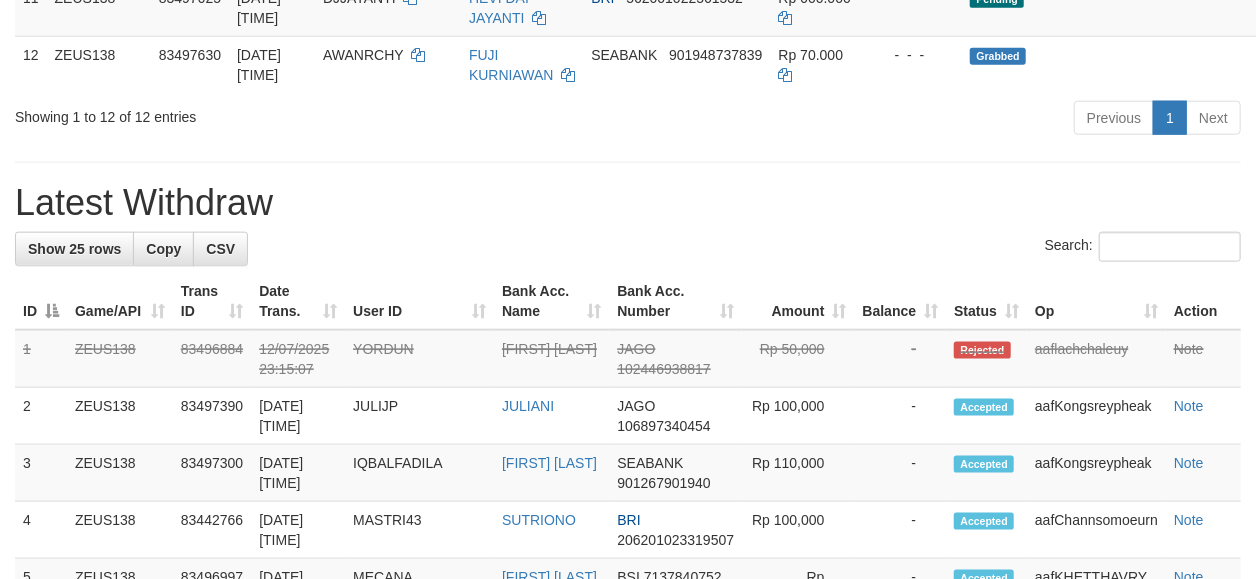 scroll, scrollTop: 930, scrollLeft: 0, axis: vertical 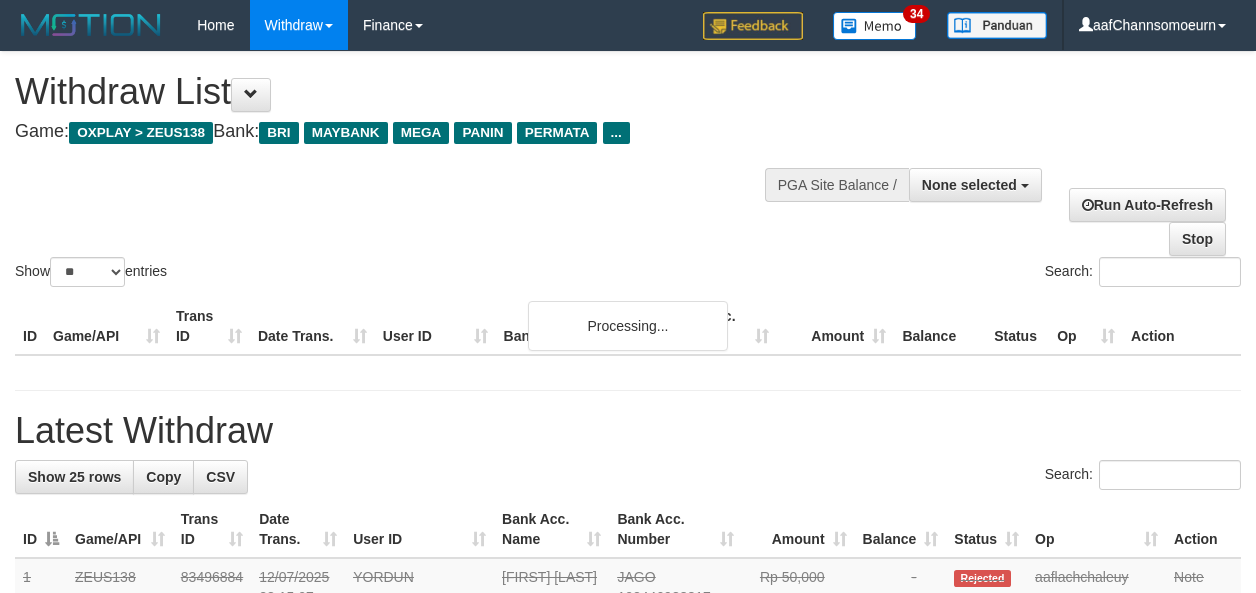 select 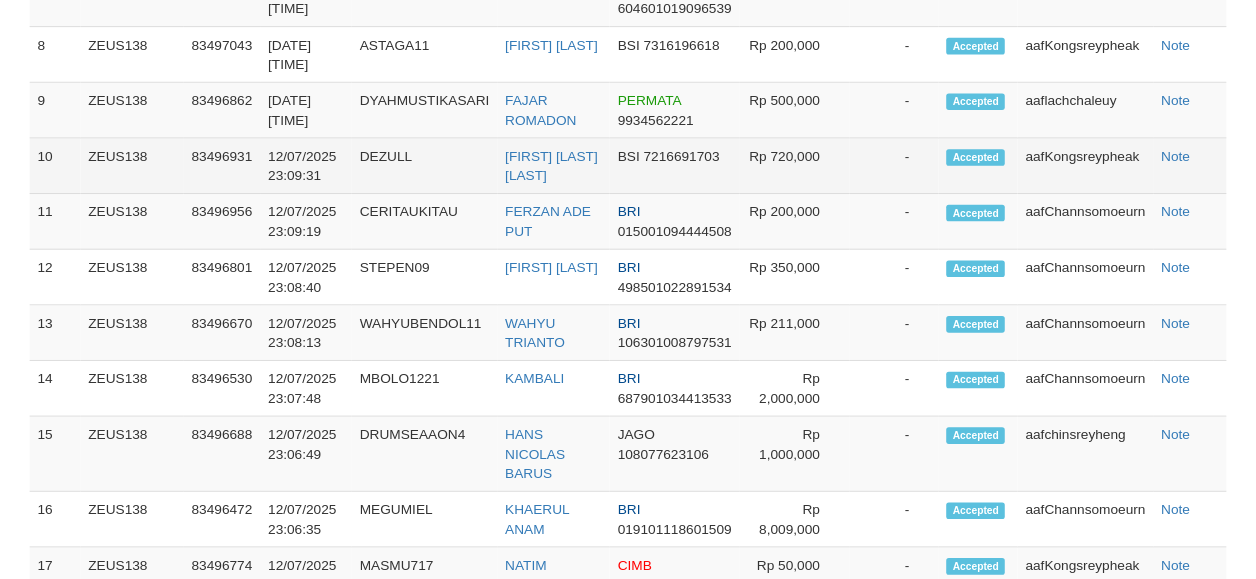 scroll, scrollTop: 1728, scrollLeft: 0, axis: vertical 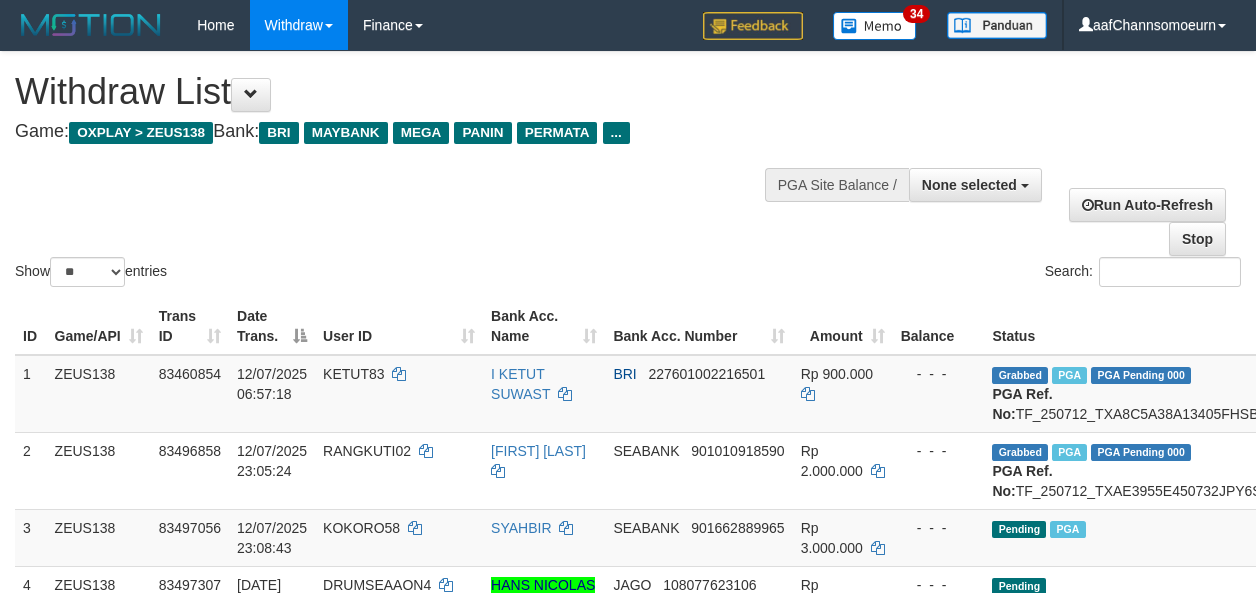 select 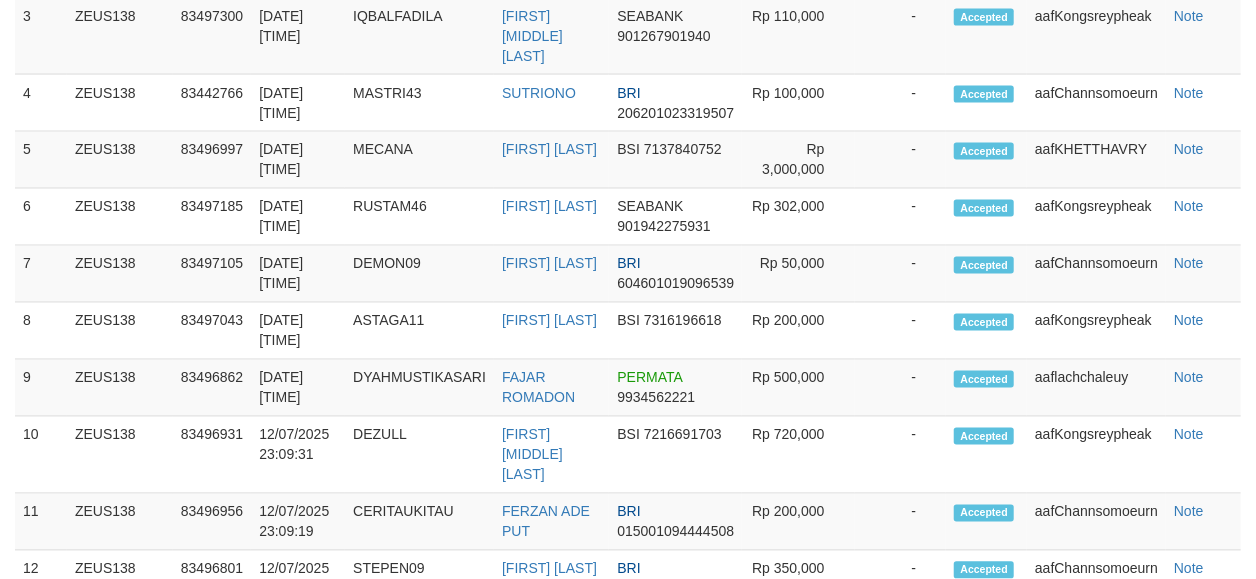 scroll, scrollTop: 1431, scrollLeft: 0, axis: vertical 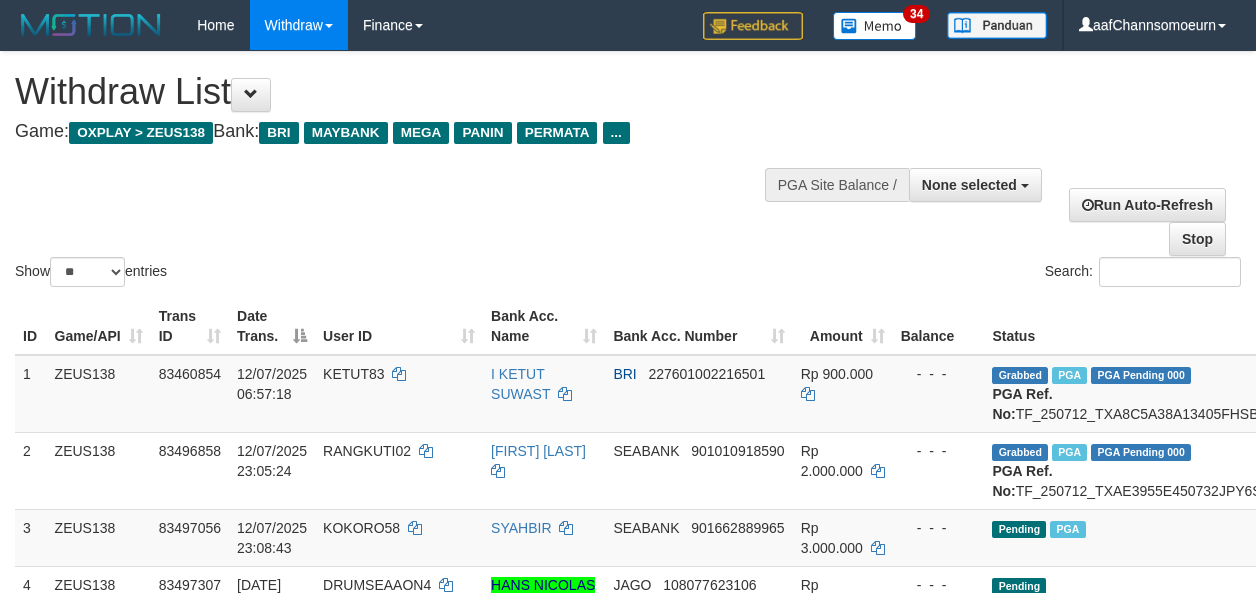 select 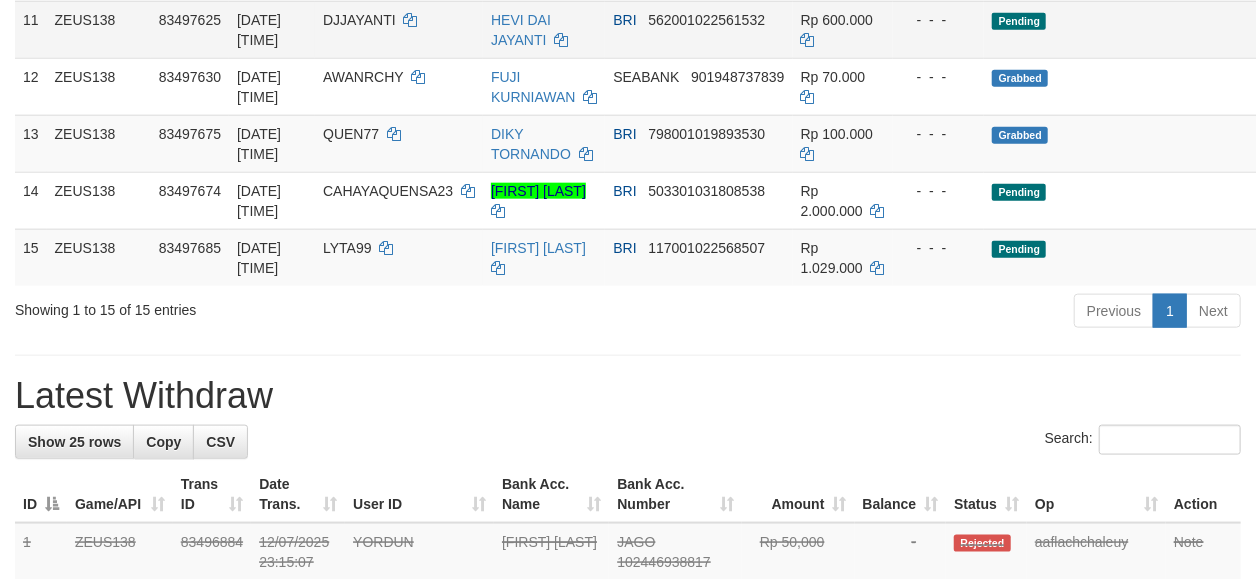 scroll, scrollTop: 905, scrollLeft: 0, axis: vertical 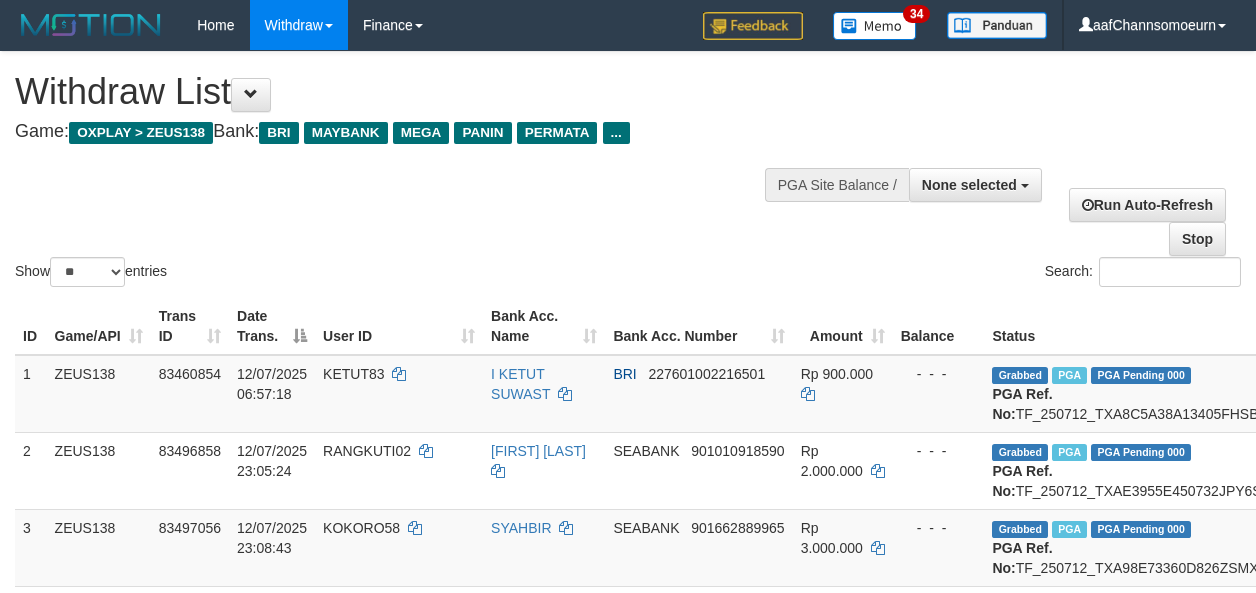 select 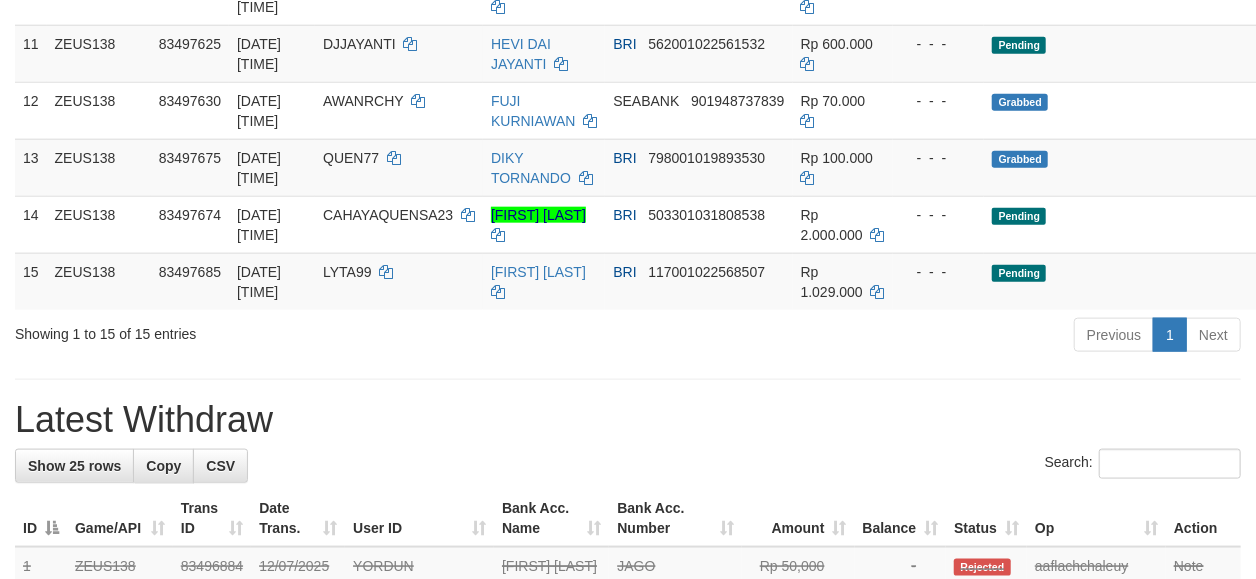 scroll, scrollTop: 905, scrollLeft: 0, axis: vertical 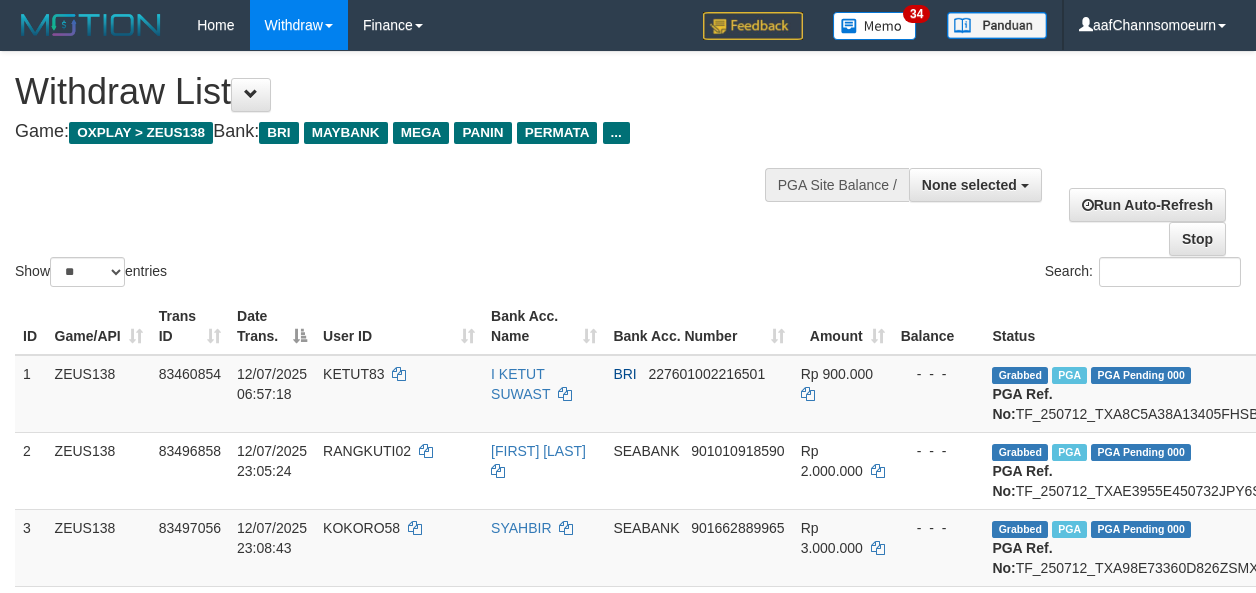 select 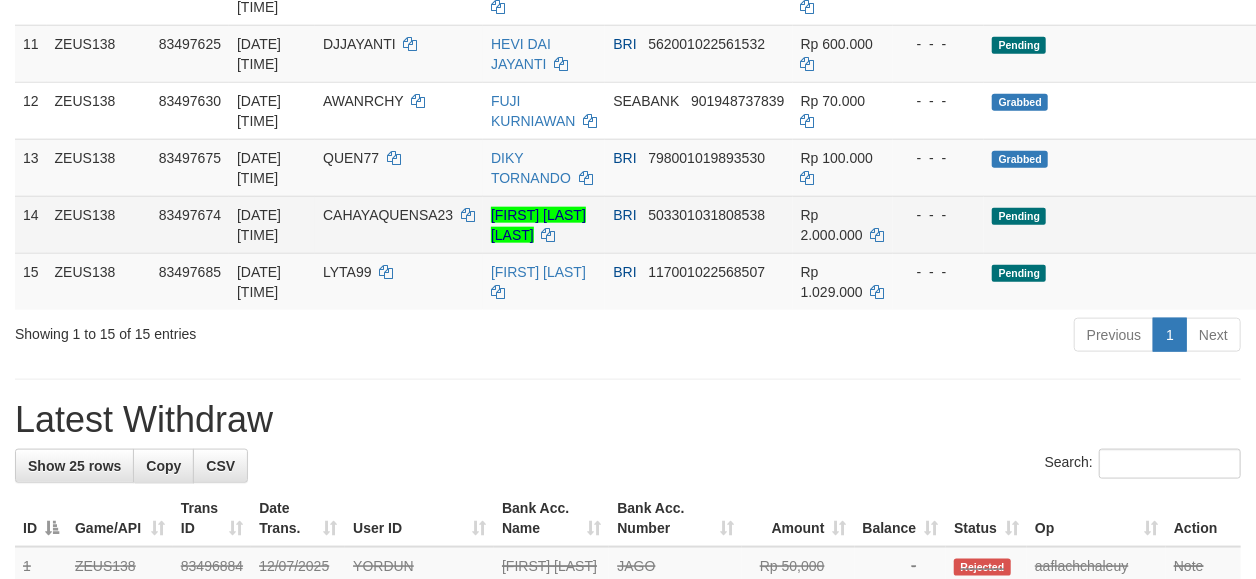 scroll, scrollTop: 905, scrollLeft: 0, axis: vertical 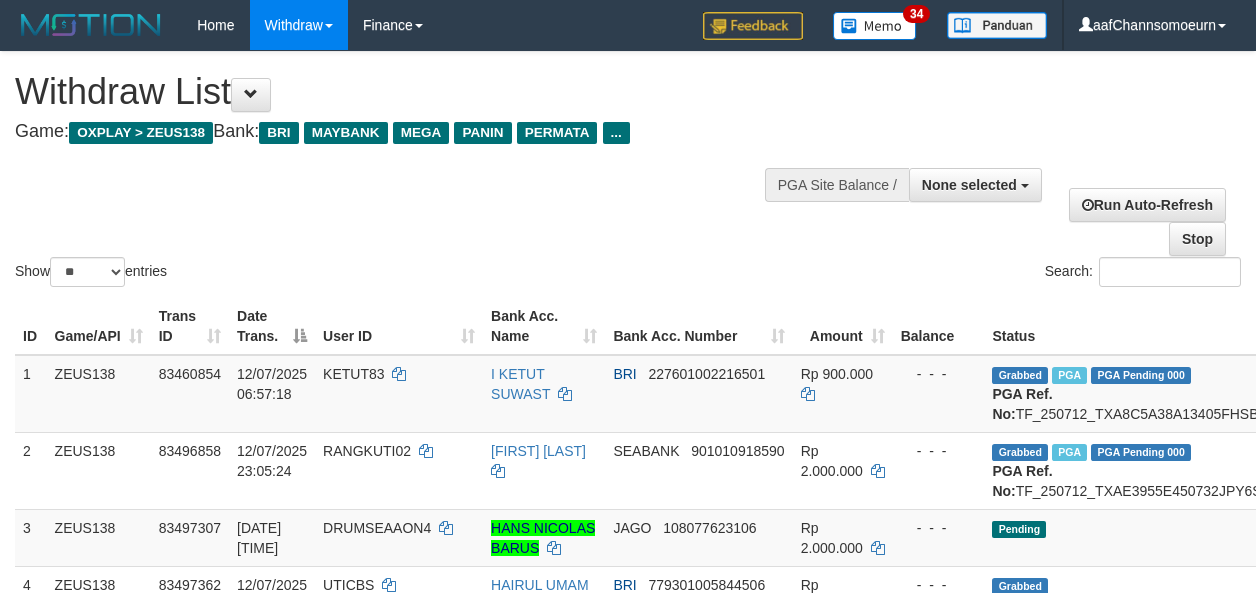 select 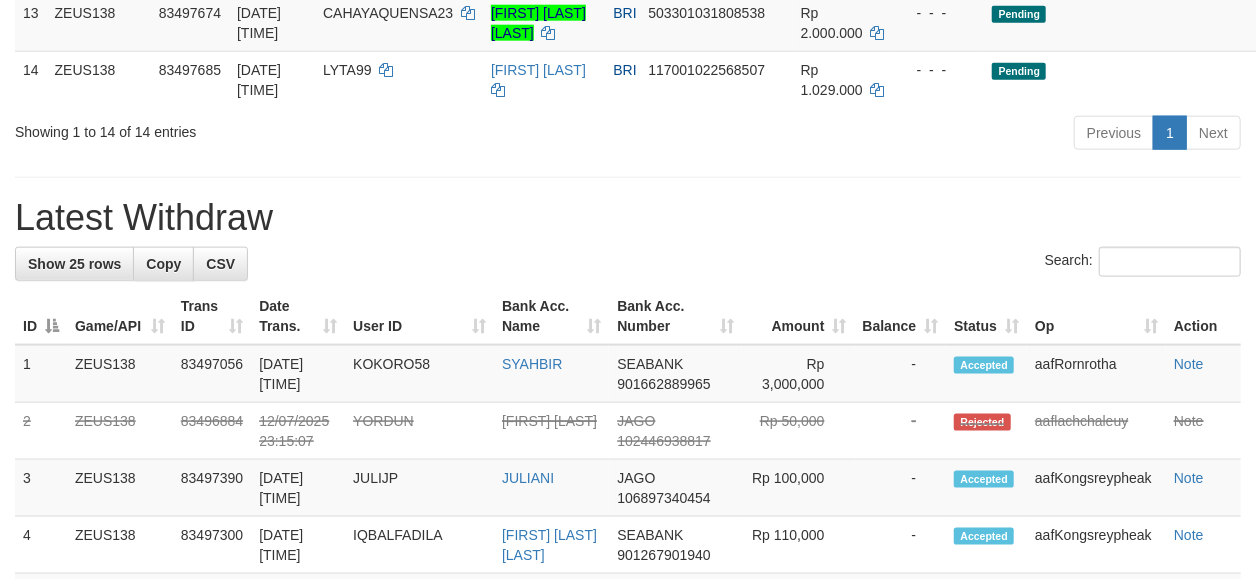 scroll, scrollTop: 1030, scrollLeft: 0, axis: vertical 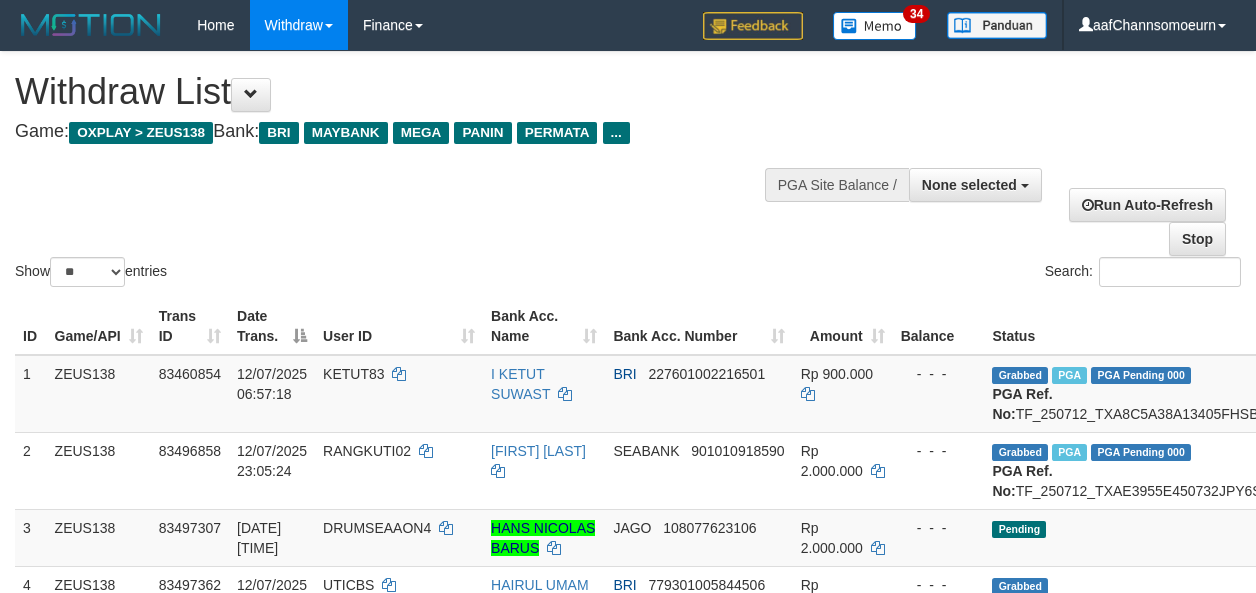 select 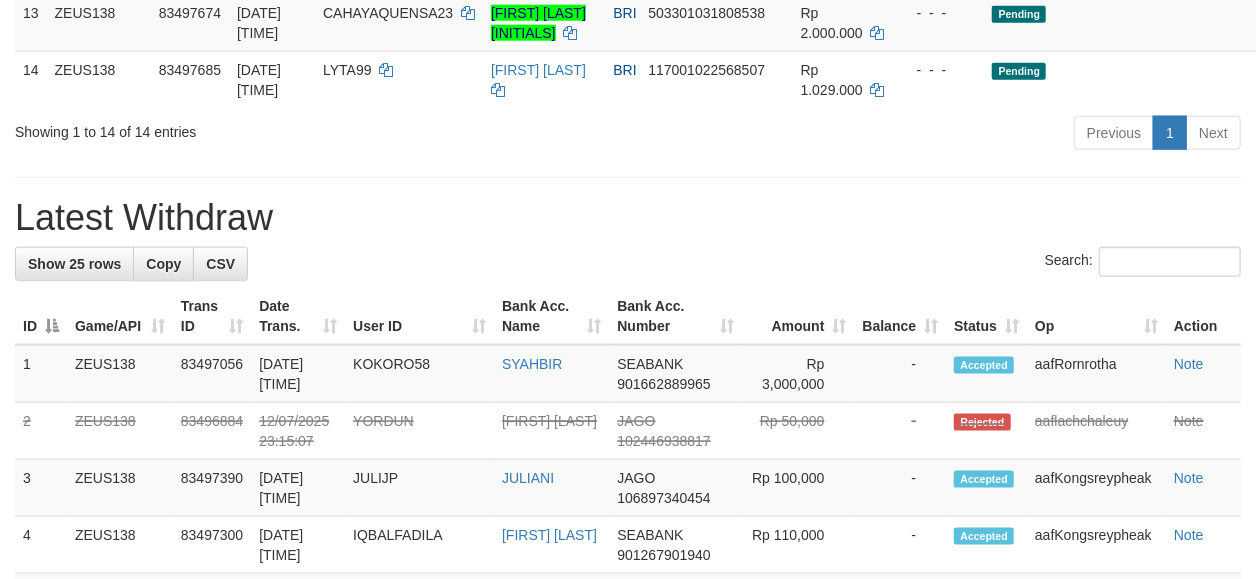 scroll, scrollTop: 1030, scrollLeft: 0, axis: vertical 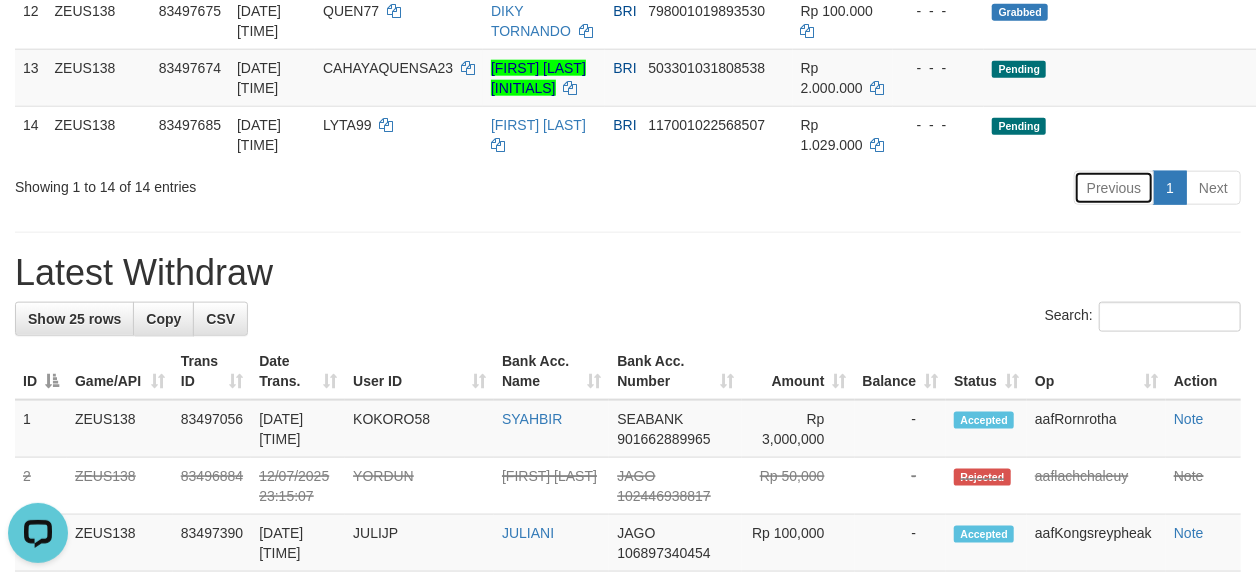 drag, startPoint x: 1120, startPoint y: 246, endPoint x: 1110, endPoint y: 249, distance: 10.440307 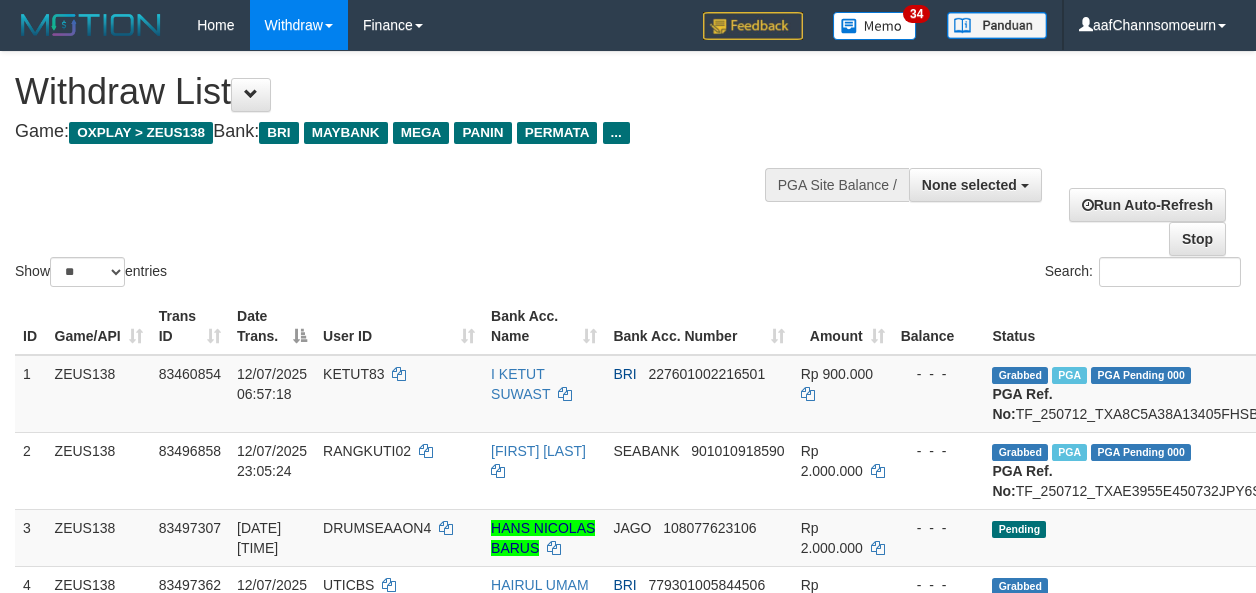 select 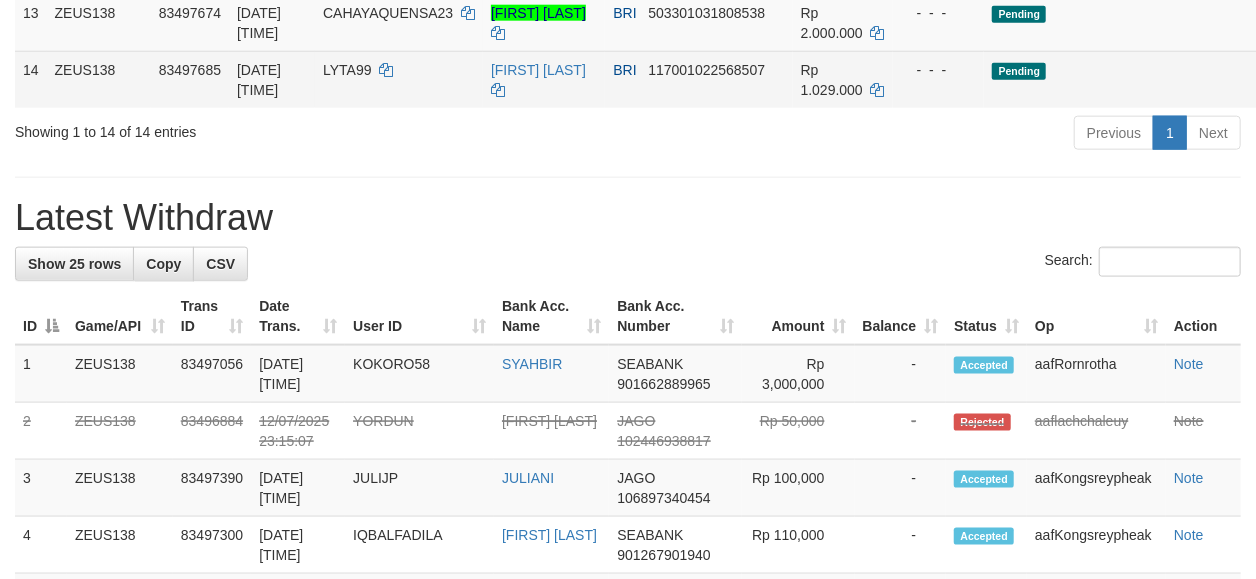 scroll, scrollTop: 1030, scrollLeft: 0, axis: vertical 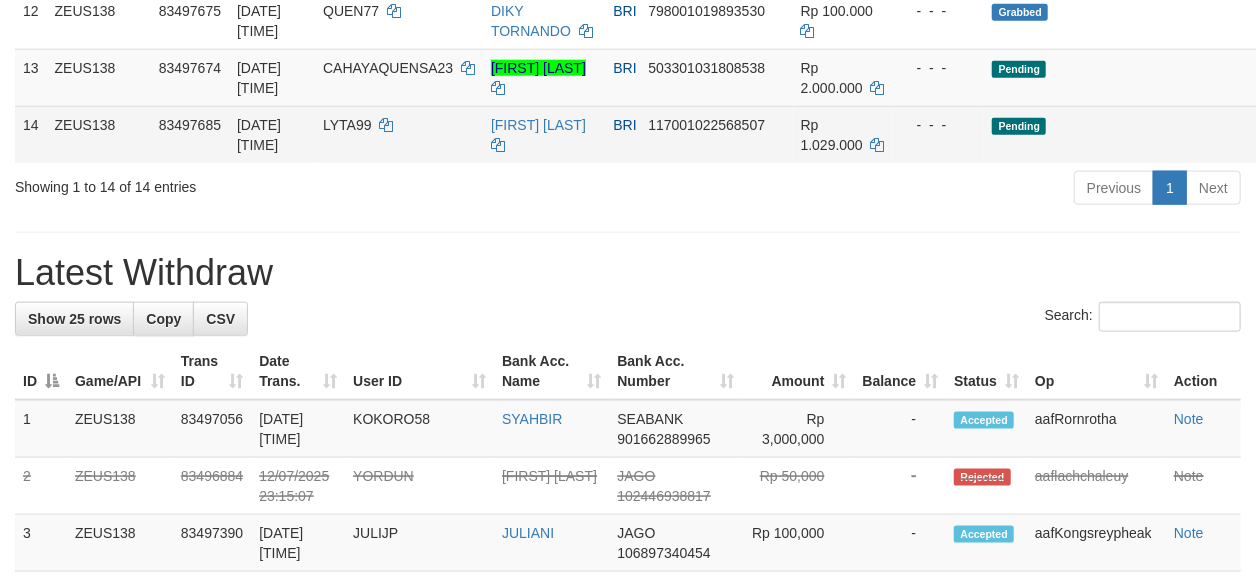 click on "1 ZEUS138 83460854 12/07/2025 06:57:18 KETUT83    I KETUT SUWAST    BRI     227601002216501 Rp 900.000    -  -  - Grabbed   PGA   PGA Pending 000 {"status":"000","data":{"unique_id":"454-83460854-20250712","reference_no":"TF_250712_TXA8C5A38A13405FHSBY","amount":"900000.00","fee":"0.00","merchant_surcharge_rate":"0.00","charge_to":"MERC","payout_amount":"900000.00","disbursement_status":0,"disbursement_description":"ON PROCESS","created_at":"2025-07-12 07:03:05","executed_at":"2025-07-12 07:03:05","bank":{"code":"002","name":"BANK RAKYAT INDONESIA","account_number":"227601002216501","account_name":"I KETUT SUWAST"},"note":"aafanarl","merchant_balance":{"balance_effective":20511347511,"balance_pending":5858649769,"balance_disbursement":179005136,"balance_collection":161430131490}}} PGA Ref. No:  TF_250712_TXA8C5A38A13405FHSBY  Vendor: Gama AUTOWD-BOT-PGA Reject ·    Check Trans    ·    Note 2 ZEUS138 83496858 12/07/2025 23:05:24 RANGKUTI02    SYAHRIL EFFENDI    SEABANK" at bounding box center [821, -256] 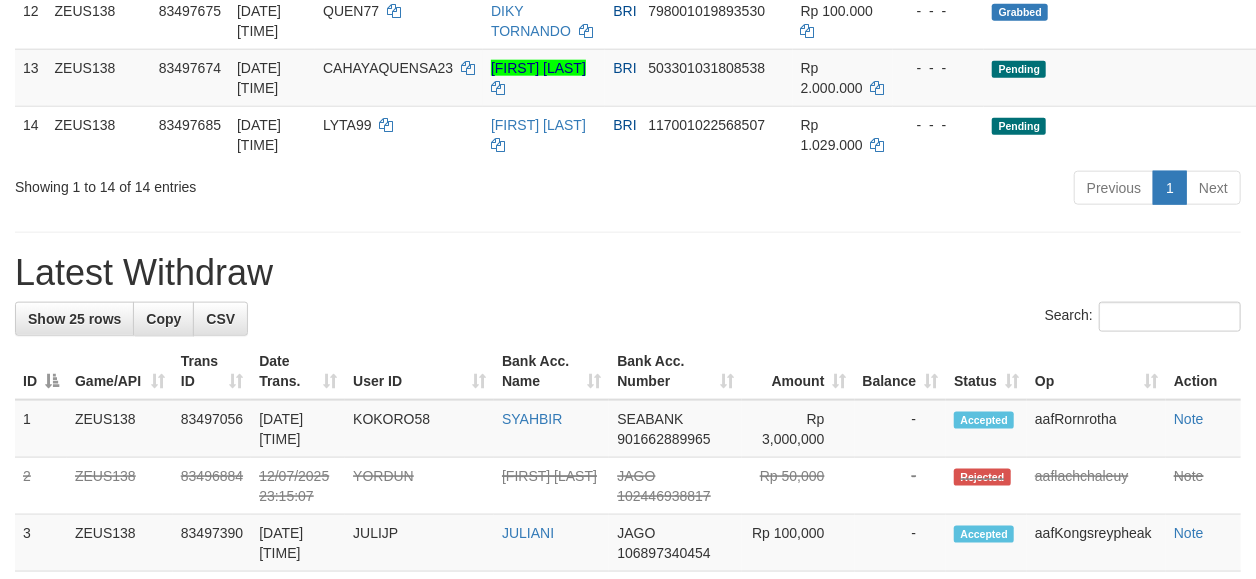 scroll, scrollTop: 867, scrollLeft: 0, axis: vertical 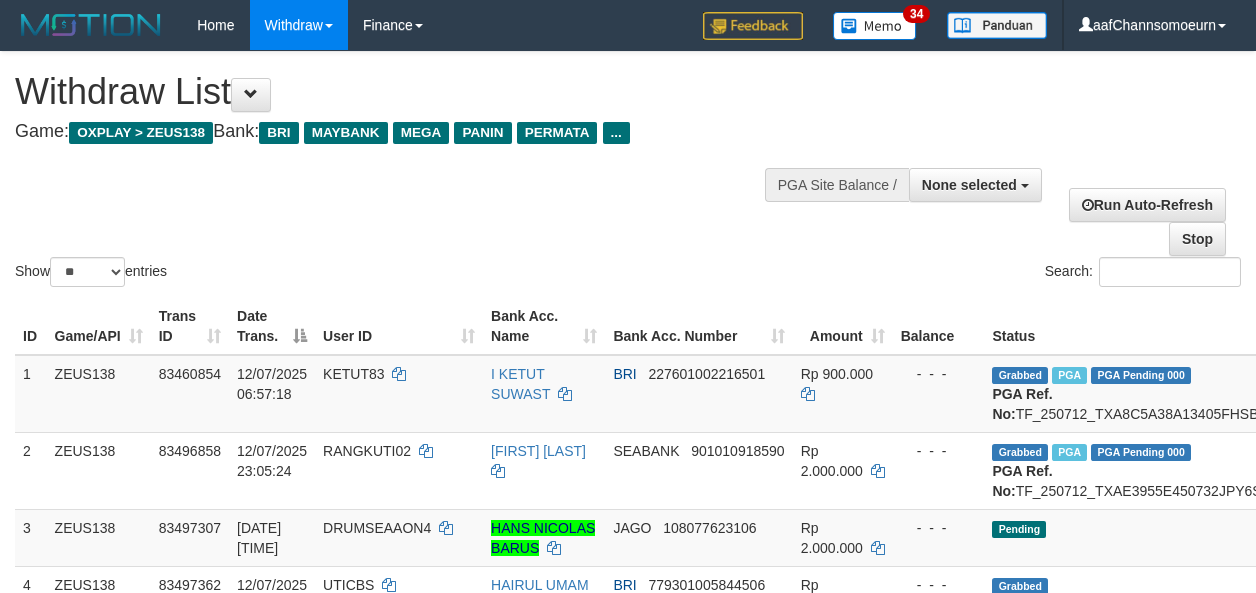 select 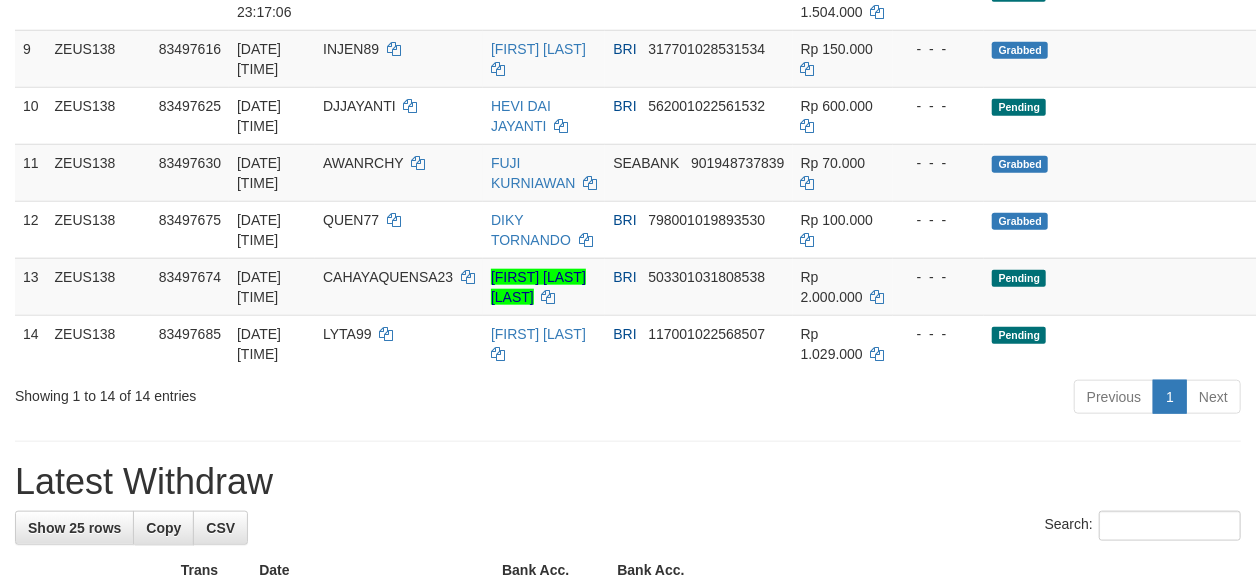 scroll, scrollTop: 766, scrollLeft: 0, axis: vertical 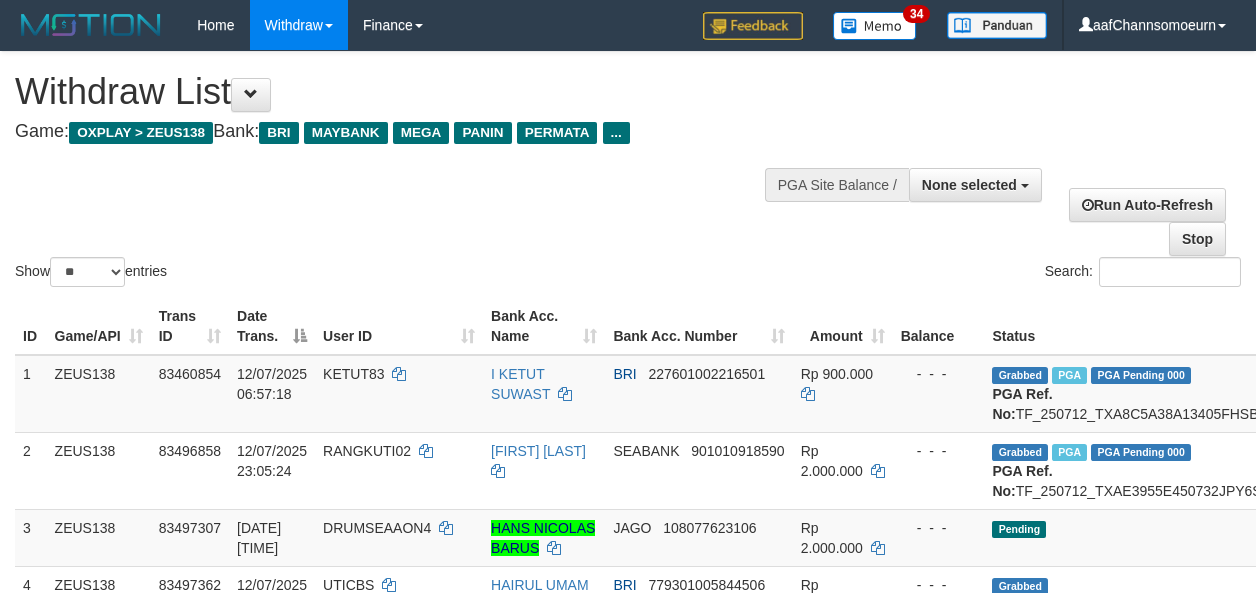 select 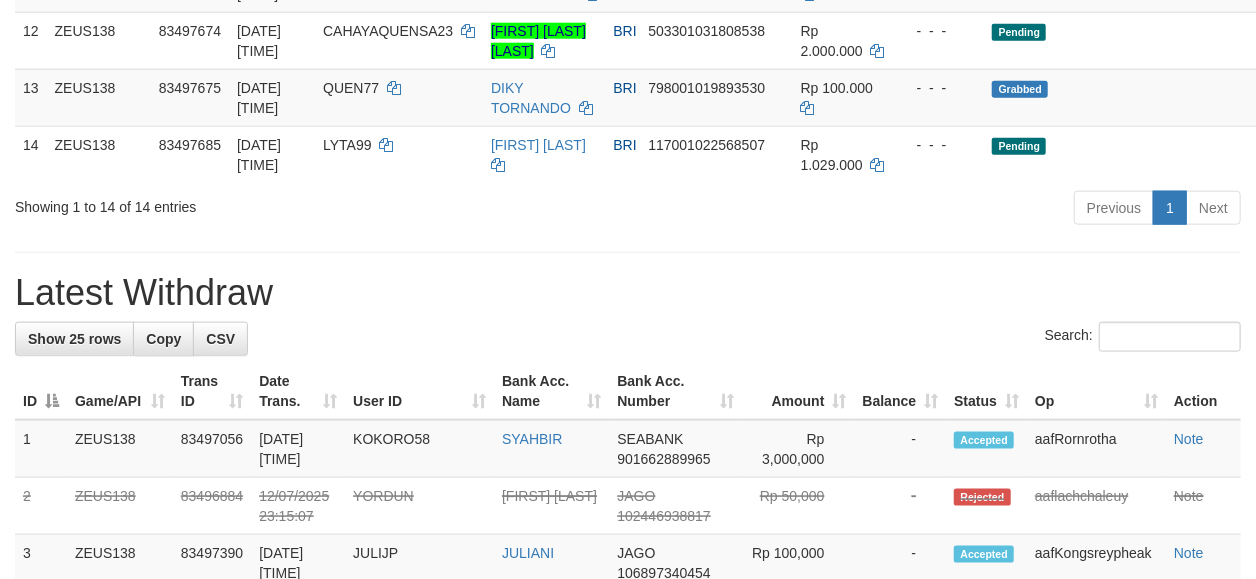 scroll, scrollTop: 956, scrollLeft: 0, axis: vertical 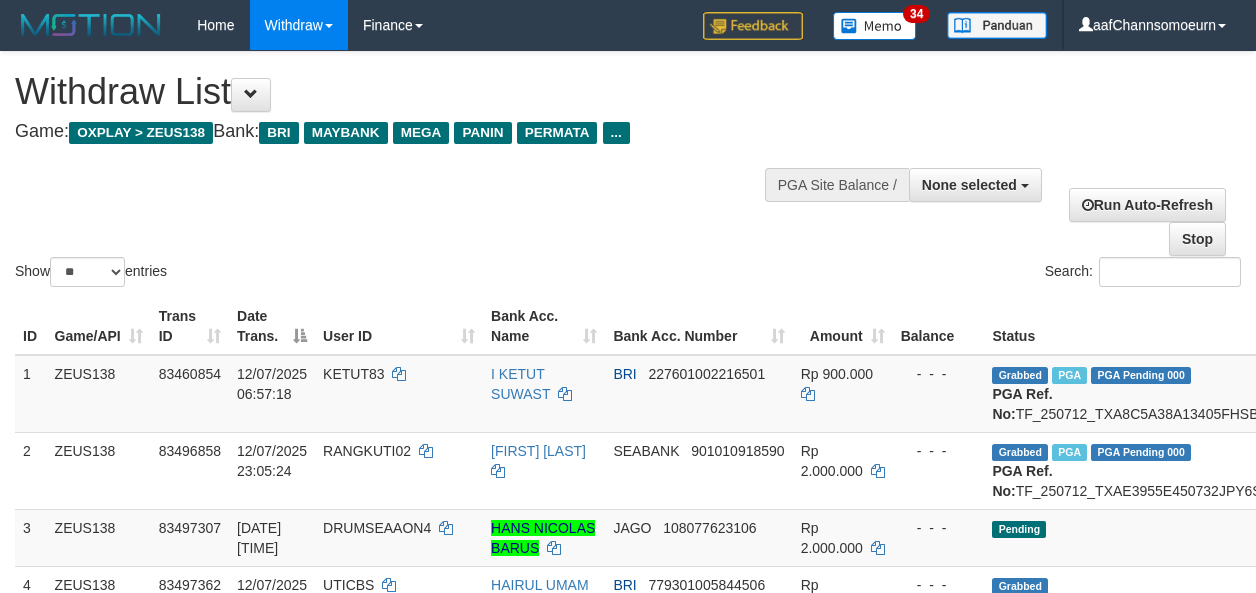 select 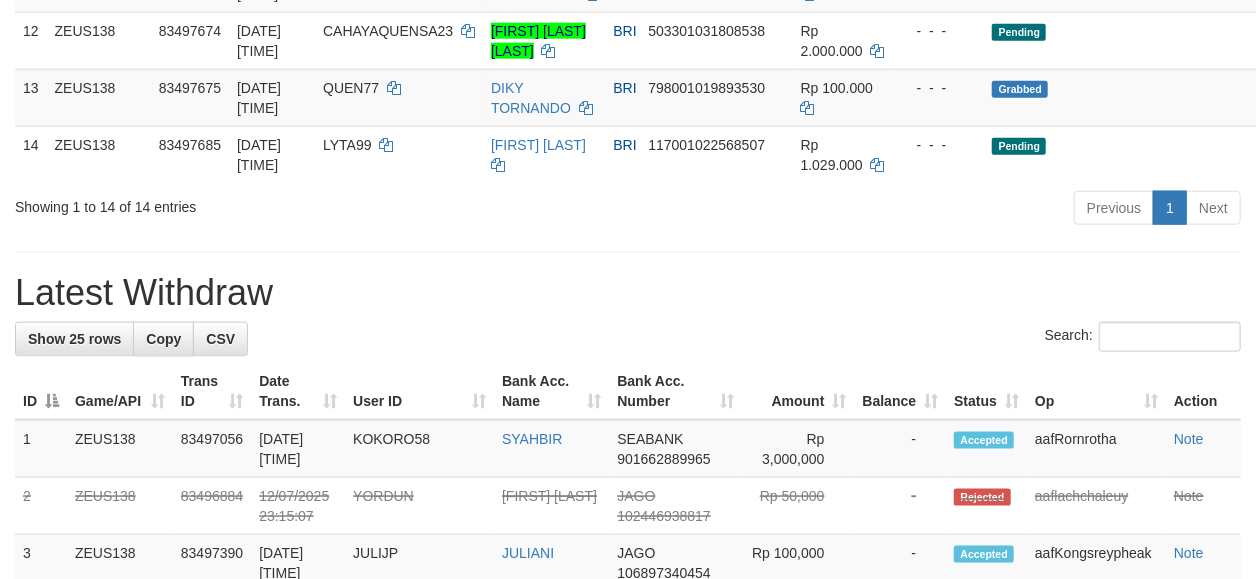 scroll, scrollTop: 956, scrollLeft: 0, axis: vertical 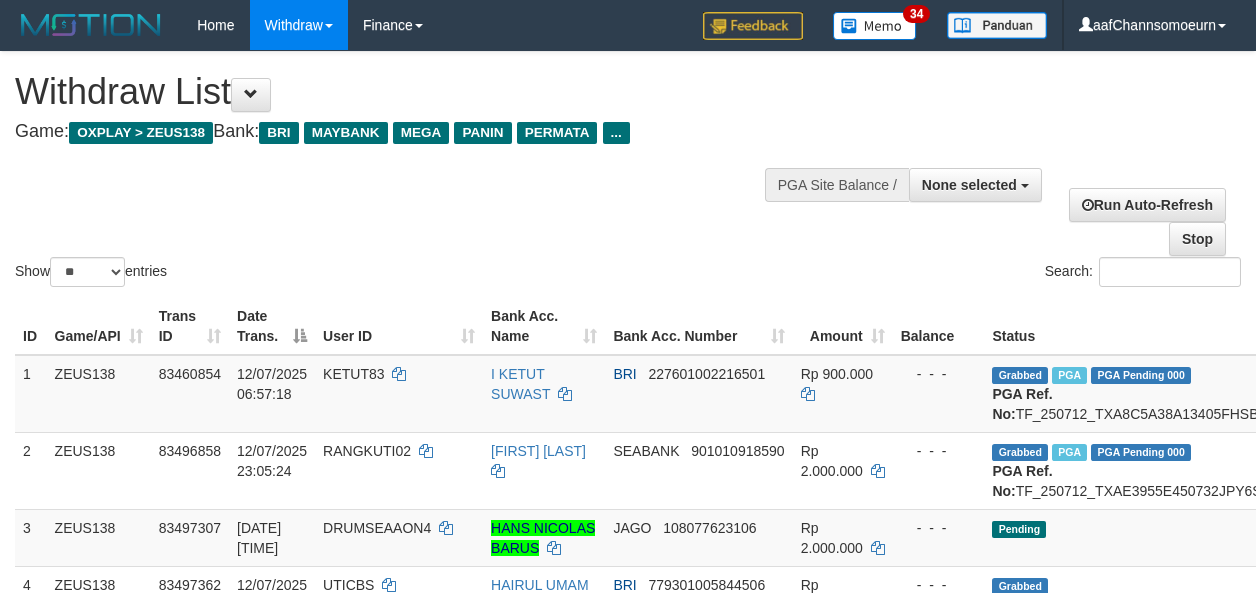 select 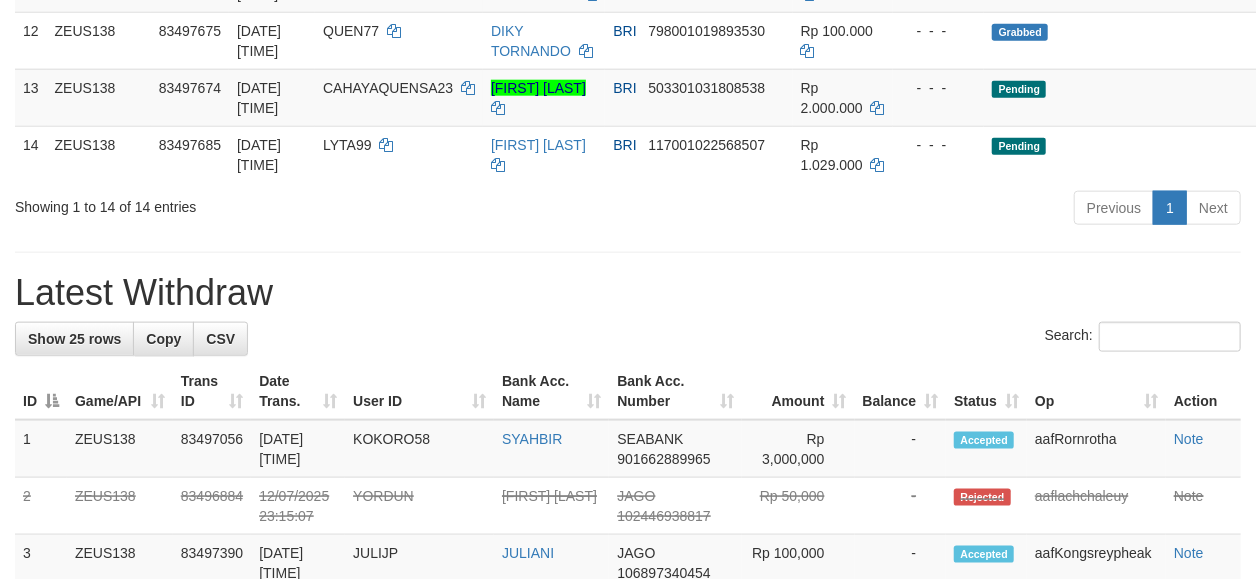 scroll, scrollTop: 956, scrollLeft: 0, axis: vertical 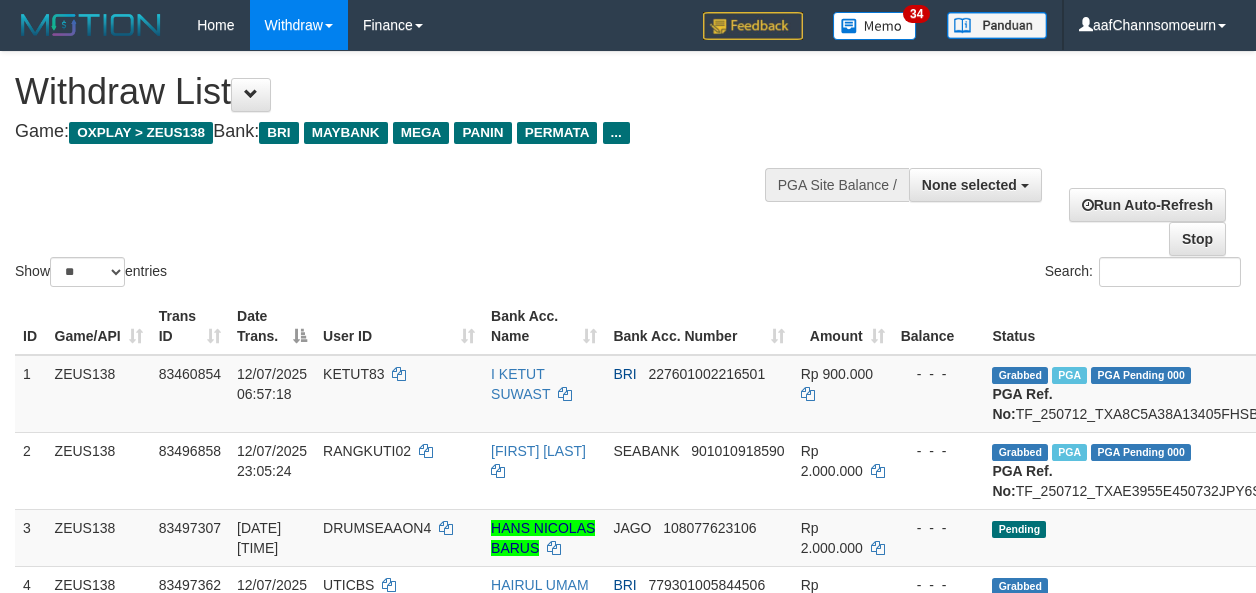 select 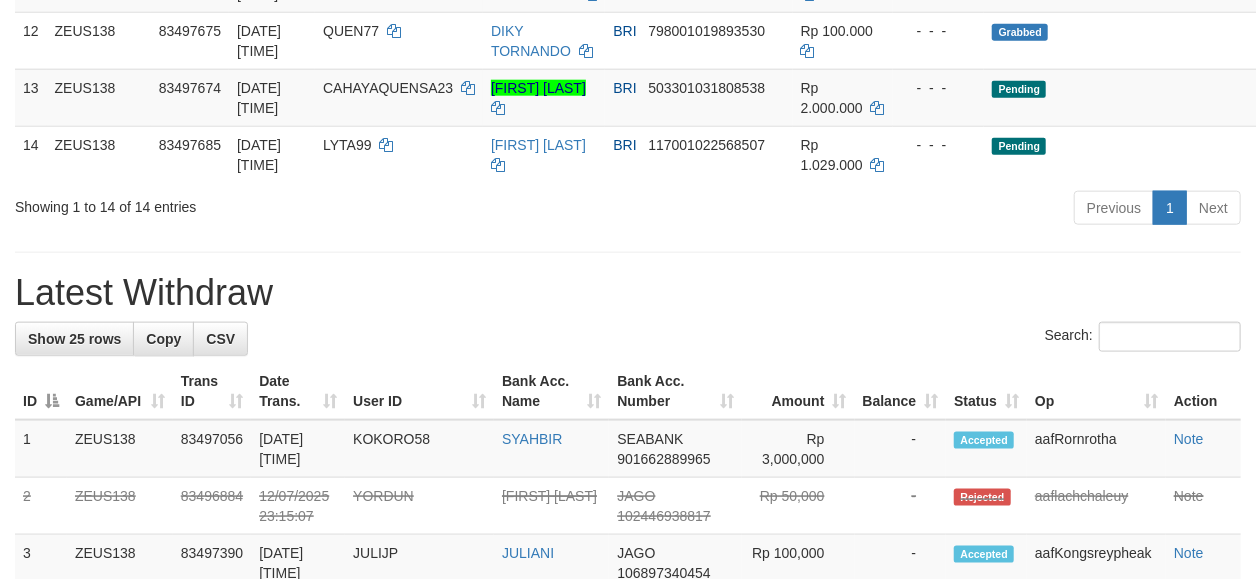 scroll, scrollTop: 956, scrollLeft: 0, axis: vertical 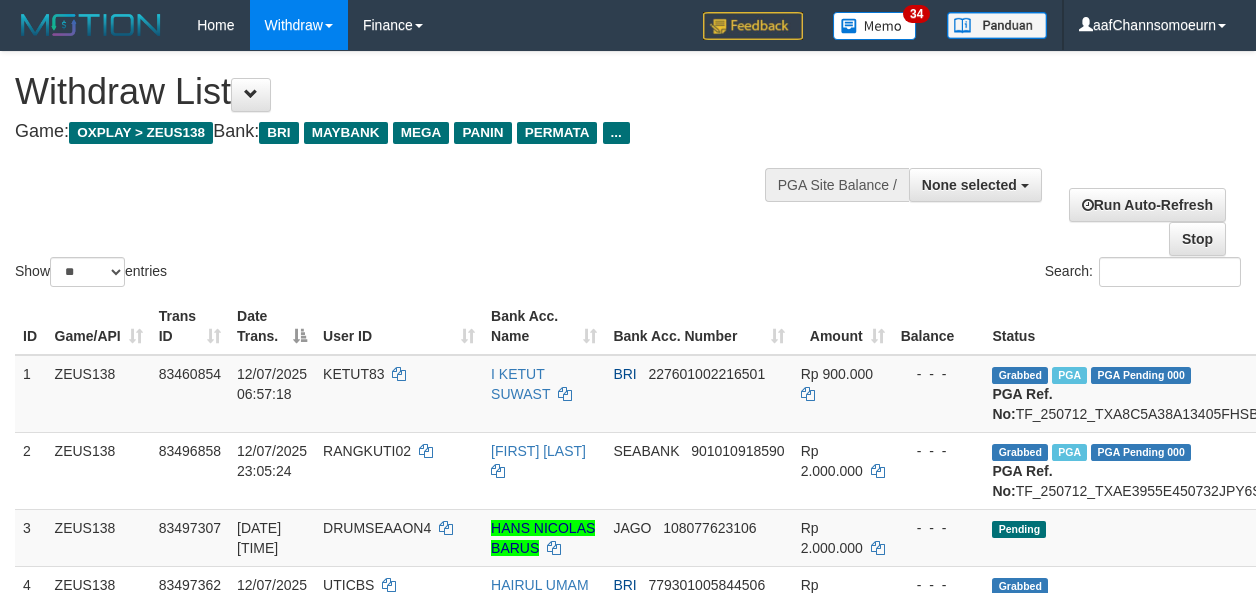 select 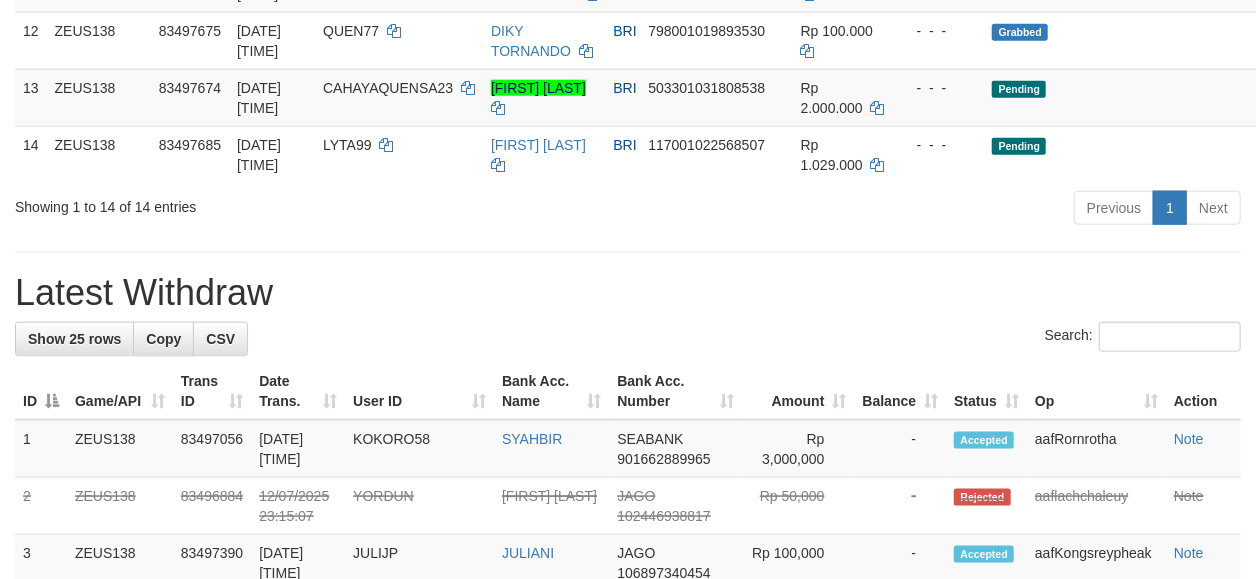 scroll, scrollTop: 956, scrollLeft: 0, axis: vertical 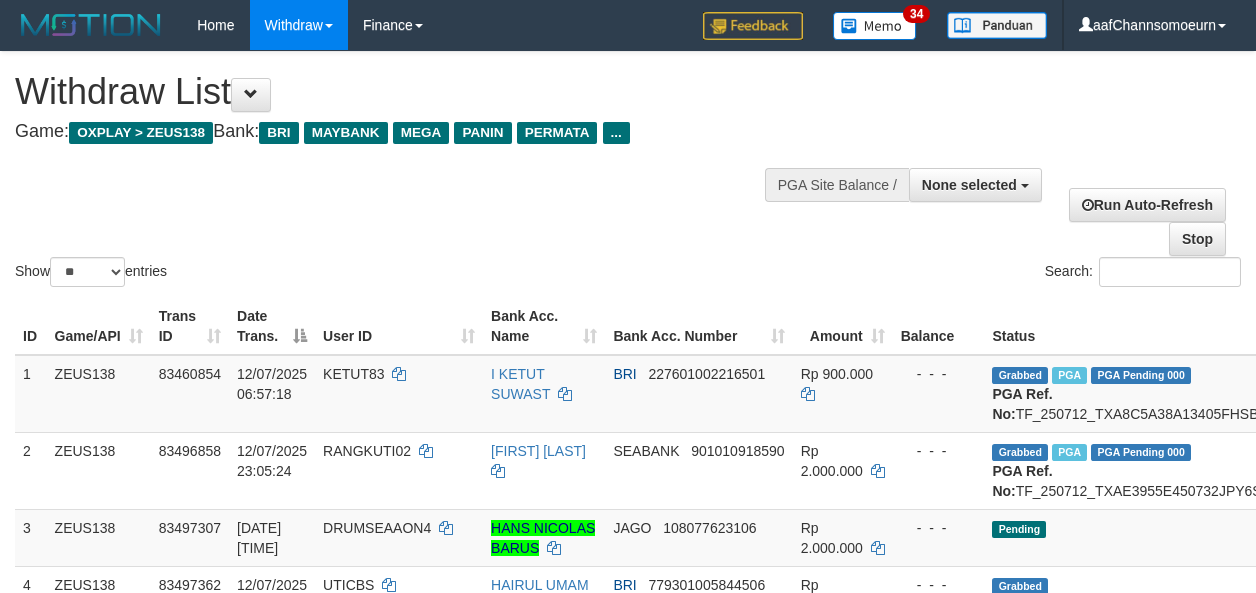 select 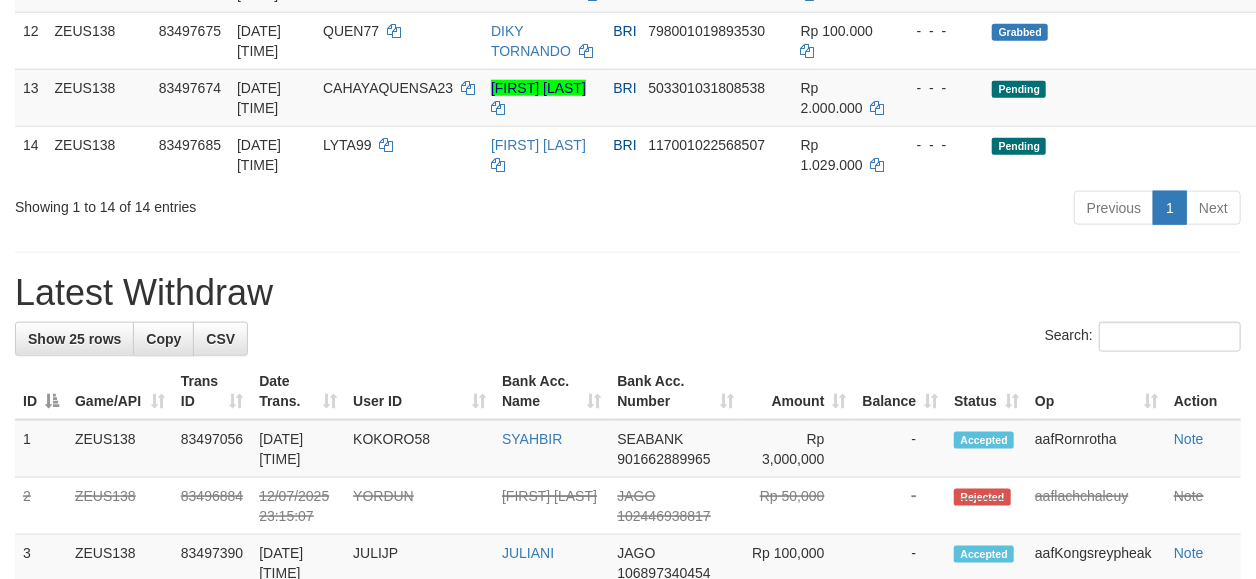 scroll, scrollTop: 956, scrollLeft: 0, axis: vertical 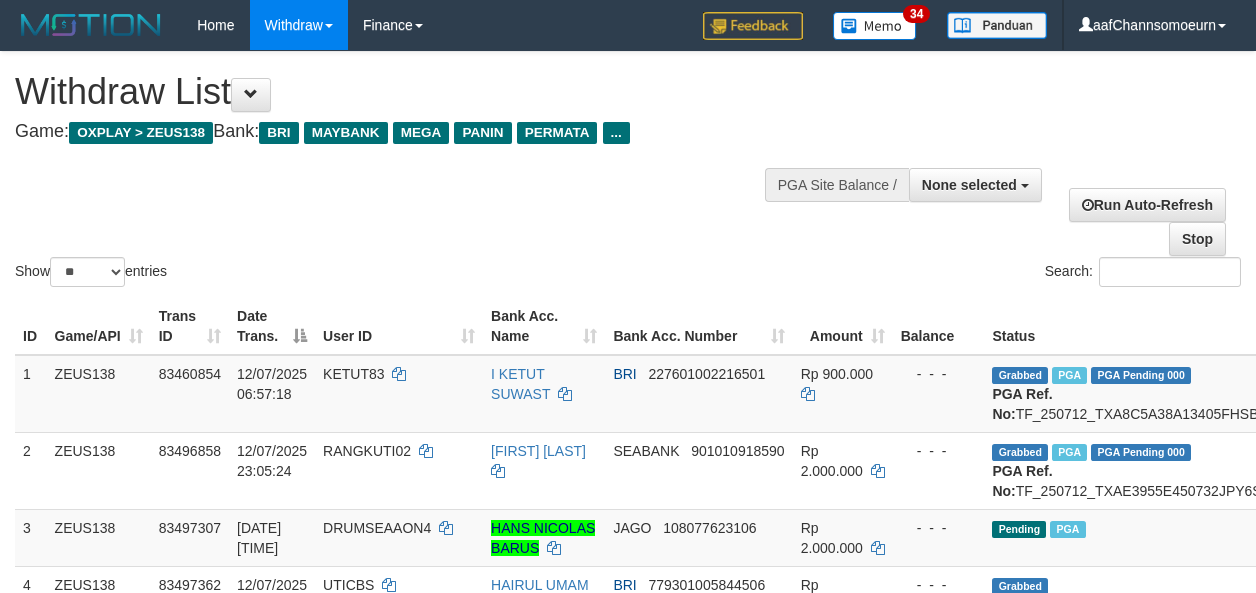select 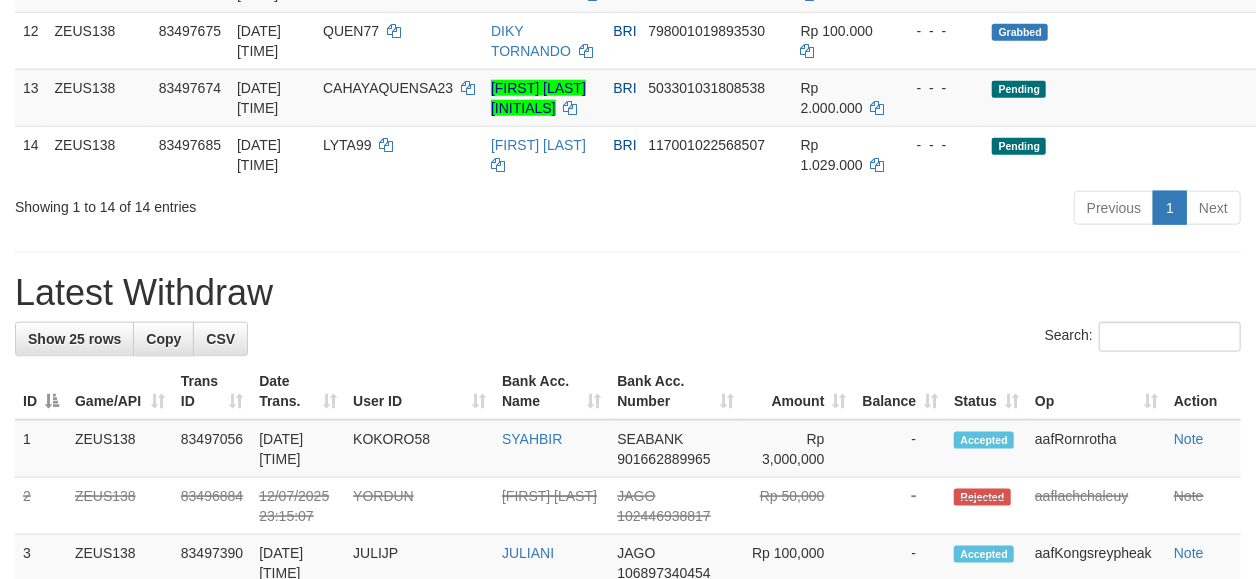 scroll, scrollTop: 956, scrollLeft: 0, axis: vertical 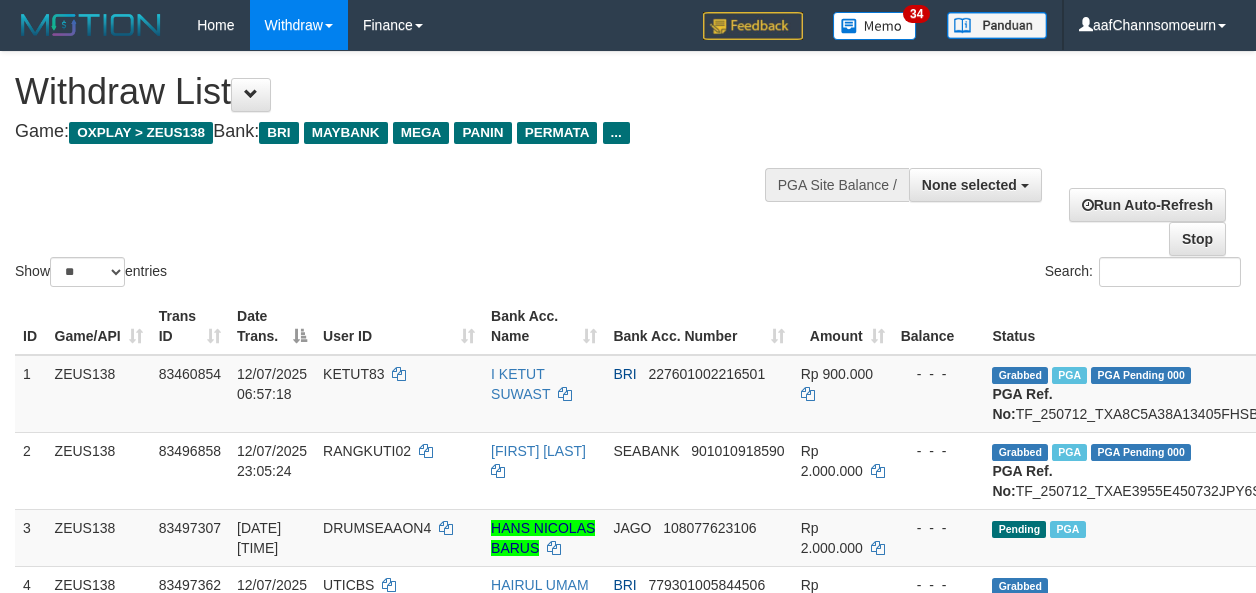 select 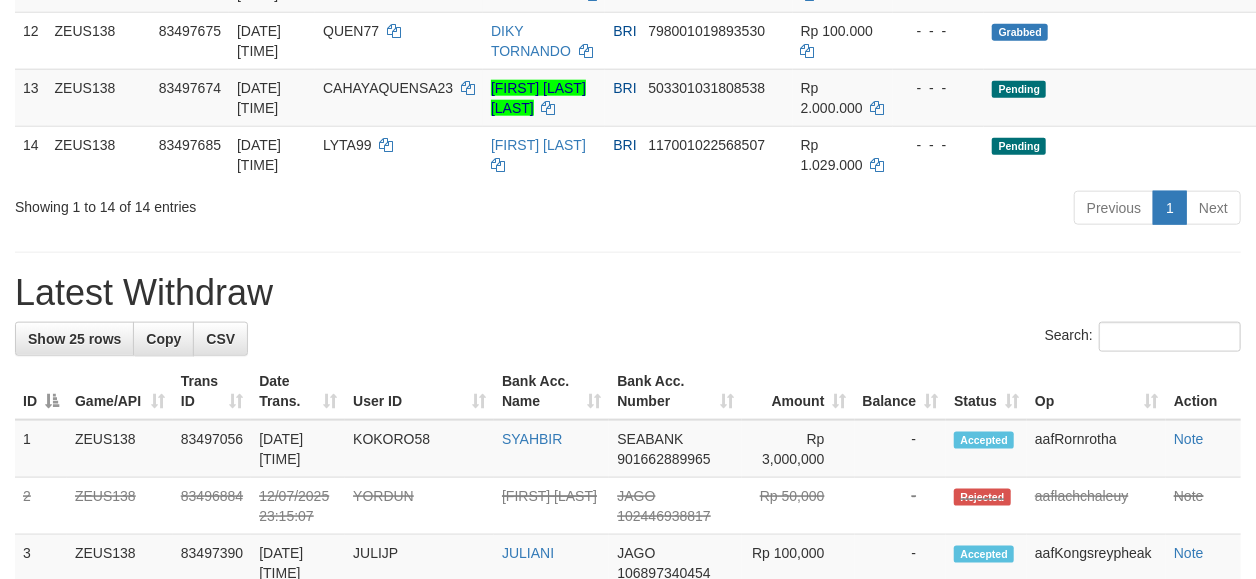 scroll, scrollTop: 956, scrollLeft: 0, axis: vertical 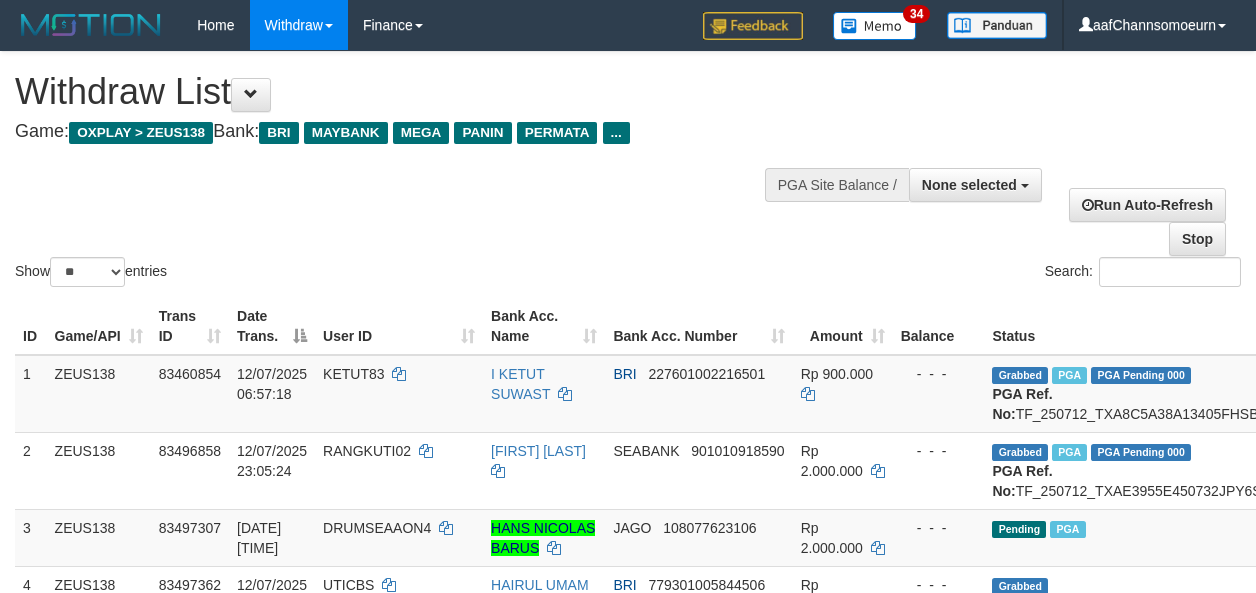select 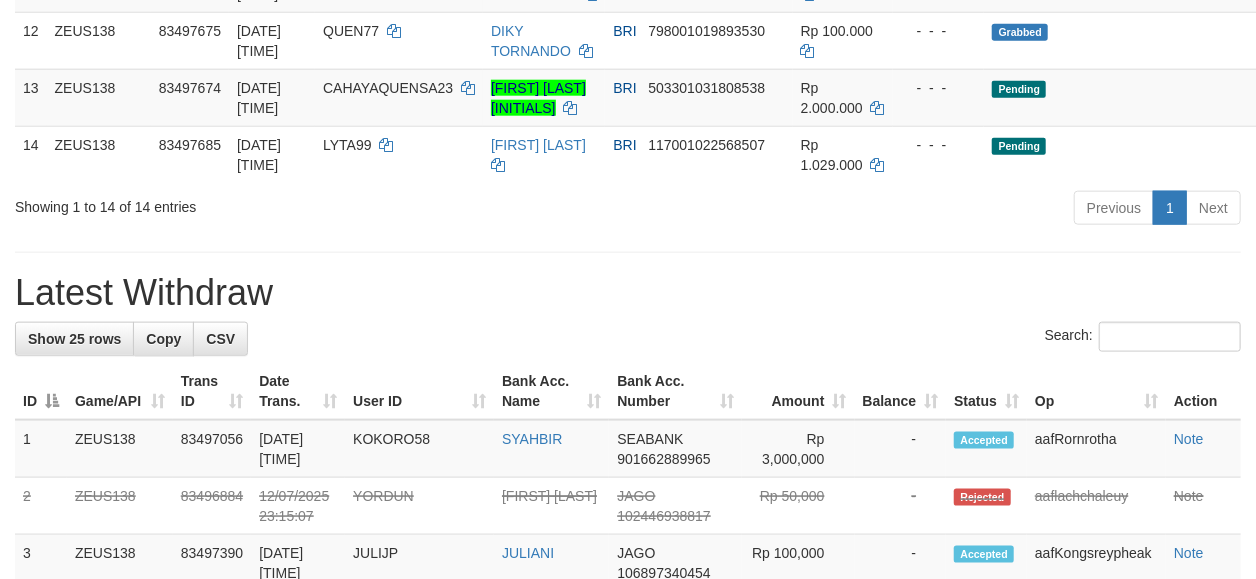 scroll, scrollTop: 956, scrollLeft: 0, axis: vertical 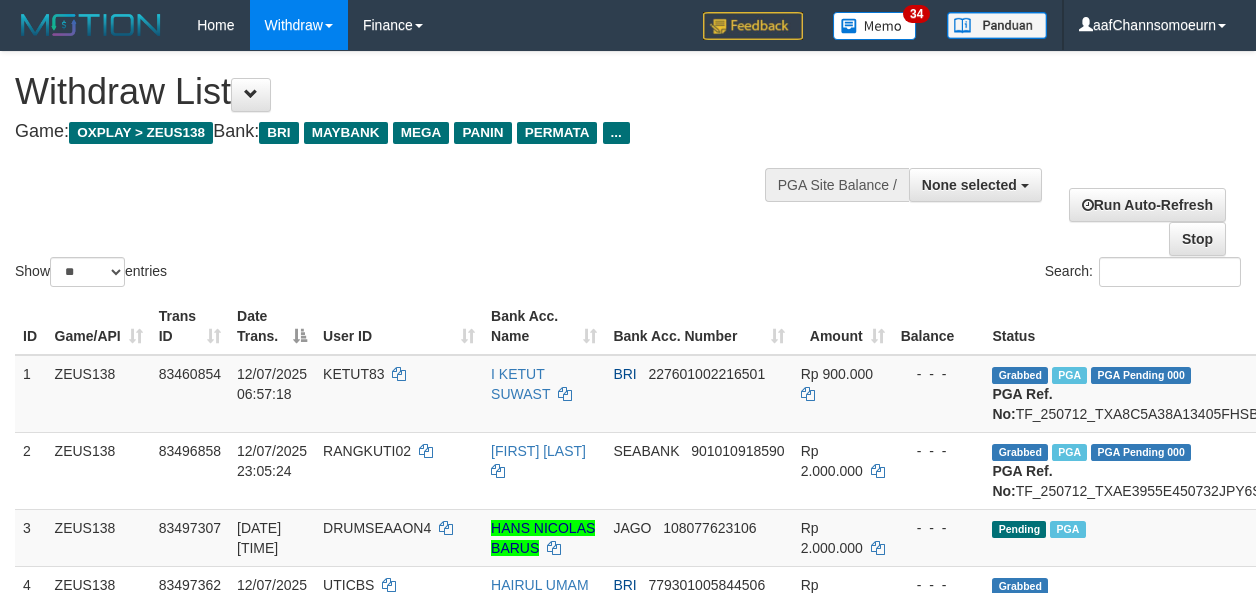 select 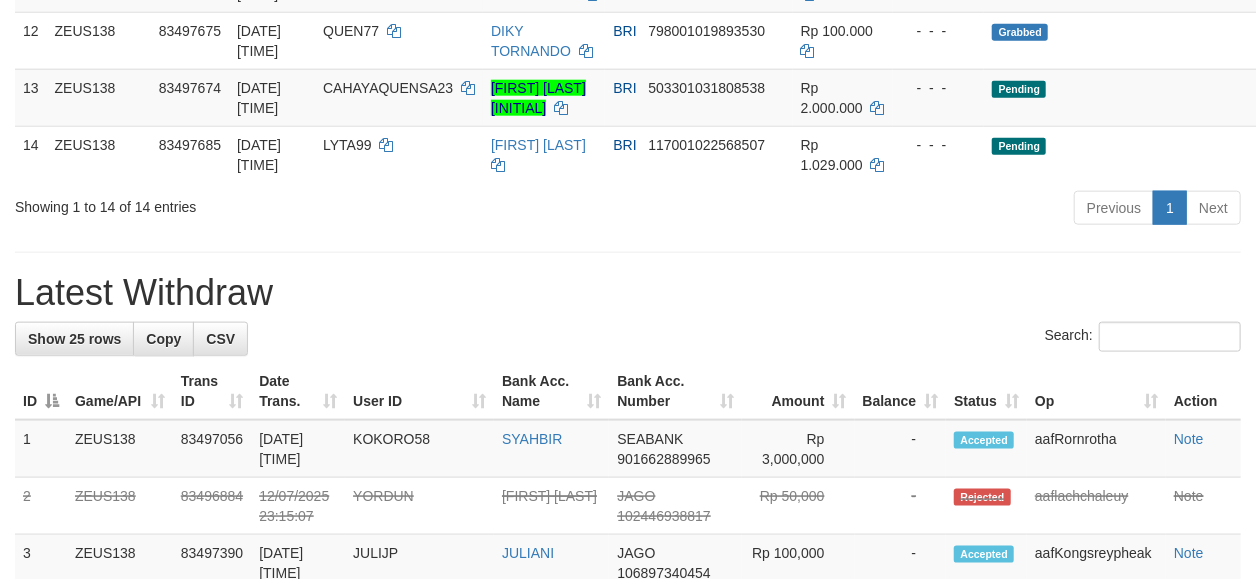 scroll, scrollTop: 956, scrollLeft: 0, axis: vertical 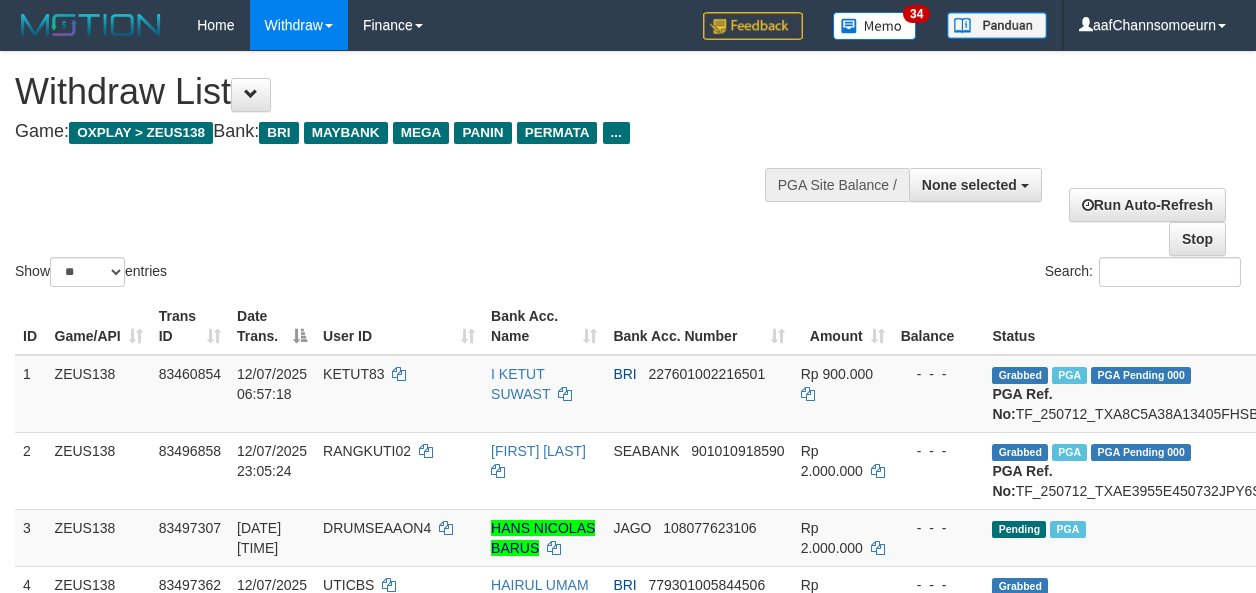 select 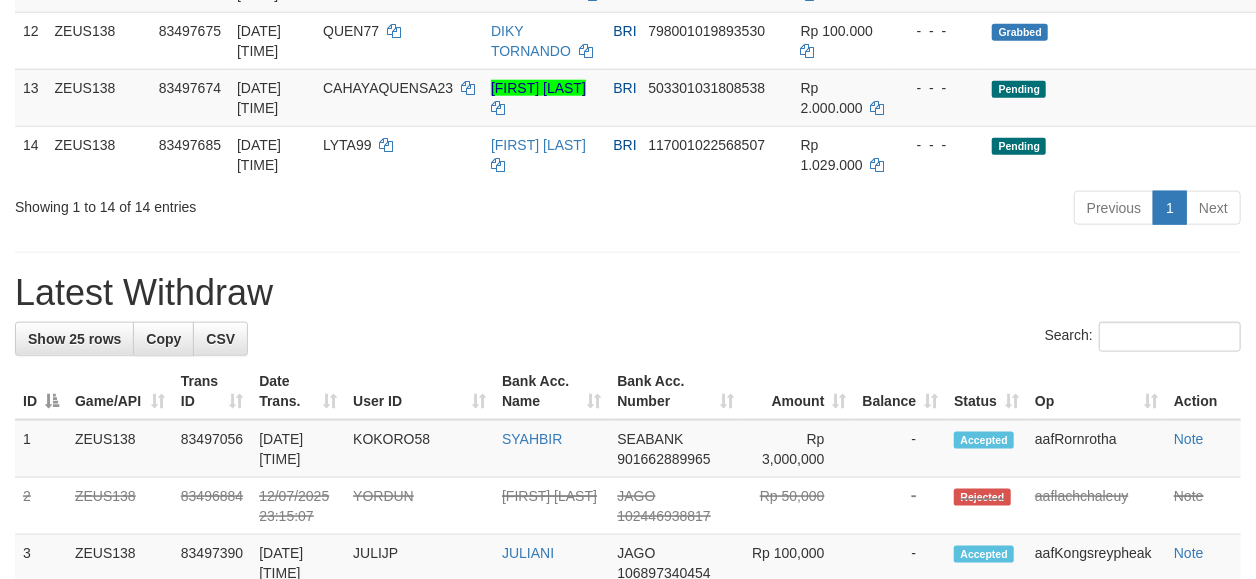 scroll, scrollTop: 956, scrollLeft: 0, axis: vertical 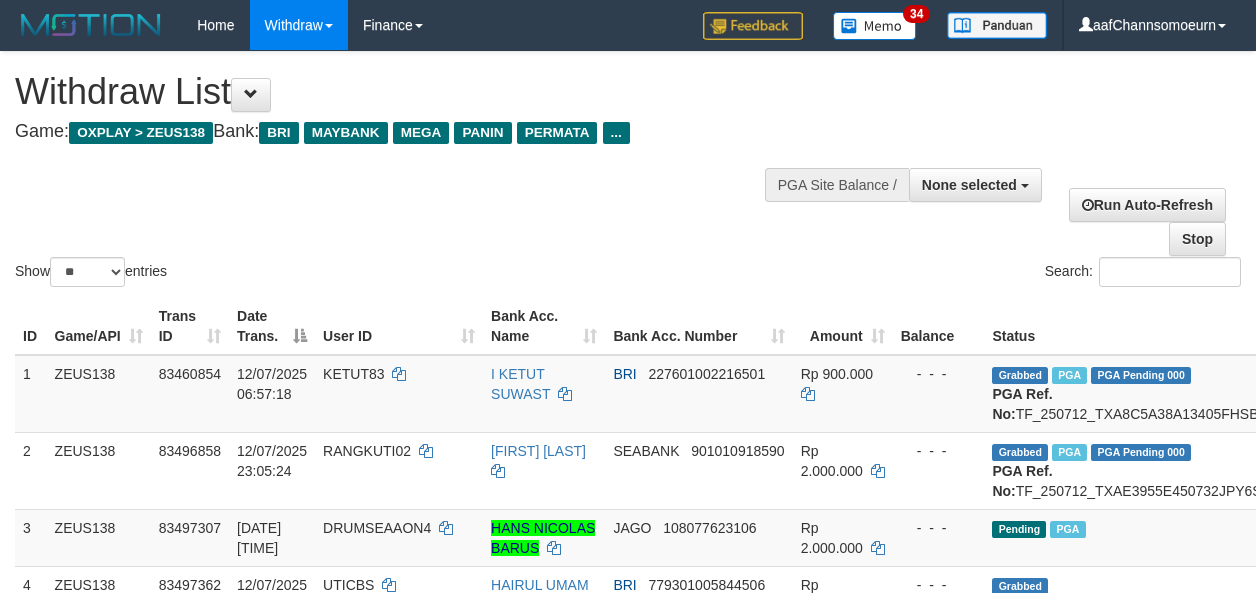 select 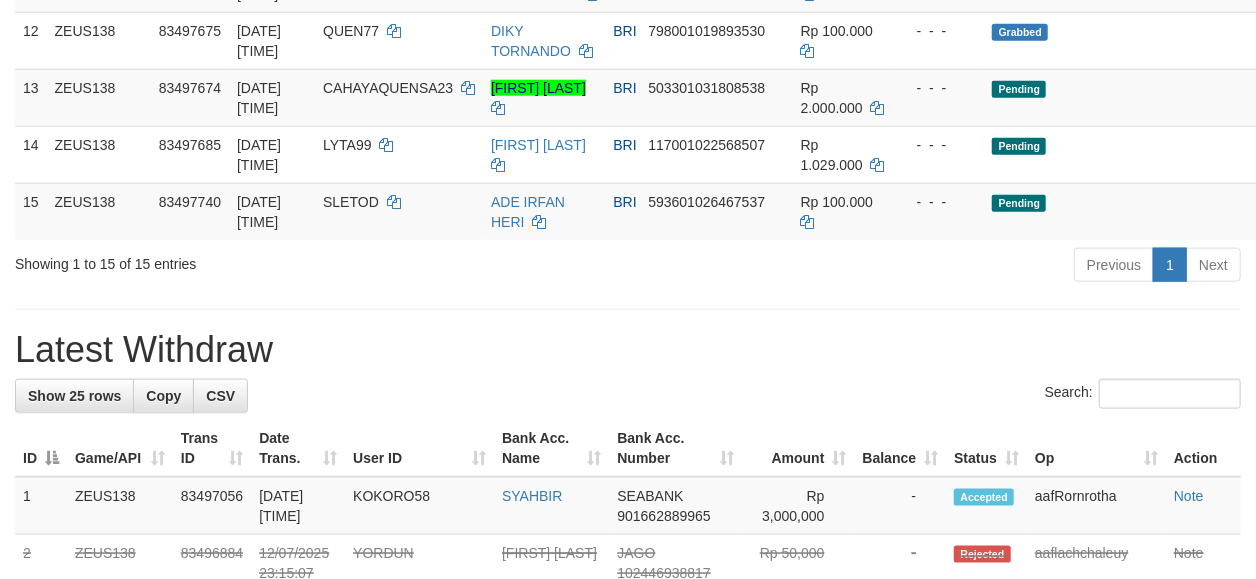 scroll, scrollTop: 956, scrollLeft: 0, axis: vertical 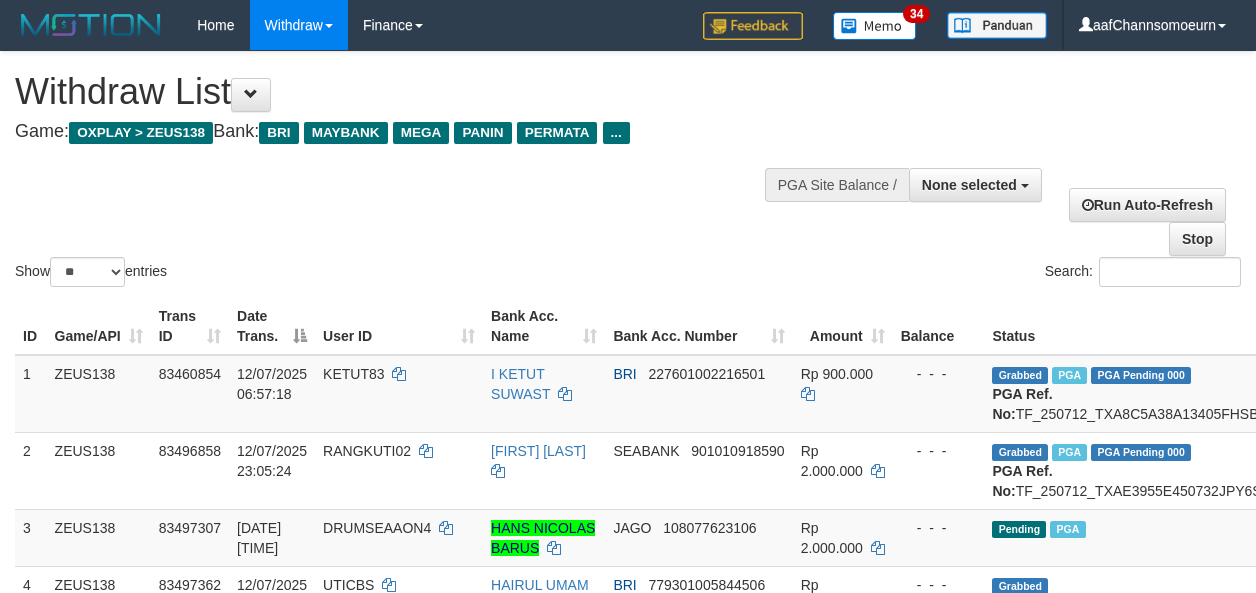 select 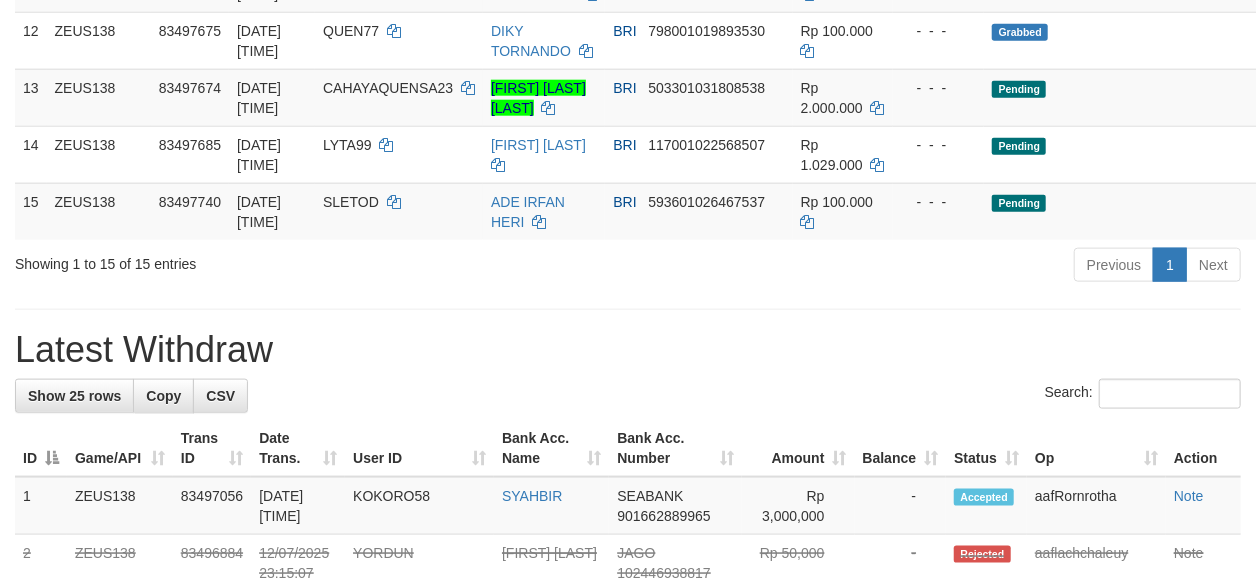 scroll, scrollTop: 956, scrollLeft: 0, axis: vertical 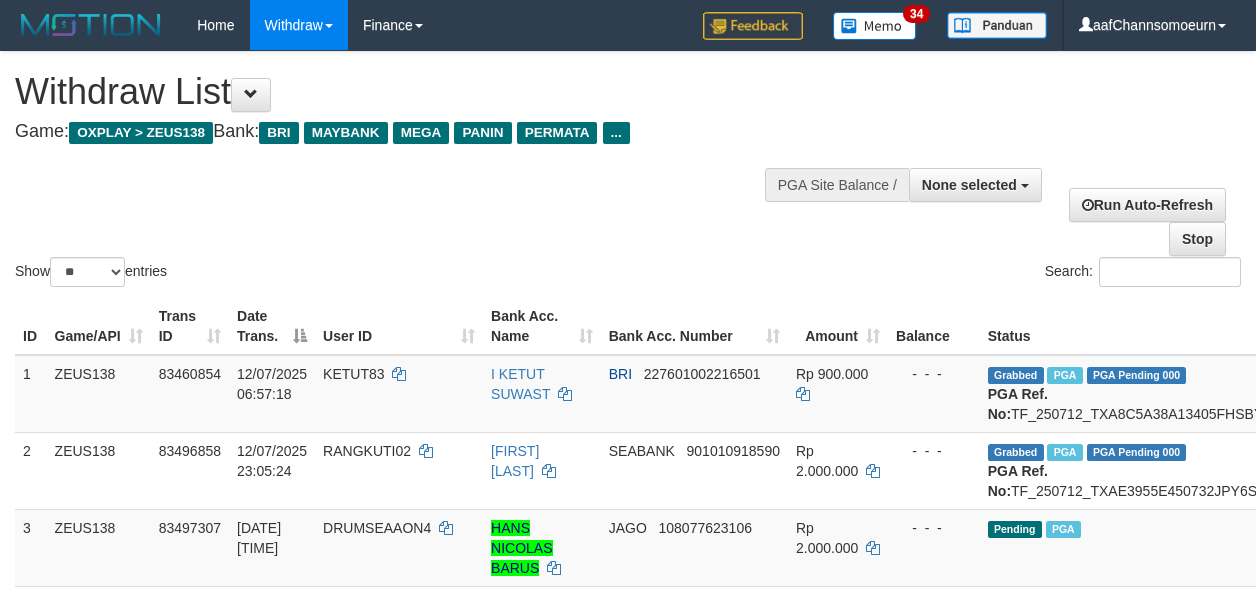 select 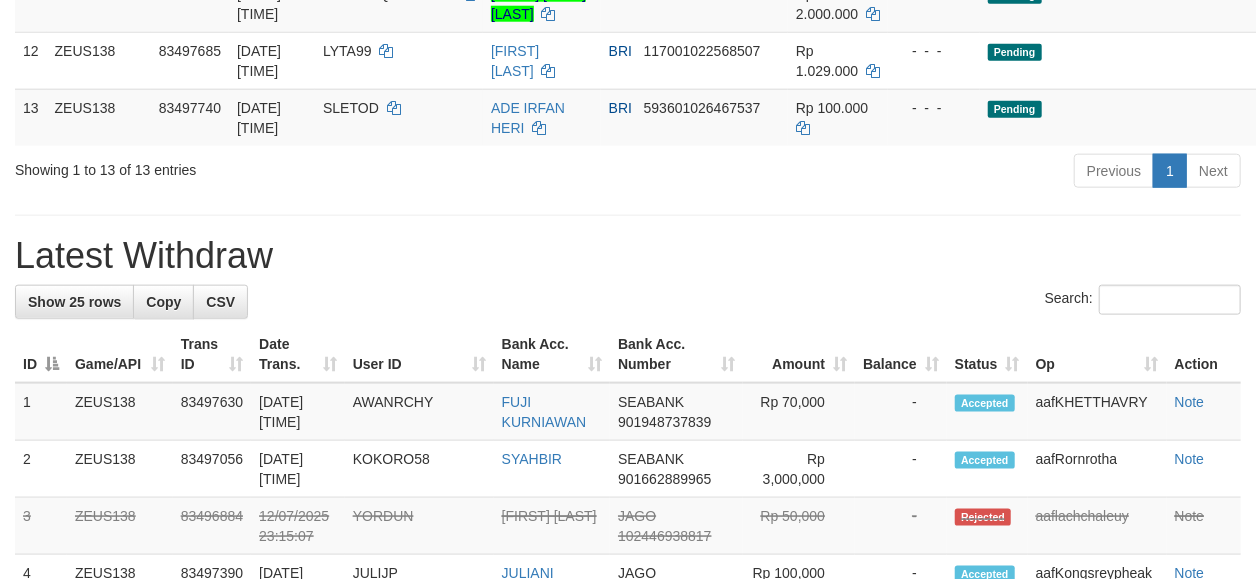 scroll, scrollTop: 956, scrollLeft: 0, axis: vertical 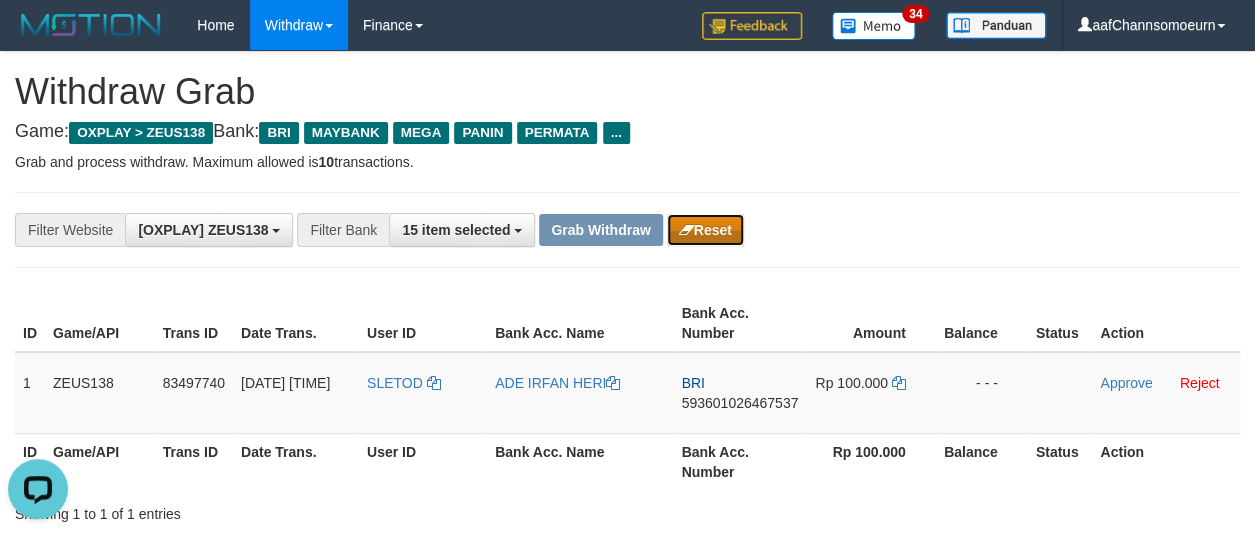 click on "Reset" at bounding box center [705, 230] 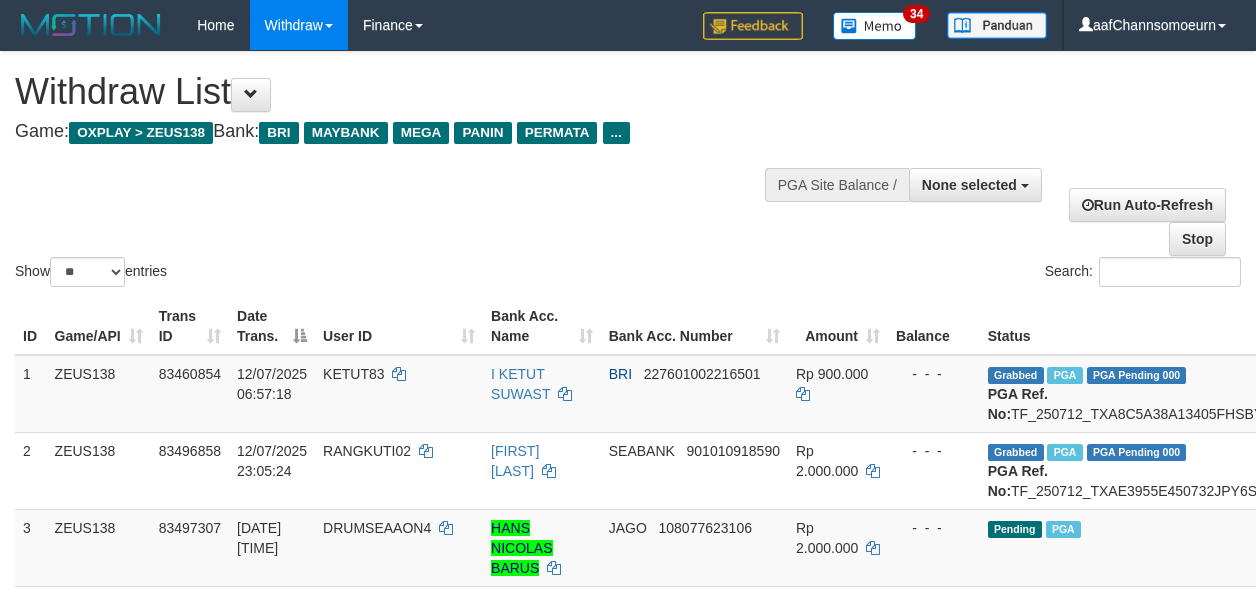 select 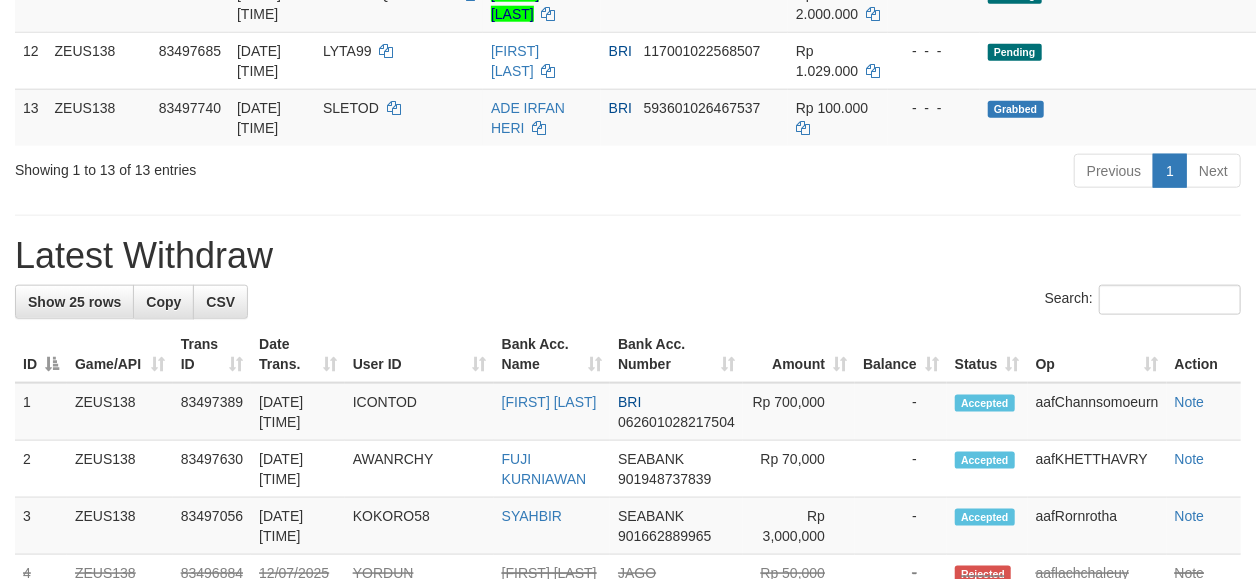 scroll, scrollTop: 956, scrollLeft: 0, axis: vertical 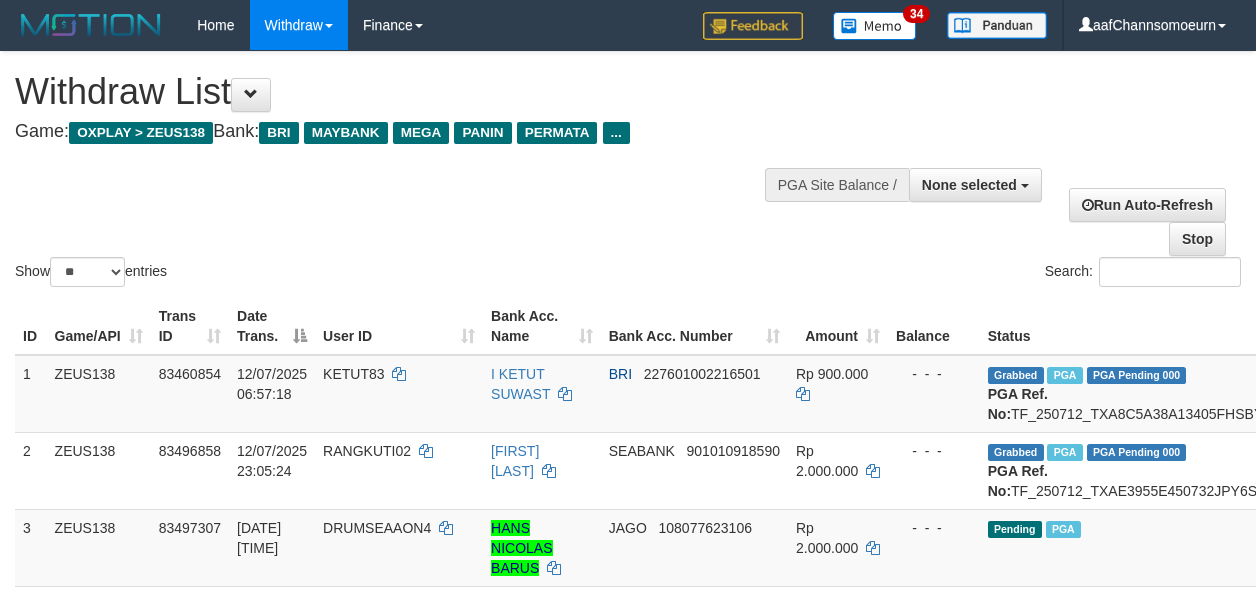 select 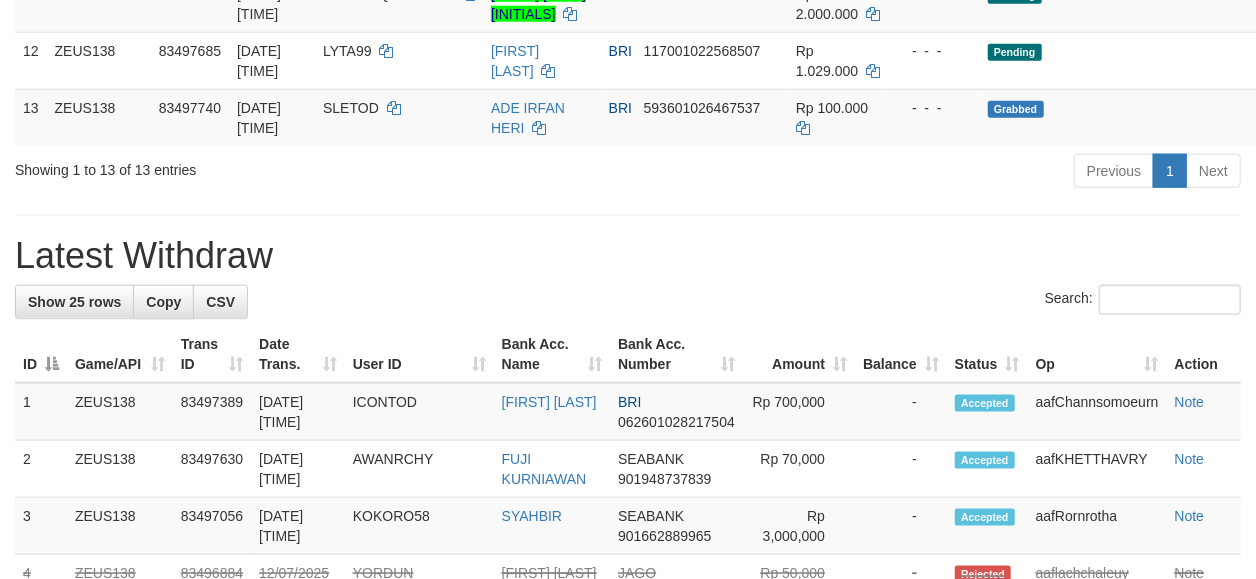 scroll, scrollTop: 956, scrollLeft: 0, axis: vertical 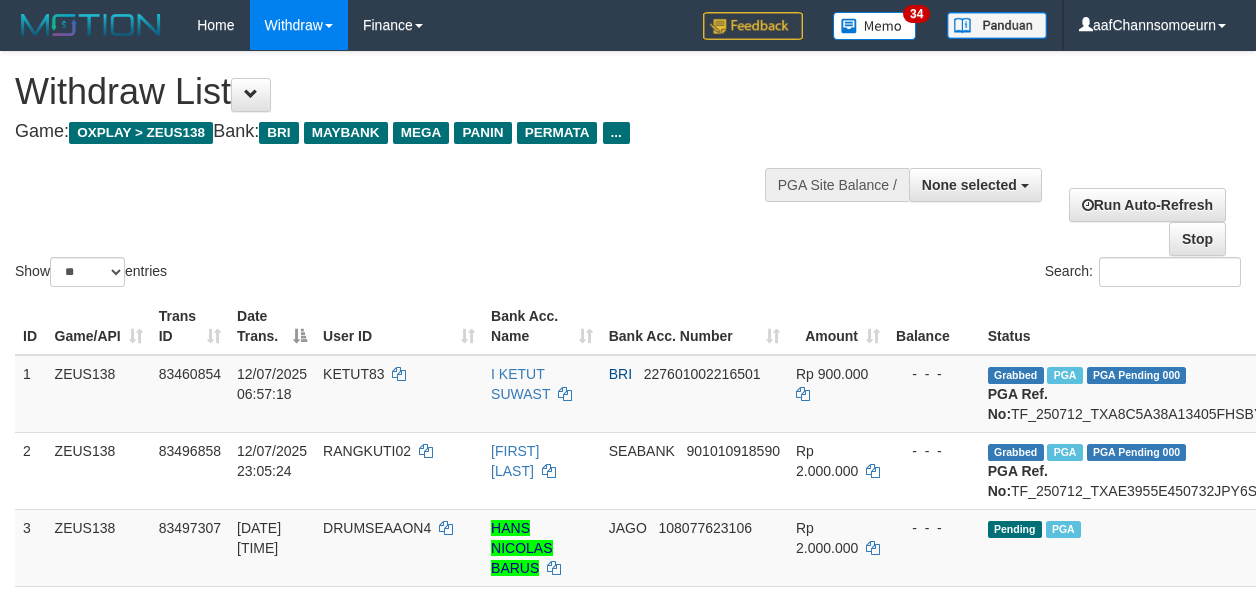 select 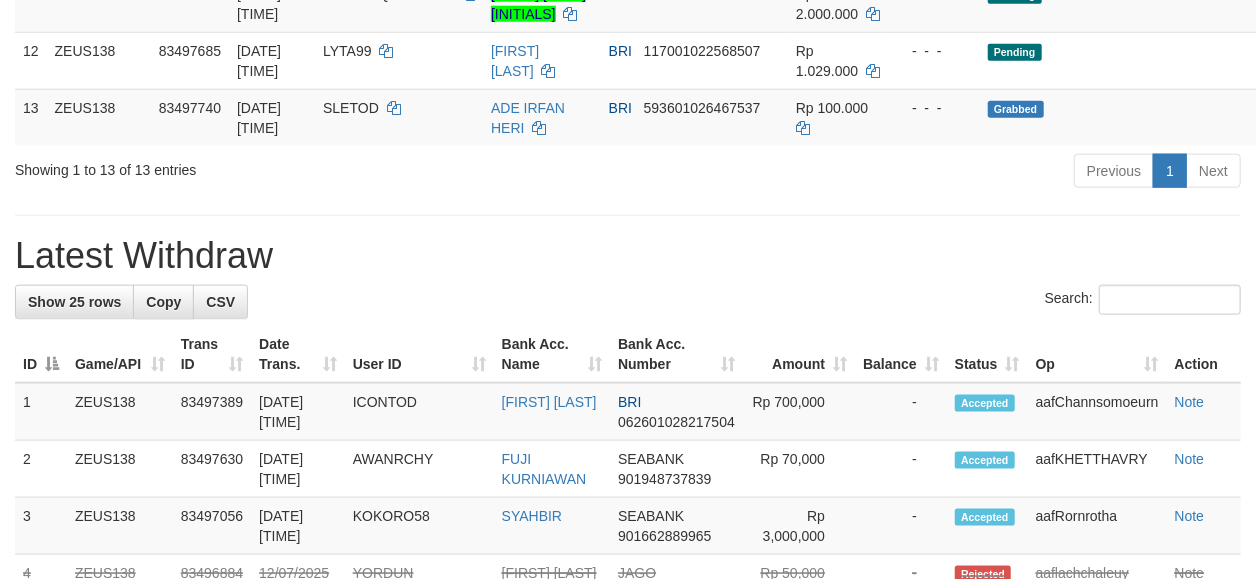 scroll, scrollTop: 956, scrollLeft: 0, axis: vertical 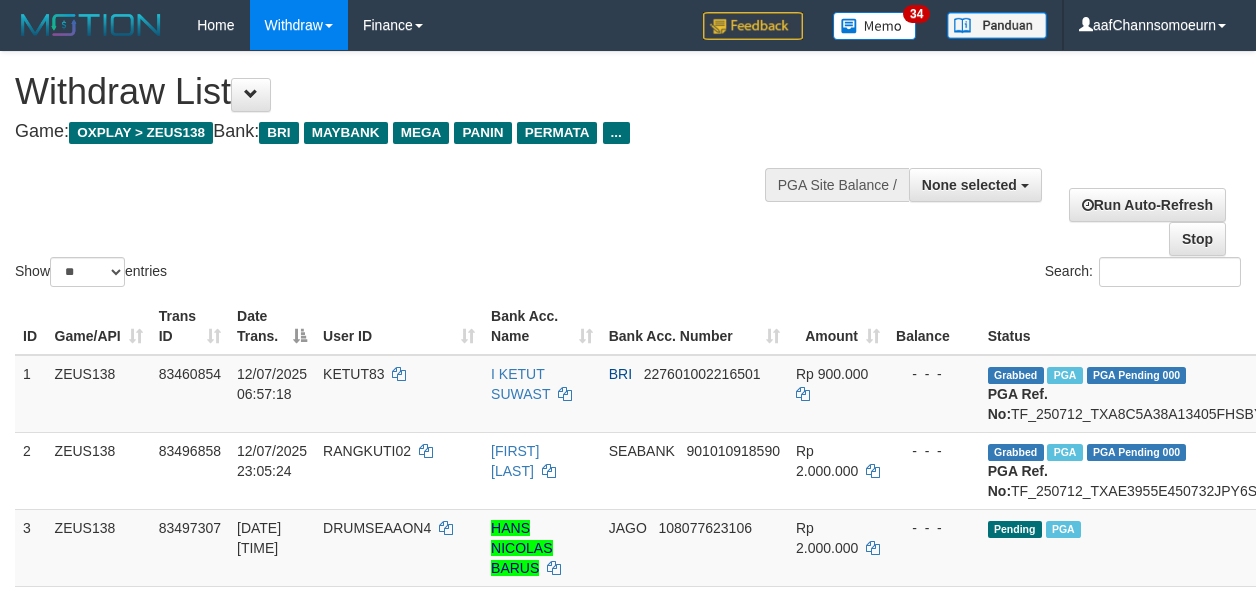 select 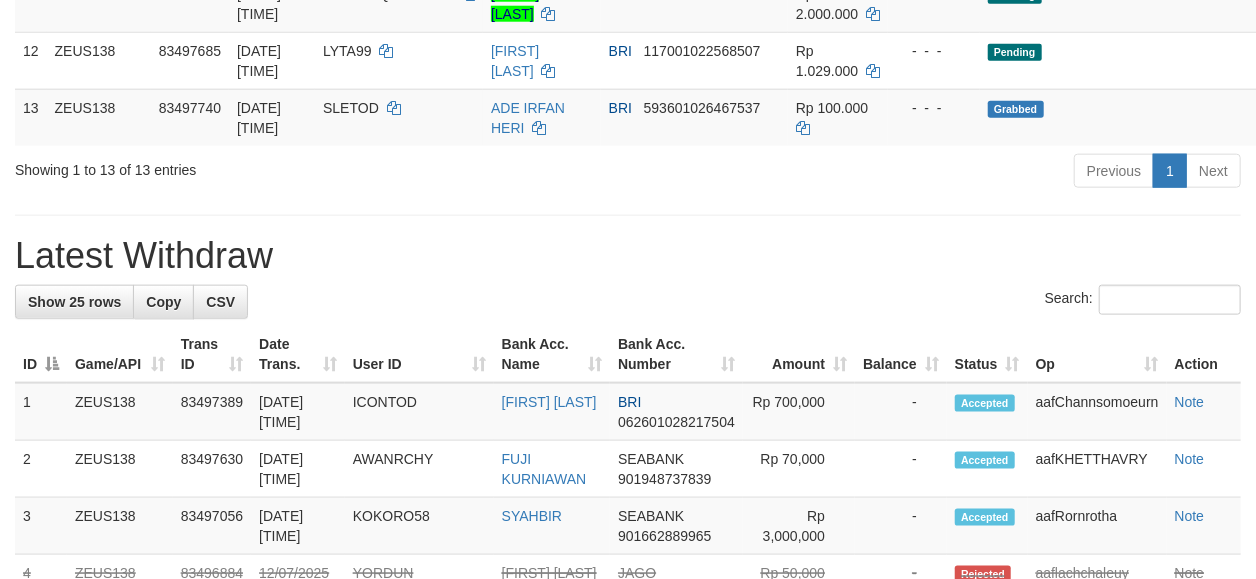 scroll, scrollTop: 956, scrollLeft: 0, axis: vertical 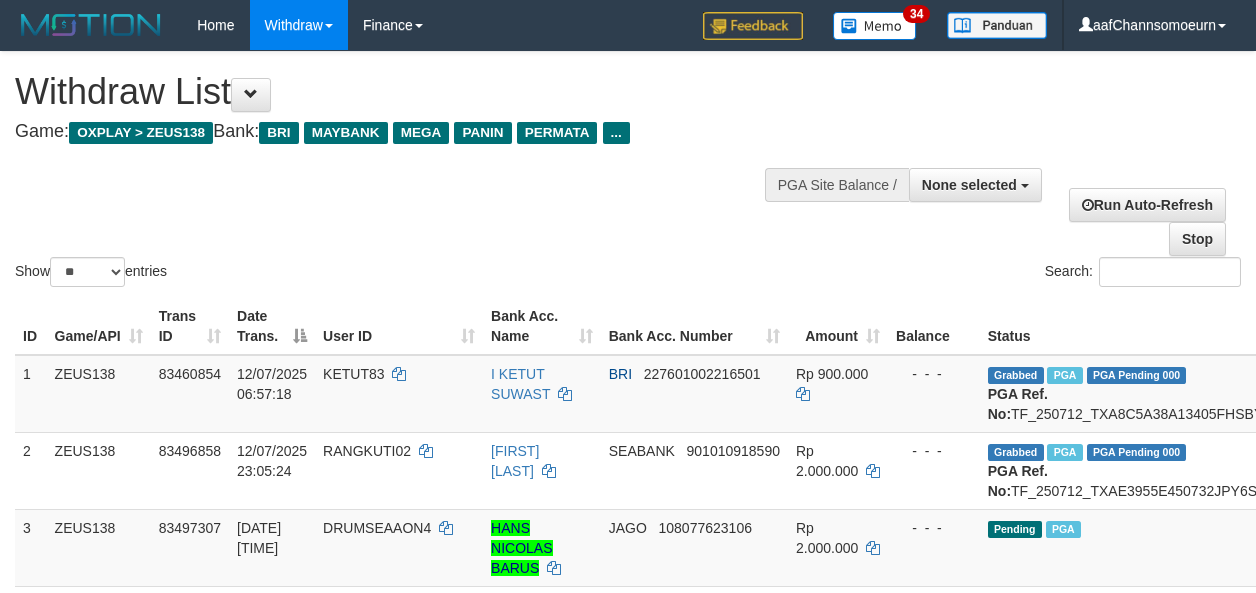 select 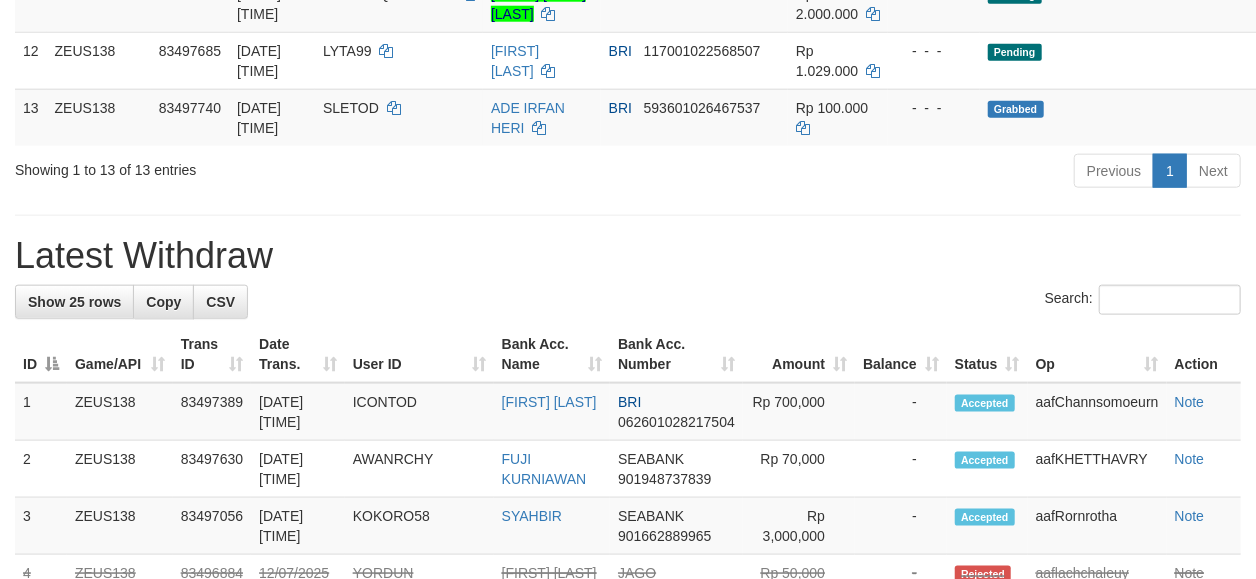 scroll, scrollTop: 956, scrollLeft: 0, axis: vertical 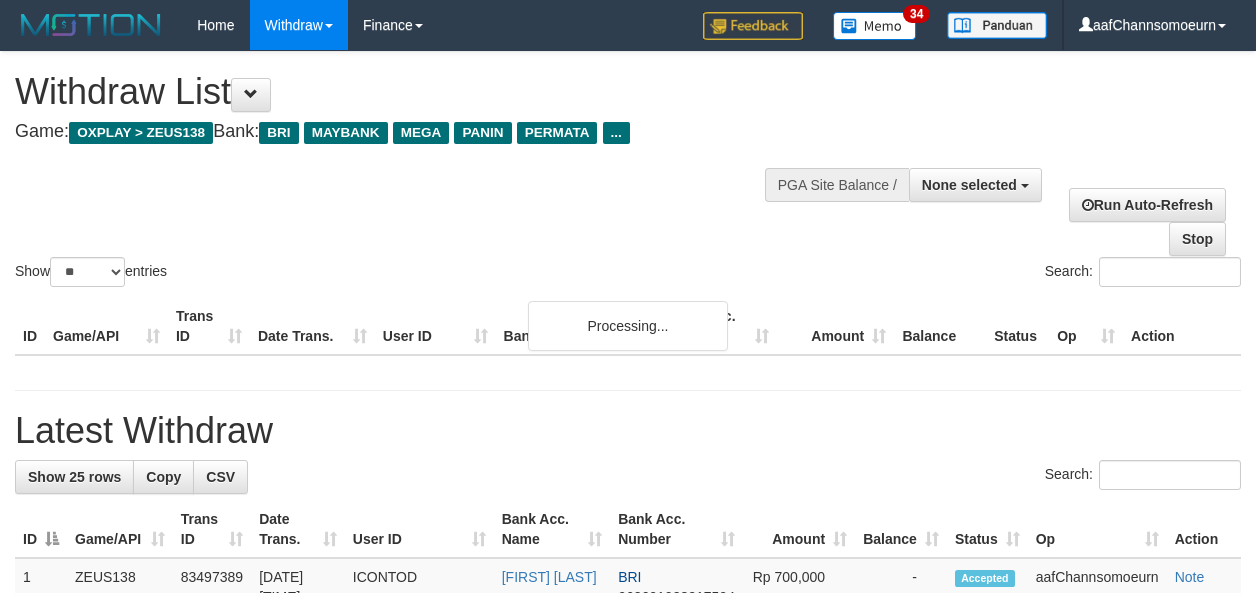 select 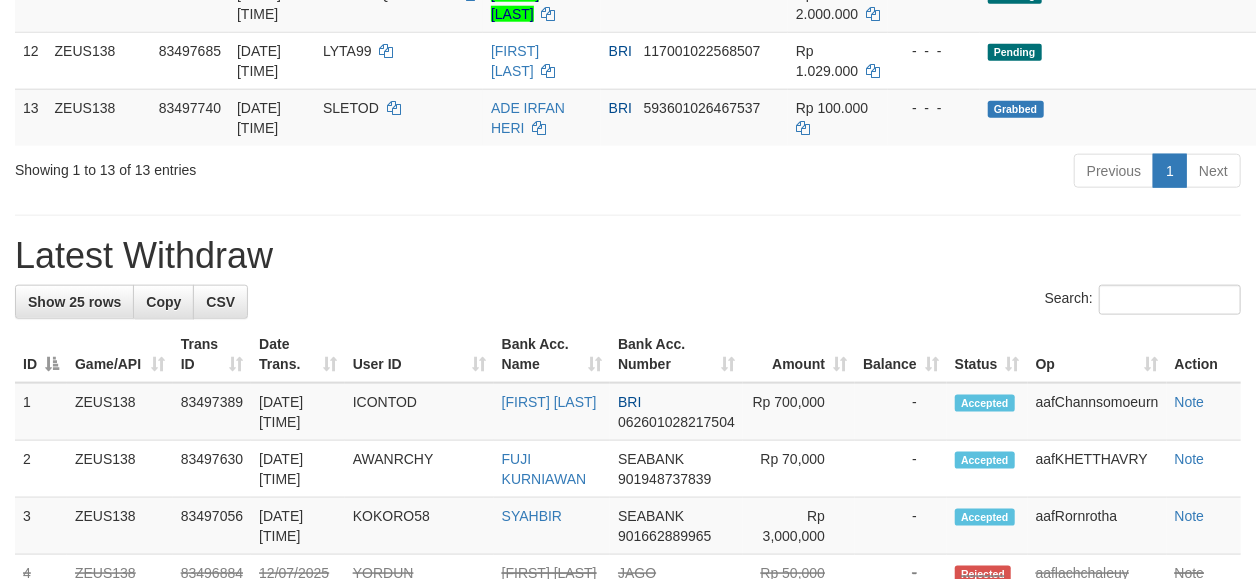 scroll, scrollTop: 956, scrollLeft: 0, axis: vertical 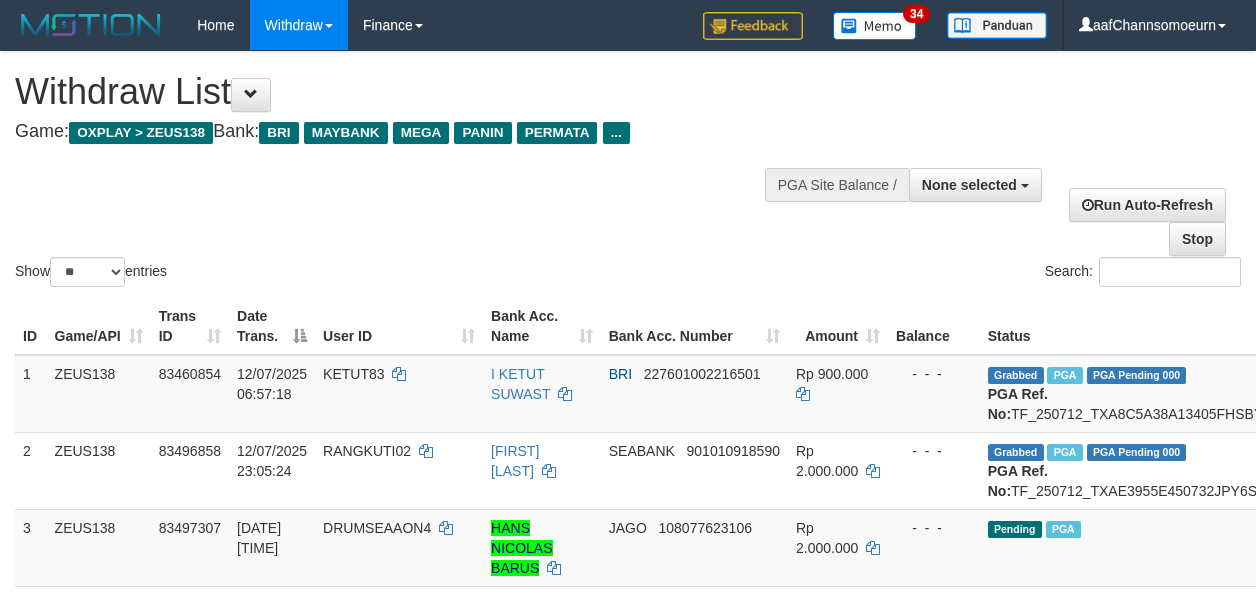 select 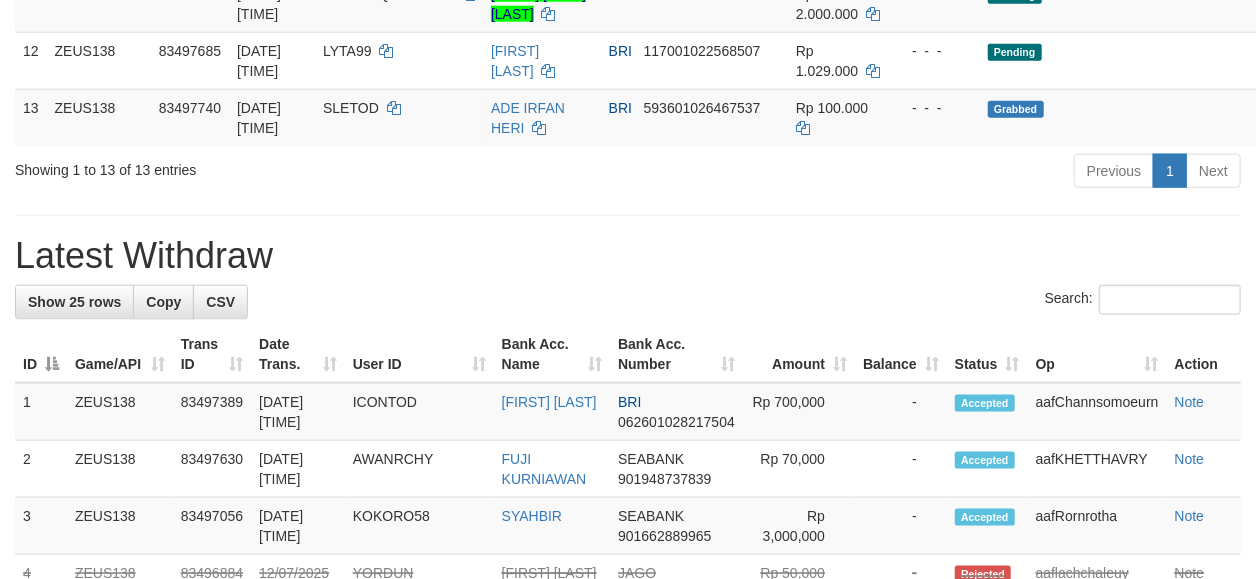 scroll, scrollTop: 956, scrollLeft: 0, axis: vertical 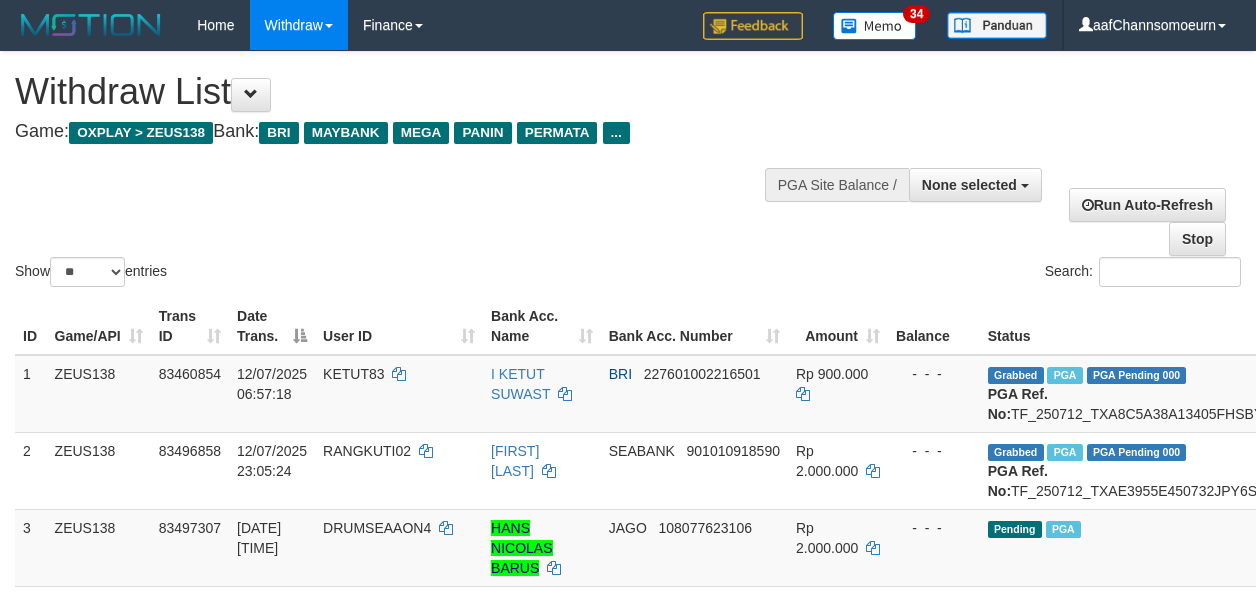 select 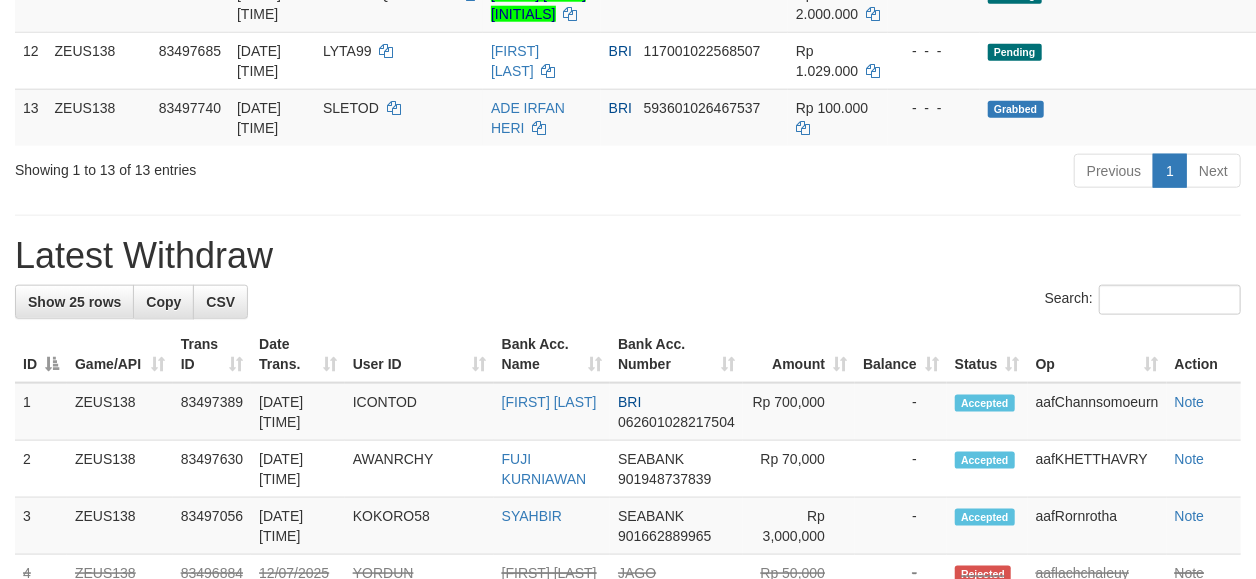 scroll, scrollTop: 956, scrollLeft: 0, axis: vertical 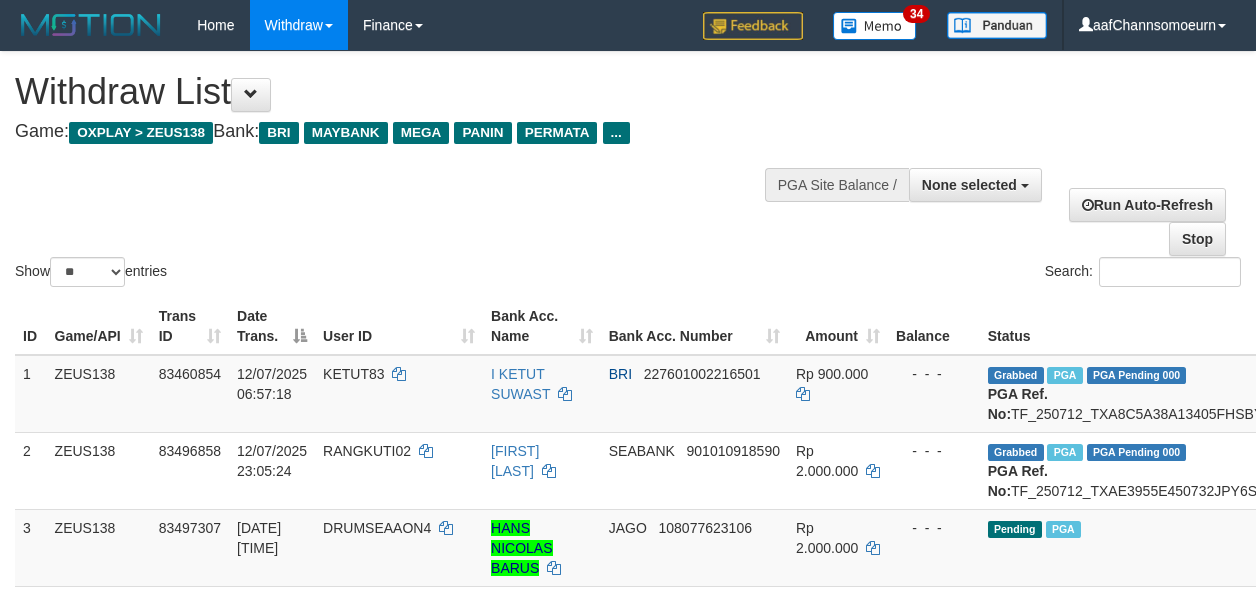 select 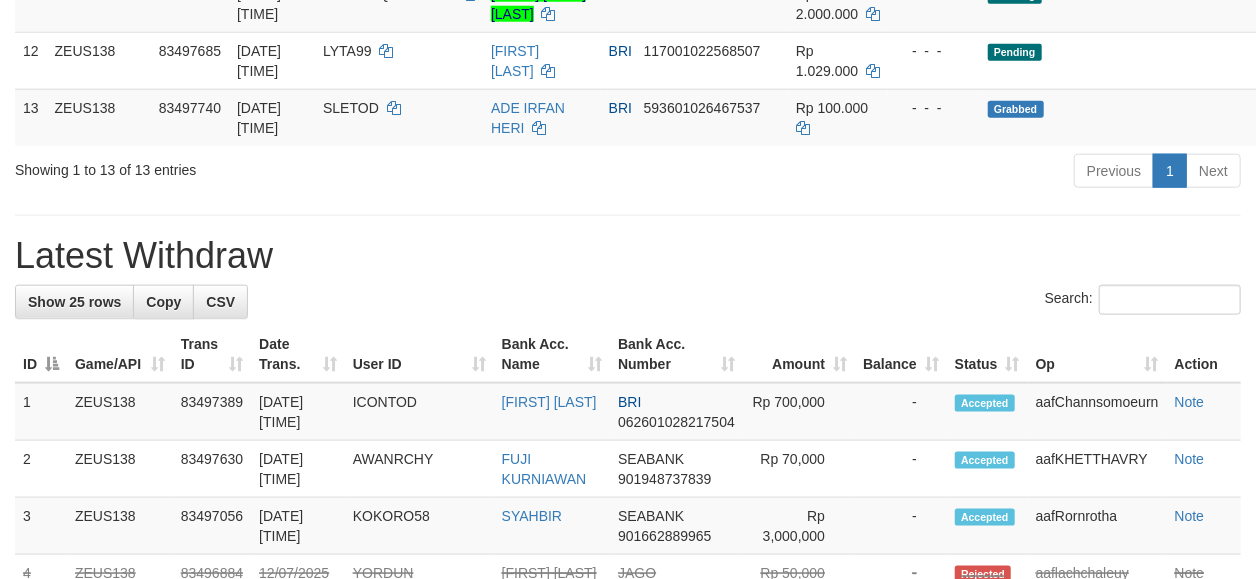 scroll, scrollTop: 956, scrollLeft: 0, axis: vertical 